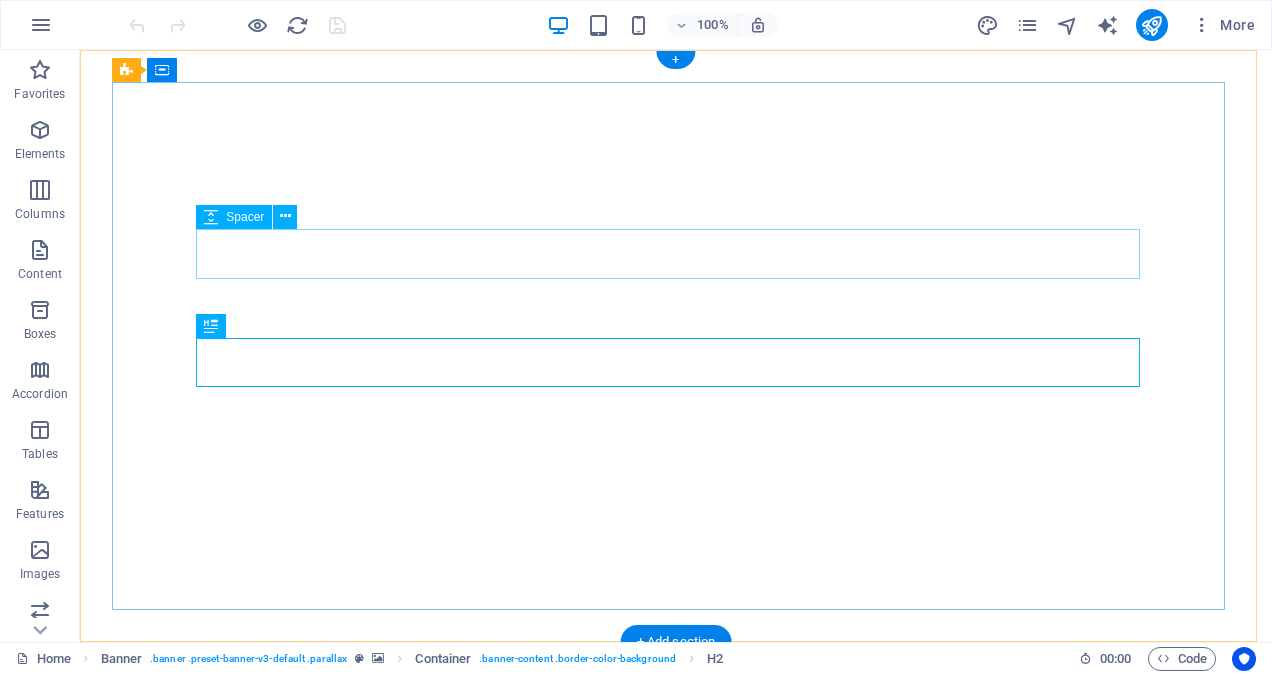 scroll, scrollTop: 0, scrollLeft: 0, axis: both 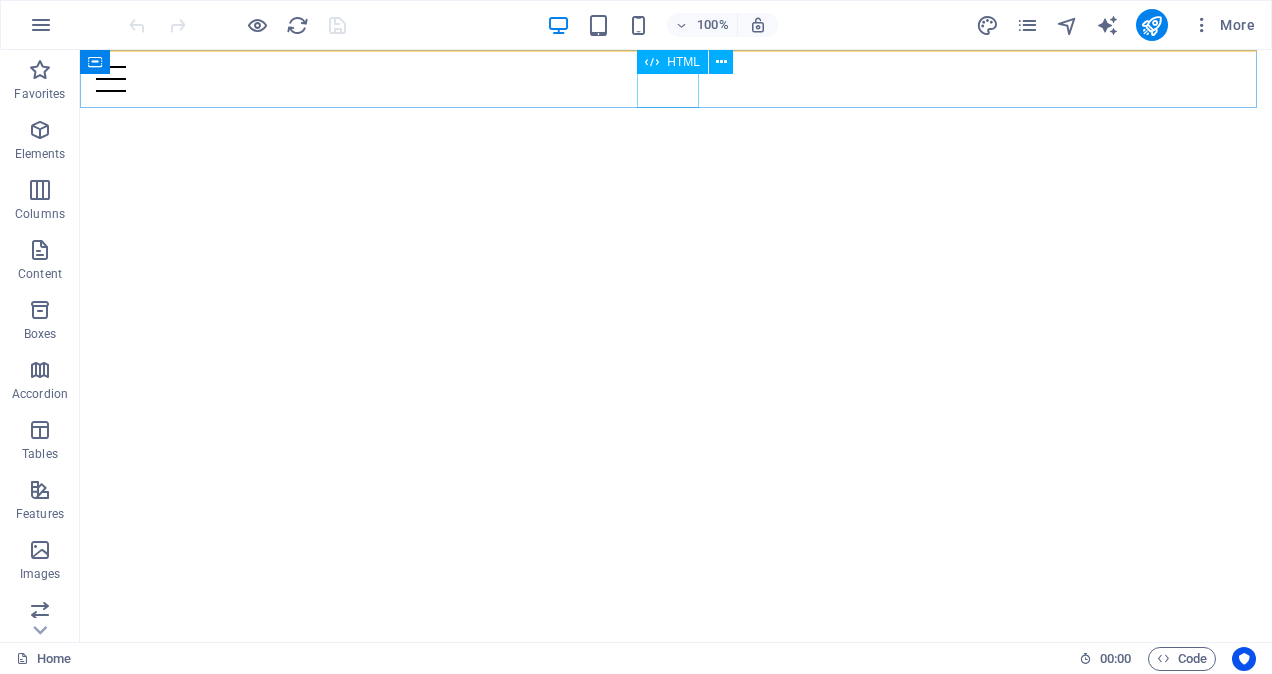 click at bounding box center [676, 79] 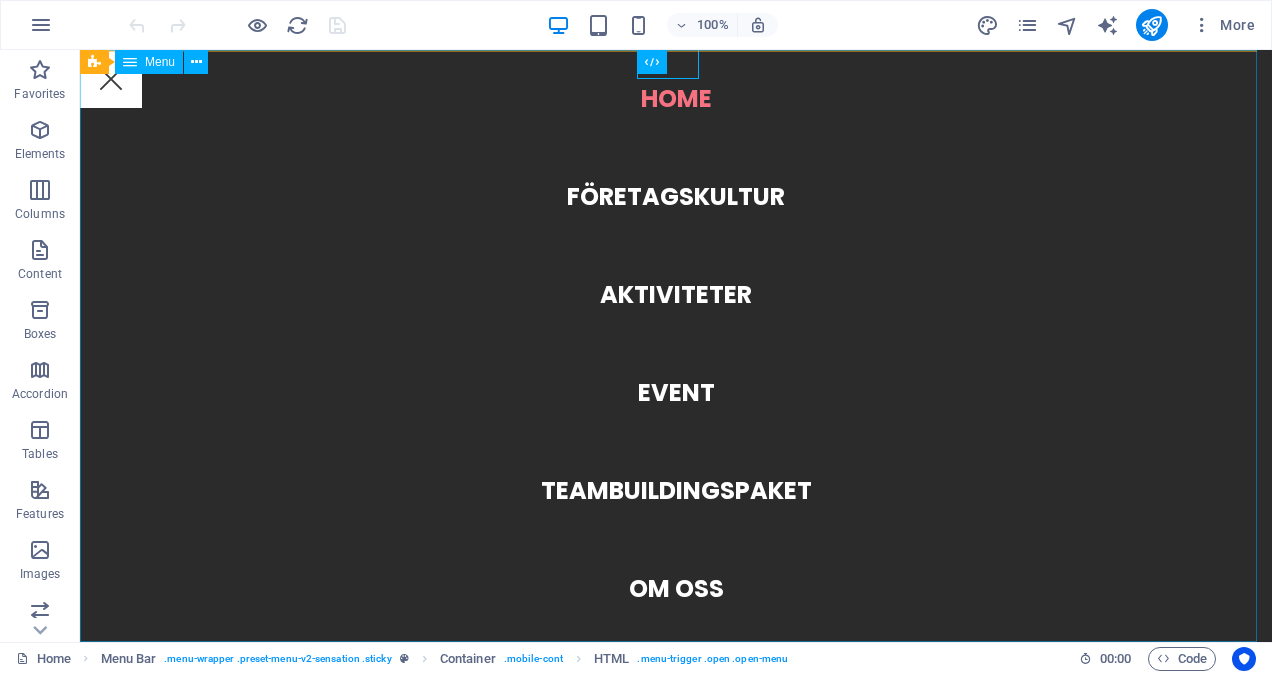 click on "Home Företagskultur Aktiviteter Event Teambuildingspaket Om oss GDPR Booking Frågor & Svar Miljöpolicy" at bounding box center (676, 346) 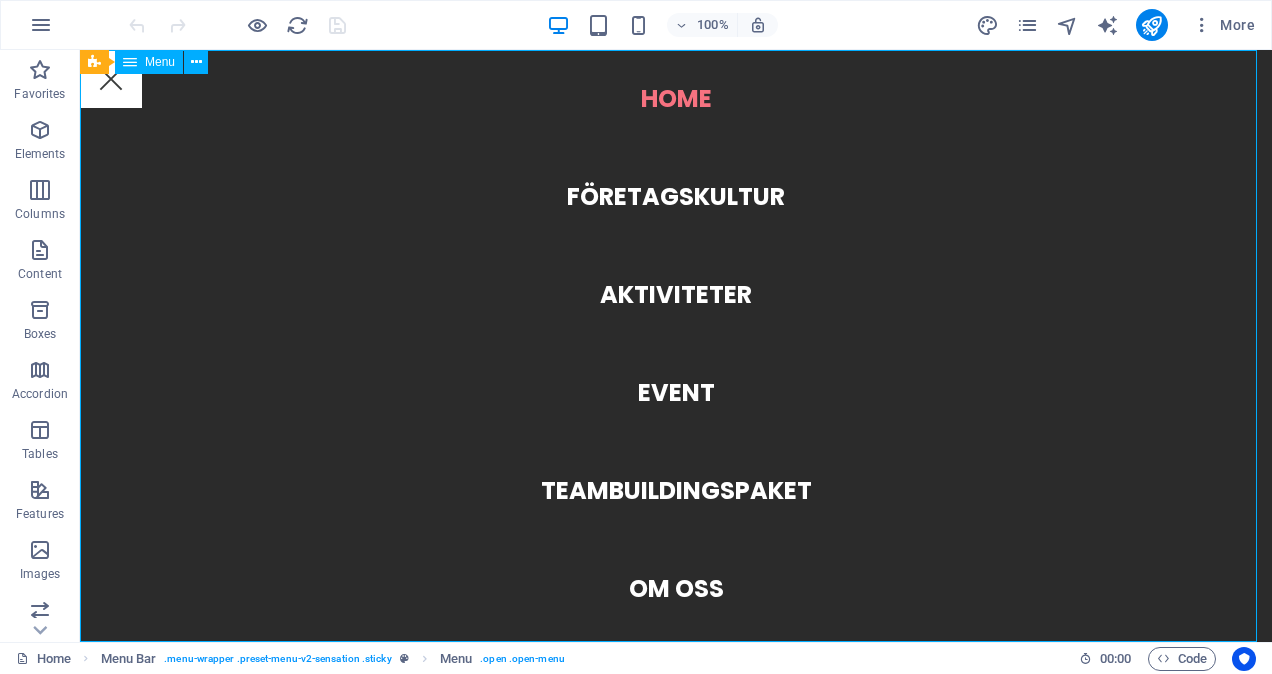 click on "Home Företagskultur Aktiviteter Event Teambuildingspaket Om oss GDPR Booking Frågor & Svar Miljöpolicy" at bounding box center [676, 346] 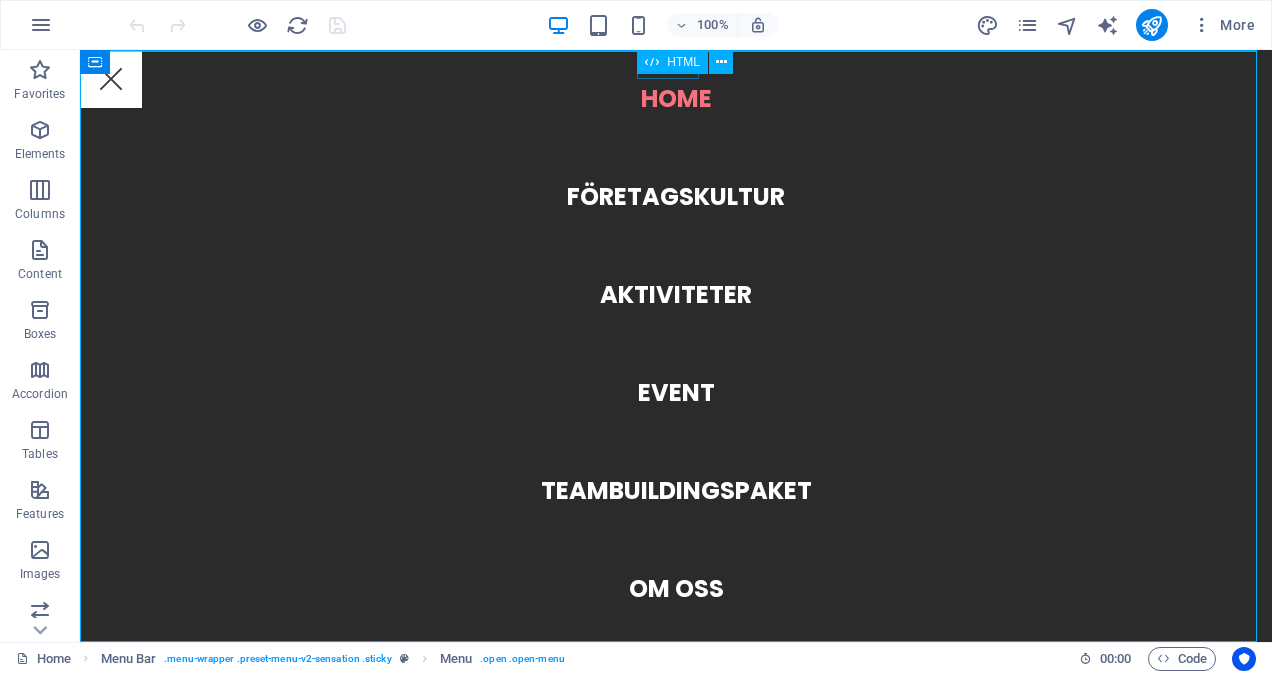 click on "HTML" at bounding box center [683, 62] 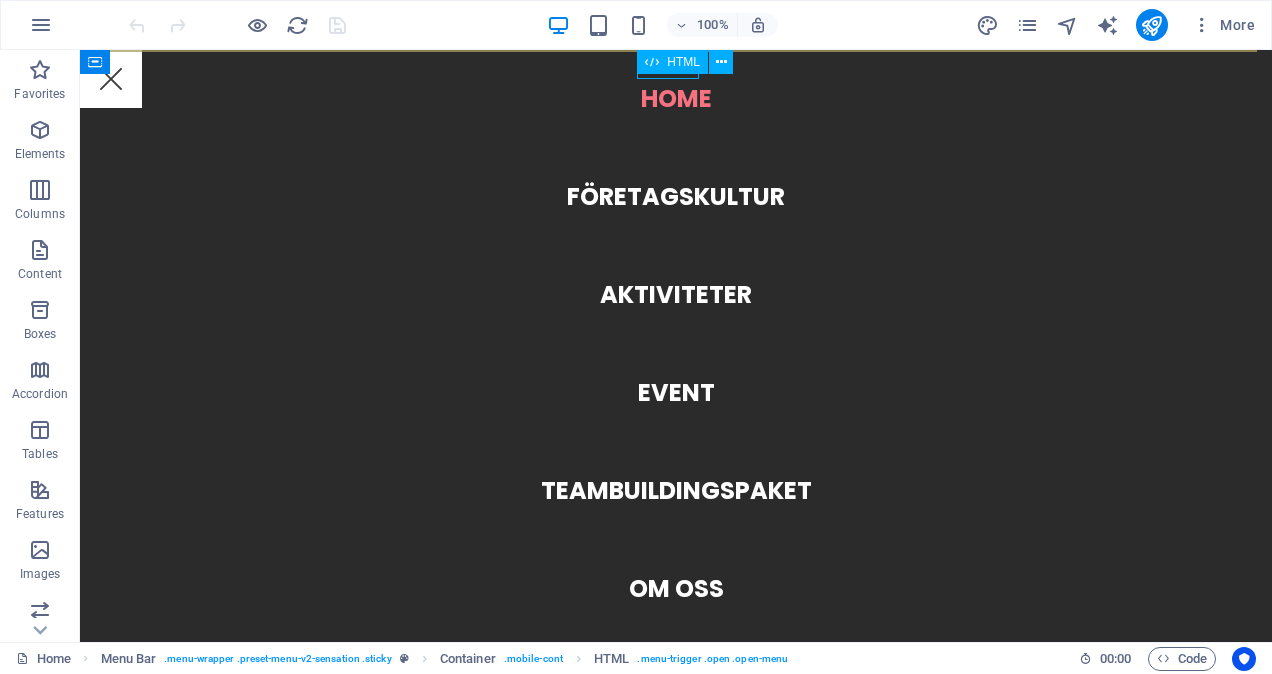 click at bounding box center [111, 79] 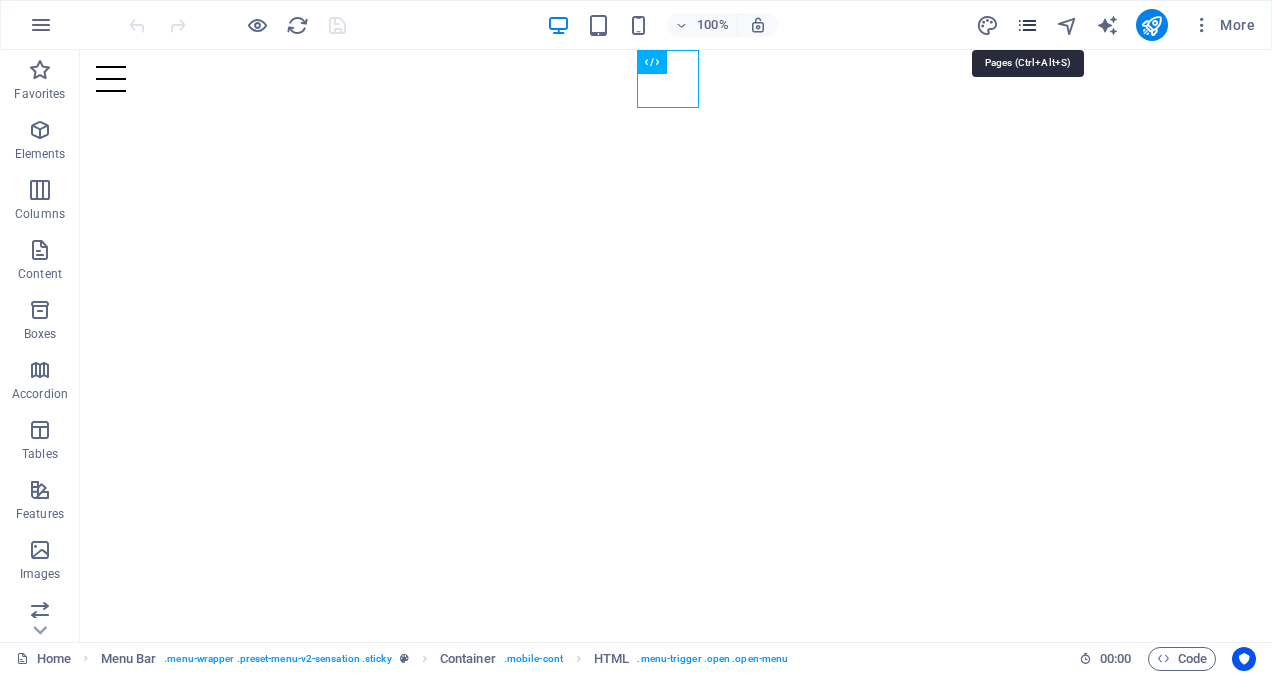 click at bounding box center [1027, 25] 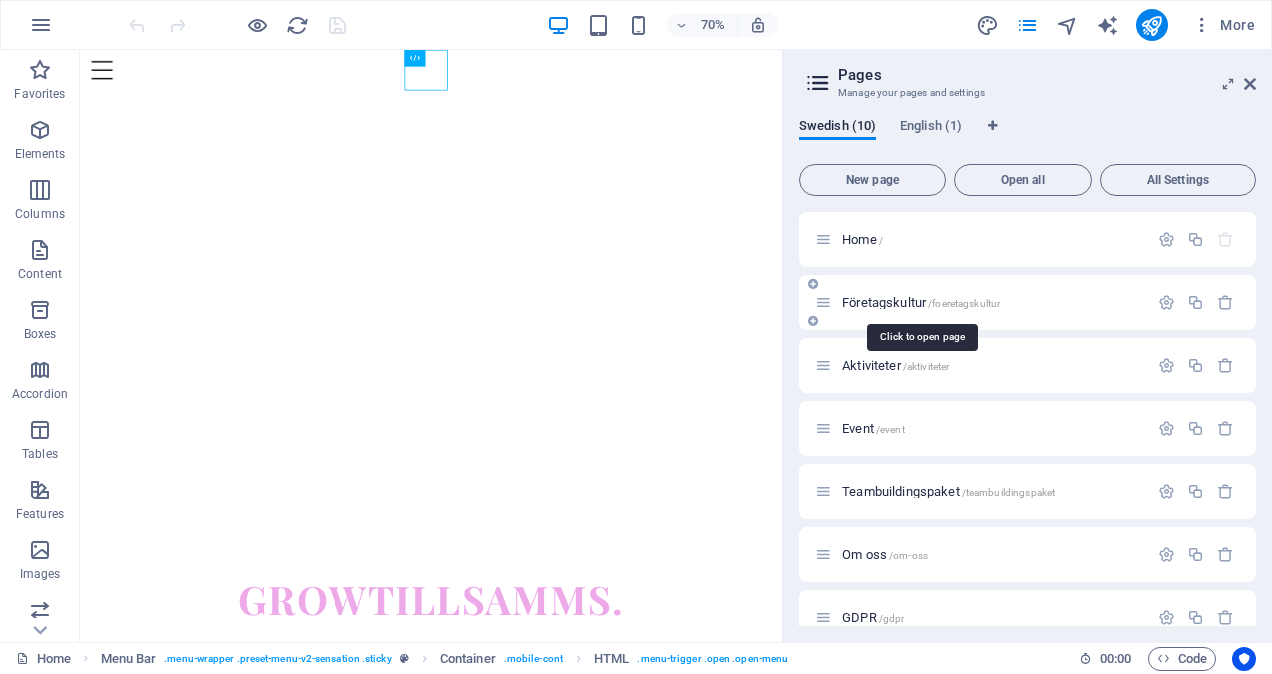 click on "Företagskultur /foeretagskultur" at bounding box center [921, 302] 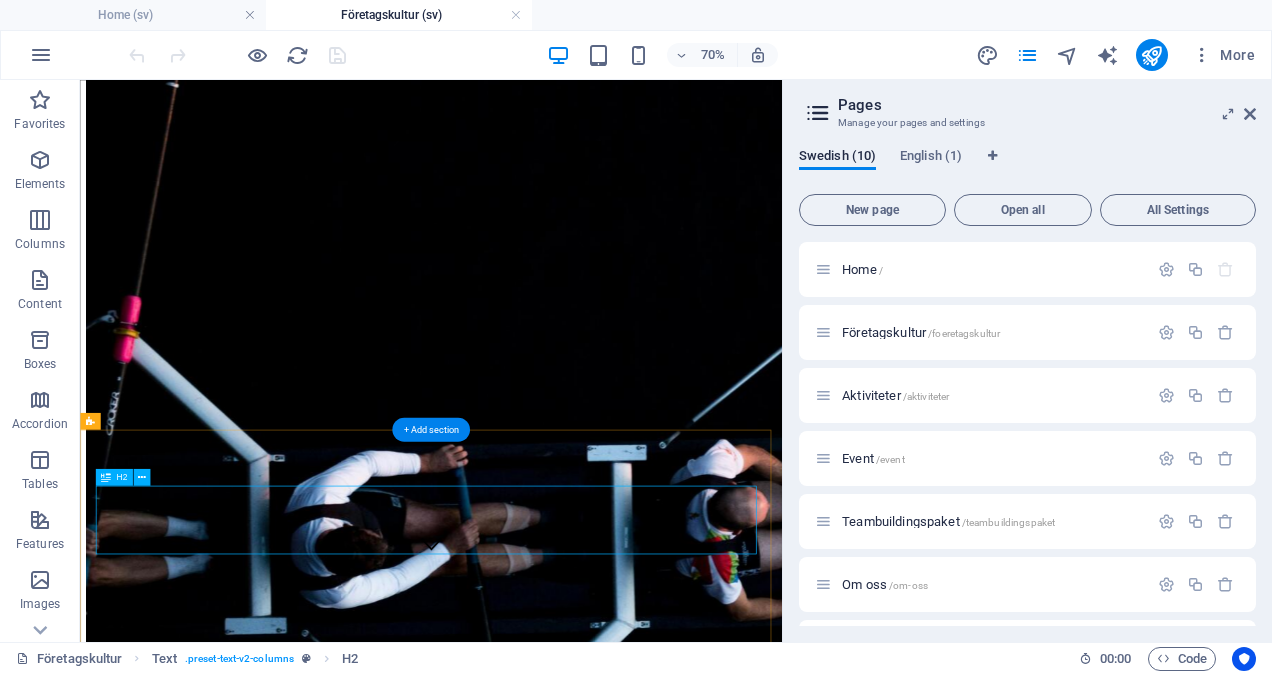 scroll, scrollTop: 105, scrollLeft: 0, axis: vertical 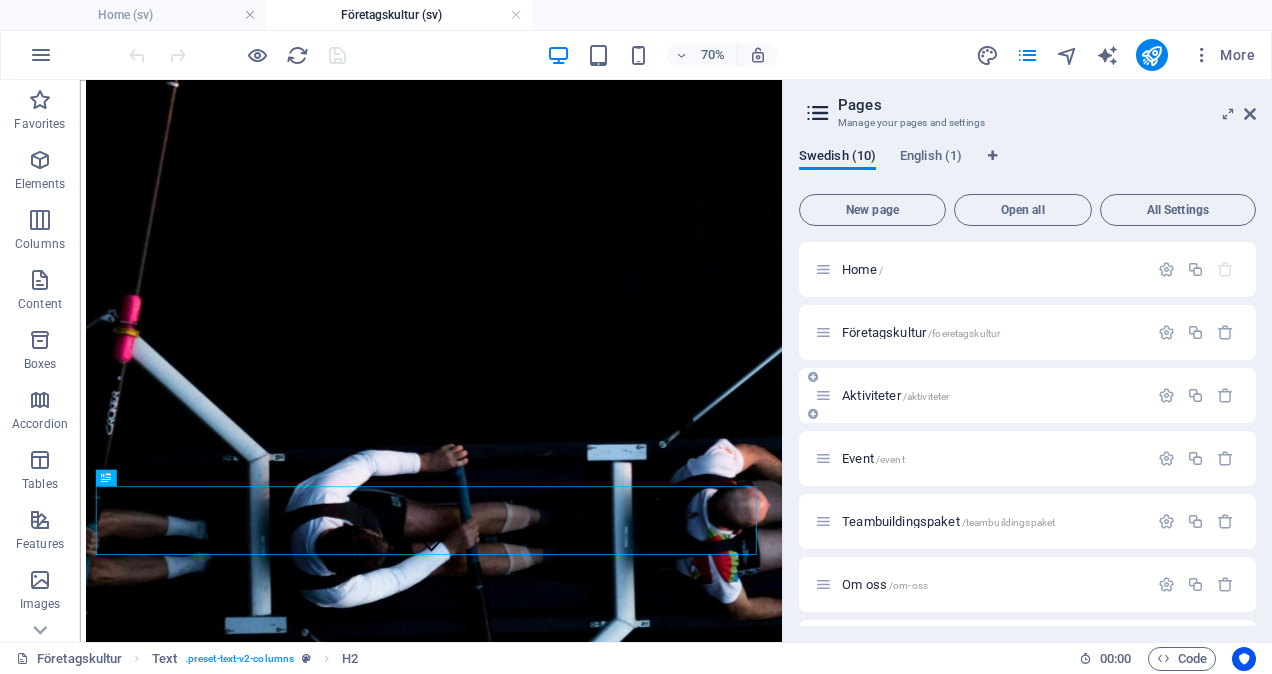 click on "Aktiviteter /aktiviteter" at bounding box center (895, 395) 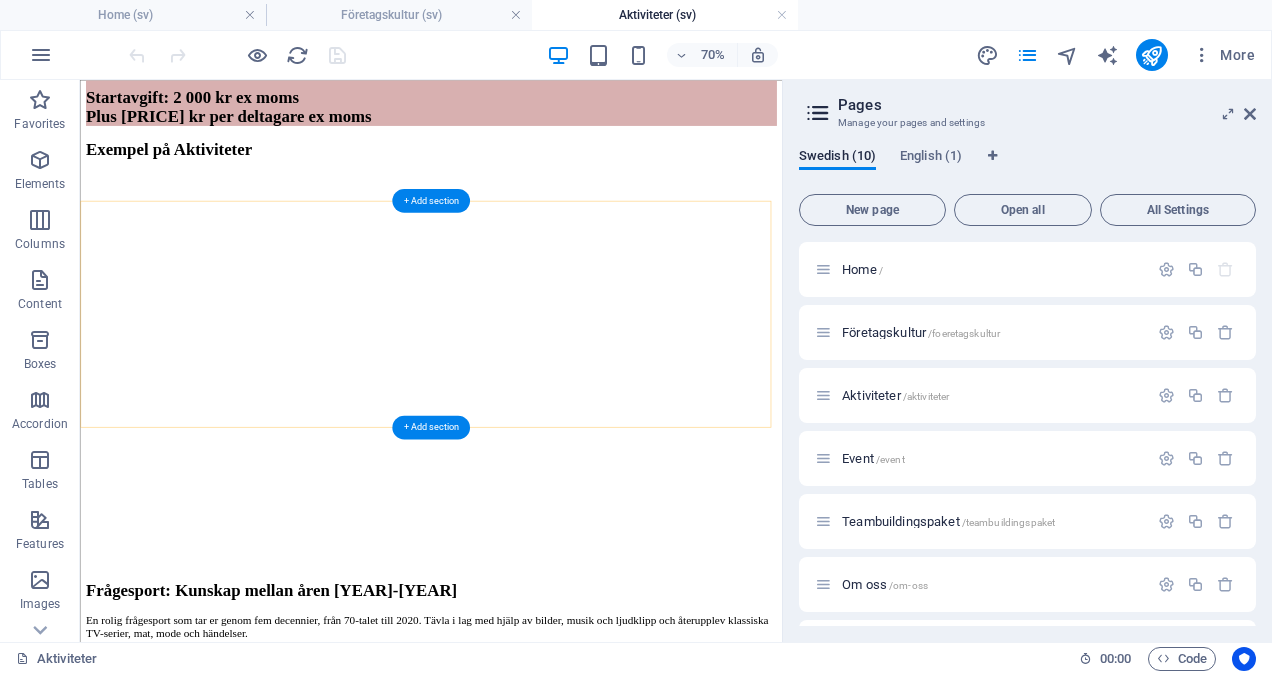 scroll, scrollTop: 1556, scrollLeft: 0, axis: vertical 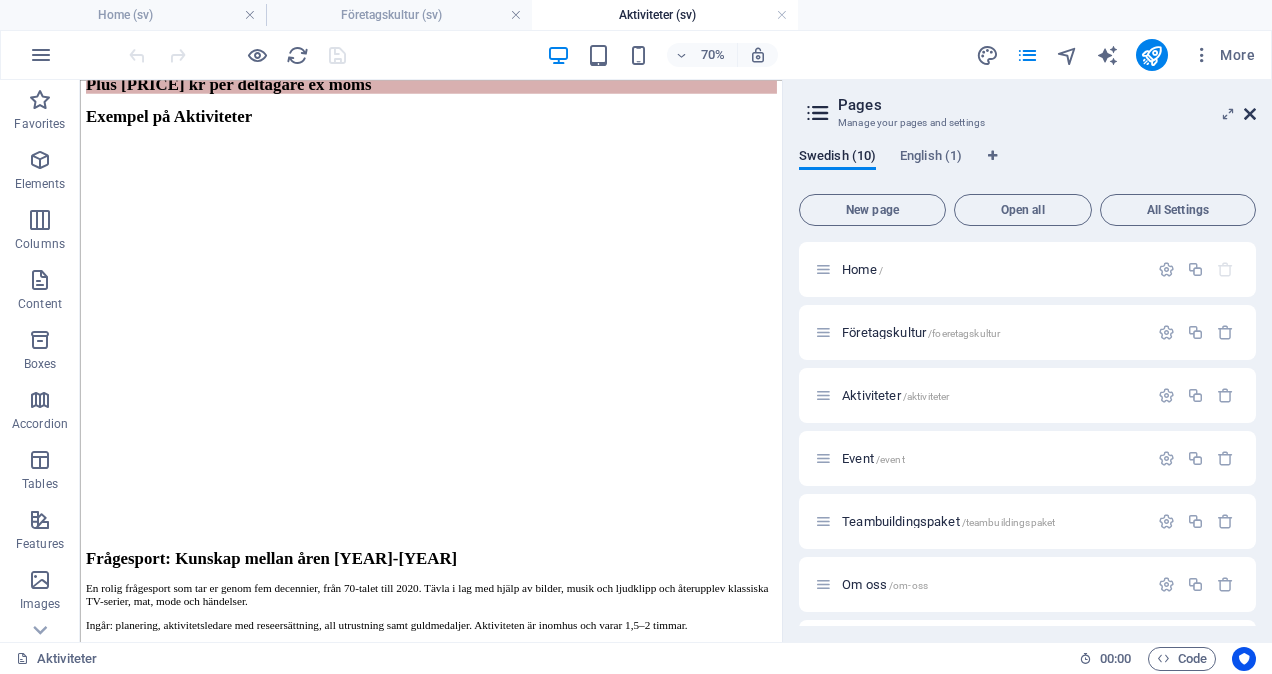 click at bounding box center [1250, 114] 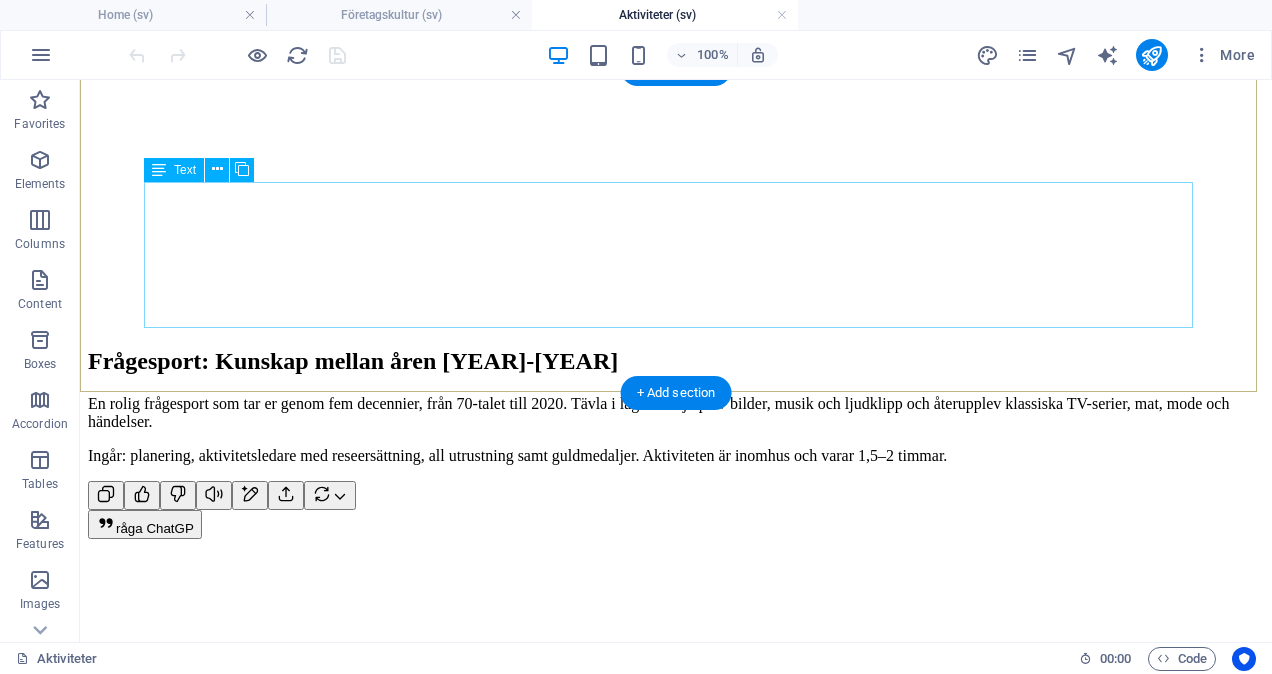 scroll, scrollTop: 1697, scrollLeft: 0, axis: vertical 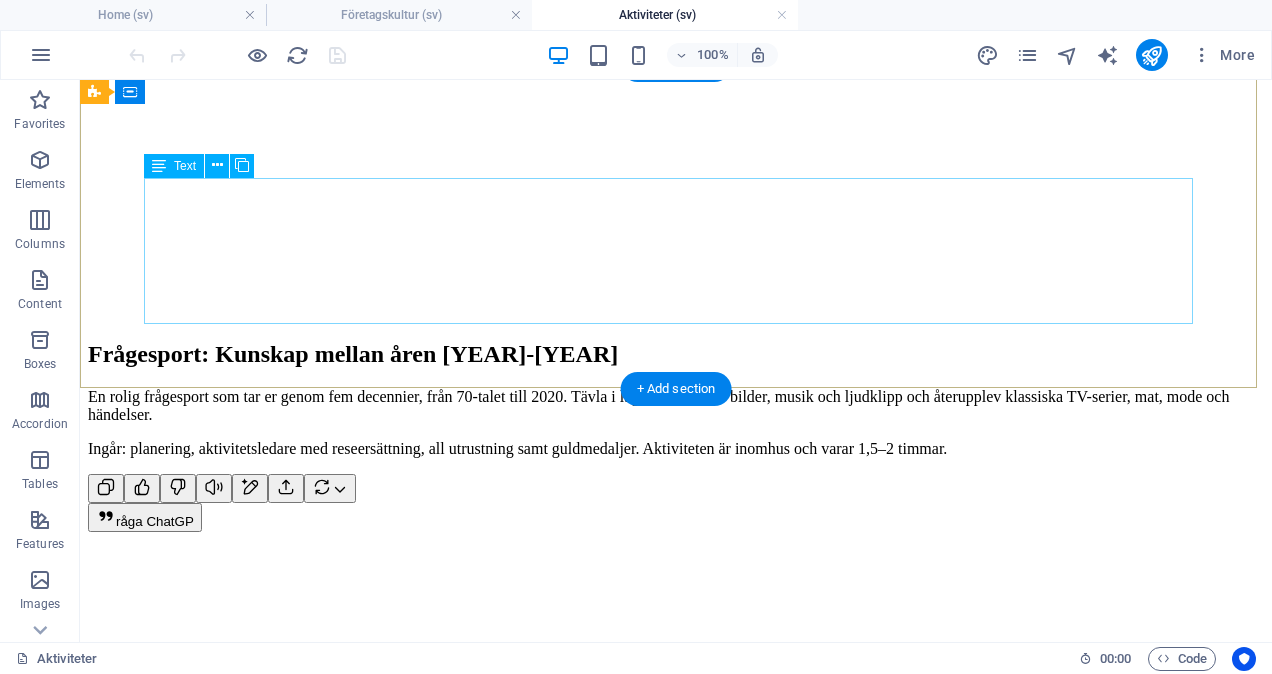 click on "En rolig frågesport som tar er genom fem decennier, från 70-talet till 2020. Tävla i lag med hjälp av bilder, musik och ljudklipp och återupplev klassiska TV-serier, mat, mode och händelser. Ingår: planering, aktivitetsledare med reseersättning, all utrustning samt guldmedaljer. Aktiviteten är inomhus och varar 1,5–2 timmar. råga ChatGP" at bounding box center (676, 460) 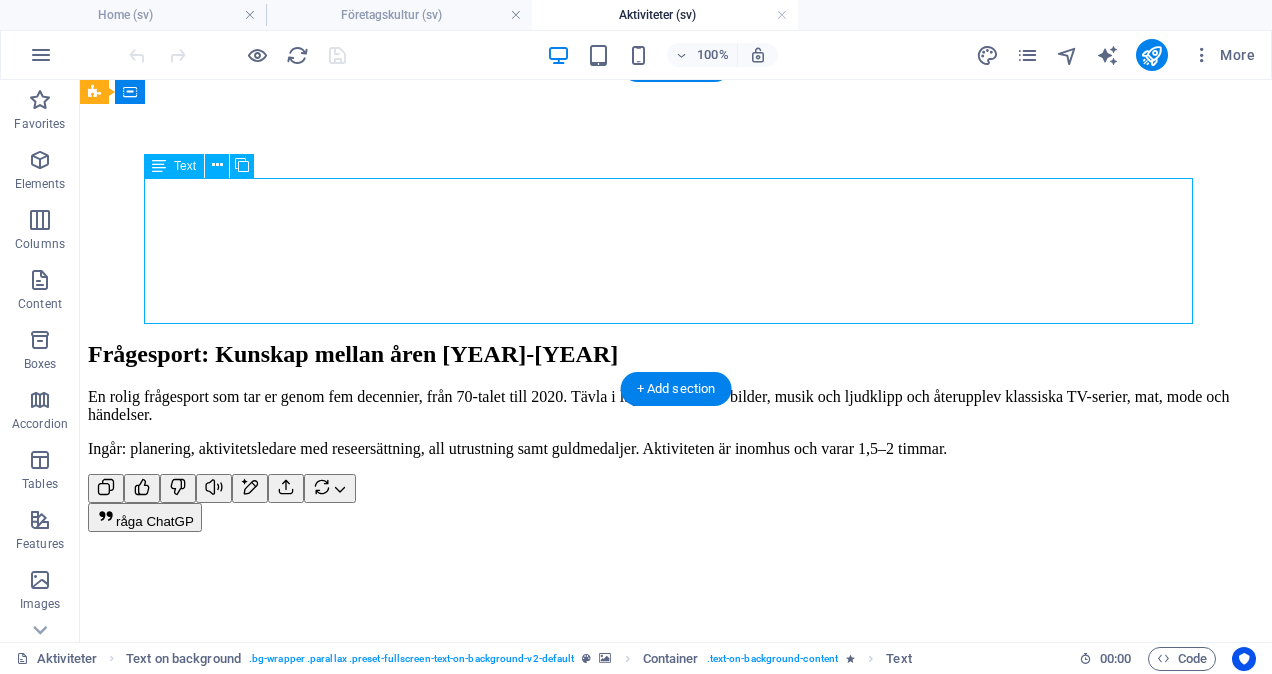 click on "En rolig frågesport som tar er genom fem decennier, från 70-talet till 2020. Tävla i lag med hjälp av bilder, musik och ljudklipp och återupplev klassiska TV-serier, mat, mode och händelser. Ingår: planering, aktivitetsledare med reseersättning, all utrustning samt guldmedaljer. Aktiviteten är inomhus och varar 1,5–2 timmar. råga ChatGP" at bounding box center (676, 460) 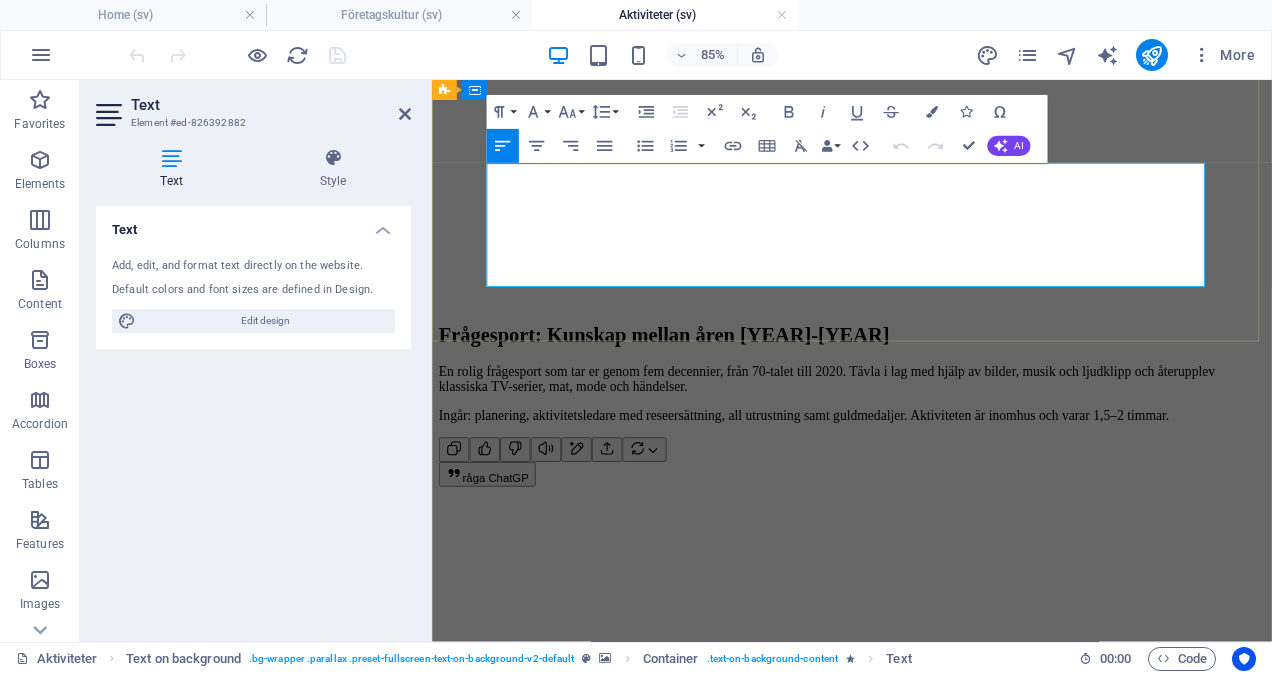 click on "råga ChatGP" at bounding box center [926, 544] 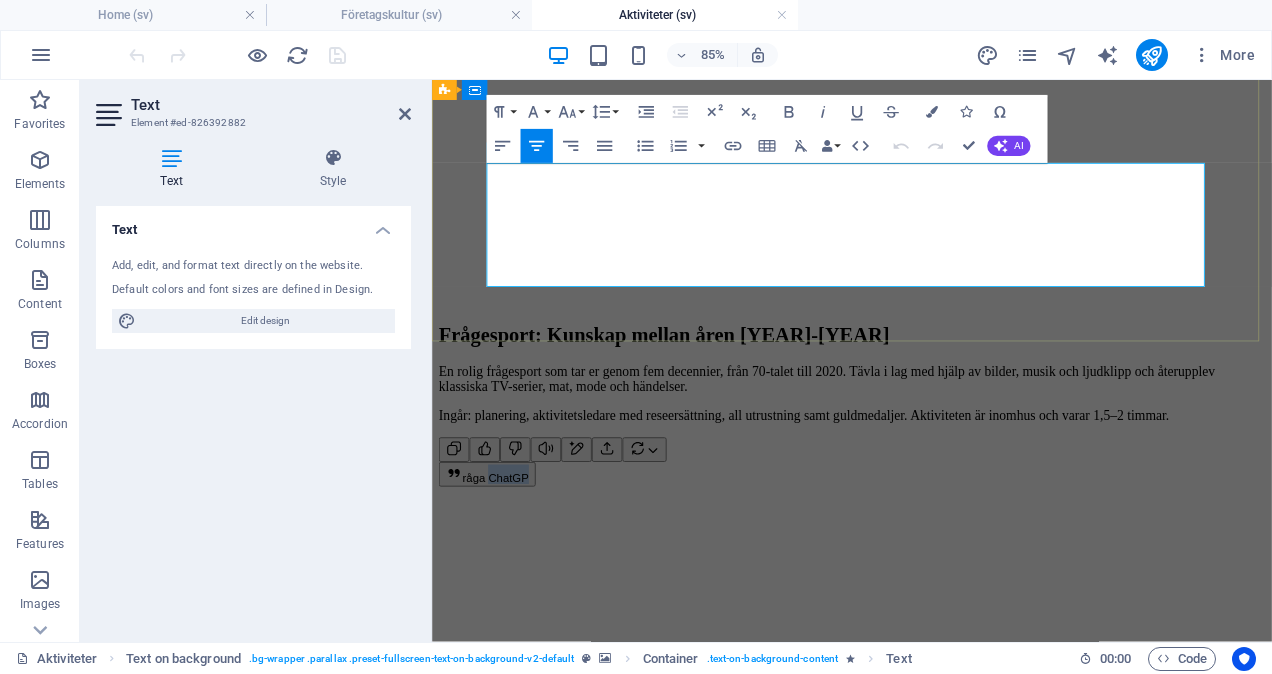 click on "råga ChatGP" at bounding box center (926, 544) 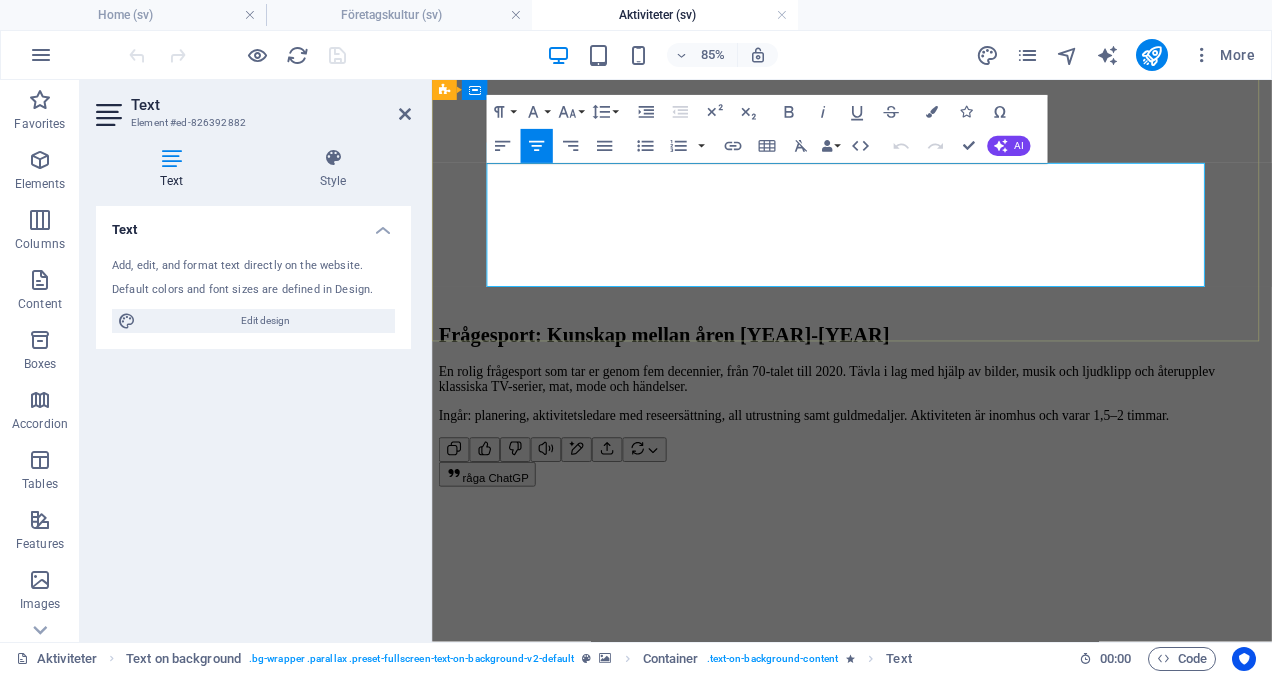 click on "Ingår: planering, aktivitetsledare med reseersättning, all utrustning samt guldmedaljer. Aktiviteten är inomhus och varar 1,5–2 timmar." at bounding box center (926, 476) 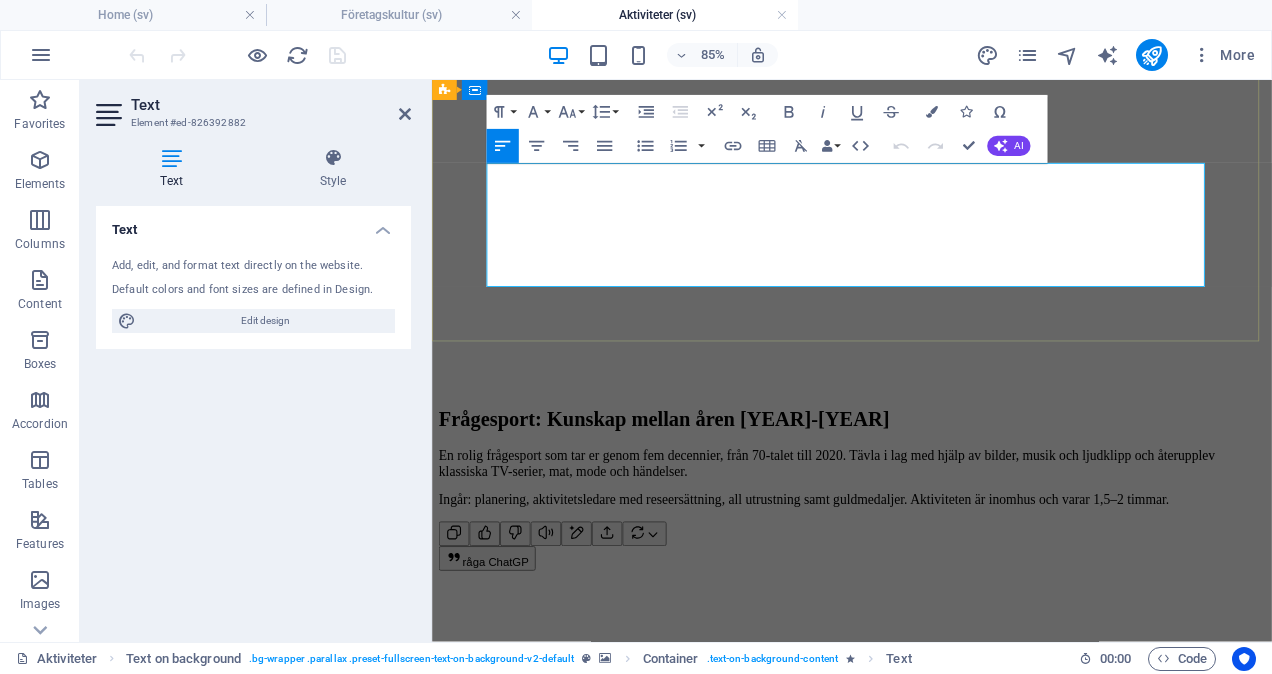 click on "råga ChatGP" at bounding box center [926, 643] 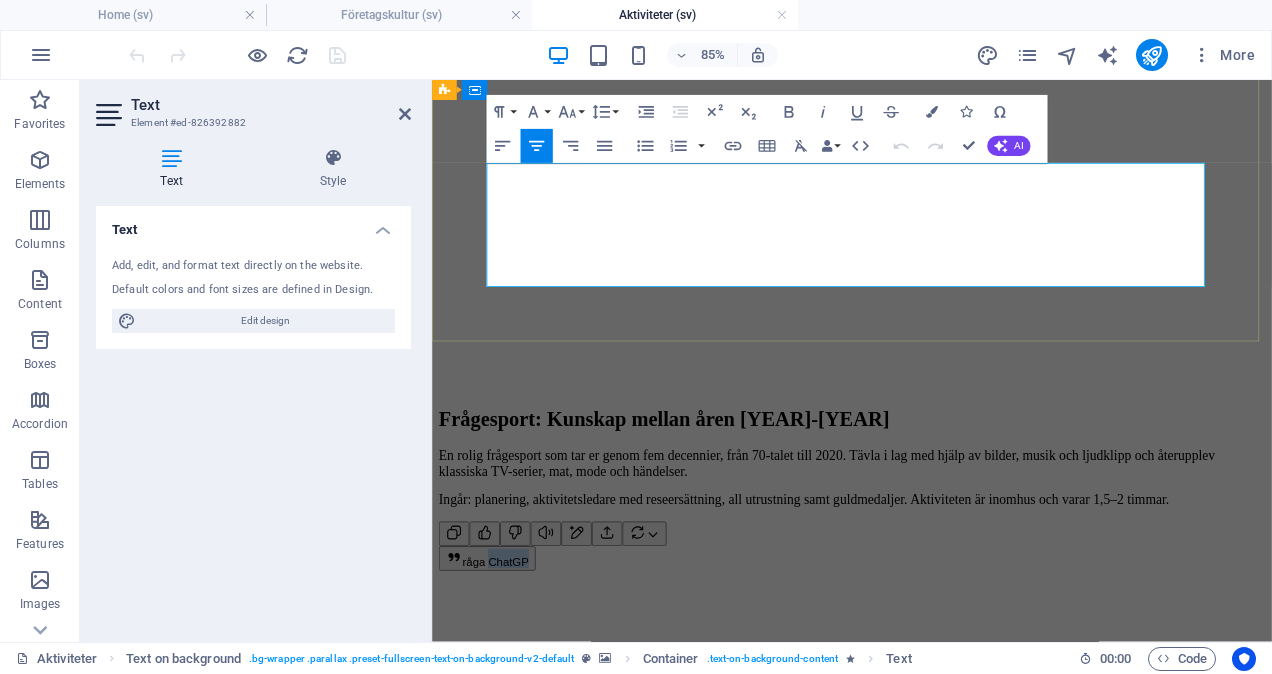 click on "råga ChatGP" at bounding box center (926, 643) 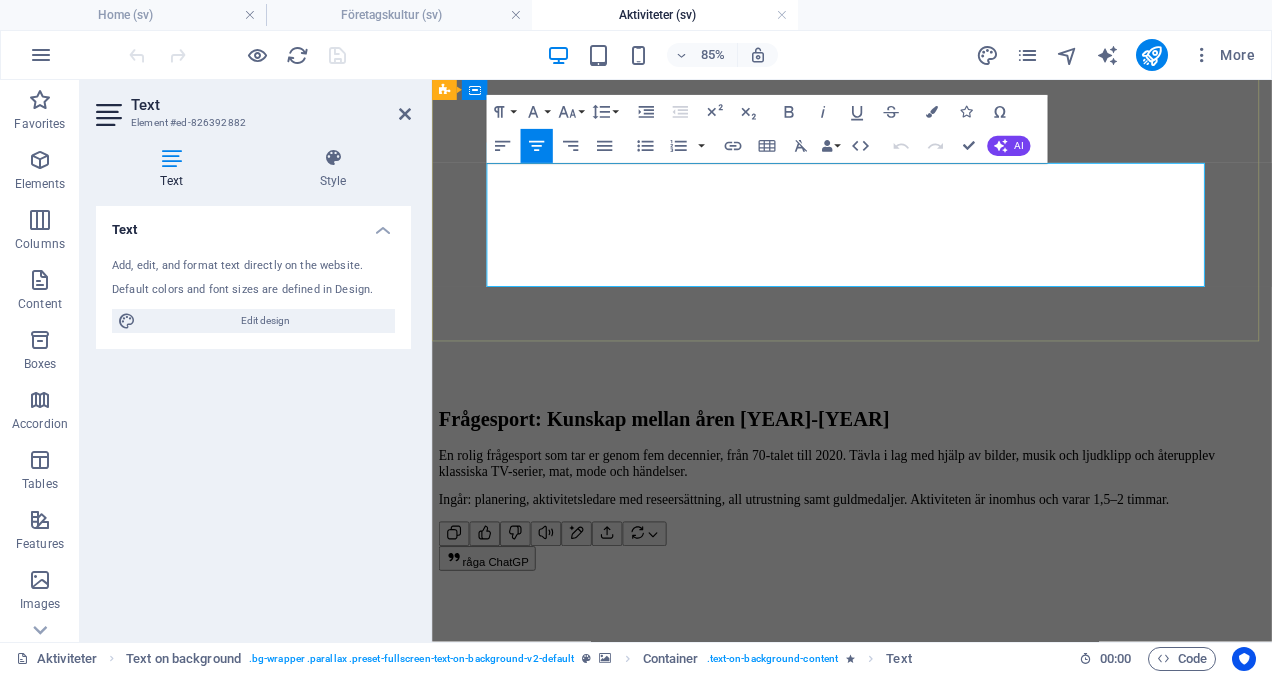 click on "råga ChatGP" at bounding box center (926, 643) 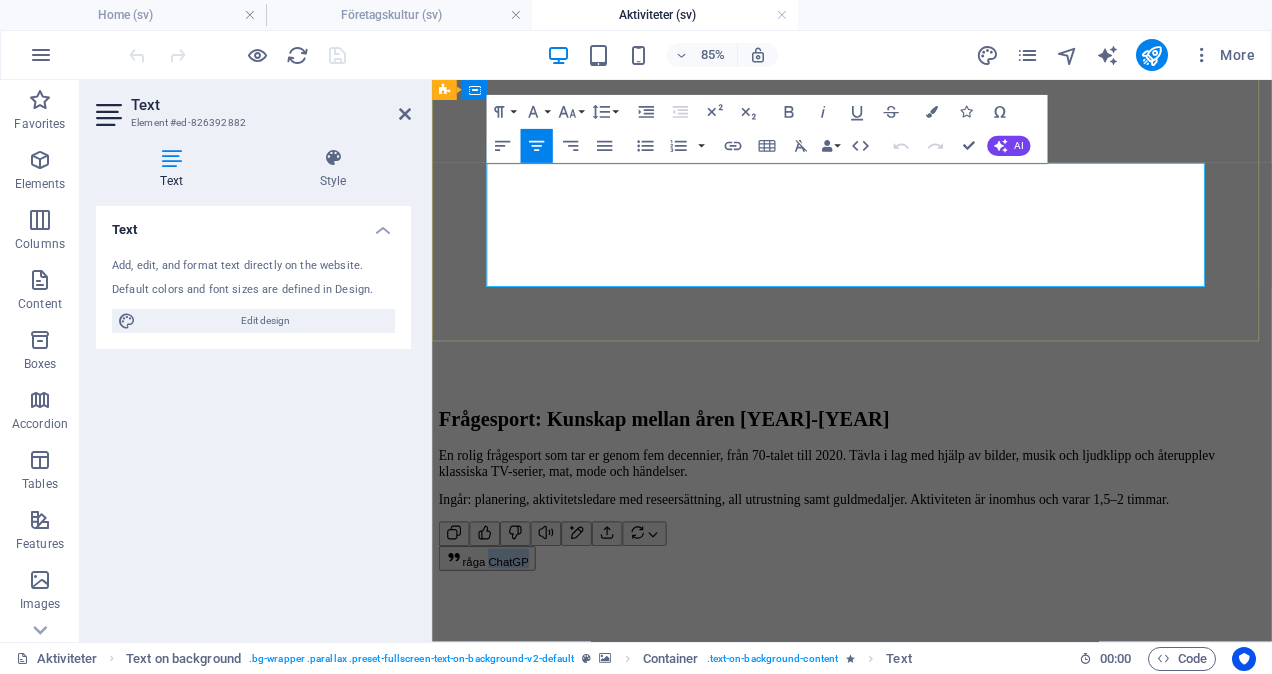 click on "råga ChatGP" at bounding box center [926, 643] 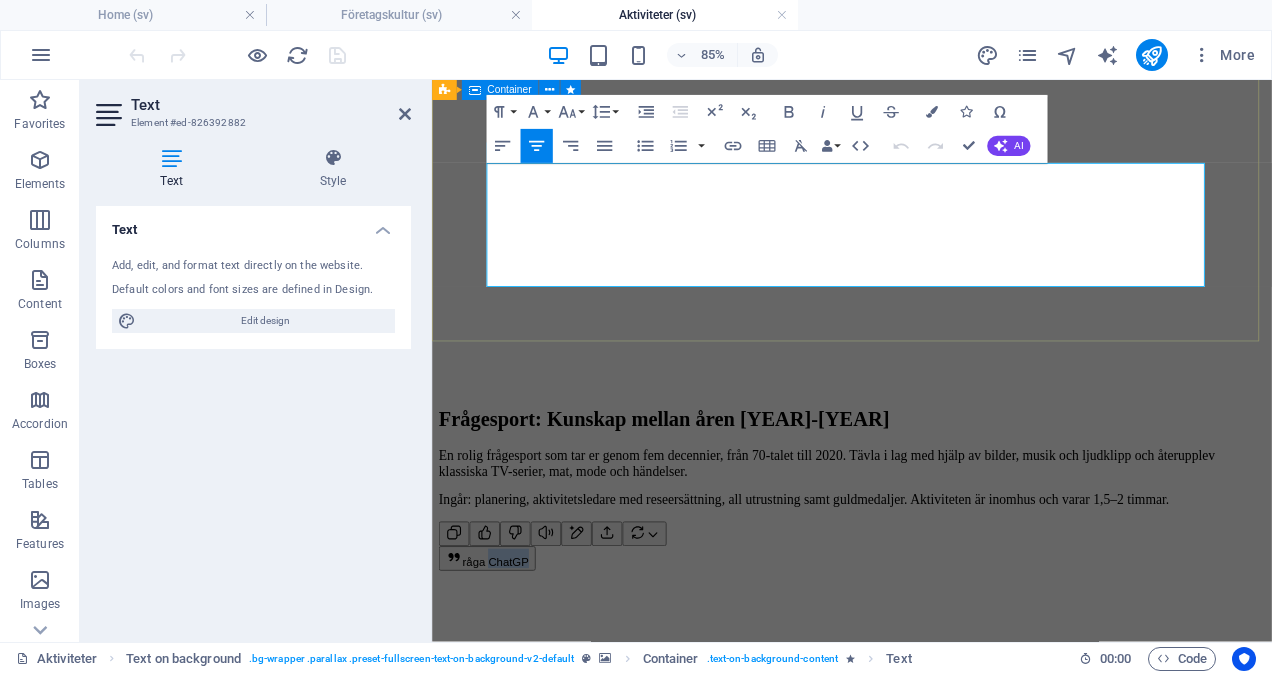 click on "Frågesport: Kunskap mellan åren [YEAR]-[YEAR] En rolig frågesport som tar er genom fem decennier, från 70-talet till 2020. Tävla i lag med hjälp av bilder, musik och ljudklipp och återupplev klassiska TV-serier, mat, mode och händelser. Ingår: planering, aktivitetsledare med reseersättning, all utrustning samt guldmedaljer. Aktiviteten är inomhus och varar 1,5–2 timmar. råga ChatGP" at bounding box center [926, 562] 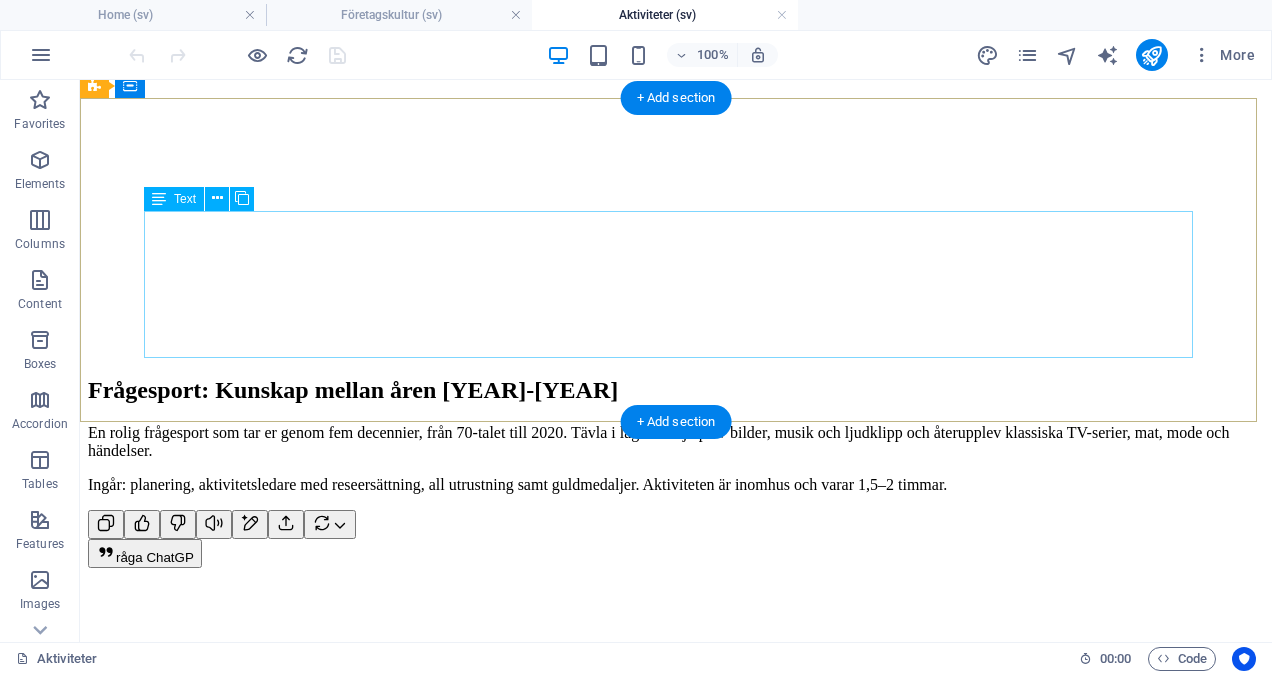 scroll, scrollTop: 1660, scrollLeft: 0, axis: vertical 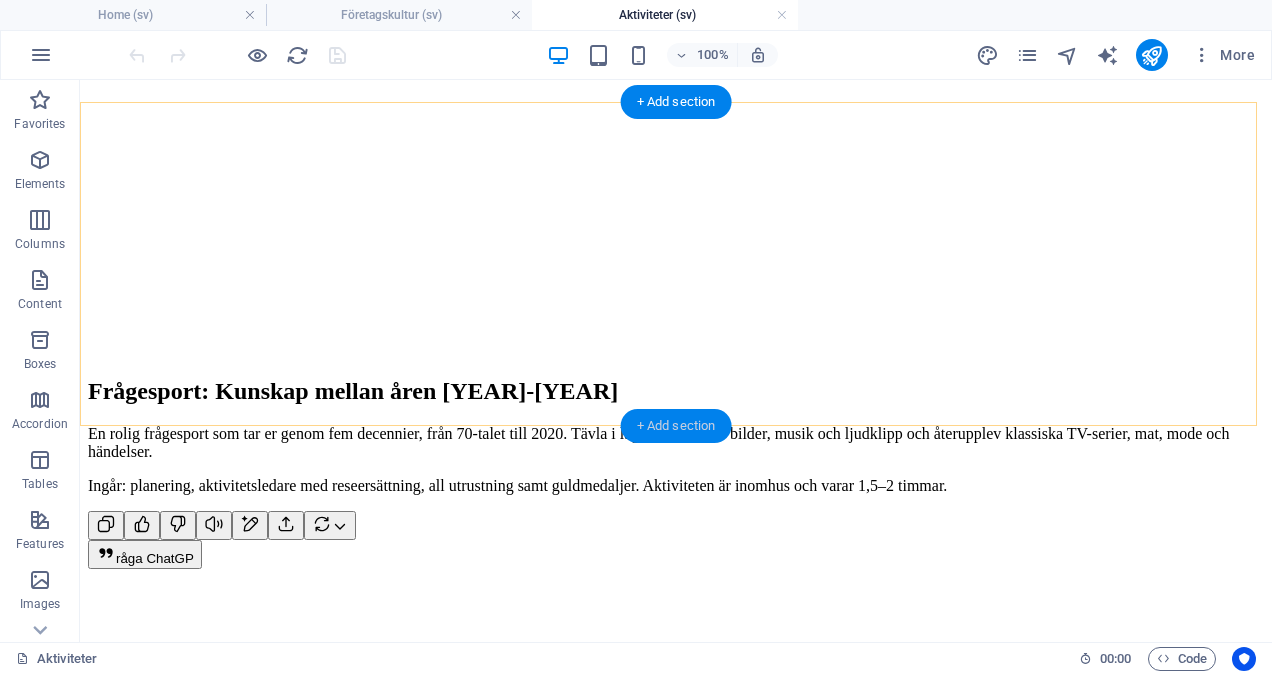 click on "+ Add section" at bounding box center [676, 426] 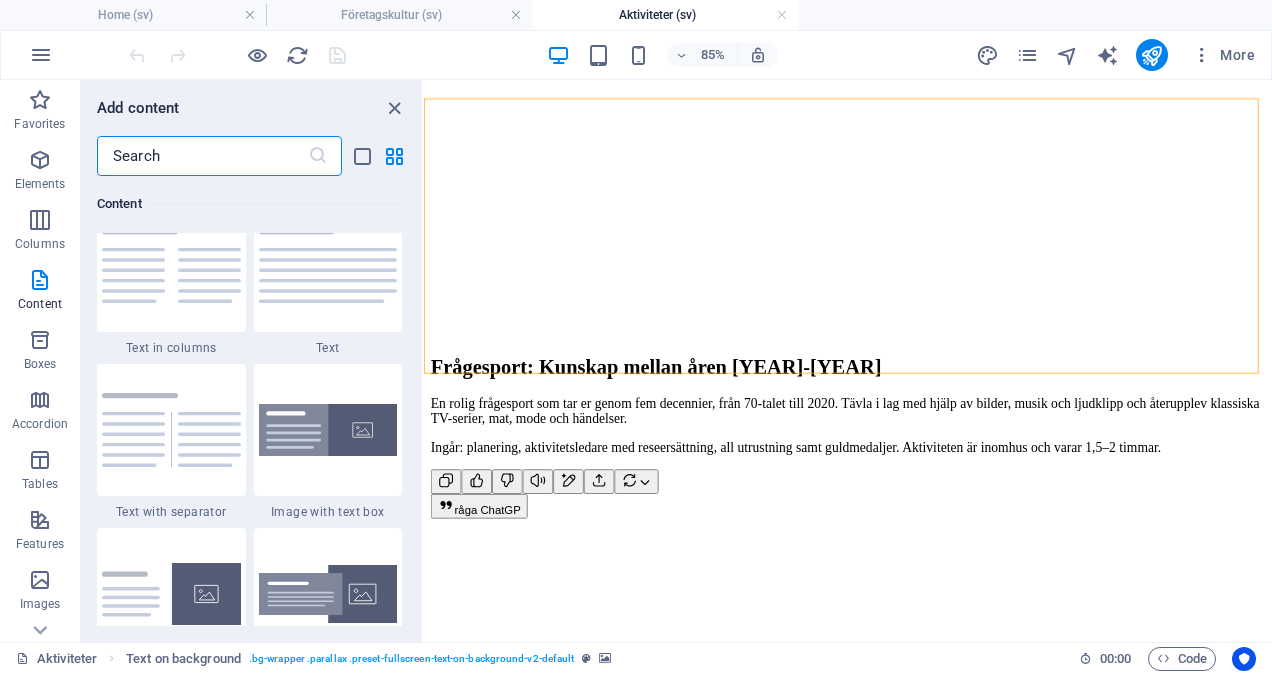 scroll, scrollTop: 3537, scrollLeft: 0, axis: vertical 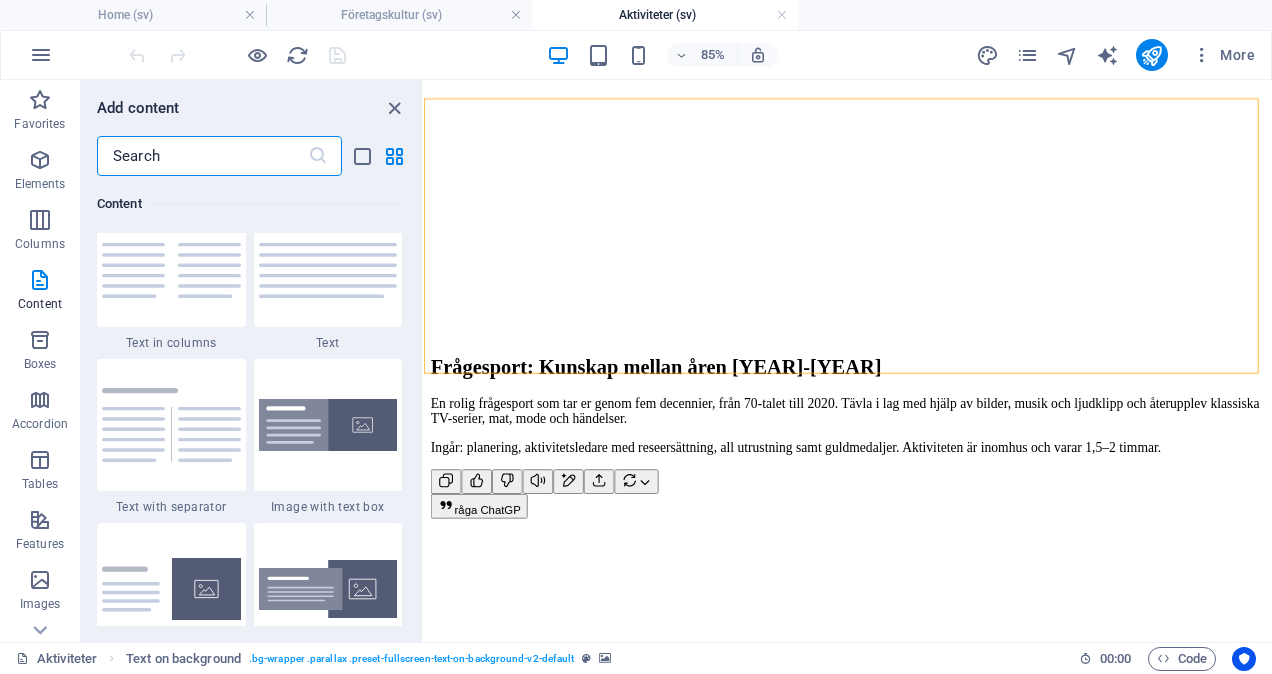 click on "Add content ​ Favorites 1 Star Headline 1 Star Container Elements 1 Star Headline 1 Star Text 1 Star Image 1 Star Container 1 Star Spacer 1 Star Separator 1 Star HTML 1 Star Icon 1 Star Button 1 Star Logo 1 Star SVG 1 Star Image slider 1 Star Slider 1 Star Gallery 1 Star Menu 1 Star Map 1 Star Facebook 1 Star Video 1 Star YouTube 1 Star Vimeo 1 Star Document 1 Star Audio 1 Star Iframe 1 Star Privacy 1 Star Languages Columns 1 Star Container 1 Star 2 columns 1 Star 3 columns 1 Star 4 columns 1 Star 5 columns 1 Star 6 columns 1 Star 40-60 1 Star 20-80 1 Star 80-20 1 Star 30-70 1 Star 70-30 1 Star Unequal Columns 1 Star 25-25-50 1 Star 25-50-25 1 Star 50-25-25 1 Star 20-60-20 1 Star 50-16-16-16 1 Star 16-16-16-50 1 Star Grid 2-1 1 Star Grid 1-2 1 Star Grid 3-1 1 Star Grid 1-3 1 Star Grid 4-1 1 Star Grid 1-4 1 Star Grid 1-2-1 1 Star Grid 1-1-2 1 Star Grid 2h-2v 1 Star Grid 2v-2h 1 Star Grid 2-1-2 1 Star Grid 3-4 Content 1 Star Text in columns 1 Star Text 1 Star Text with separator 1 Star Image with text box" at bounding box center (251, 361) 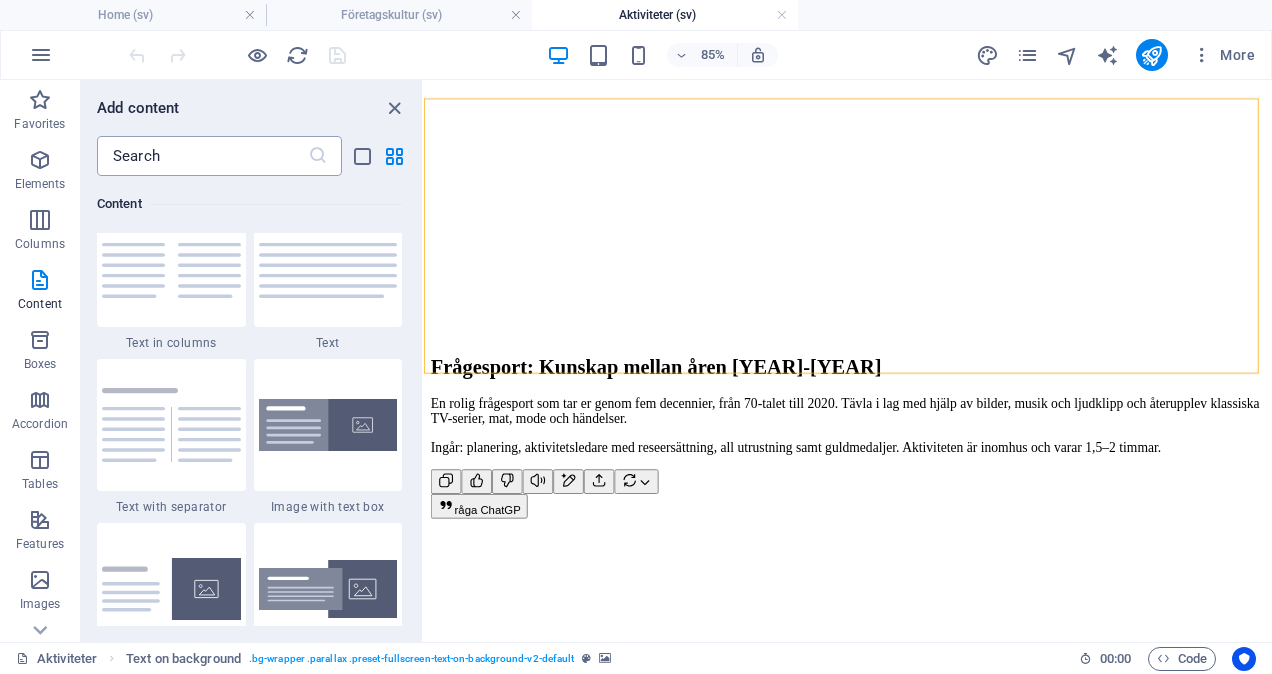 click at bounding box center [202, 156] 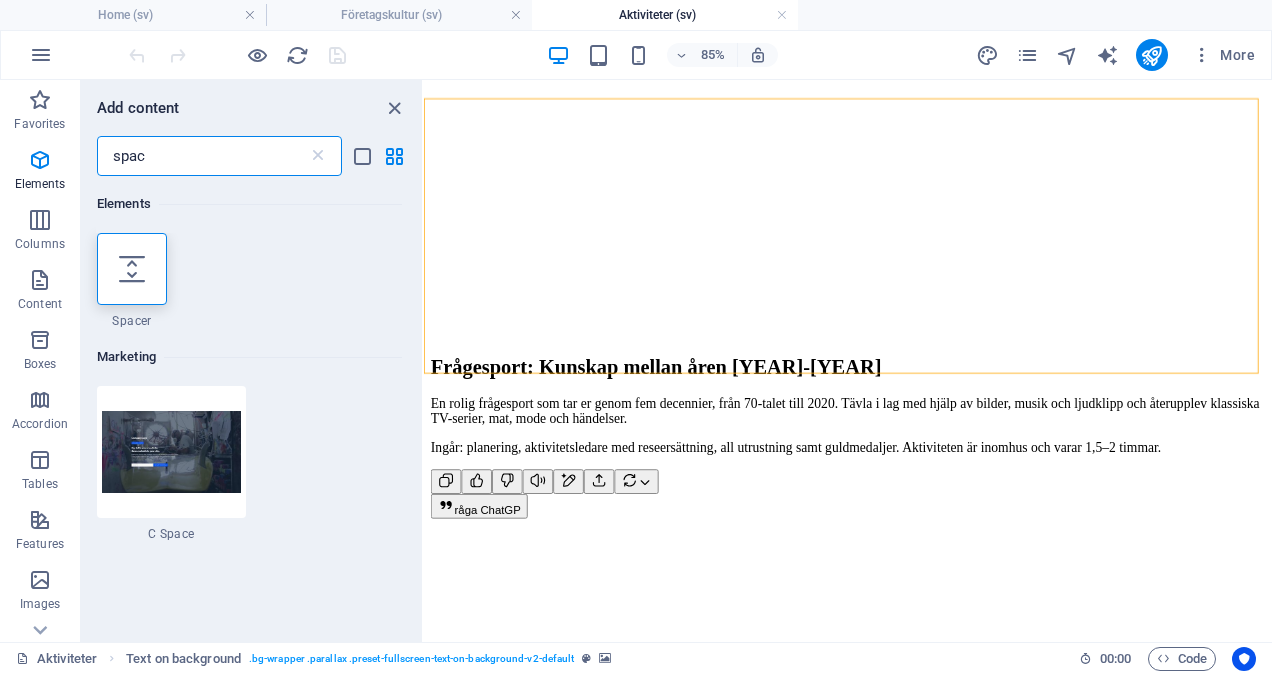 scroll, scrollTop: 0, scrollLeft: 0, axis: both 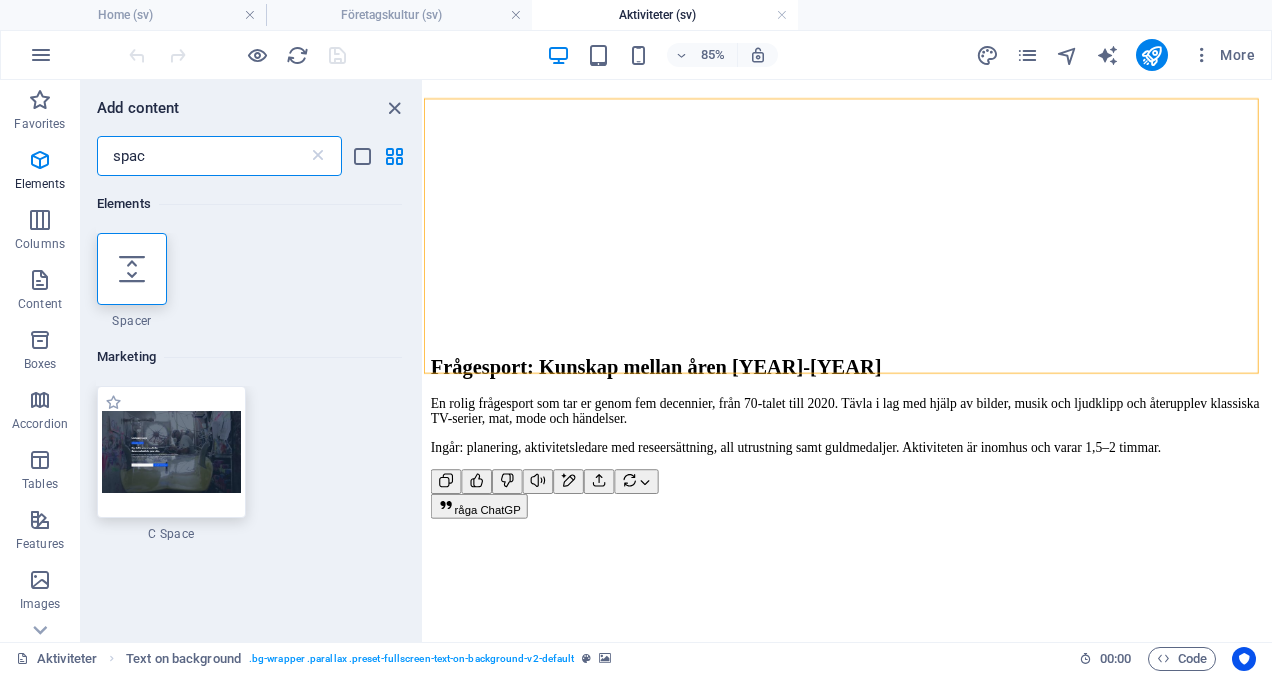 type on "spac" 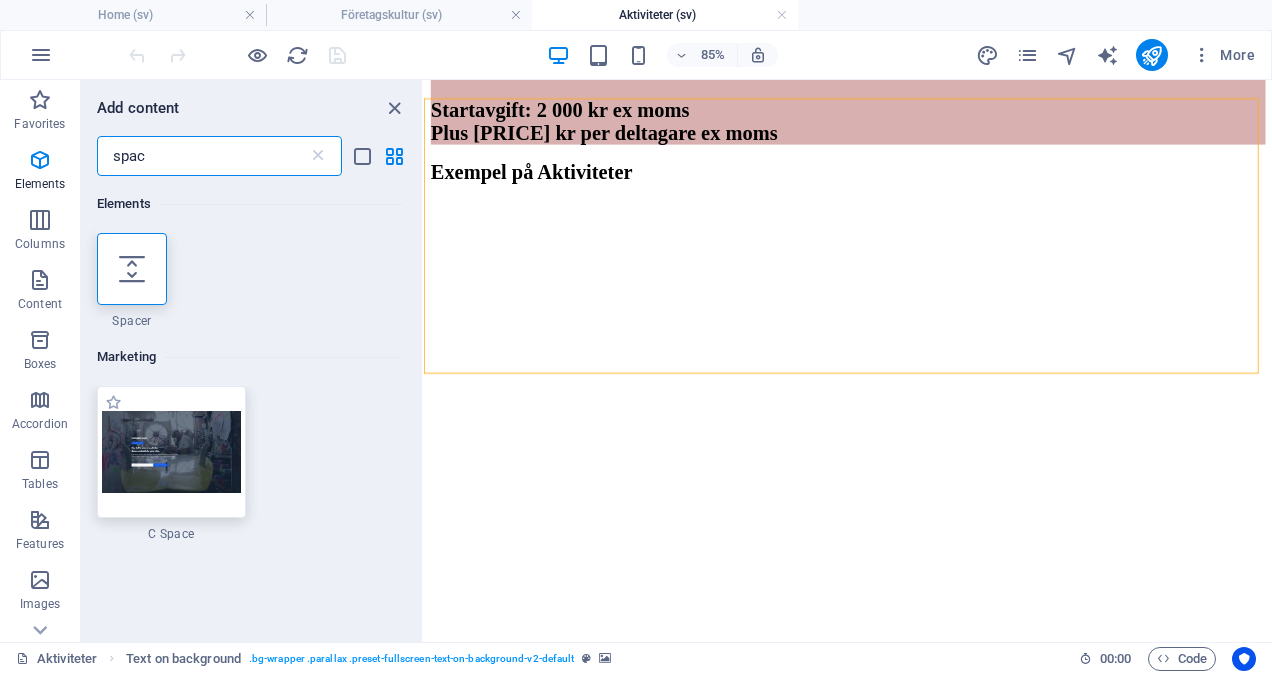 scroll, scrollTop: 1765, scrollLeft: 0, axis: vertical 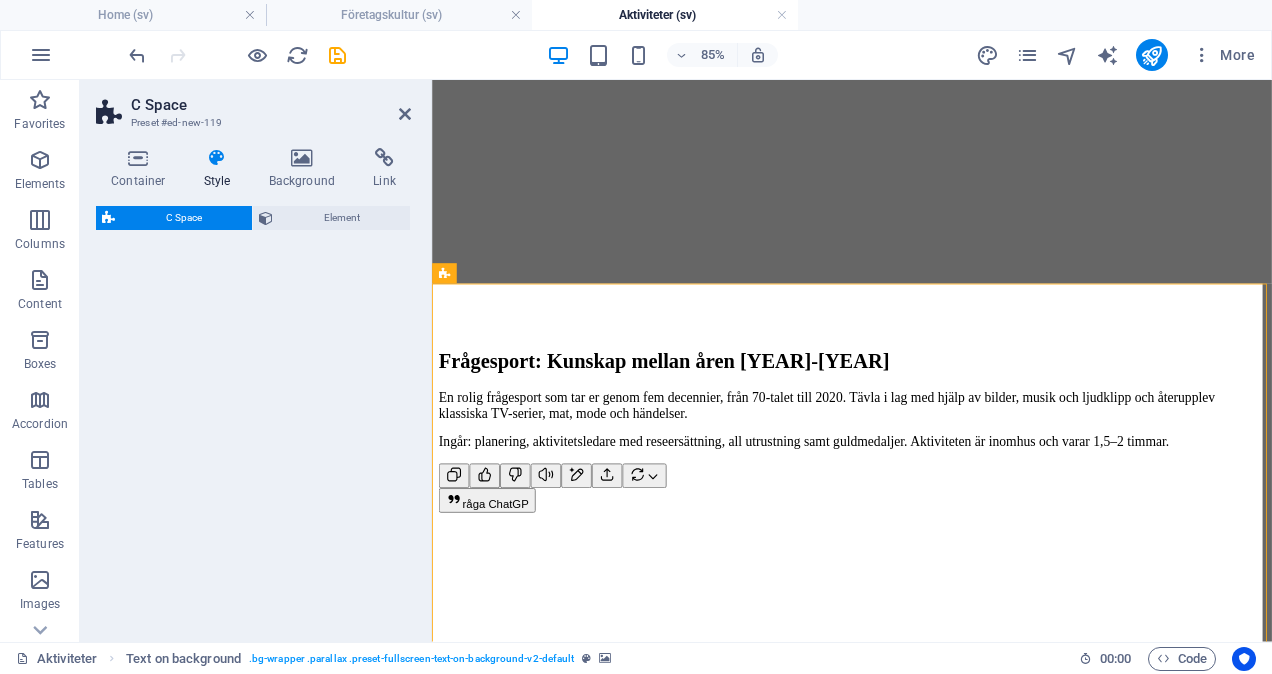 select on "%" 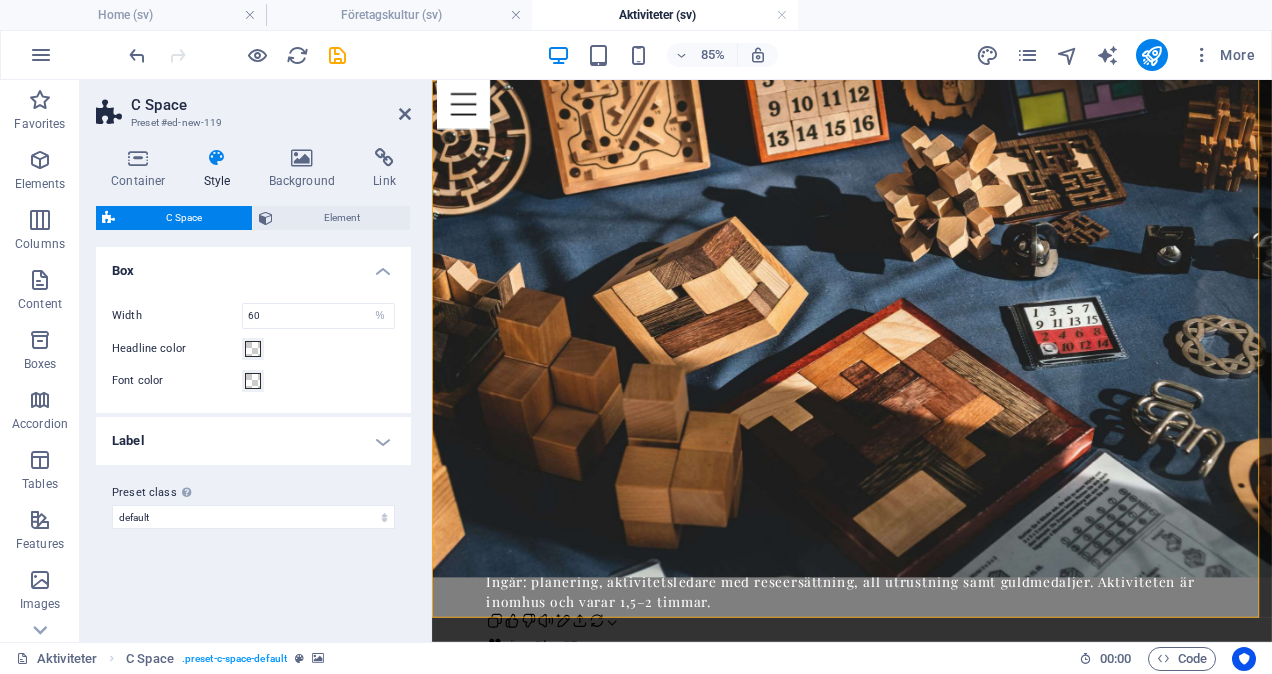scroll, scrollTop: 2184, scrollLeft: 0, axis: vertical 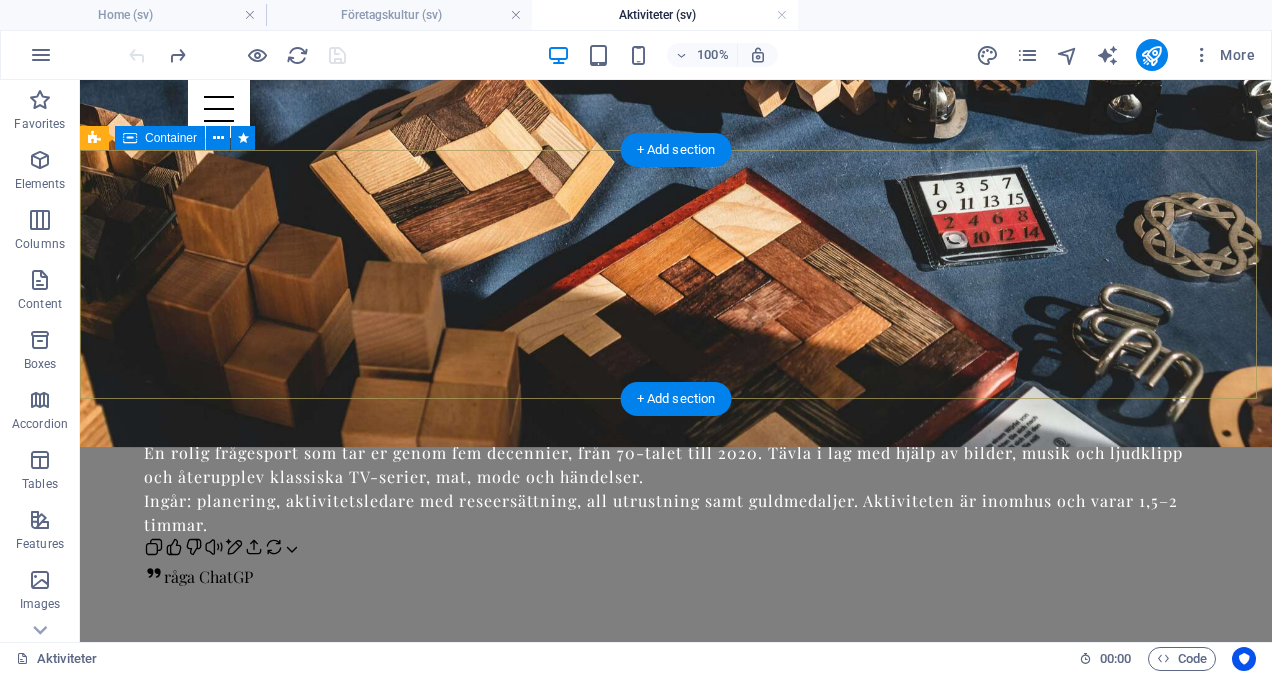 click on "Headline Lorem ipsum dolor sit amet, consectetuer adipiscing elit. Aenean commodo ligula eget dolor. Lorem ipsum dolor sit amet, consectetuer adipiscing elit leget dolor. Lorem ipsum dolor sit amet, consectetuer adipiscing elit. Aenean commodo ligula eget dolor. Lorem ipsum dolor sit amet, consectetuer adipiscing elit dolor." at bounding box center [676, 1838] 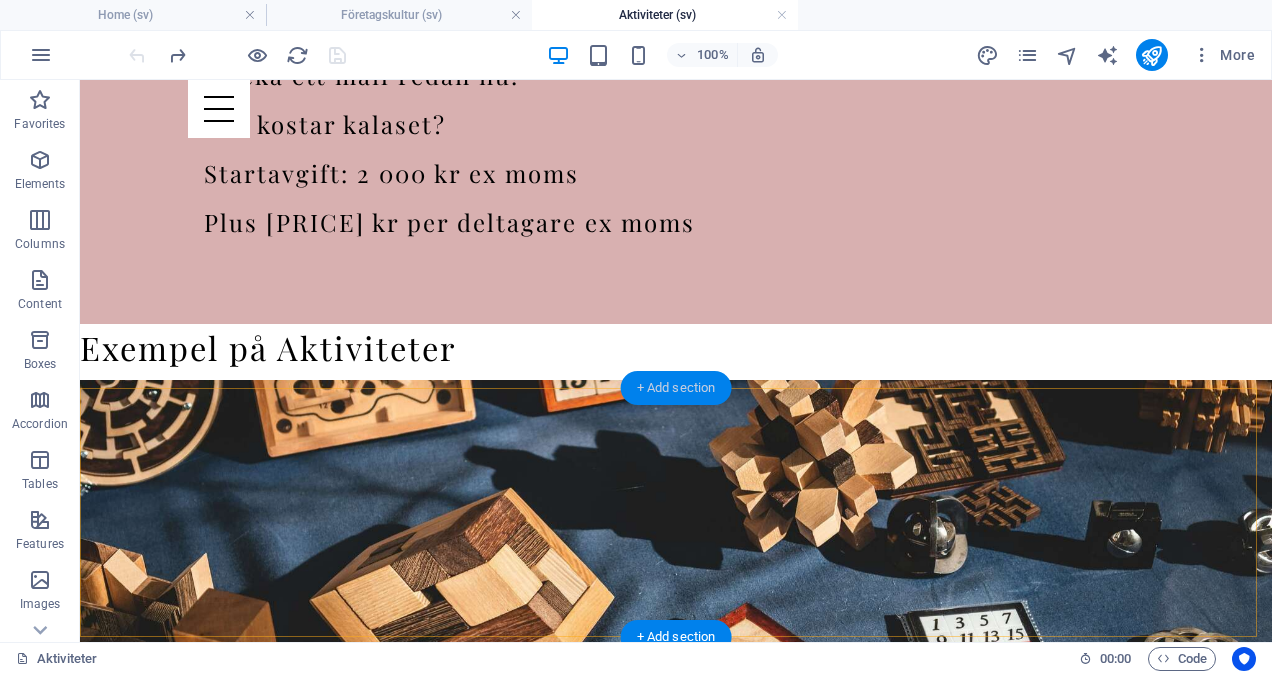 click on "+ Add section" at bounding box center [676, 388] 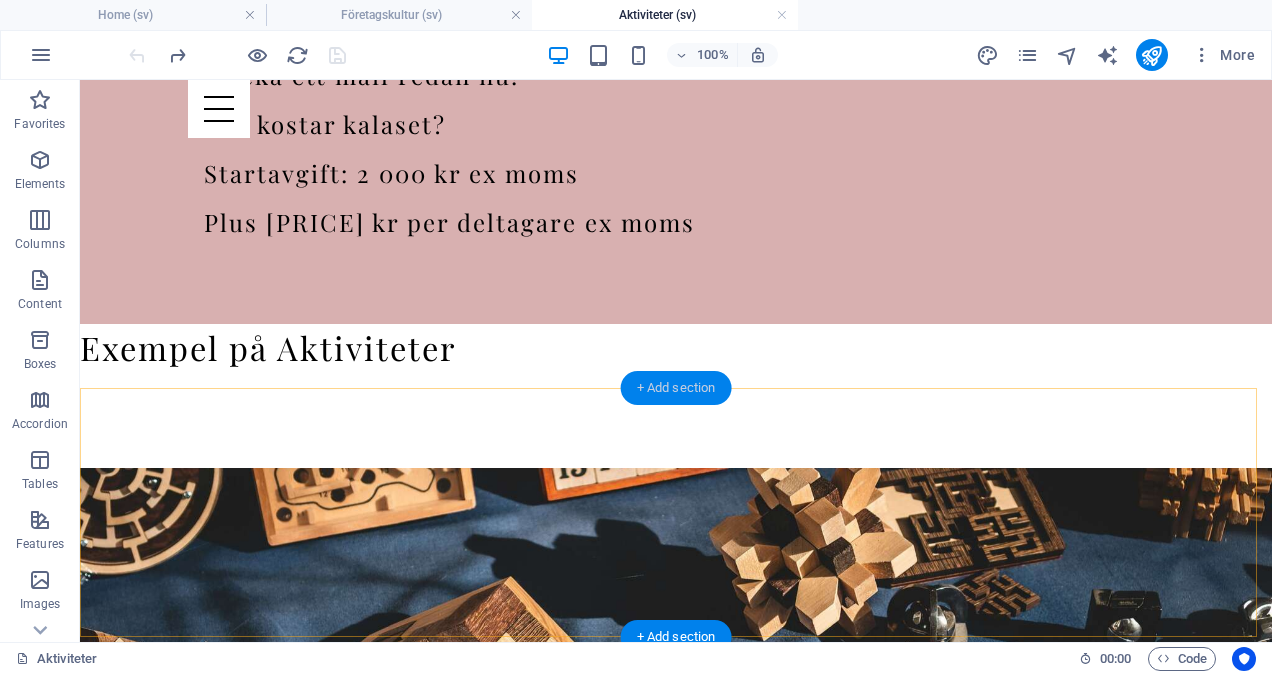 scroll, scrollTop: 1874, scrollLeft: 0, axis: vertical 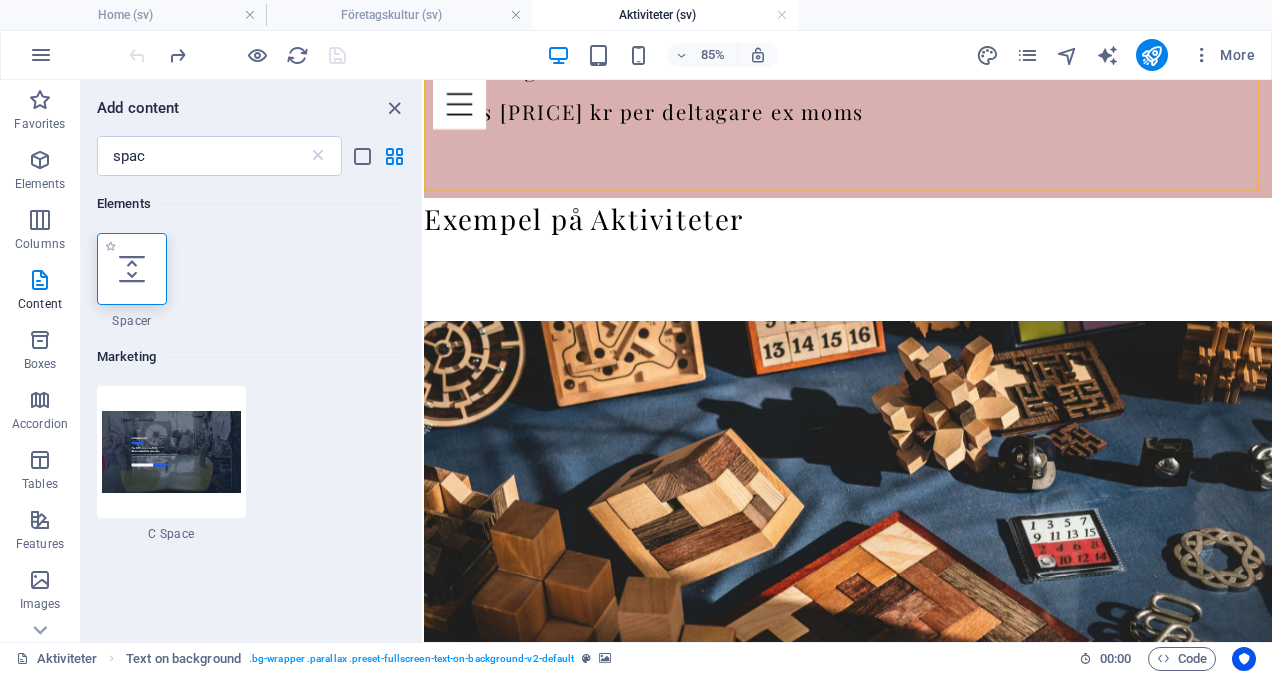click at bounding box center (132, 269) 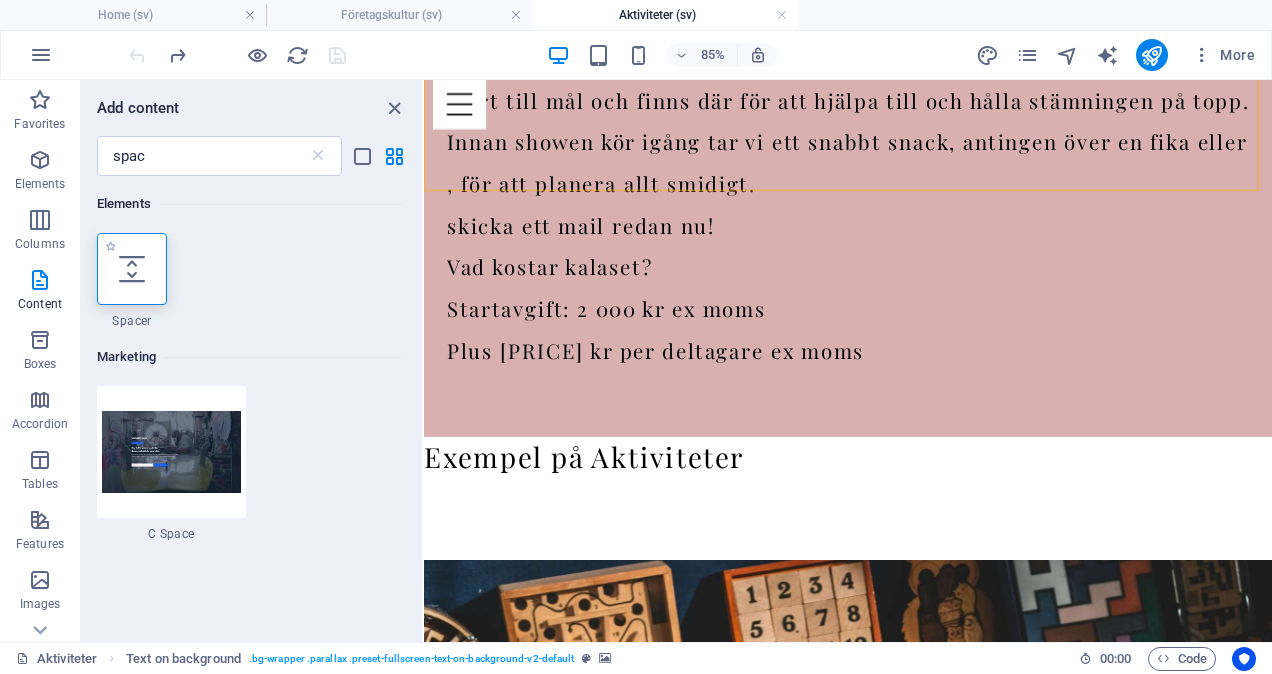 select on "px" 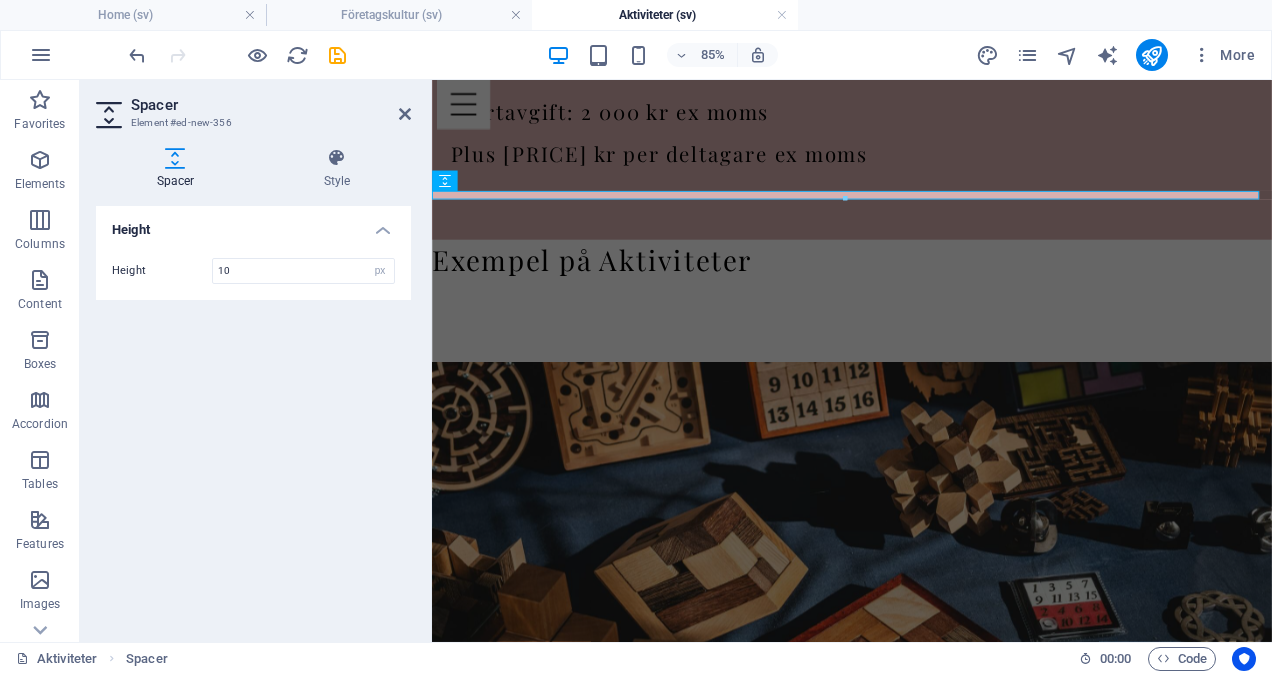 type on "1" 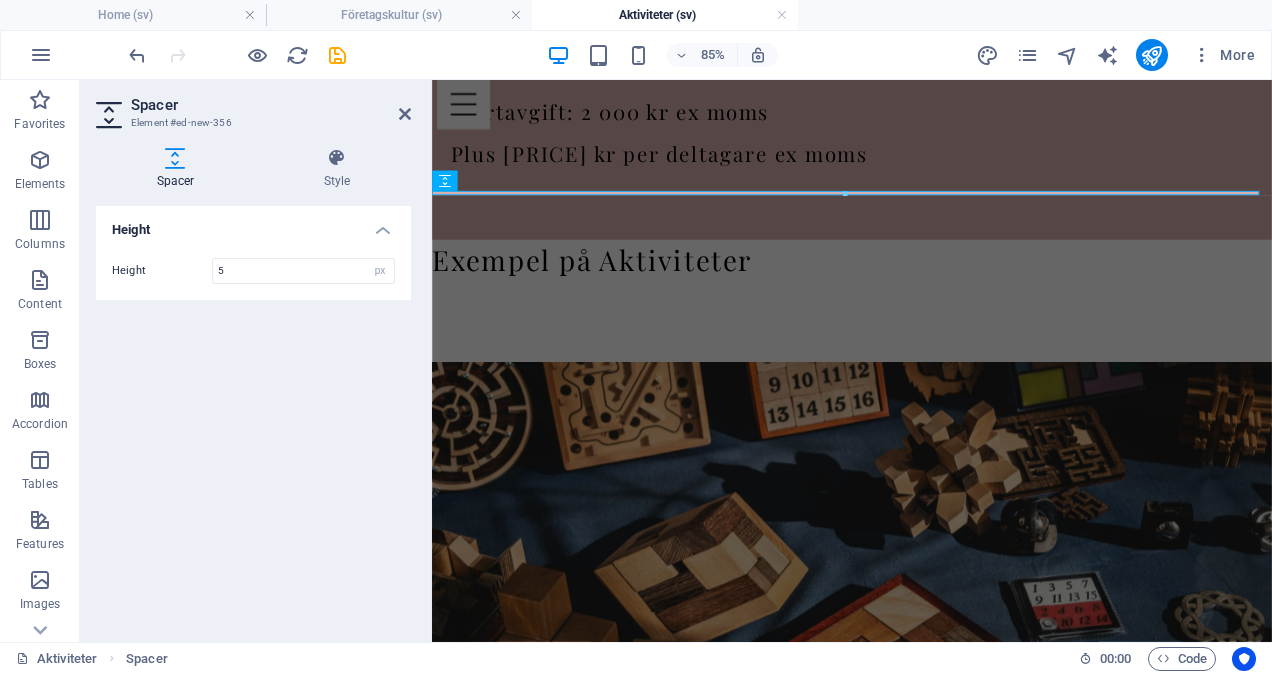 type on "5" 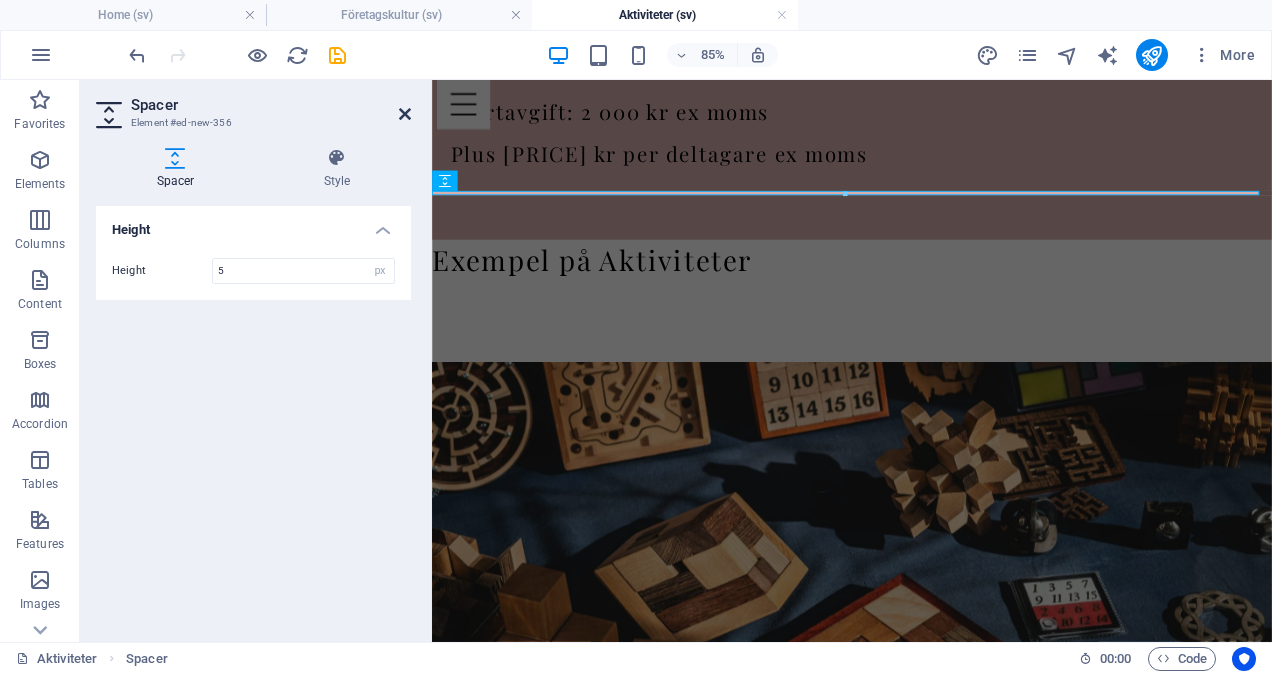 click at bounding box center [405, 114] 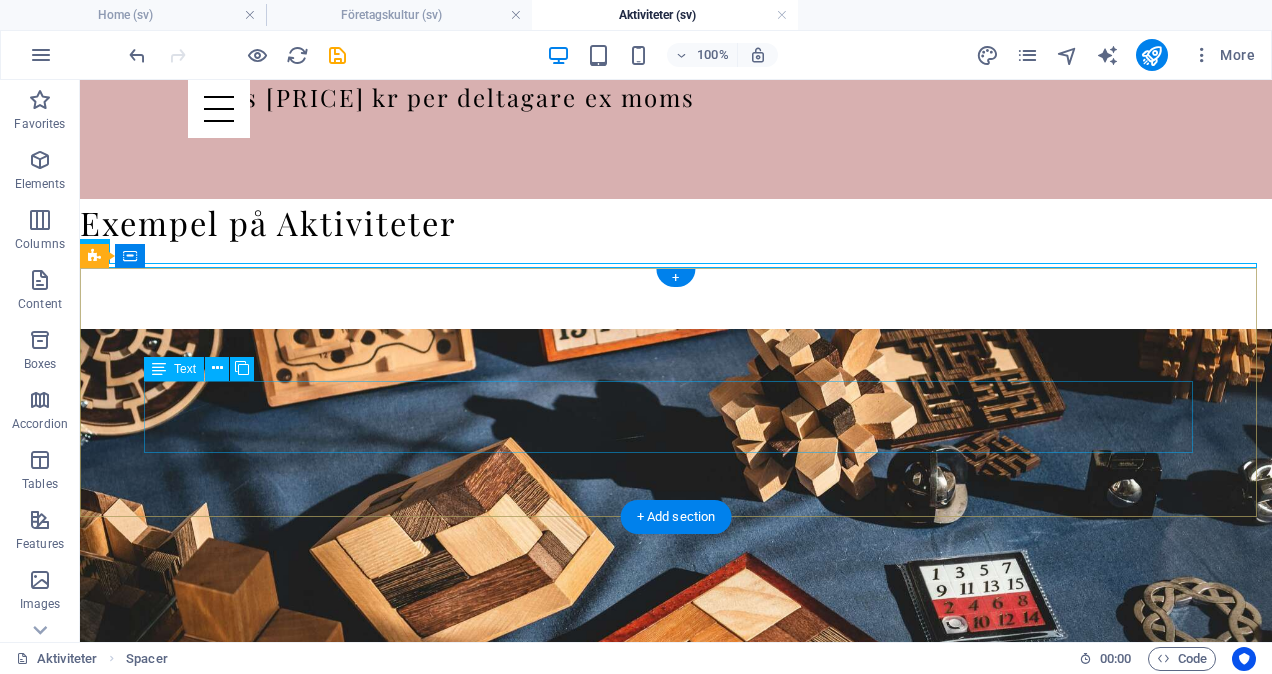 scroll, scrollTop: 1883, scrollLeft: 0, axis: vertical 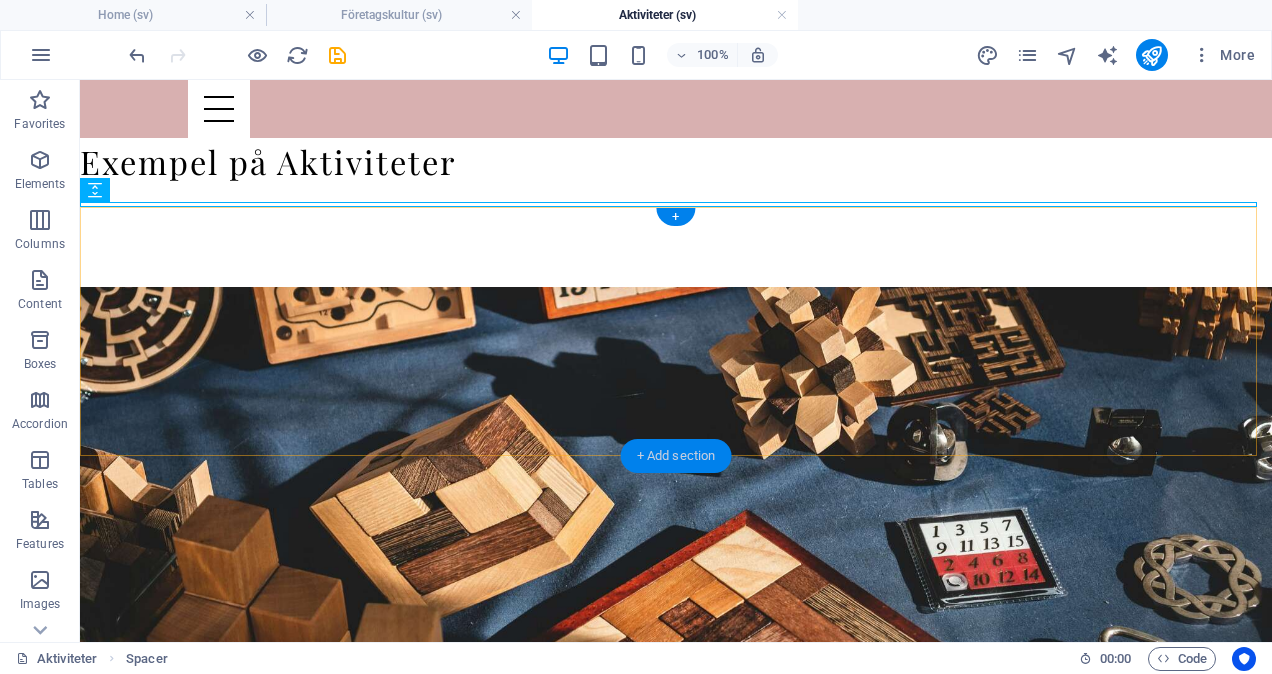 click on "+ Add section" at bounding box center [676, 456] 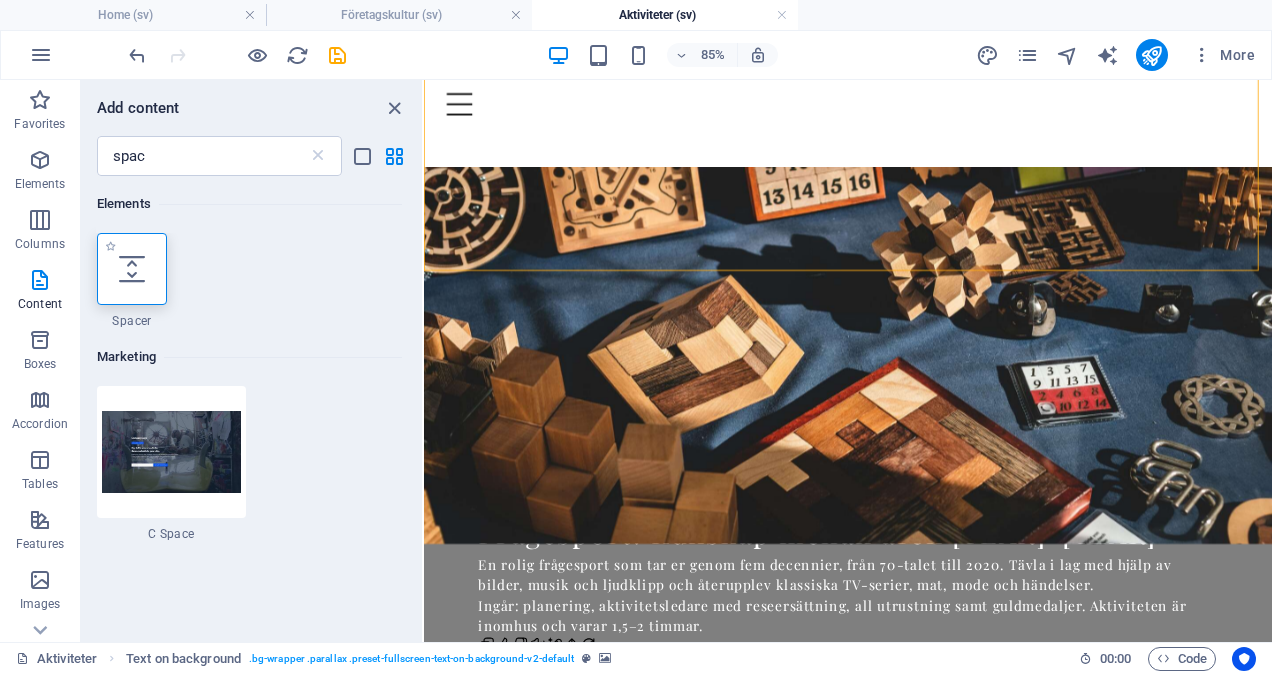 click at bounding box center [132, 269] 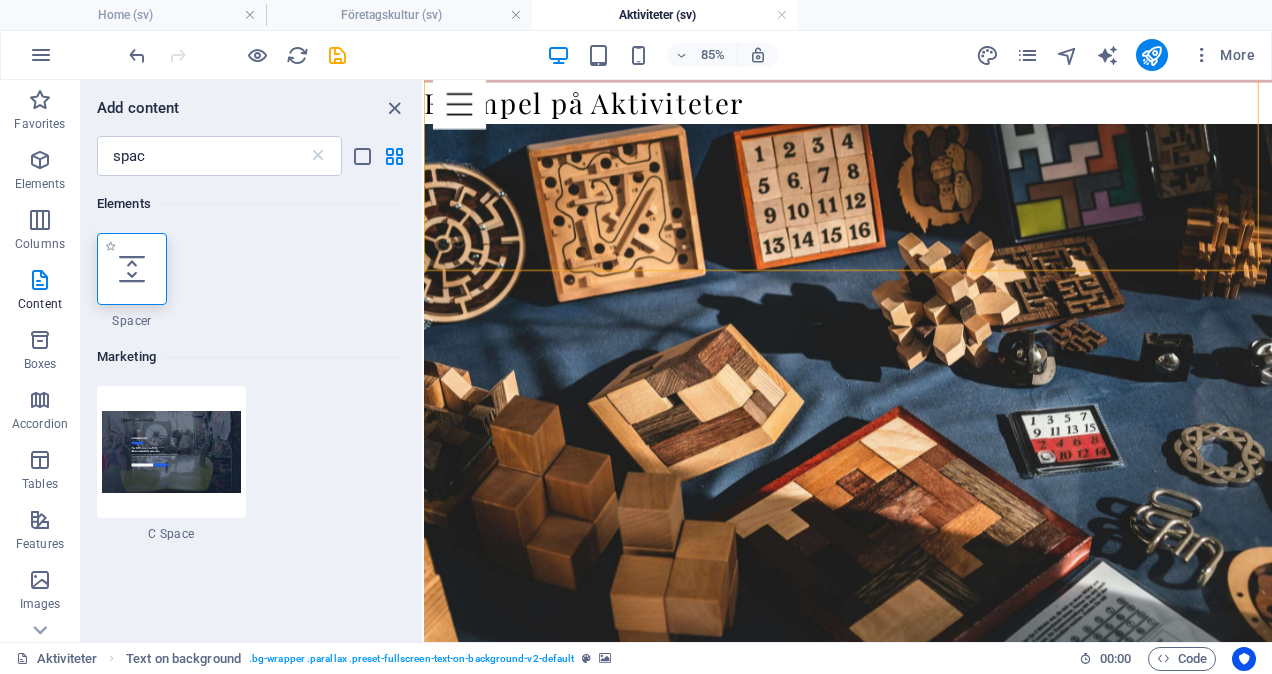 scroll, scrollTop: 2106, scrollLeft: 0, axis: vertical 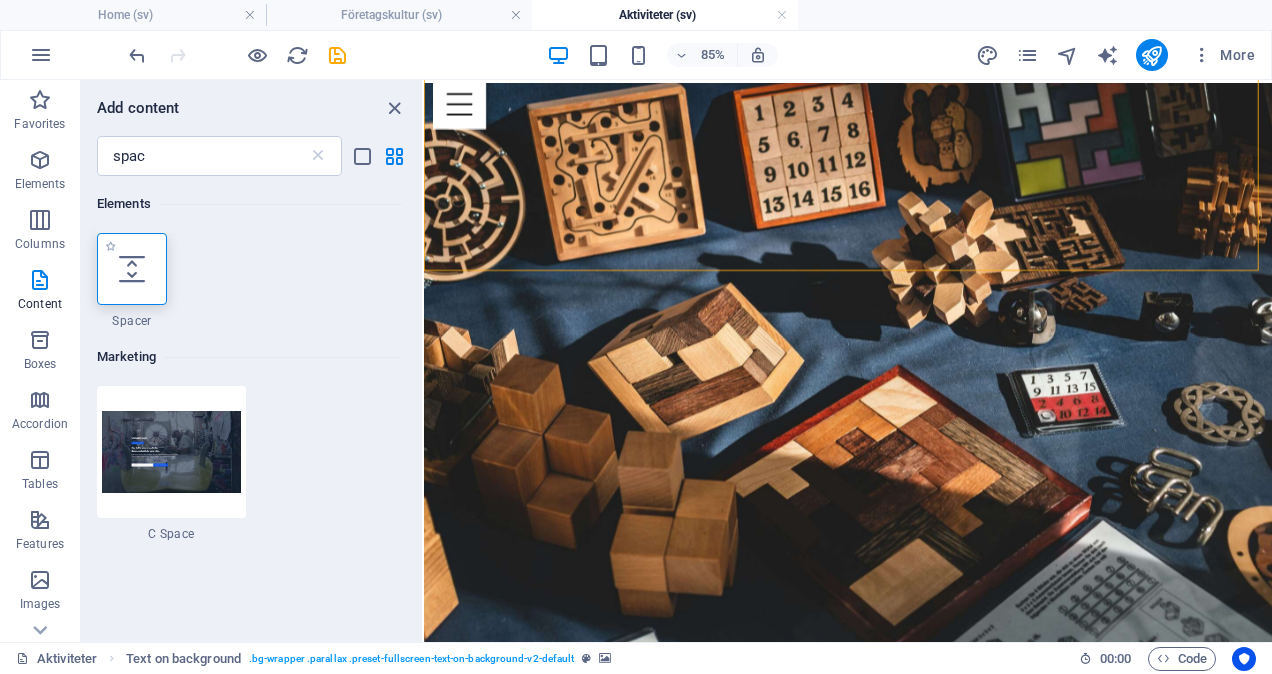 select on "px" 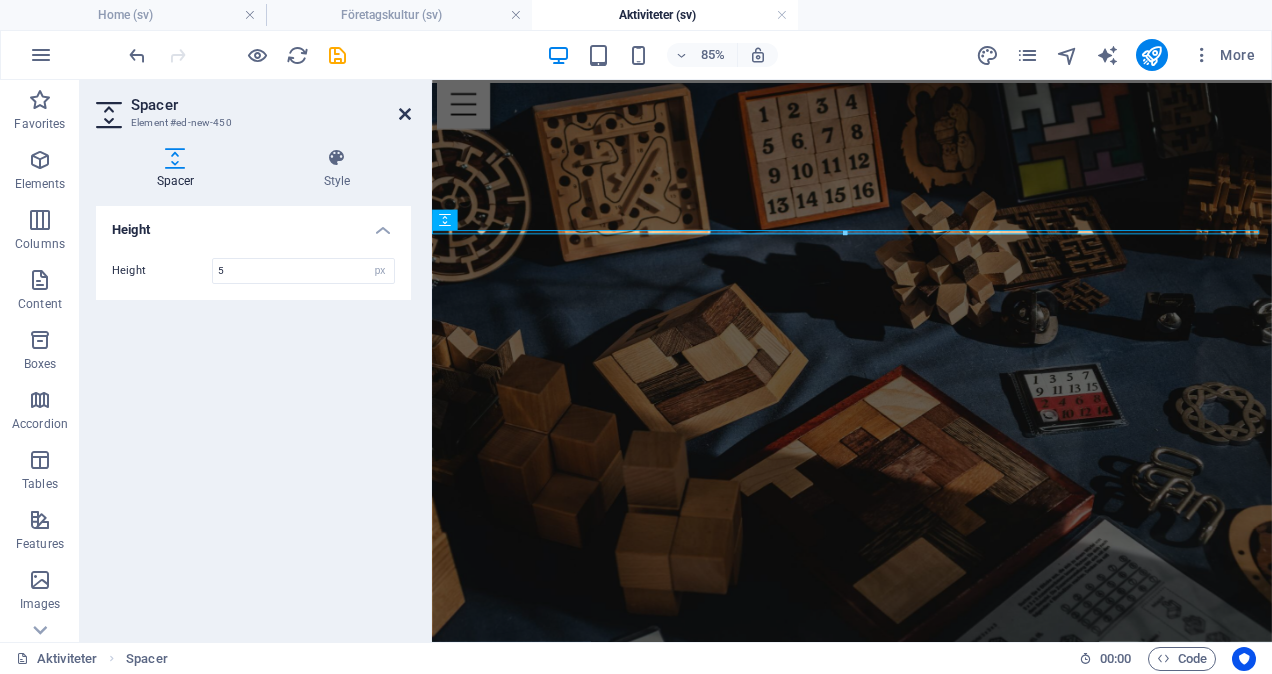 type on "5" 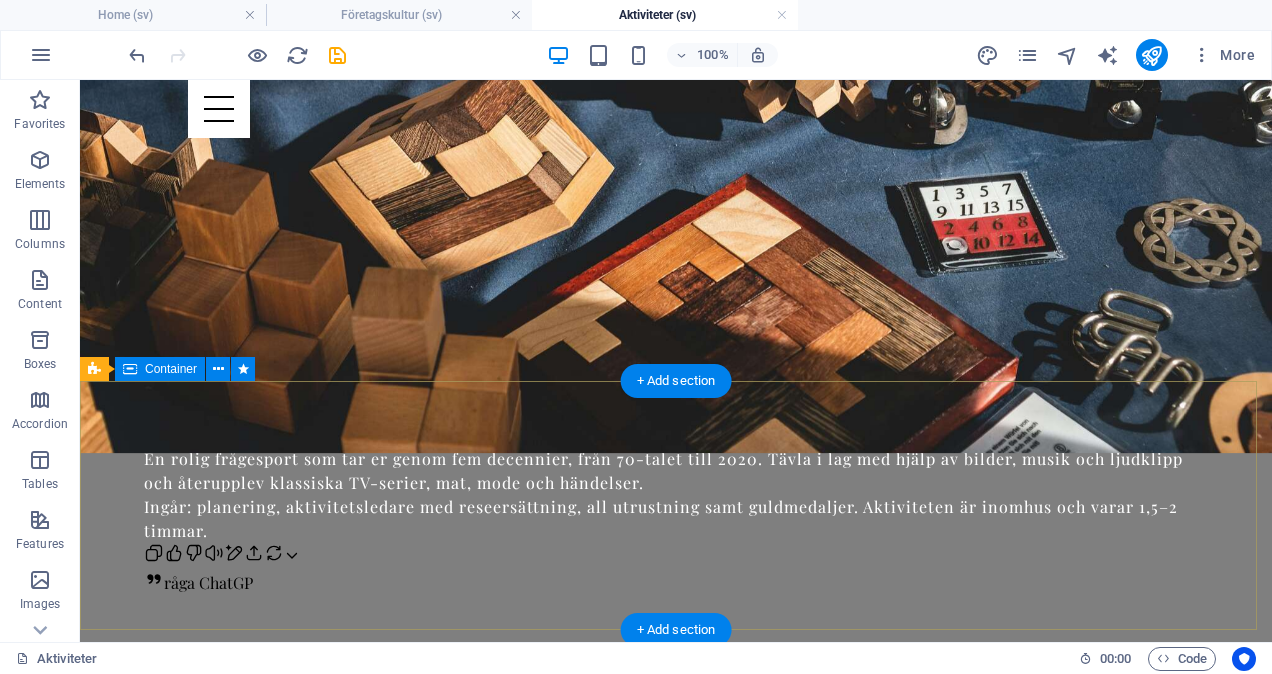 scroll, scrollTop: 2261, scrollLeft: 0, axis: vertical 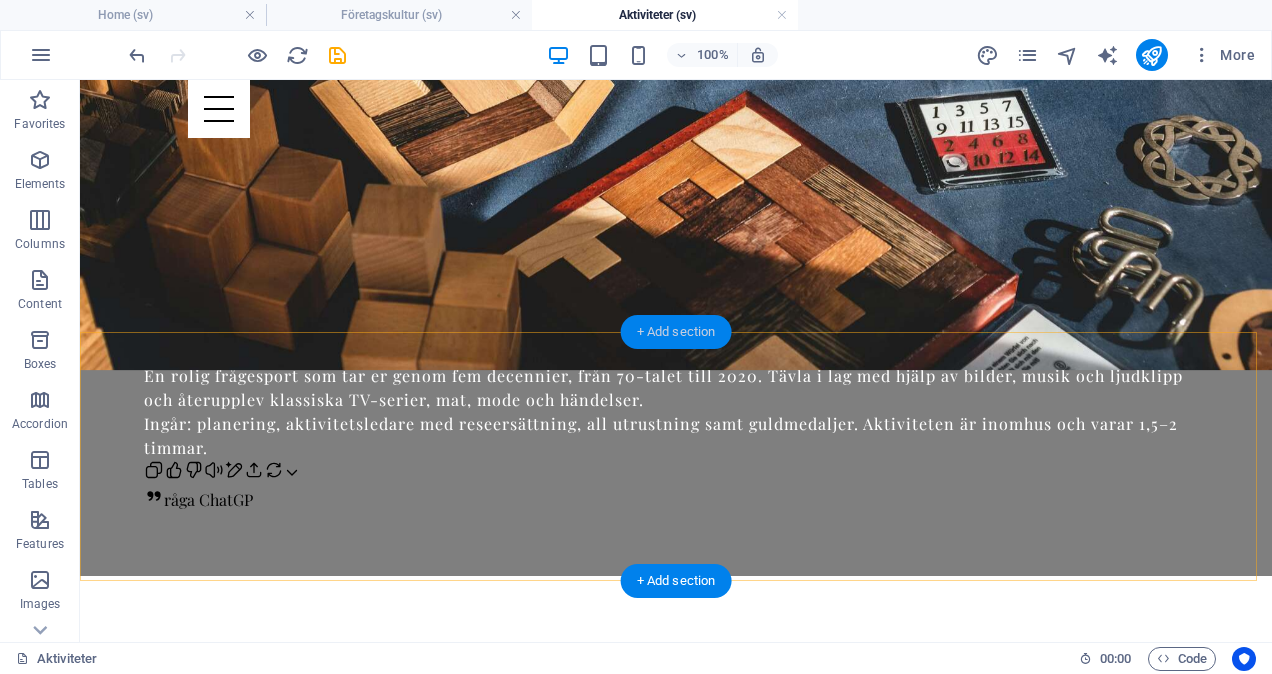click on "+ Add section" at bounding box center (676, 332) 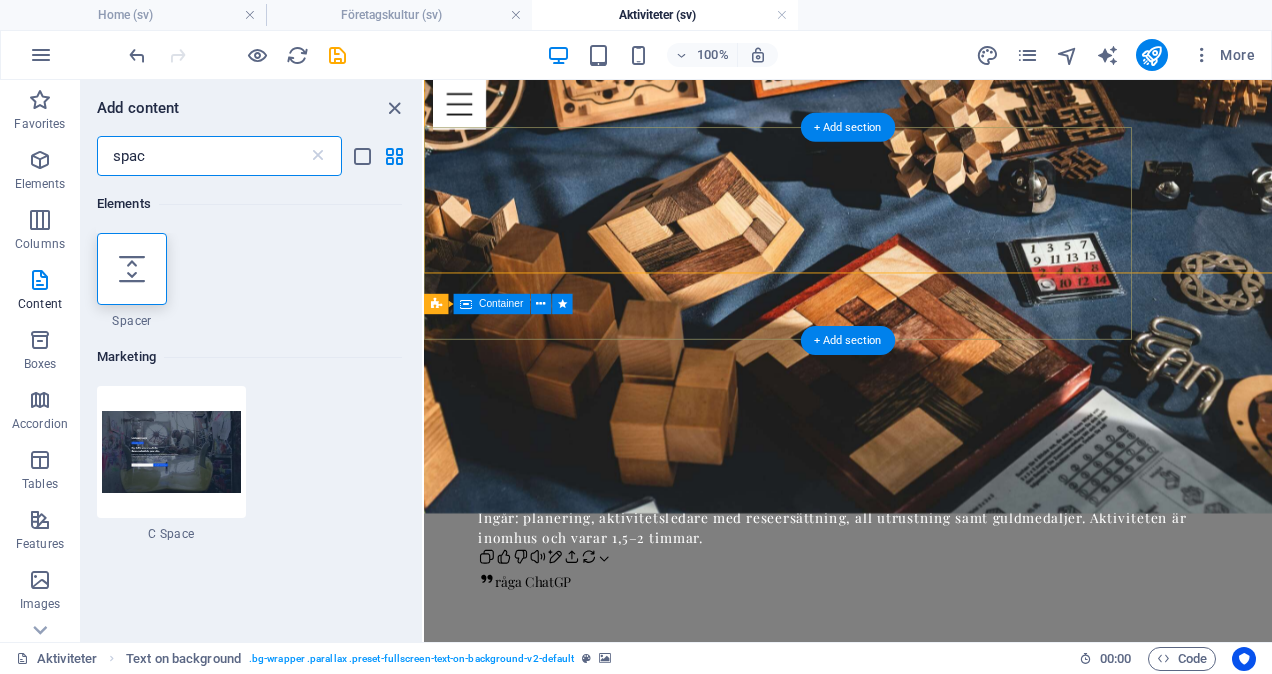 scroll, scrollTop: 2285, scrollLeft: 0, axis: vertical 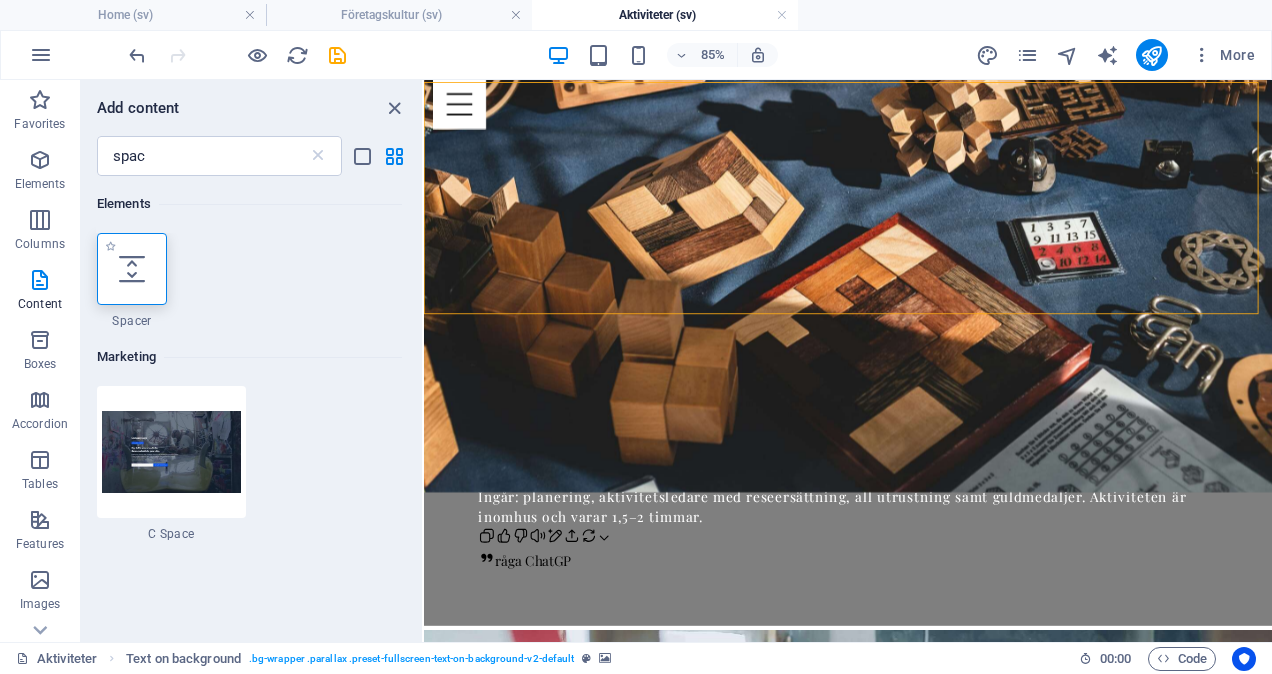 click at bounding box center [132, 269] 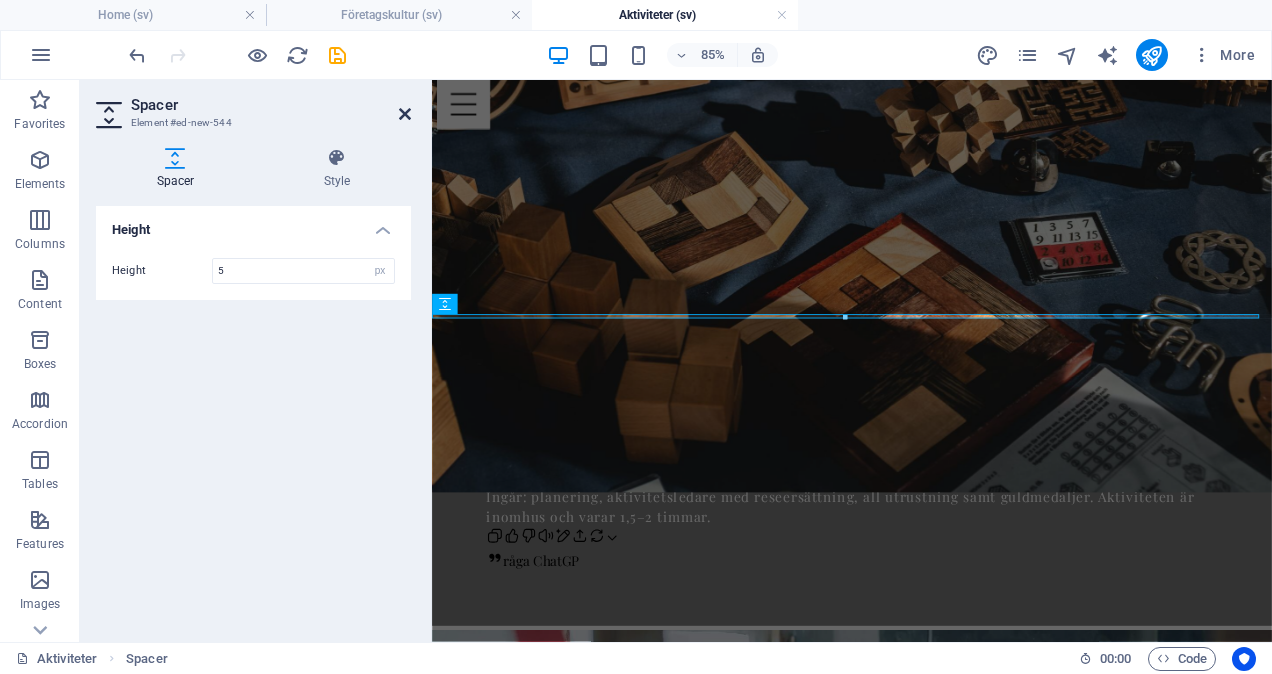 type on "5" 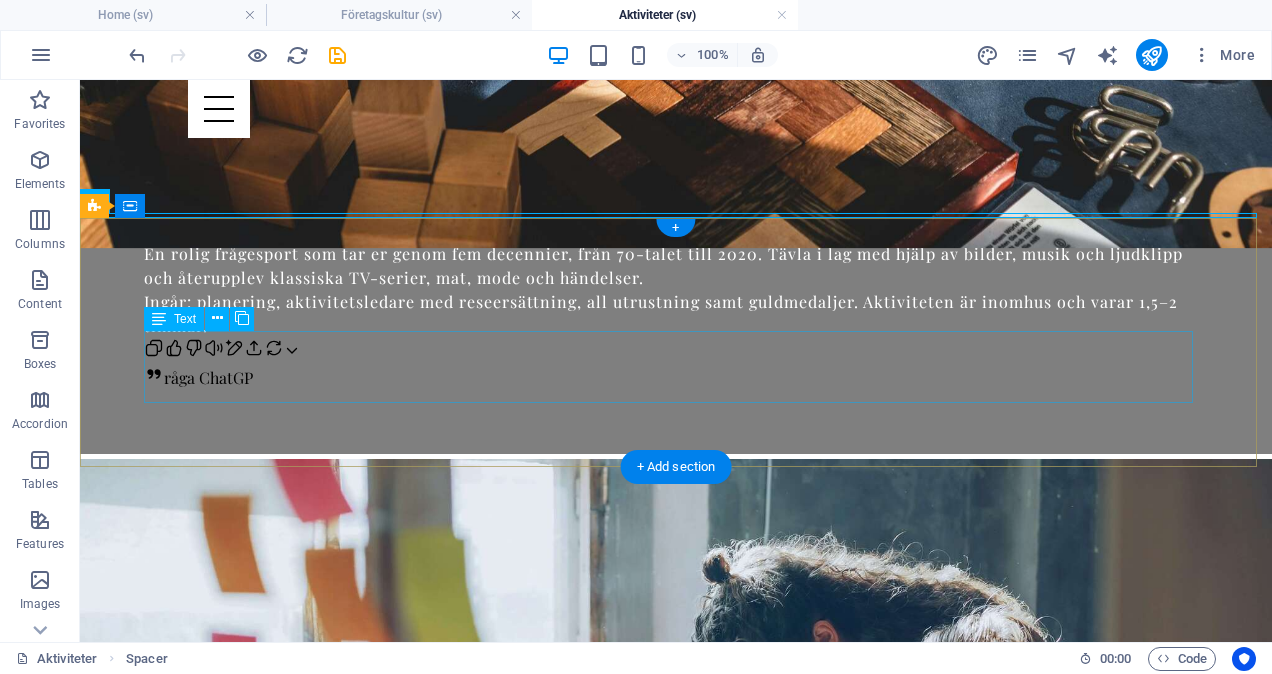 scroll, scrollTop: 2384, scrollLeft: 0, axis: vertical 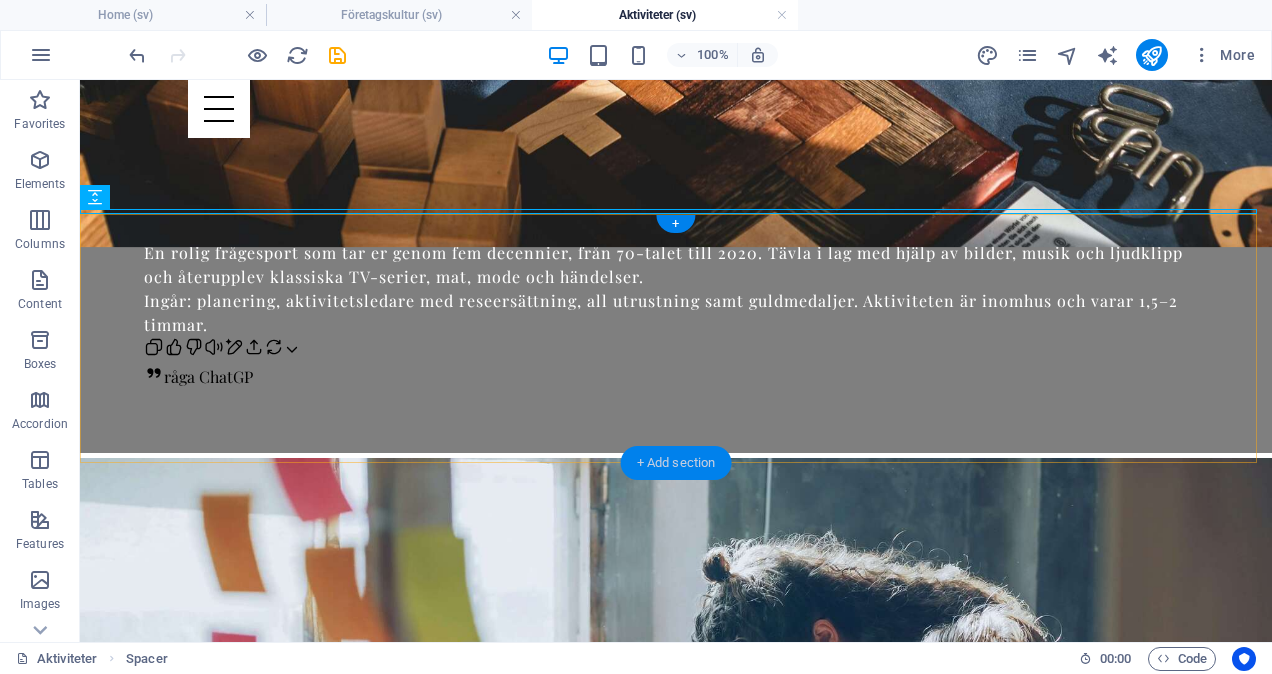 click on "+ Add section" at bounding box center [676, 463] 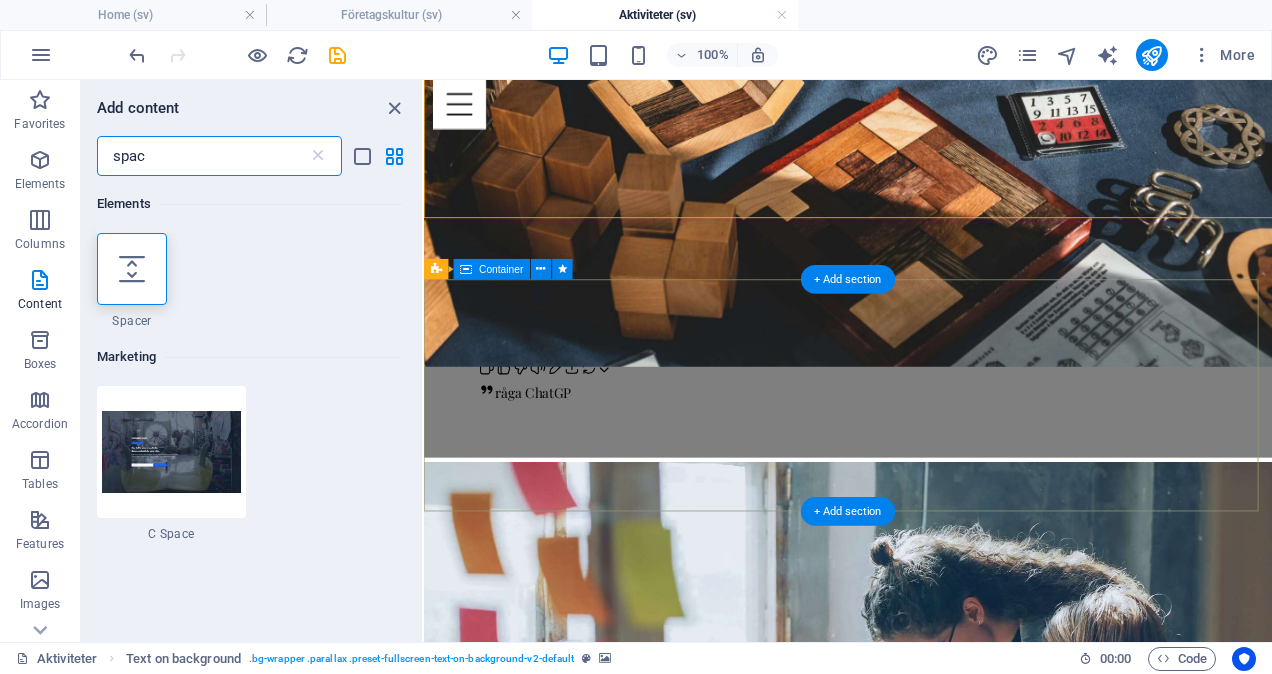 scroll, scrollTop: 2604, scrollLeft: 0, axis: vertical 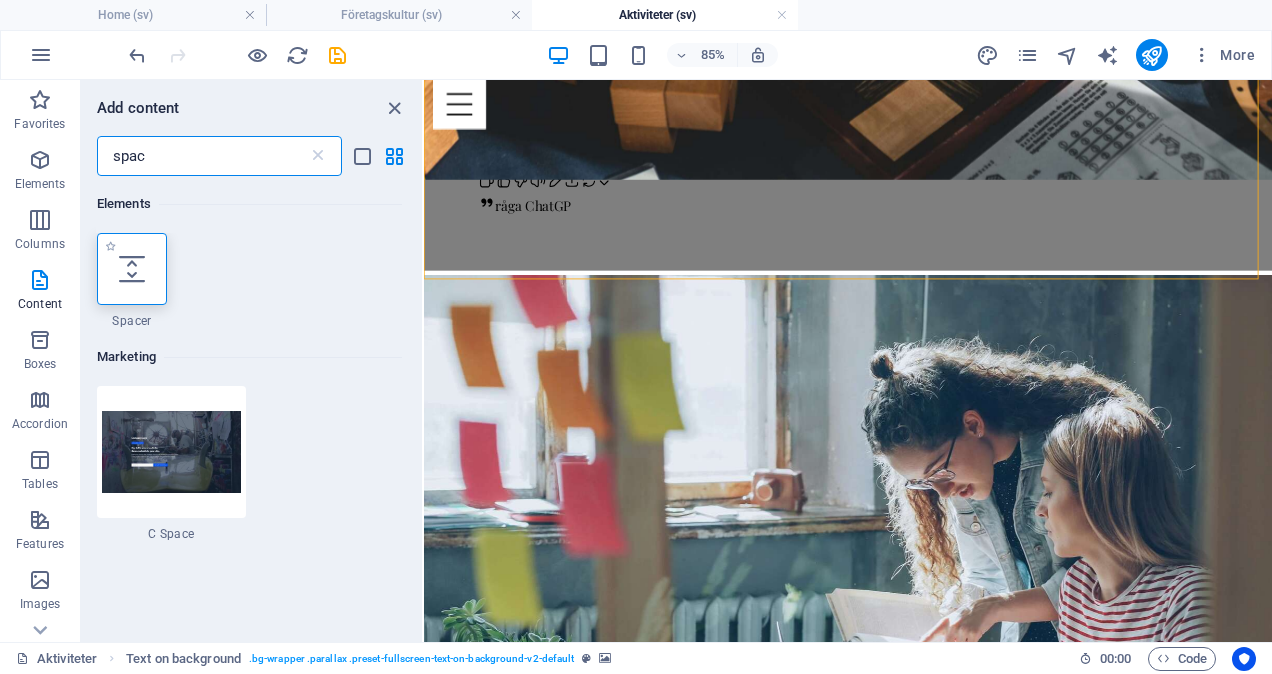 click at bounding box center [132, 269] 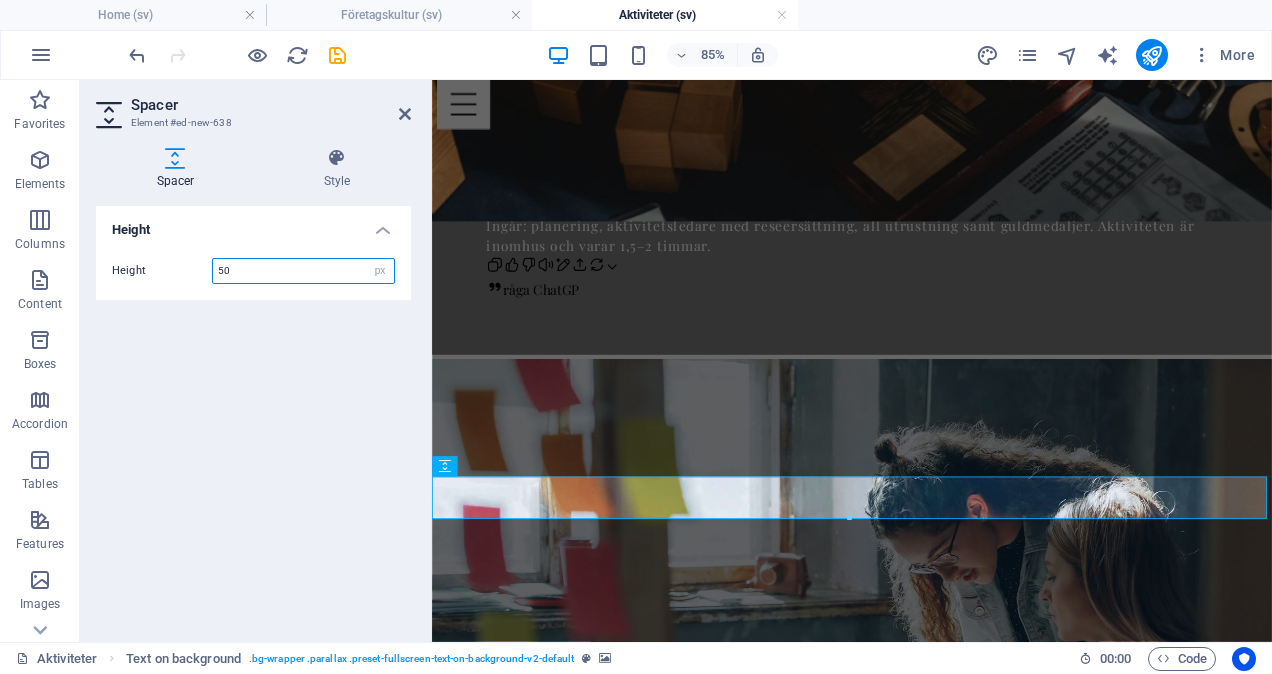 scroll, scrollTop: 2372, scrollLeft: 0, axis: vertical 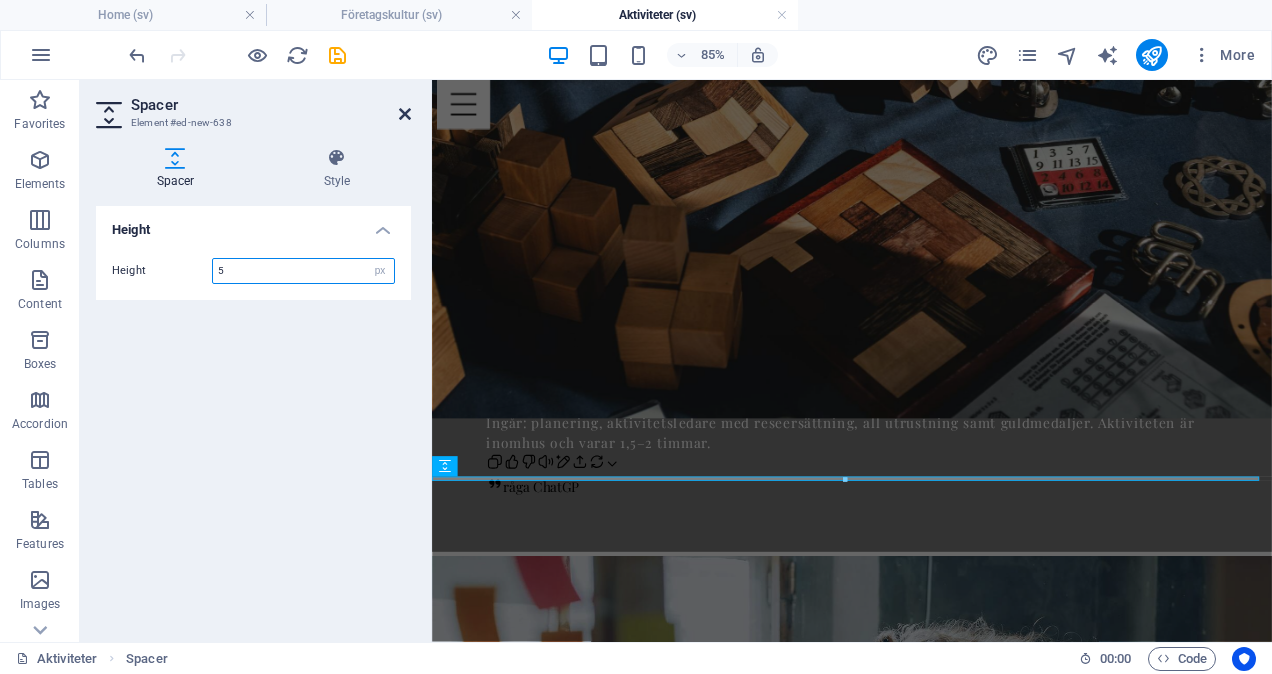 type on "5" 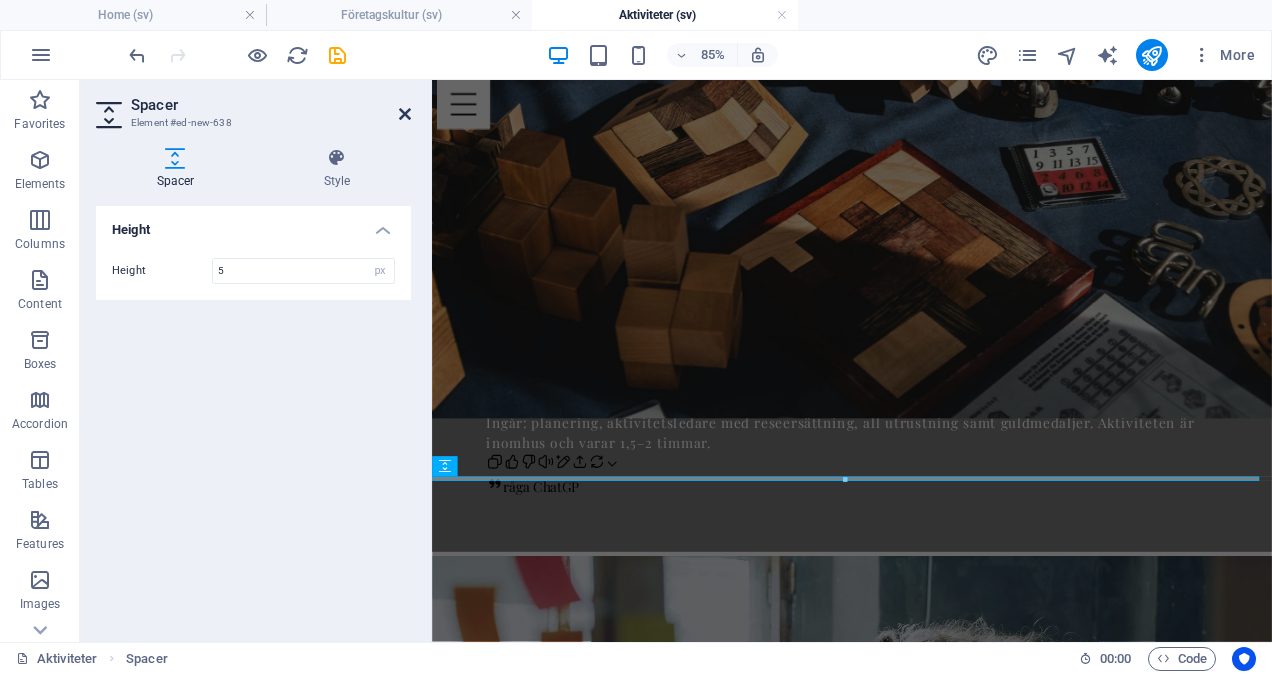 click at bounding box center [405, 114] 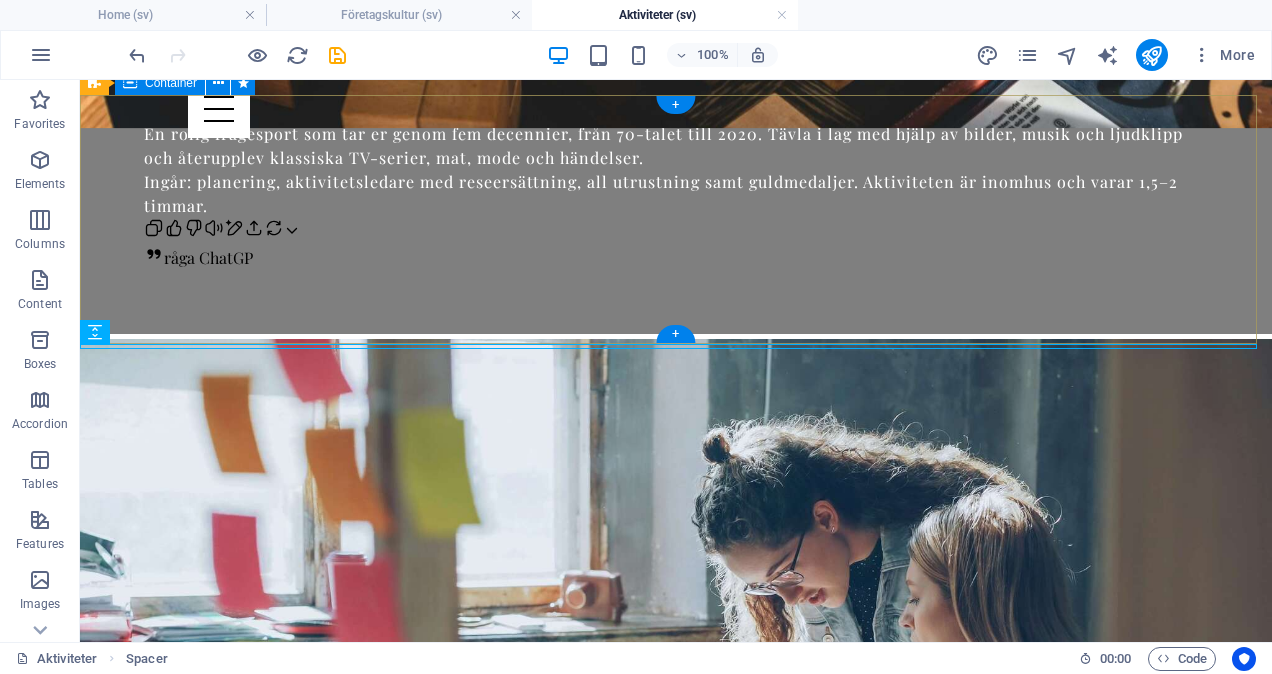 scroll, scrollTop: 2504, scrollLeft: 0, axis: vertical 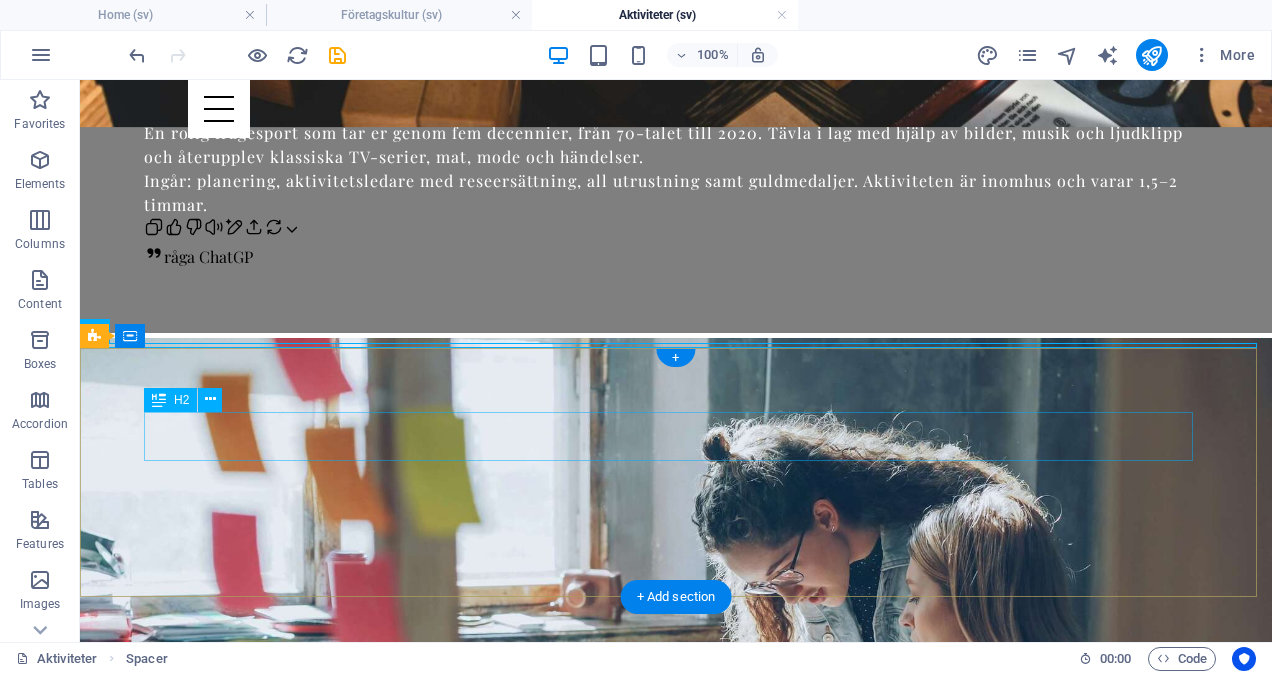 click on "Headline" at bounding box center (676, 2812) 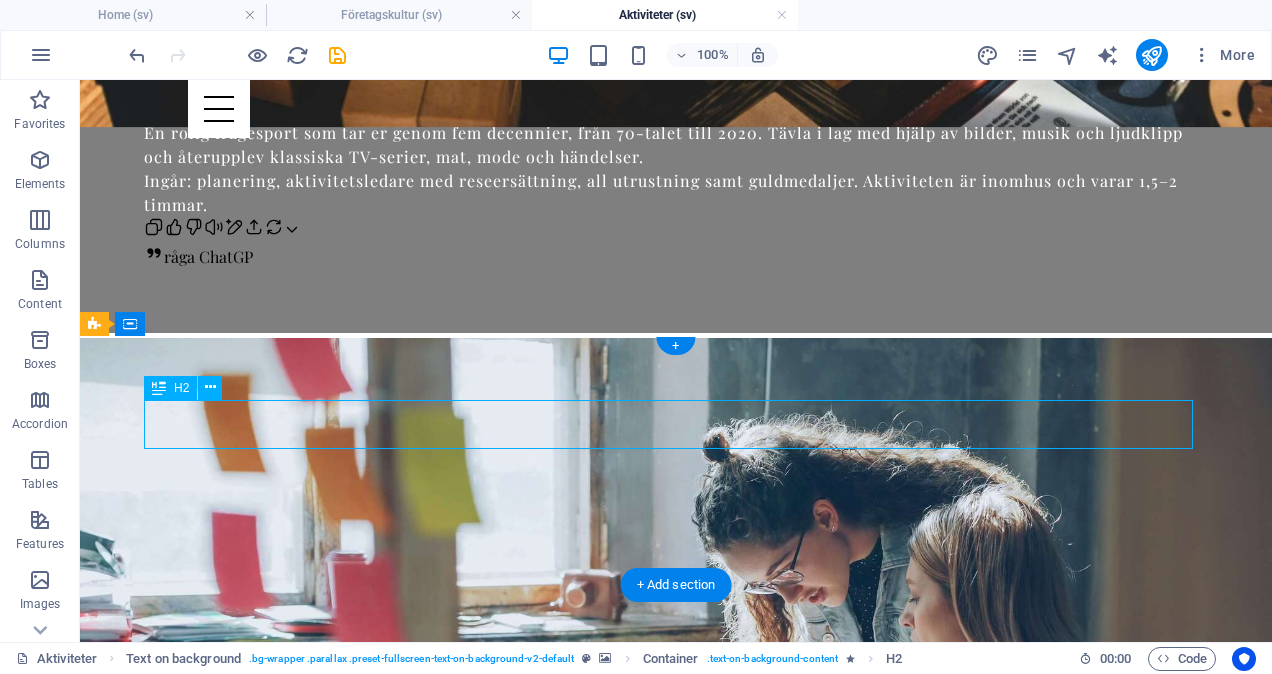 scroll, scrollTop: 2518, scrollLeft: 0, axis: vertical 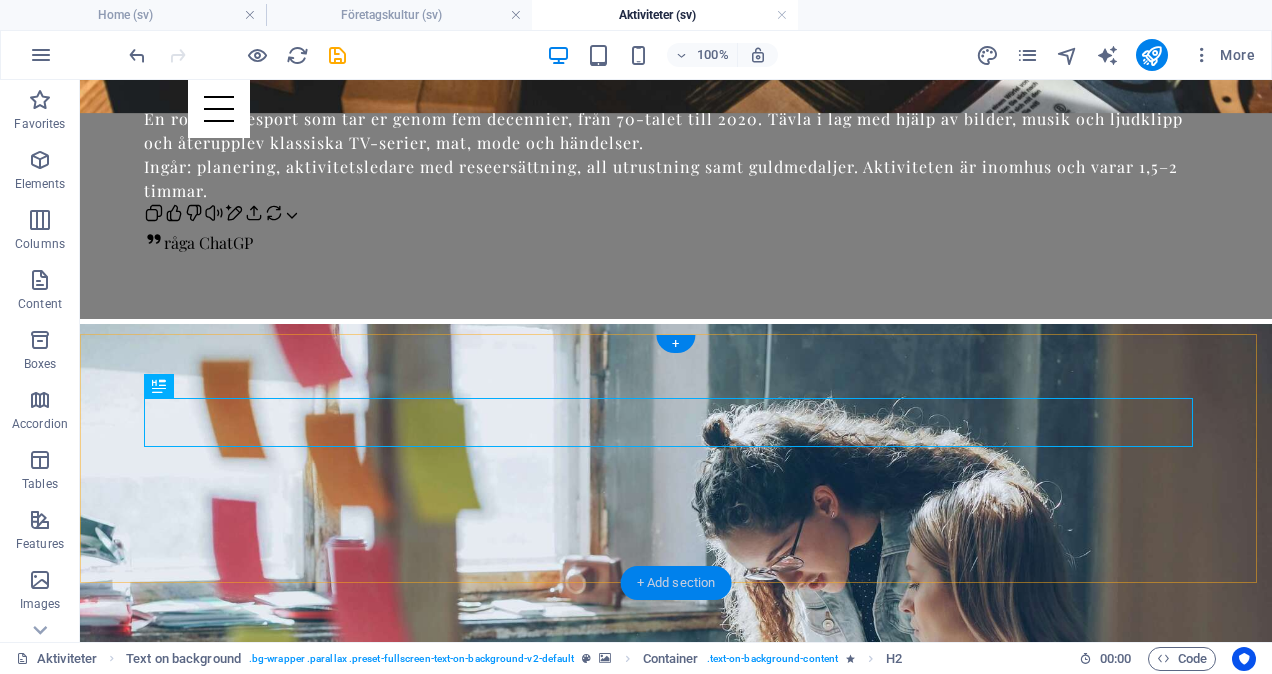 click on "+ Add section" at bounding box center [676, 583] 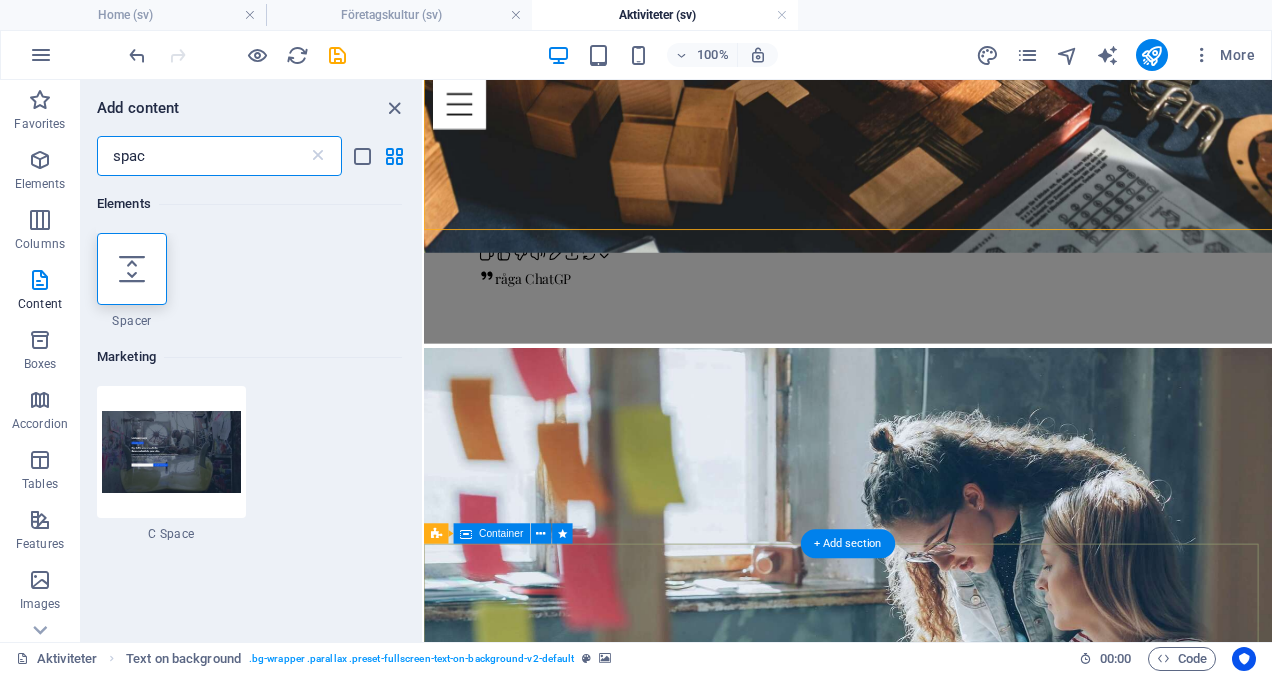 scroll, scrollTop: 2844, scrollLeft: 0, axis: vertical 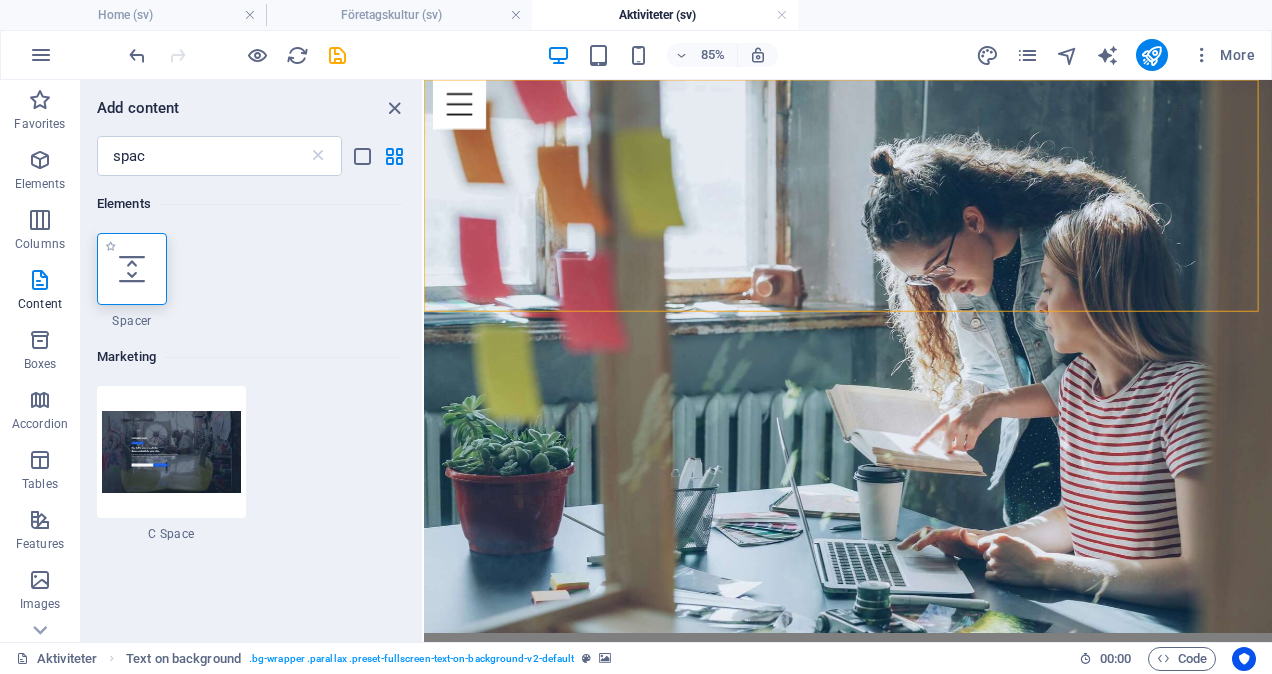 click at bounding box center [132, 269] 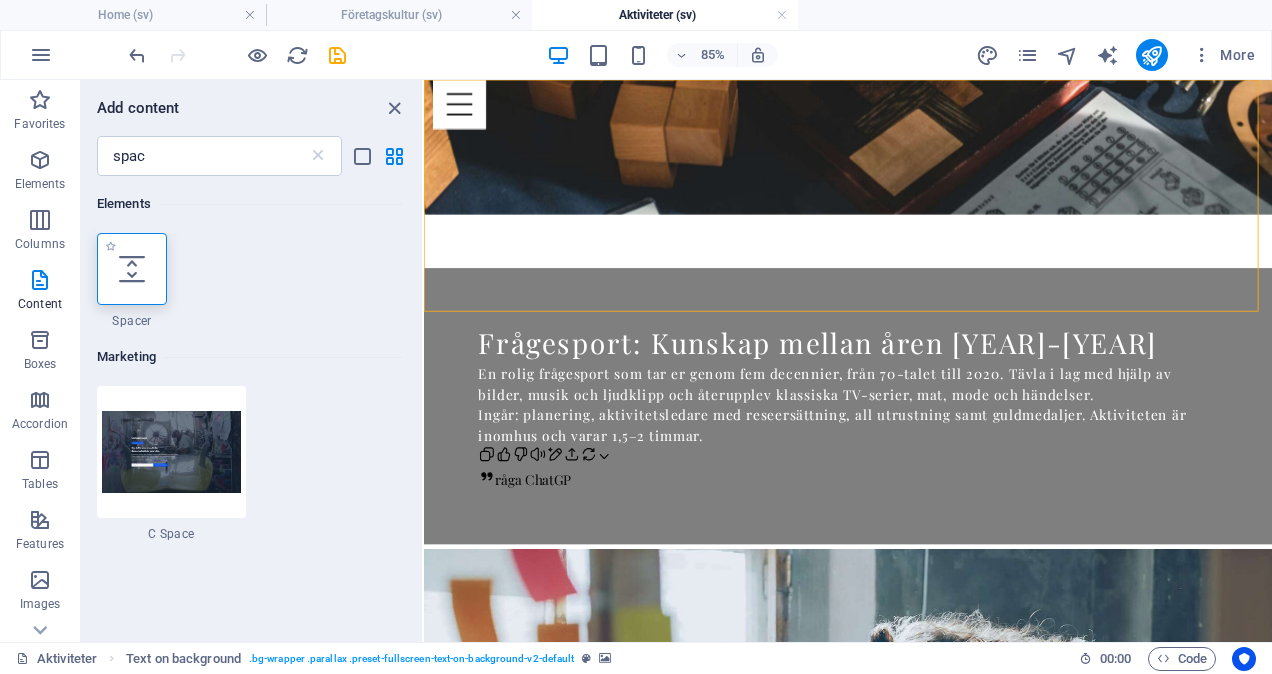 select on "px" 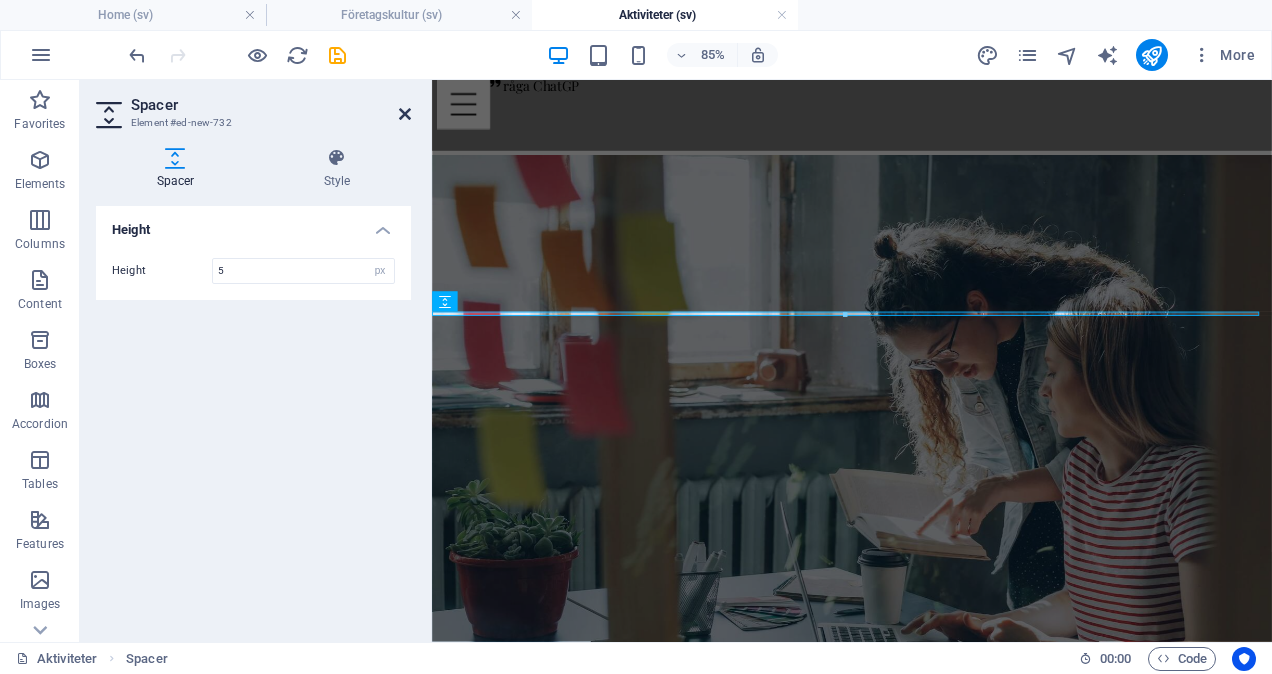 type on "5" 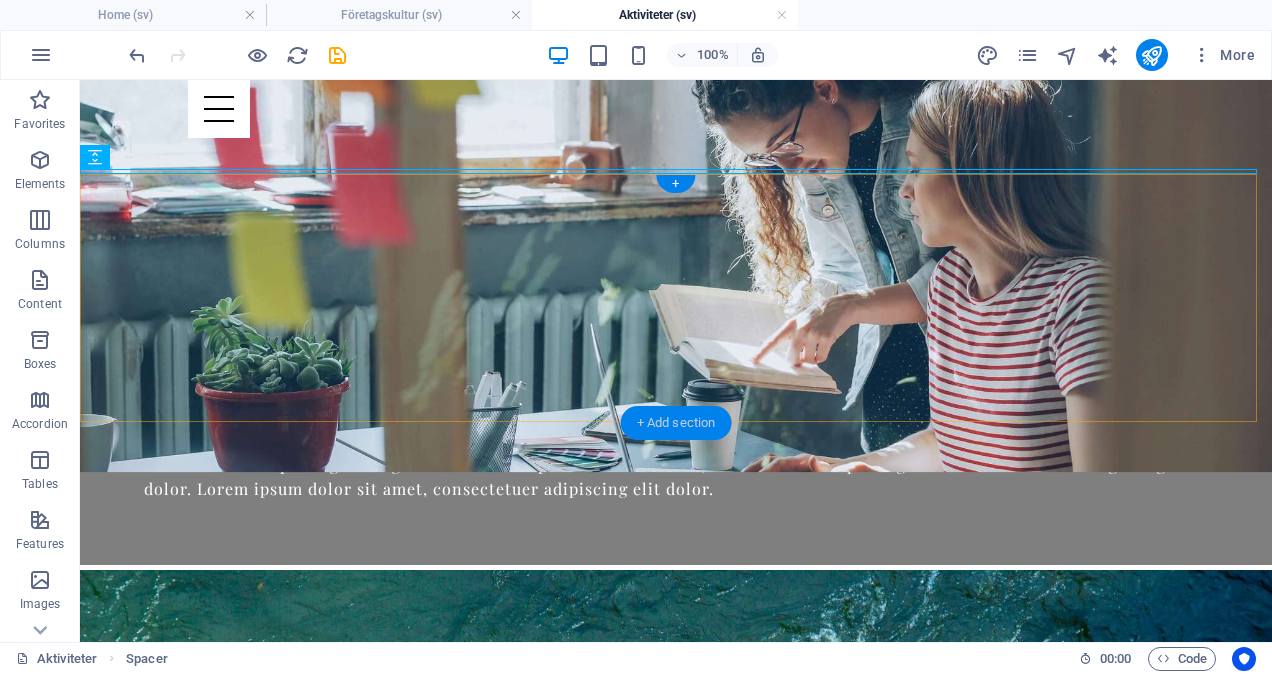 click on "+ Add section" at bounding box center (676, 423) 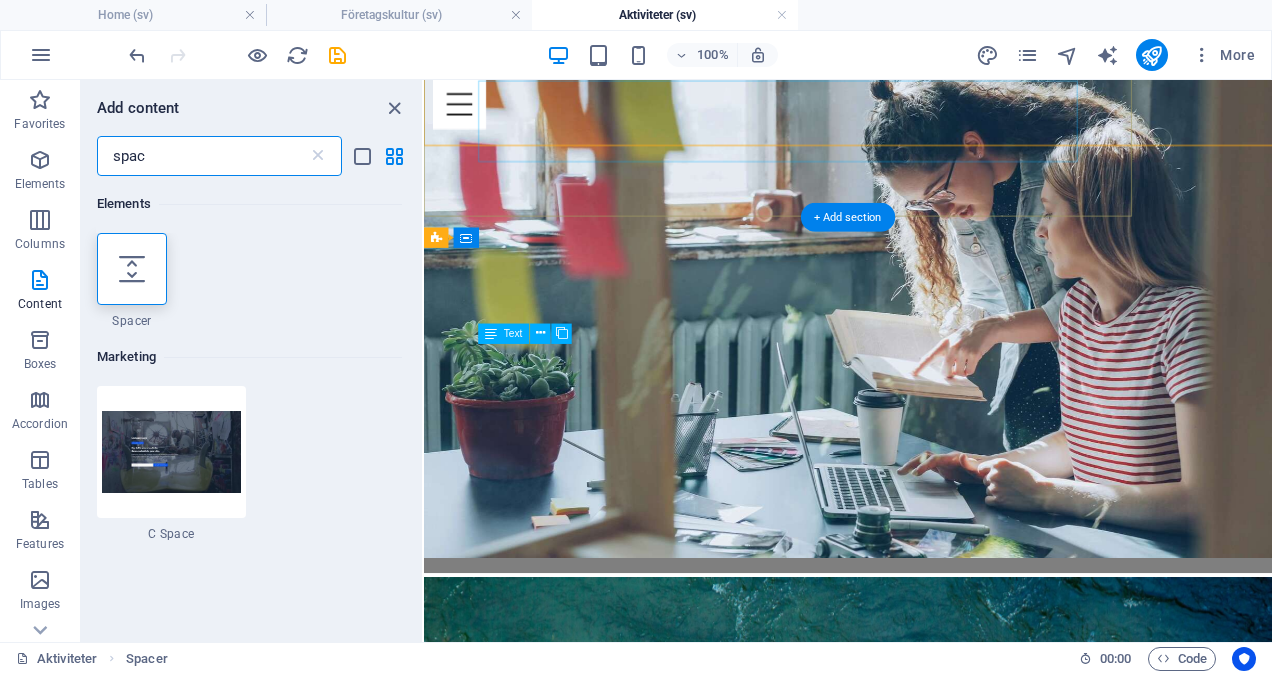 scroll, scrollTop: 3197, scrollLeft: 0, axis: vertical 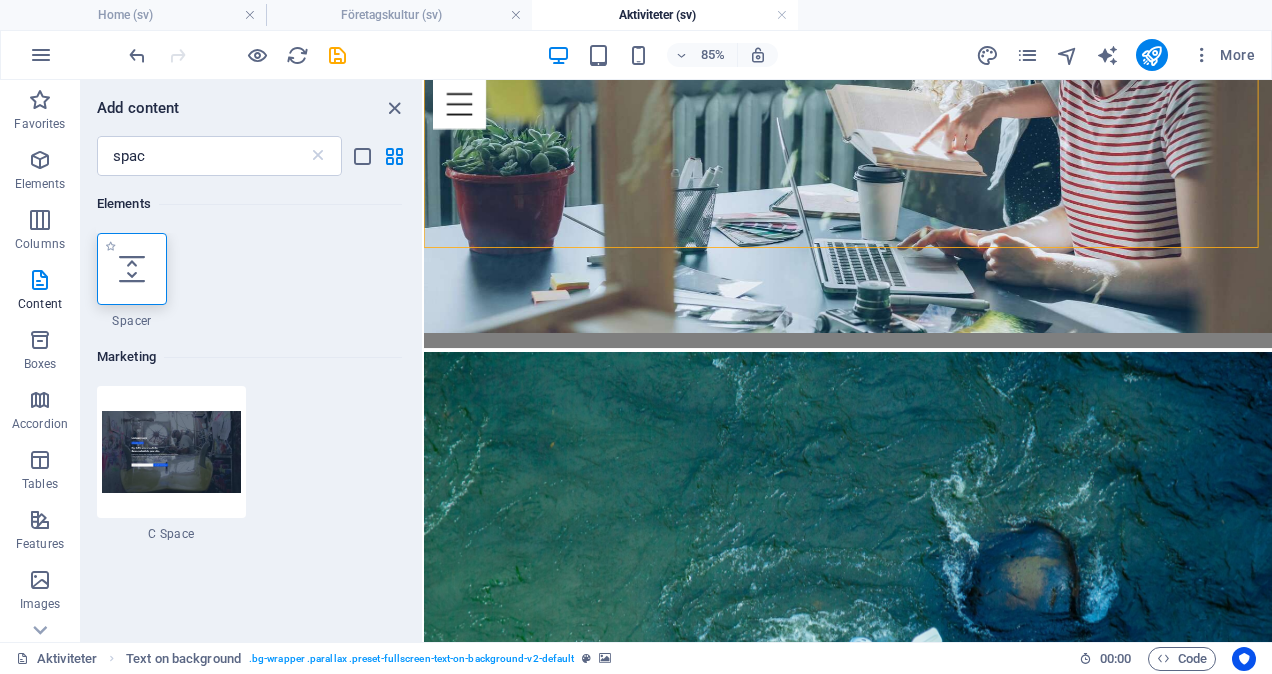 click at bounding box center [132, 269] 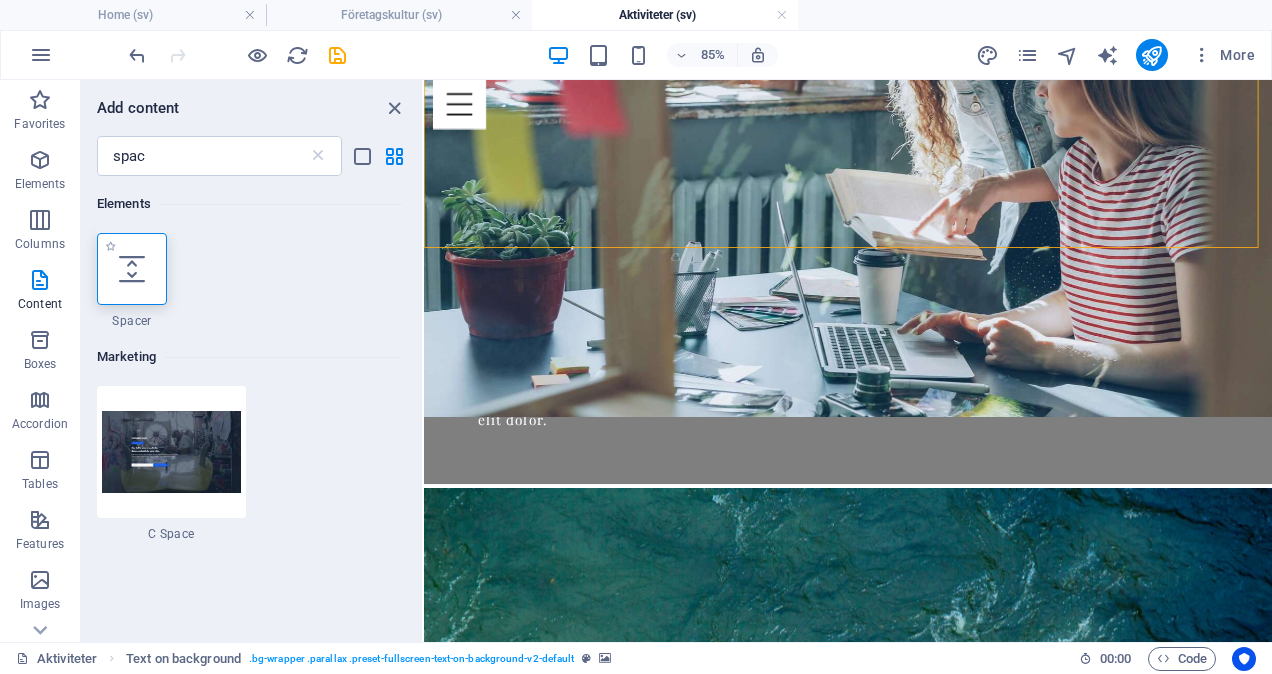 select on "px" 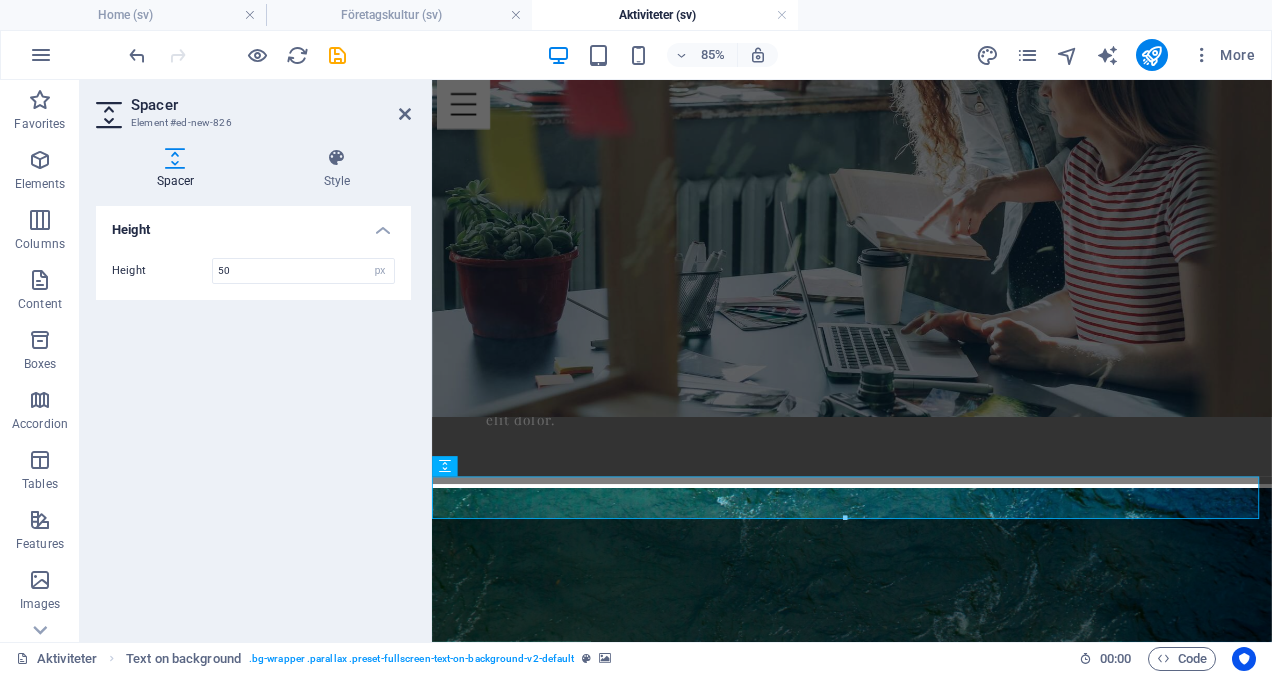 scroll, scrollTop: 2928, scrollLeft: 0, axis: vertical 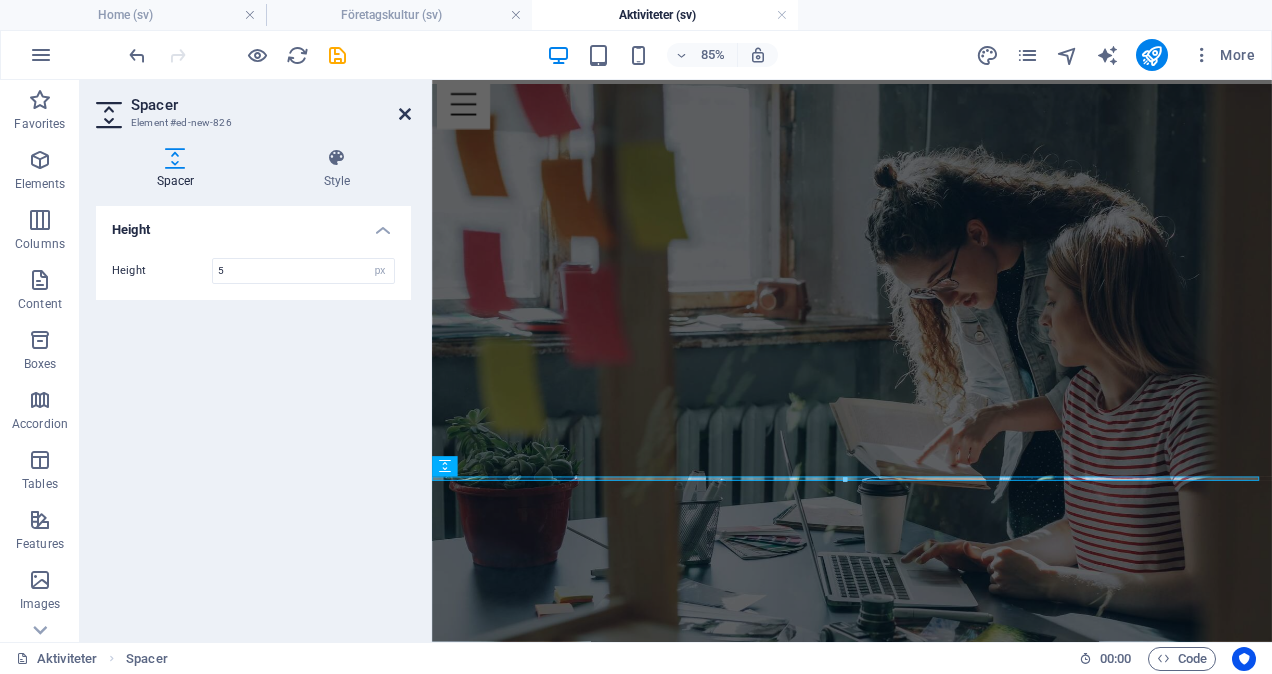 type on "5" 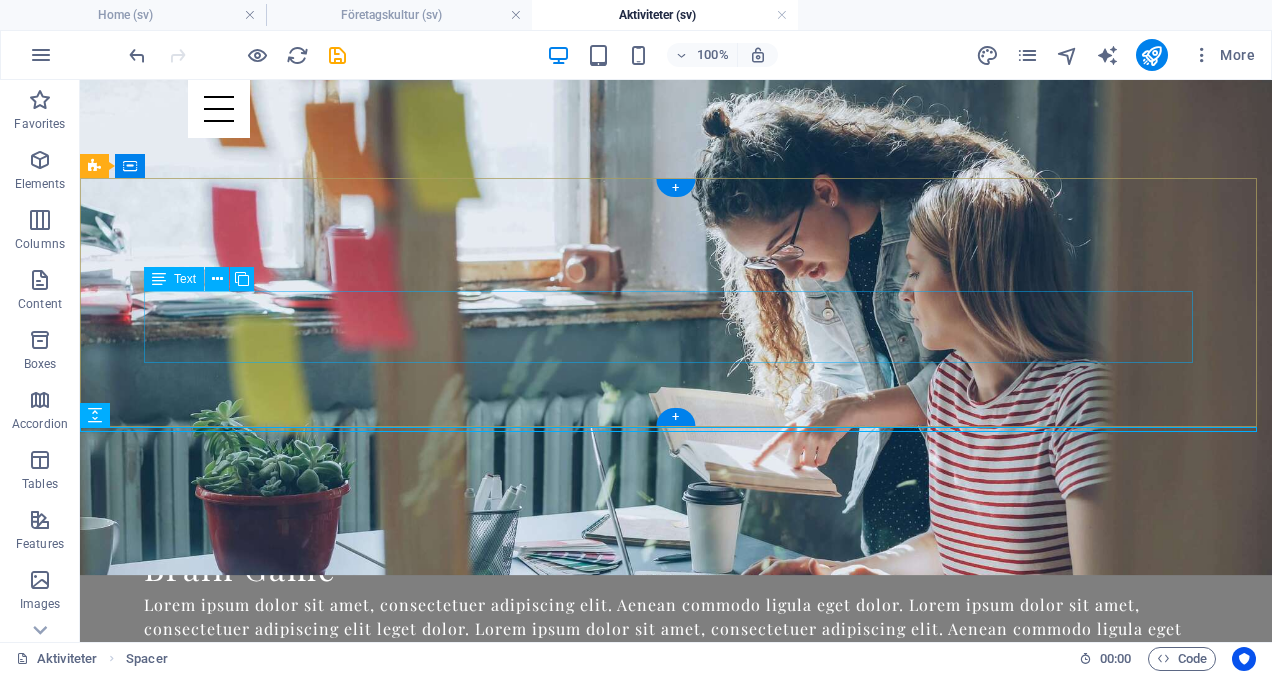 drag, startPoint x: 403, startPoint y: 300, endPoint x: 425, endPoint y: 106, distance: 195.24344 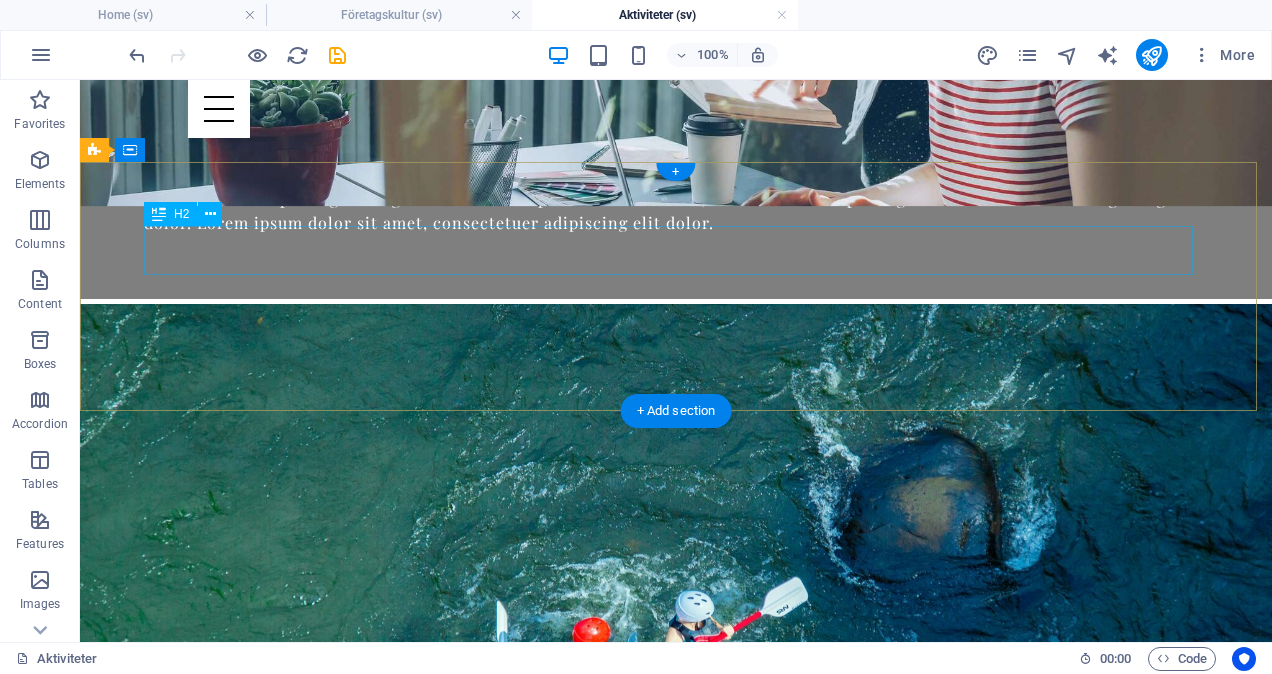 scroll, scrollTop: 3219, scrollLeft: 0, axis: vertical 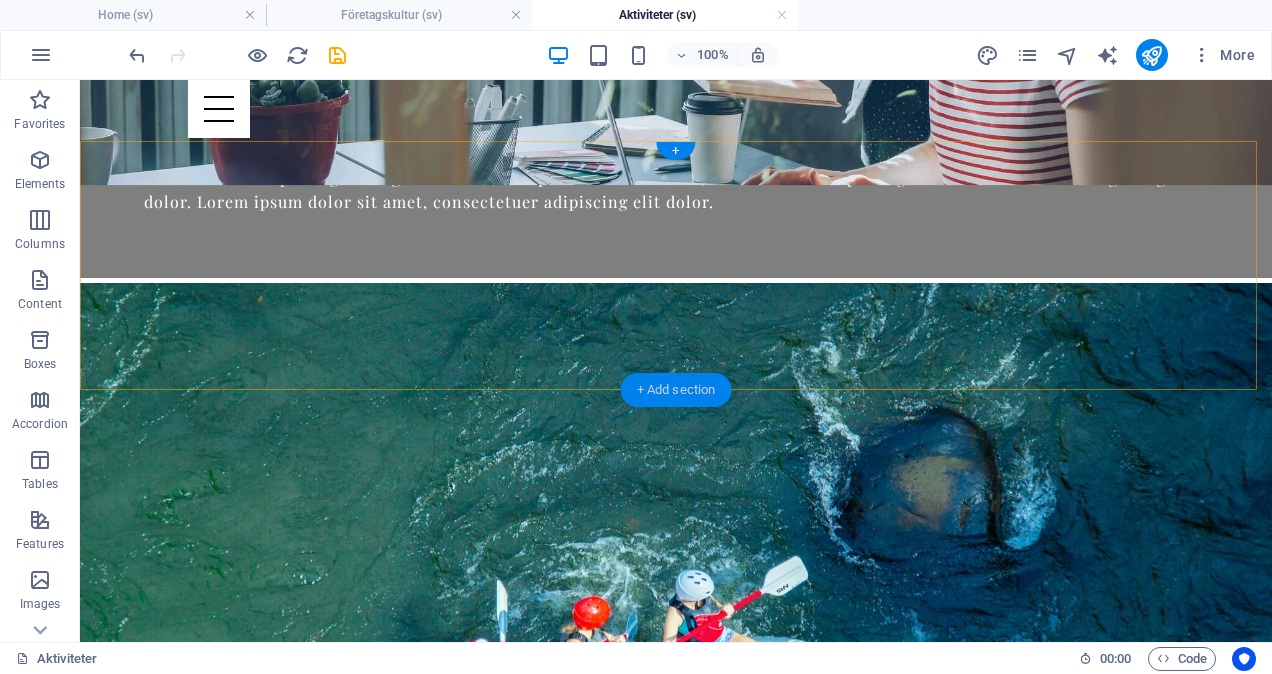 click on "+ Add section" at bounding box center [676, 390] 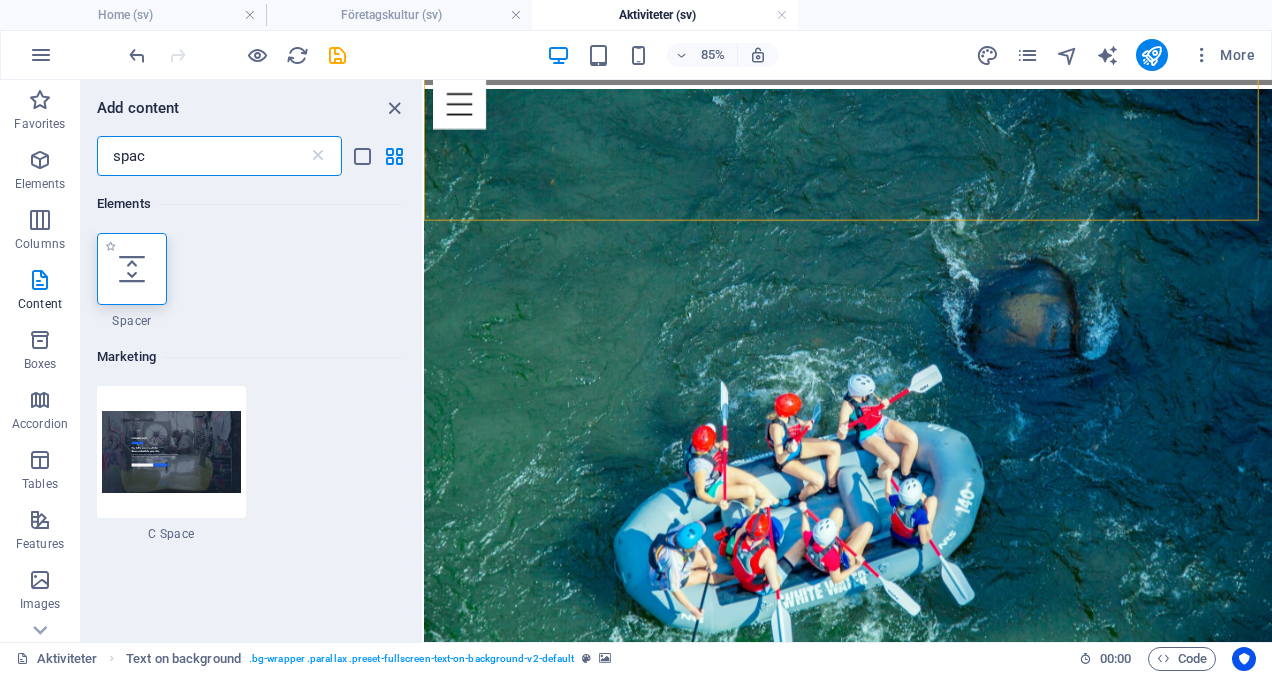 click at bounding box center (132, 269) 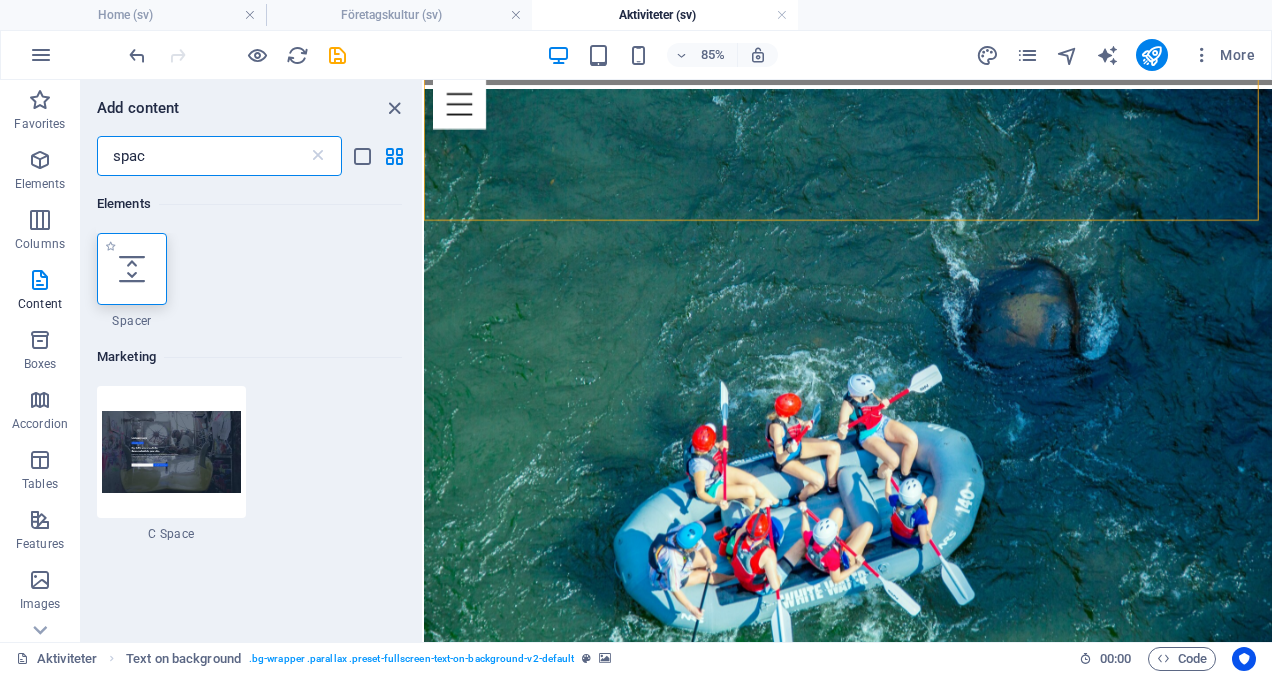 select on "px" 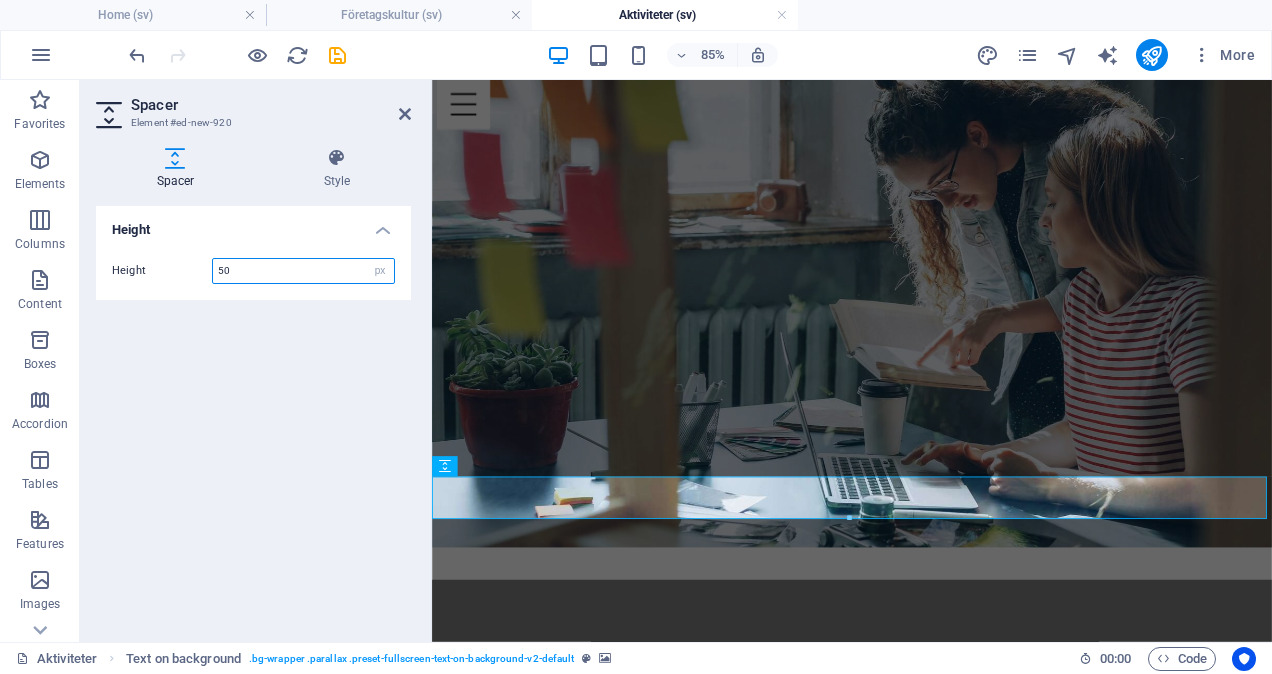 scroll, scrollTop: 3206, scrollLeft: 0, axis: vertical 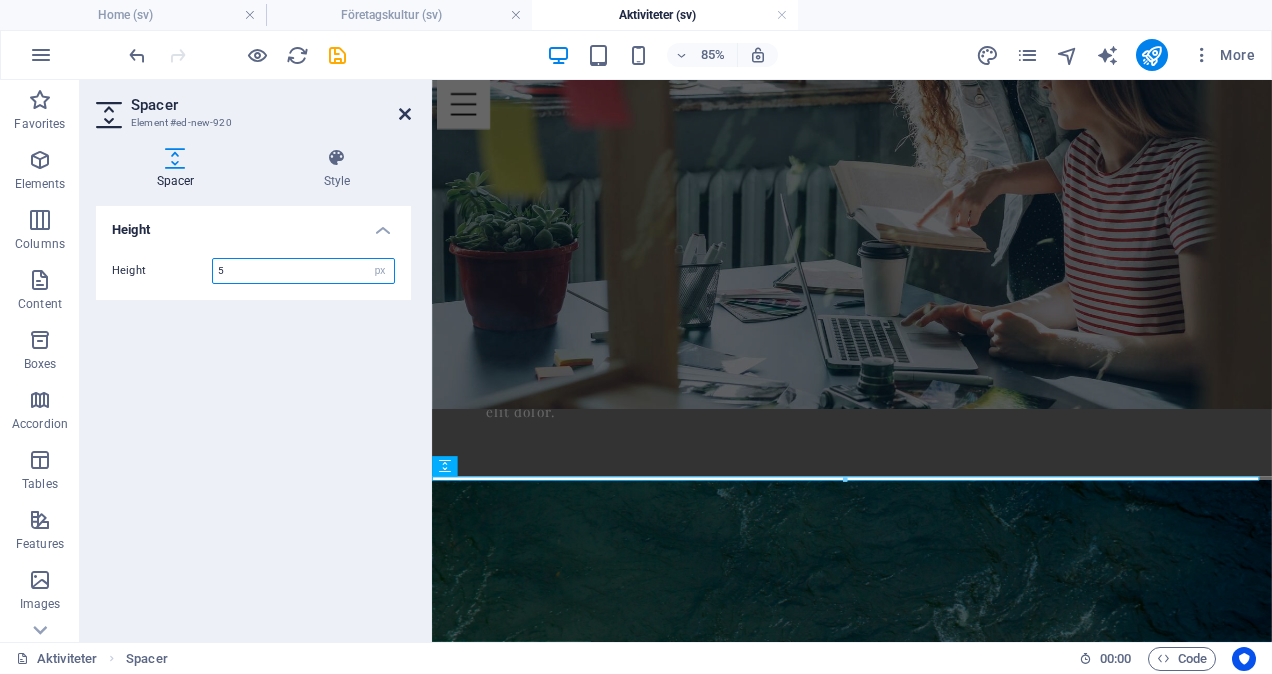 type on "5" 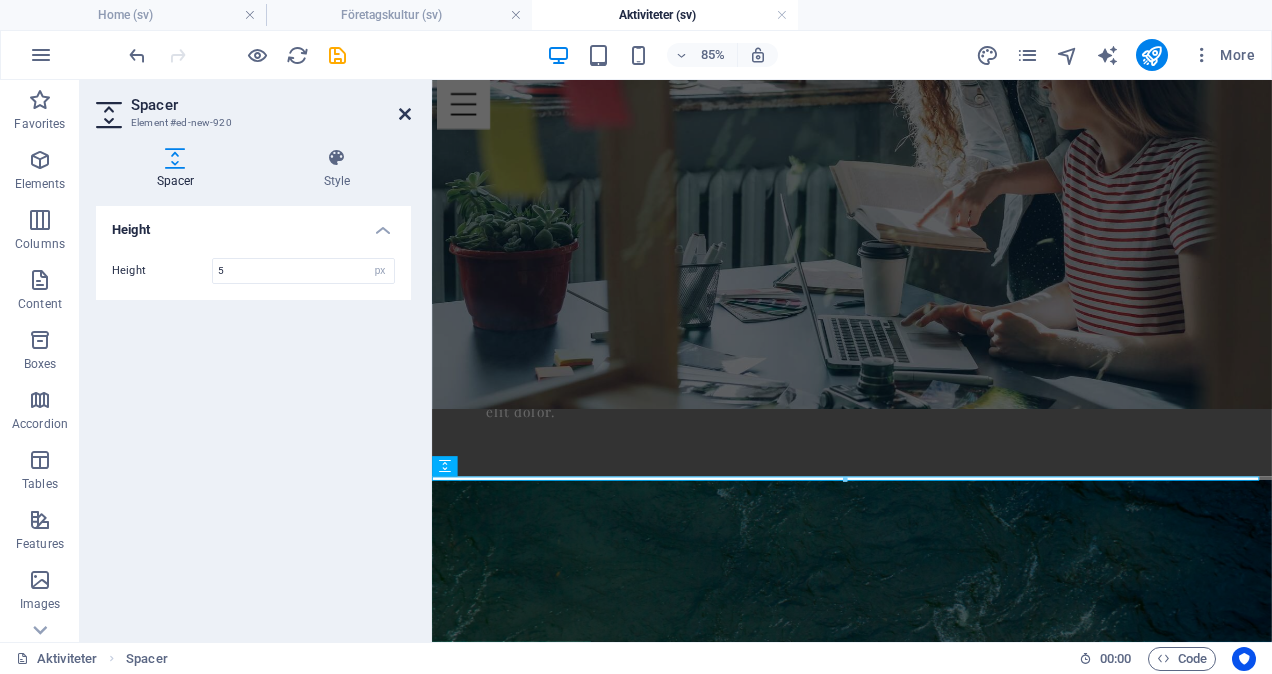 click at bounding box center [405, 114] 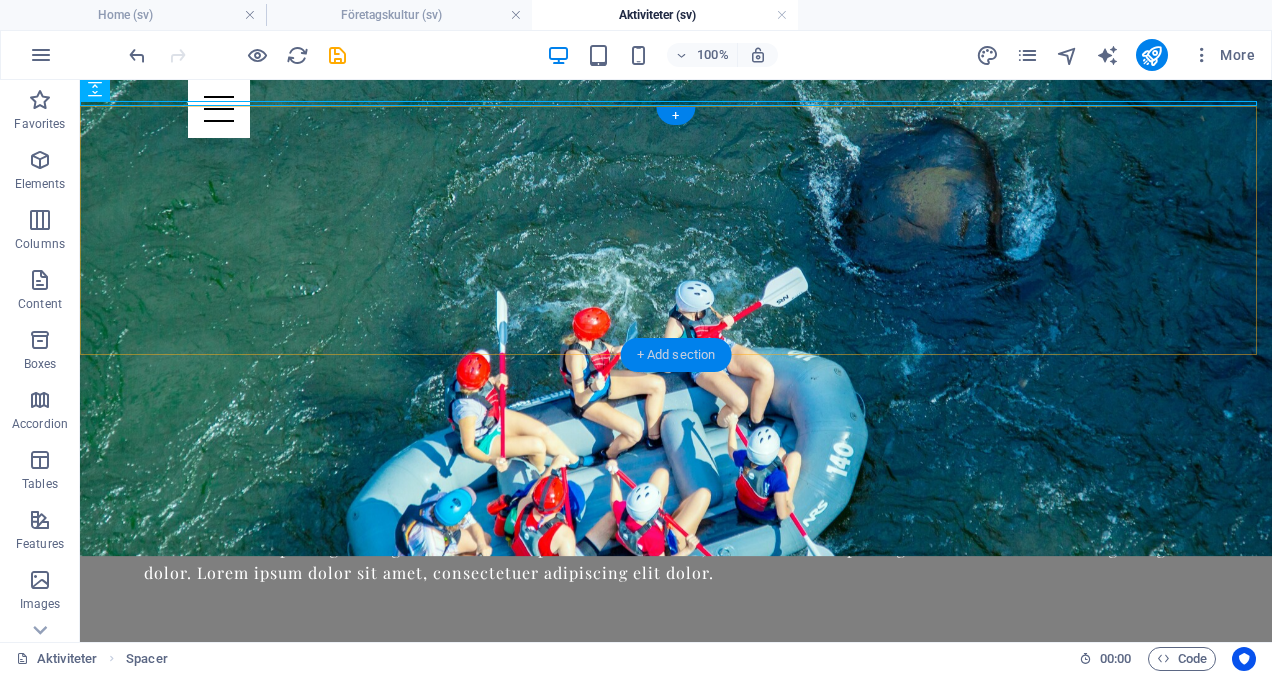 click on "+ Add section" at bounding box center (676, 355) 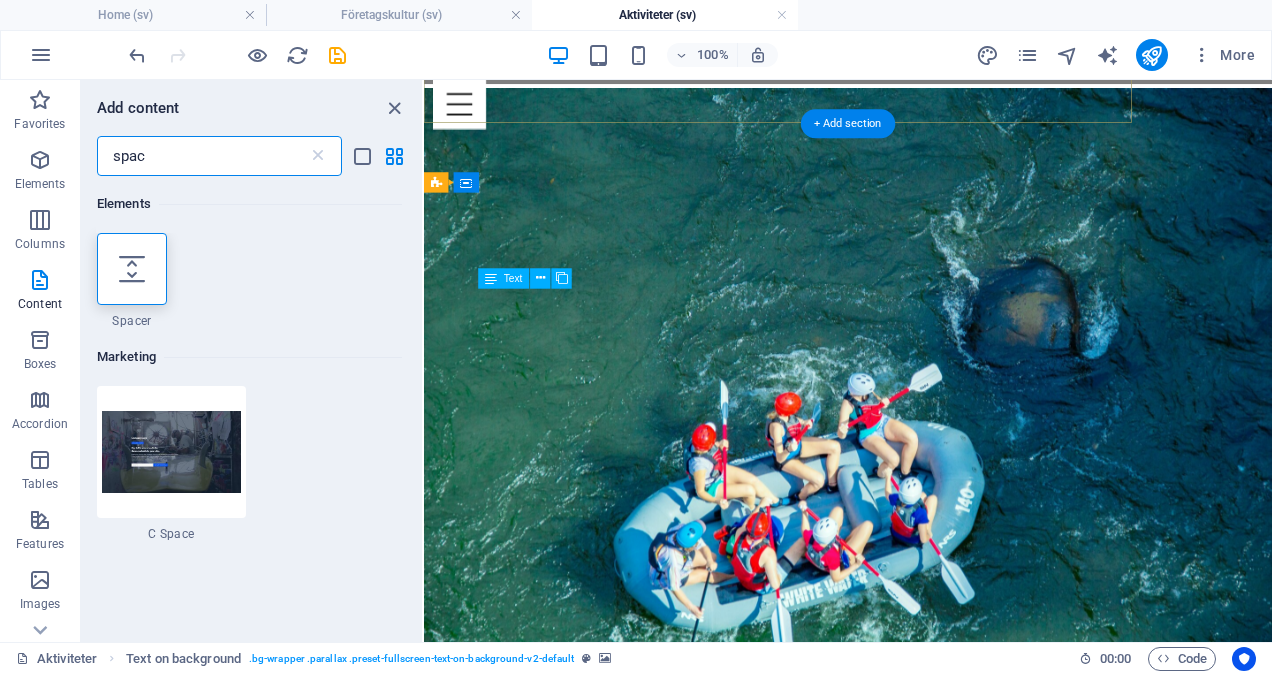 scroll, scrollTop: 3818, scrollLeft: 0, axis: vertical 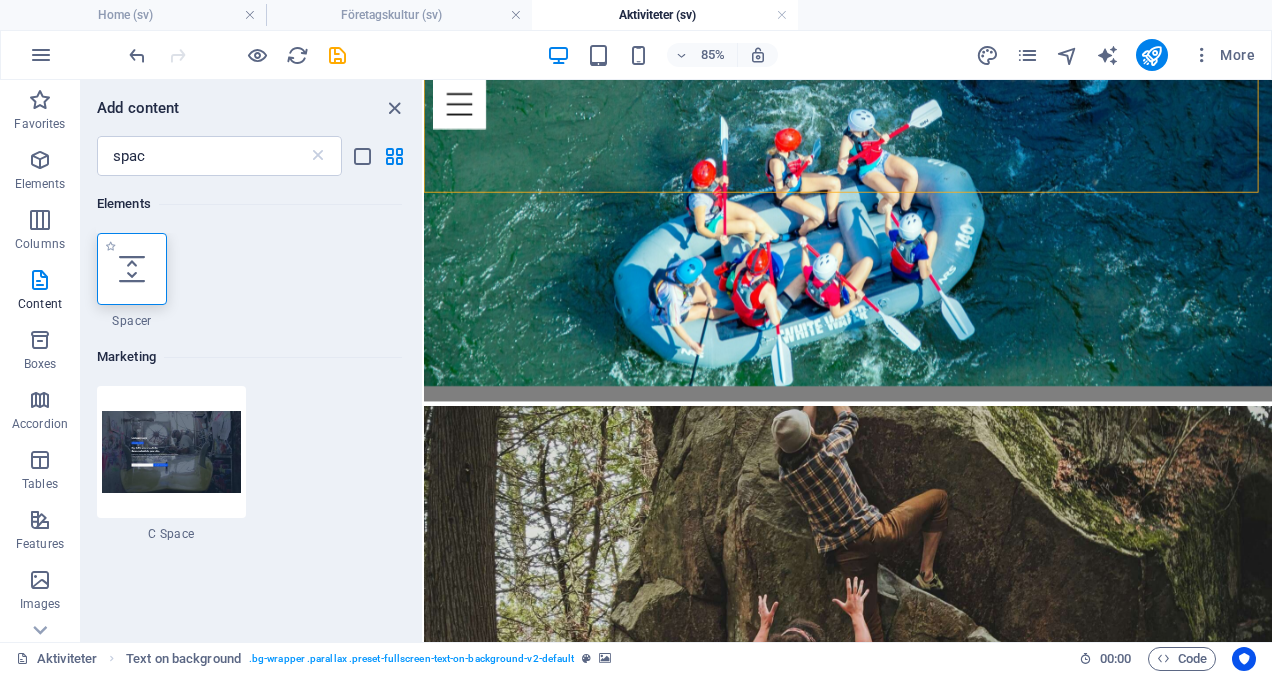 click at bounding box center (132, 269) 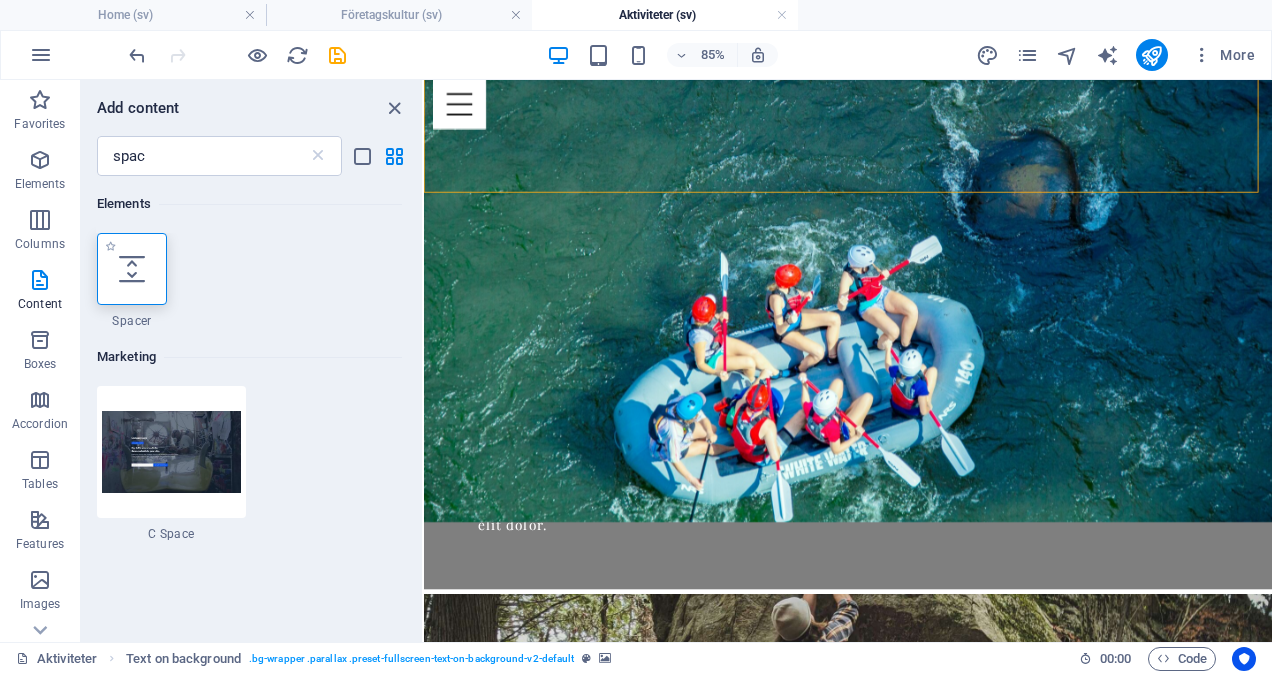 select on "px" 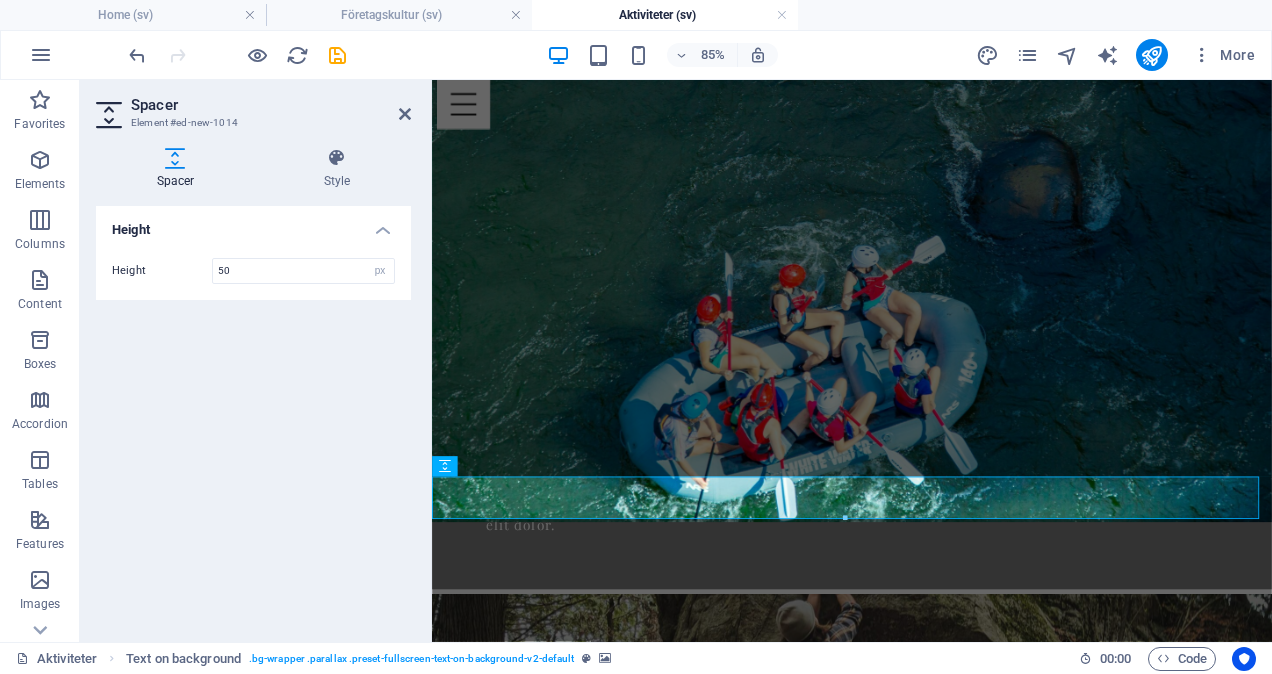 scroll, scrollTop: 3484, scrollLeft: 0, axis: vertical 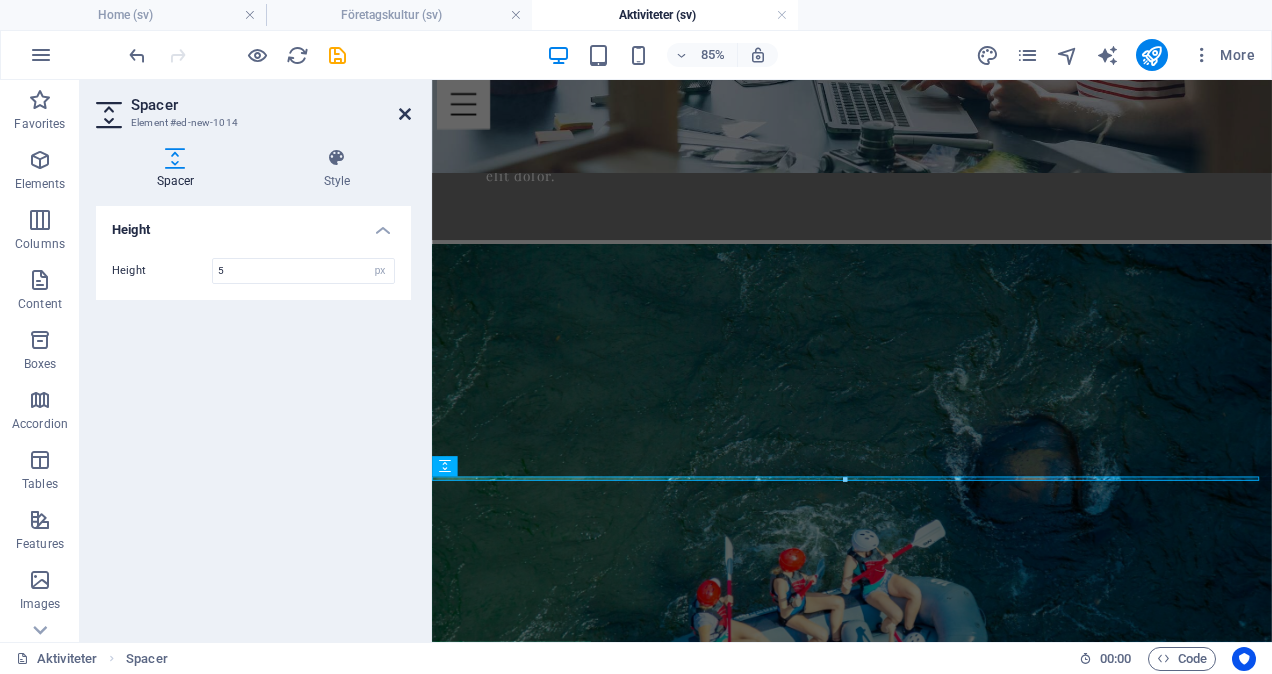 type on "5" 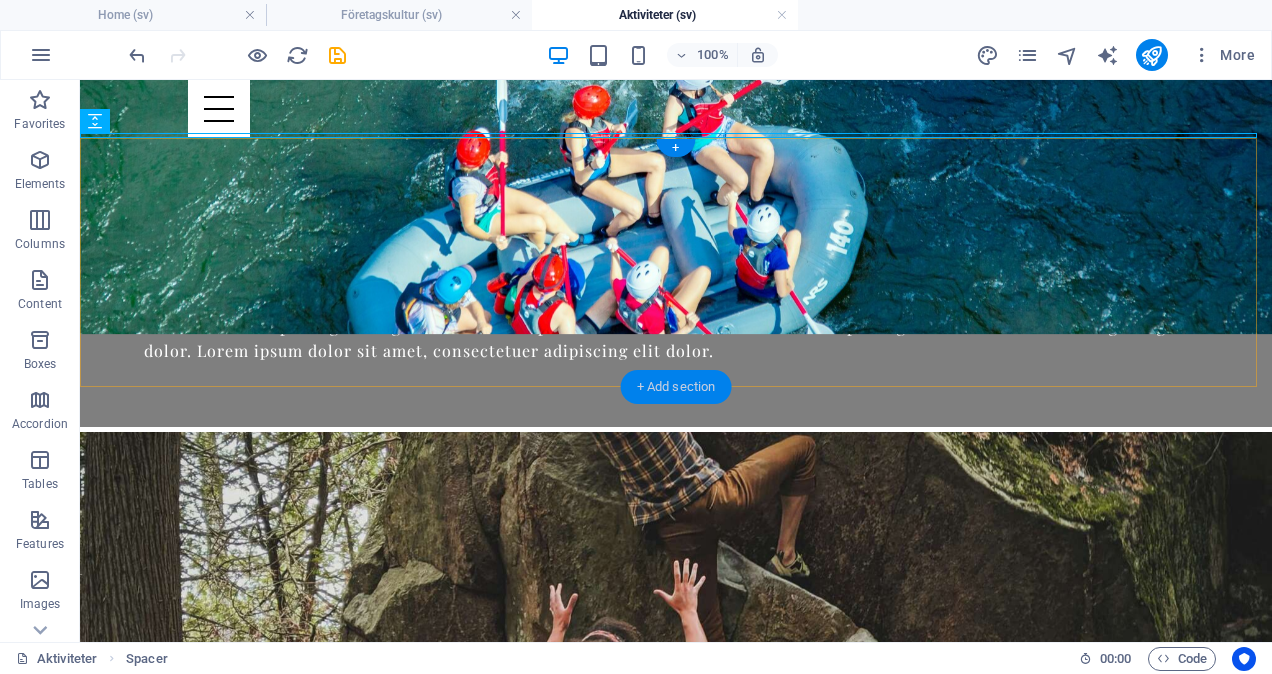 click on "+ Add section" at bounding box center [676, 387] 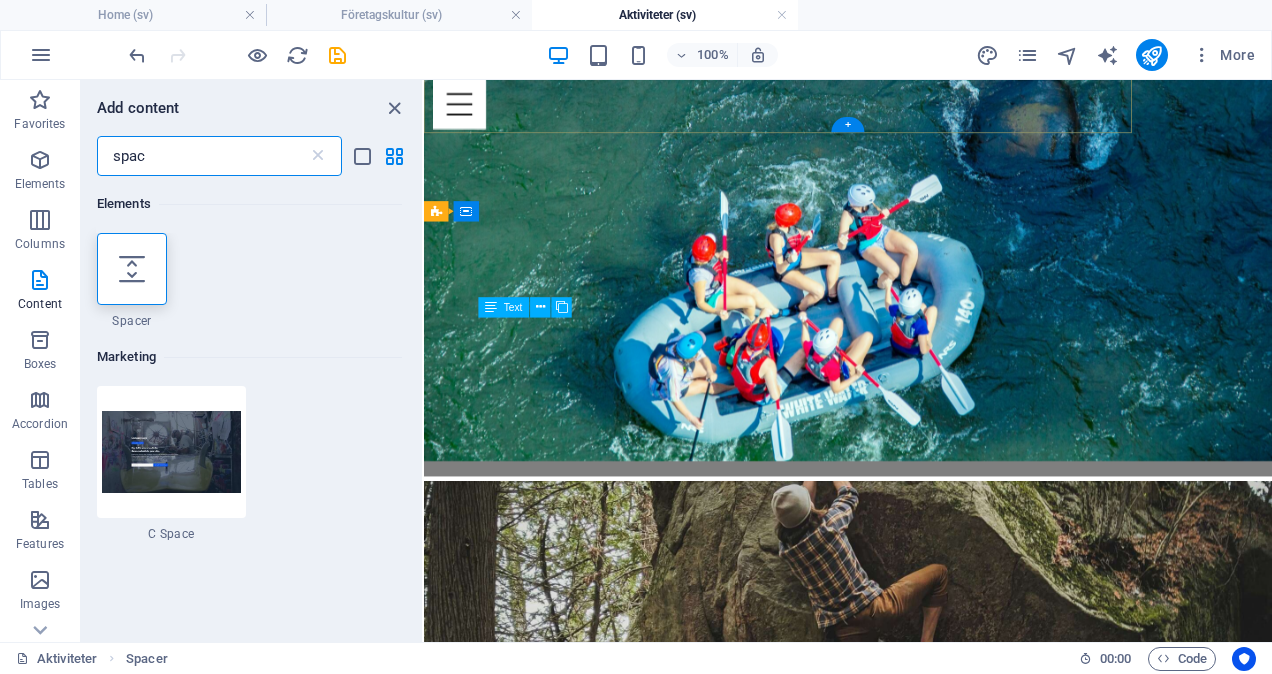 scroll, scrollTop: 4062, scrollLeft: 0, axis: vertical 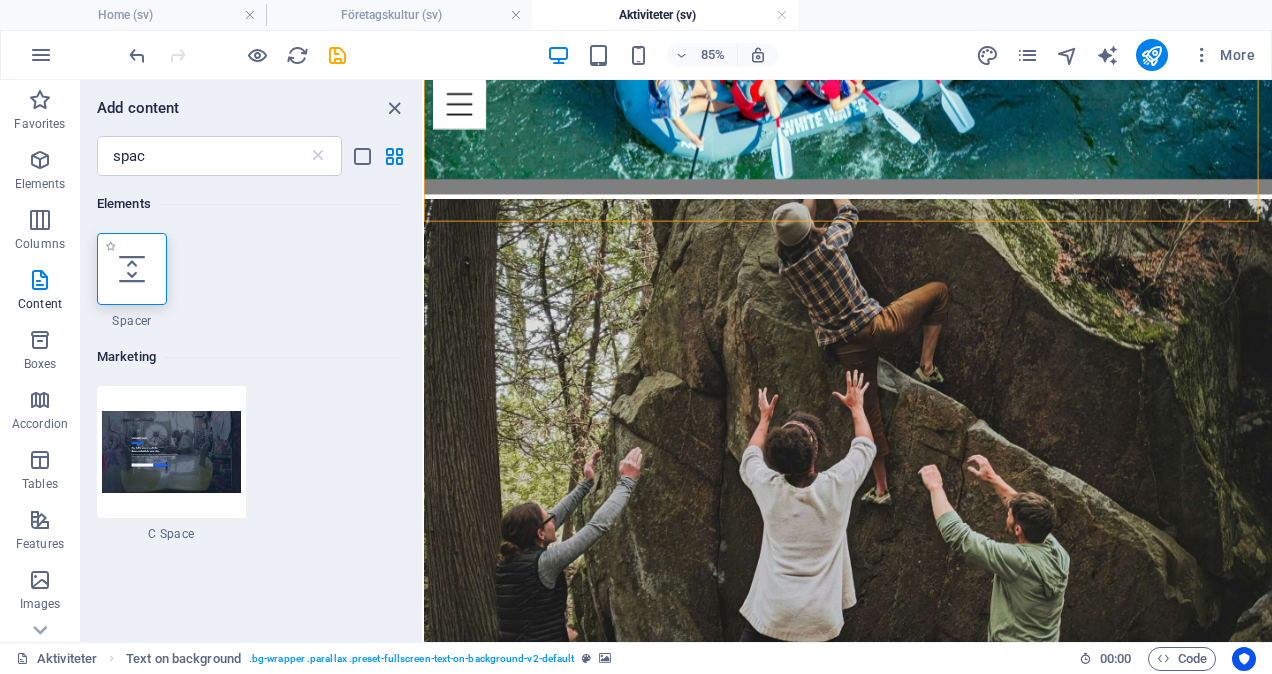 click at bounding box center [132, 269] 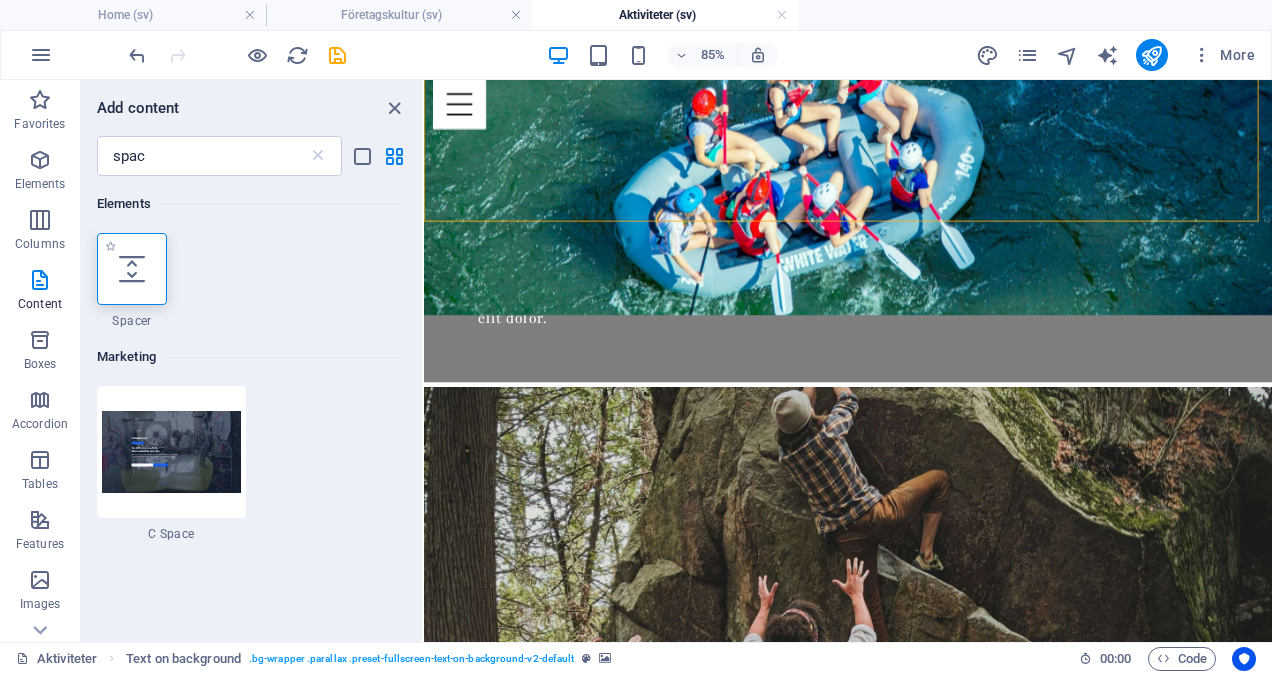 select on "px" 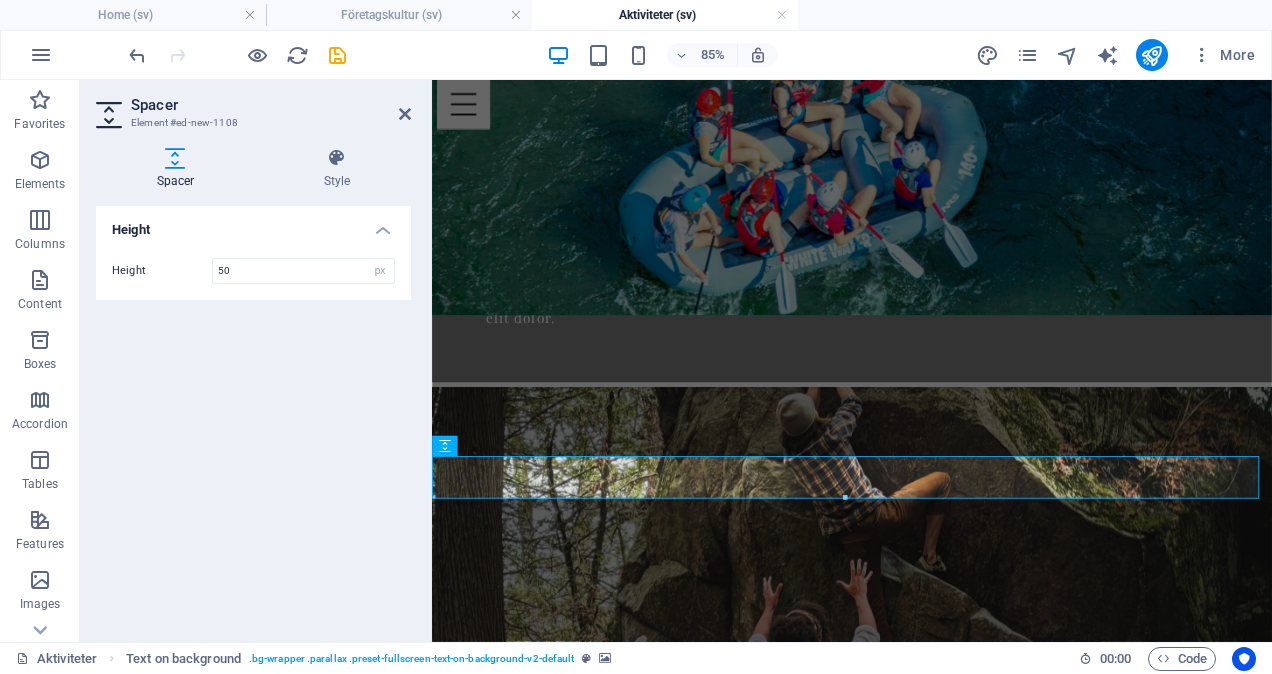 scroll, scrollTop: 3786, scrollLeft: 0, axis: vertical 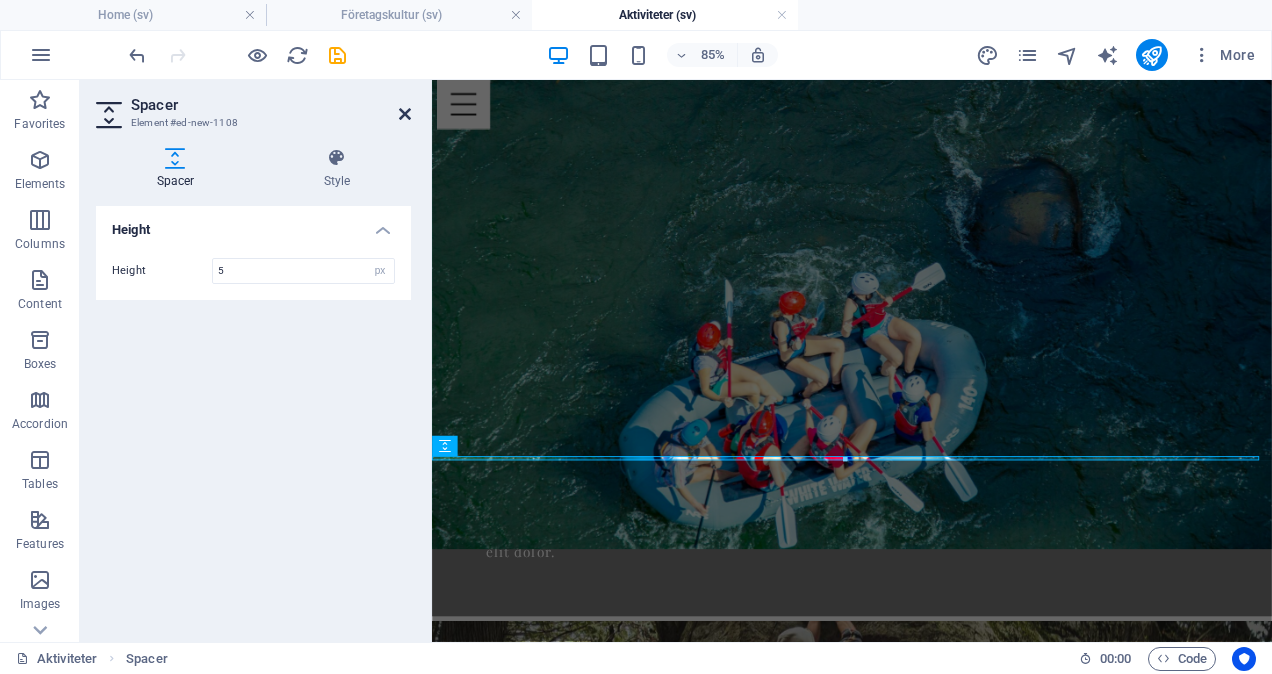 type on "5" 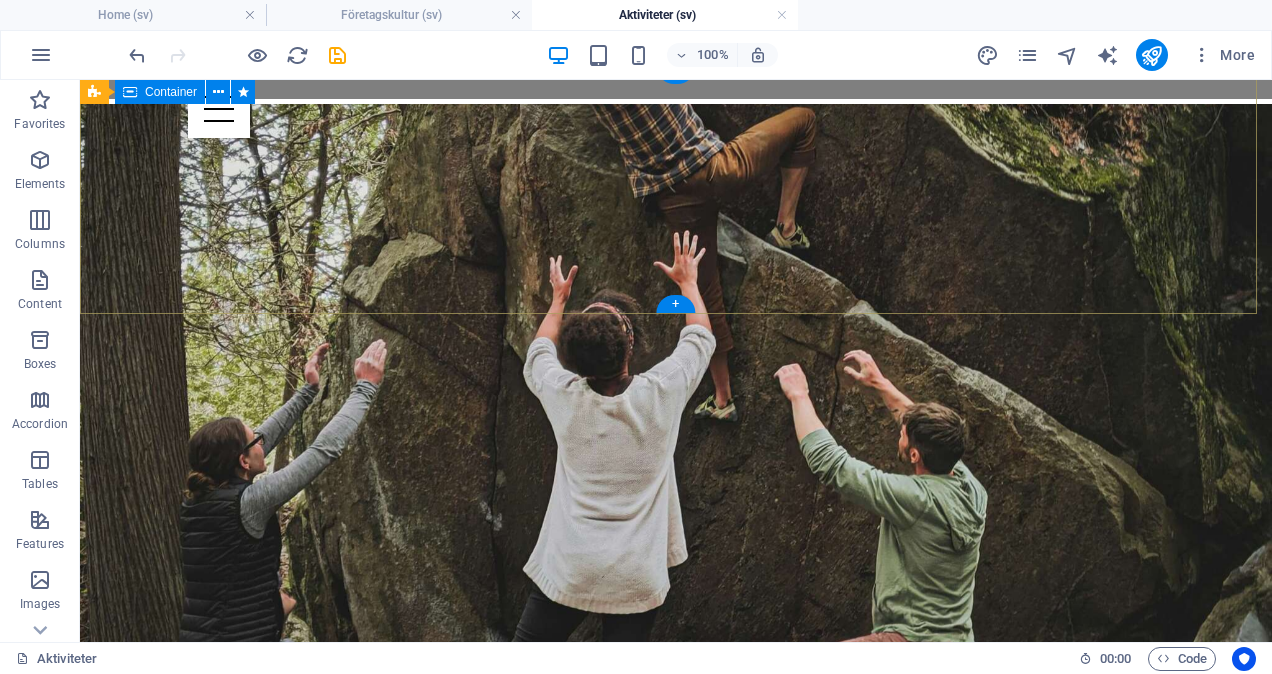 scroll, scrollTop: 4055, scrollLeft: 0, axis: vertical 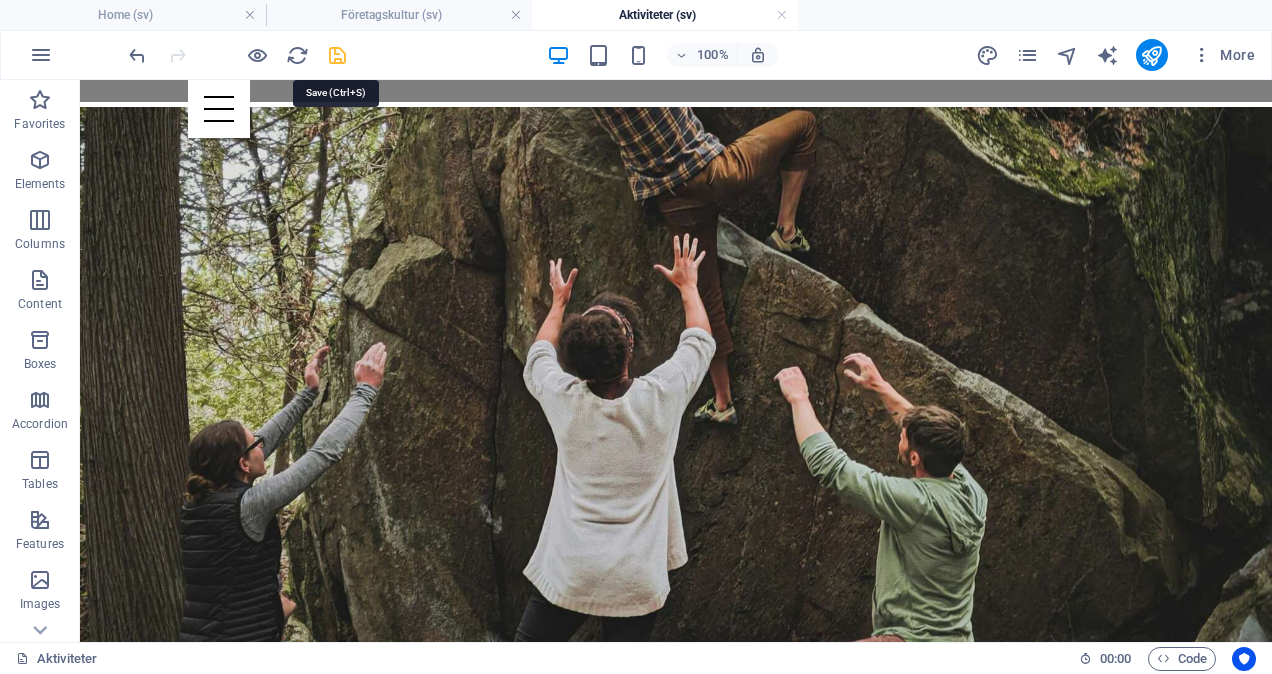 click at bounding box center (337, 55) 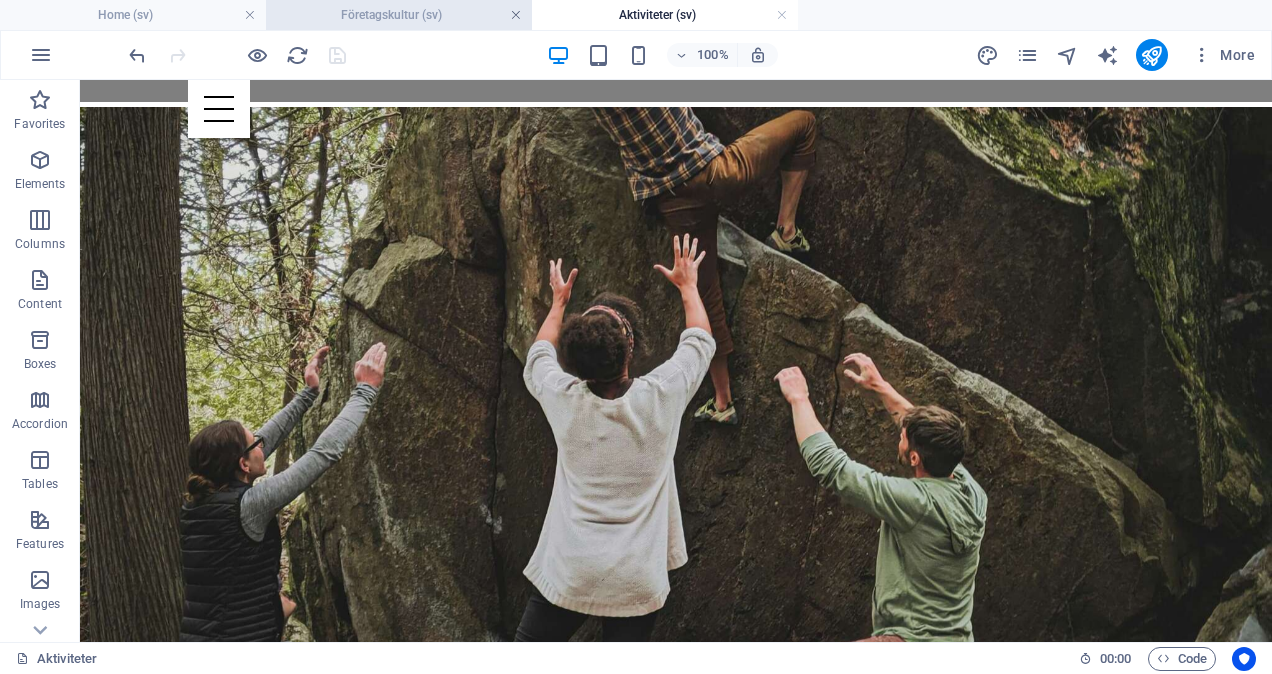 click at bounding box center (516, 15) 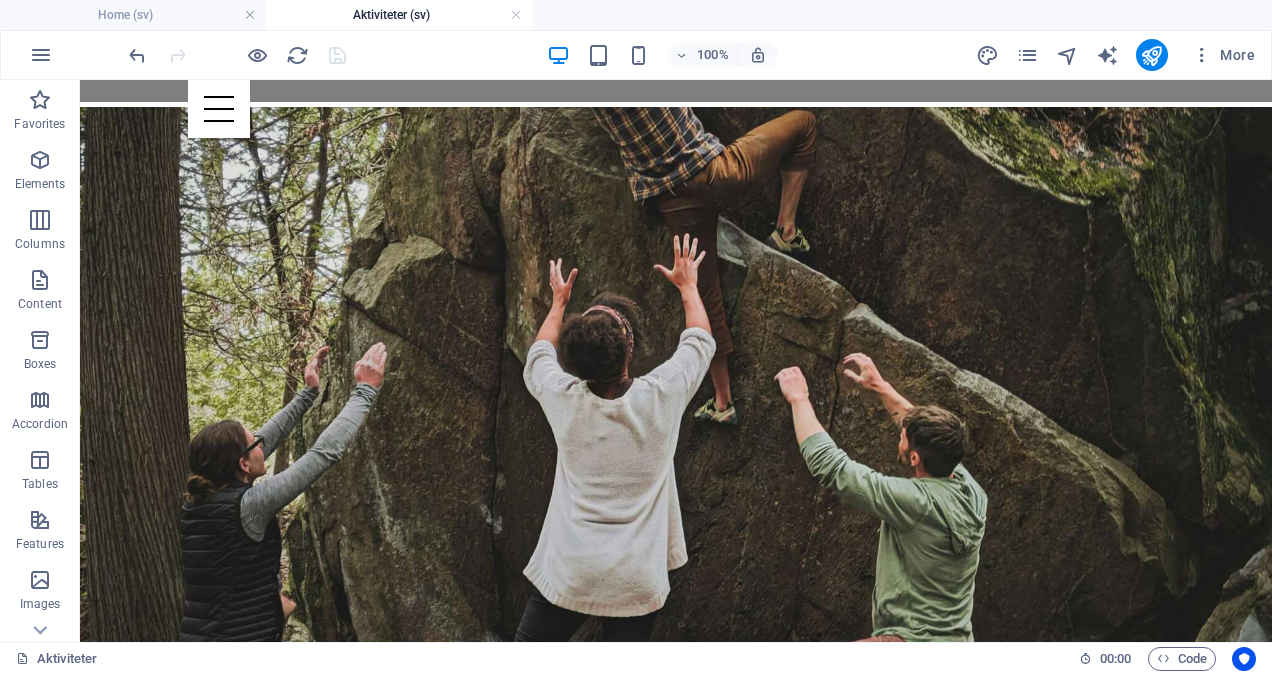 click at bounding box center [516, 15] 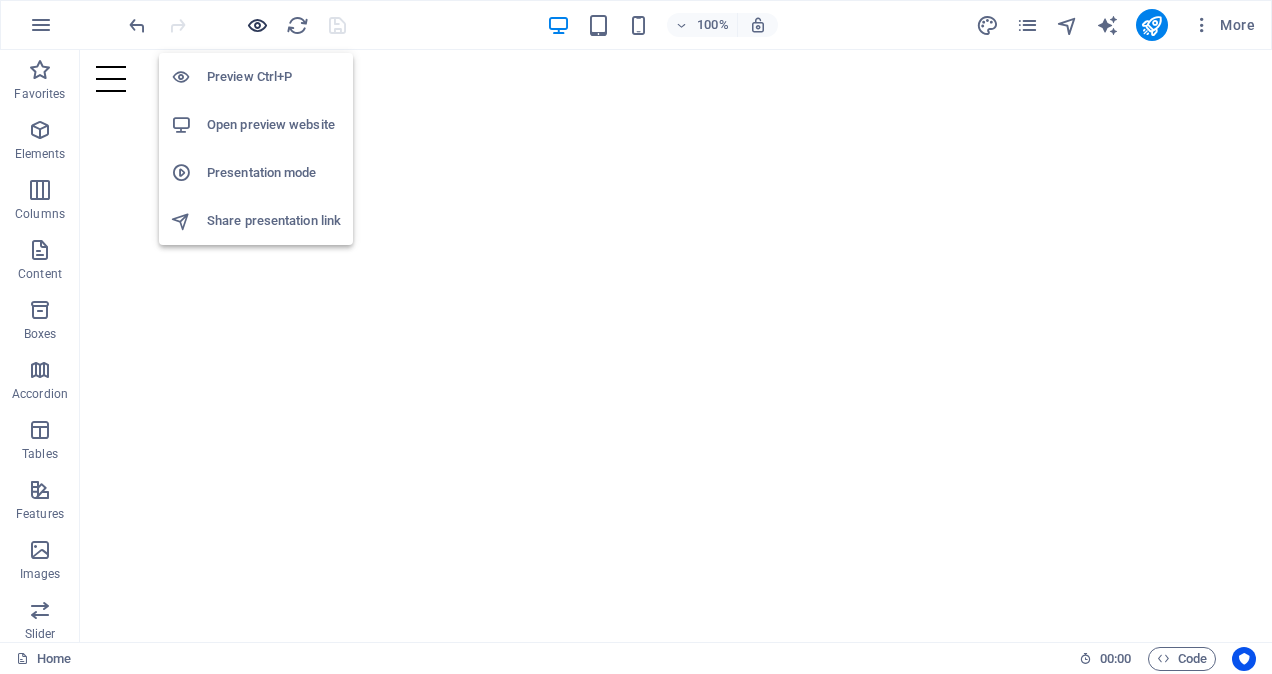click at bounding box center [257, 25] 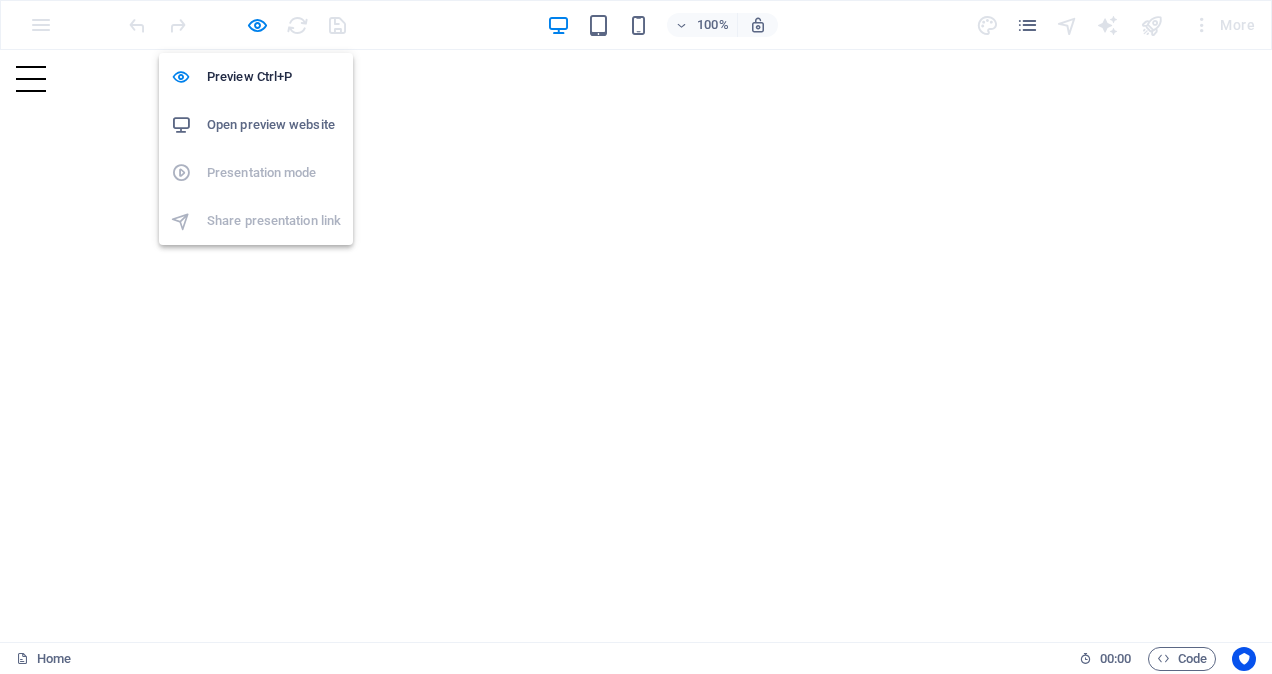 click on "Open preview website" at bounding box center (274, 125) 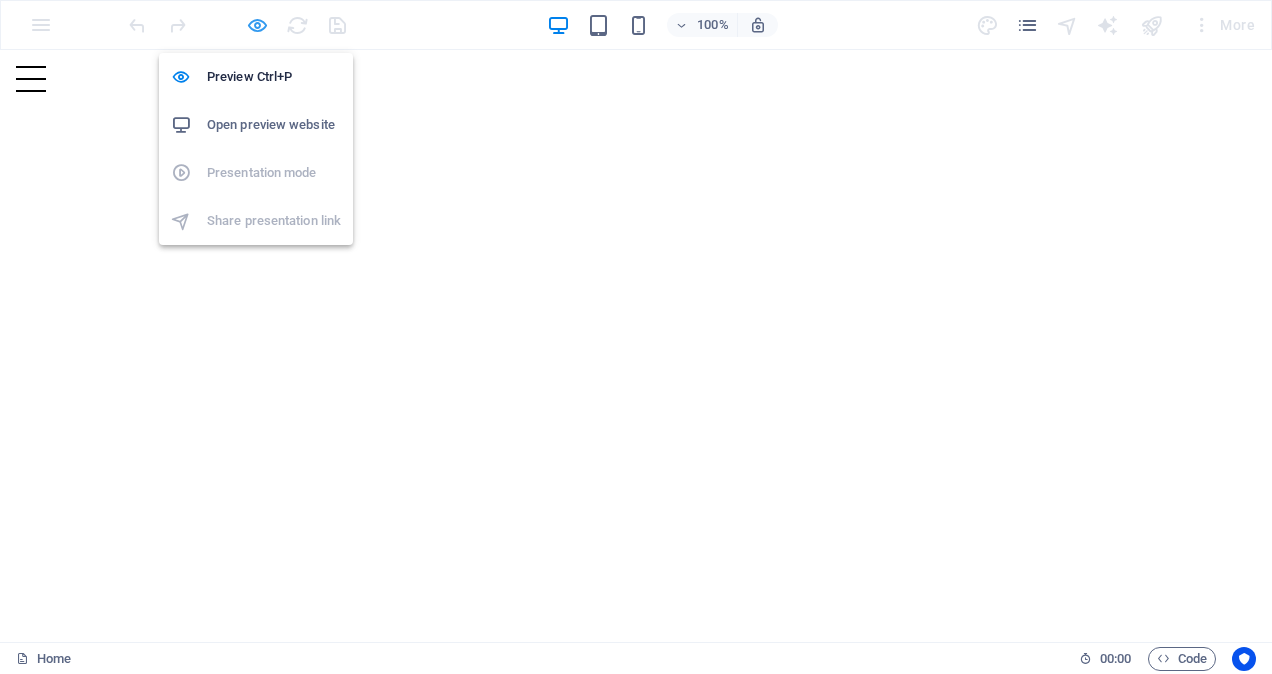 click at bounding box center (257, 25) 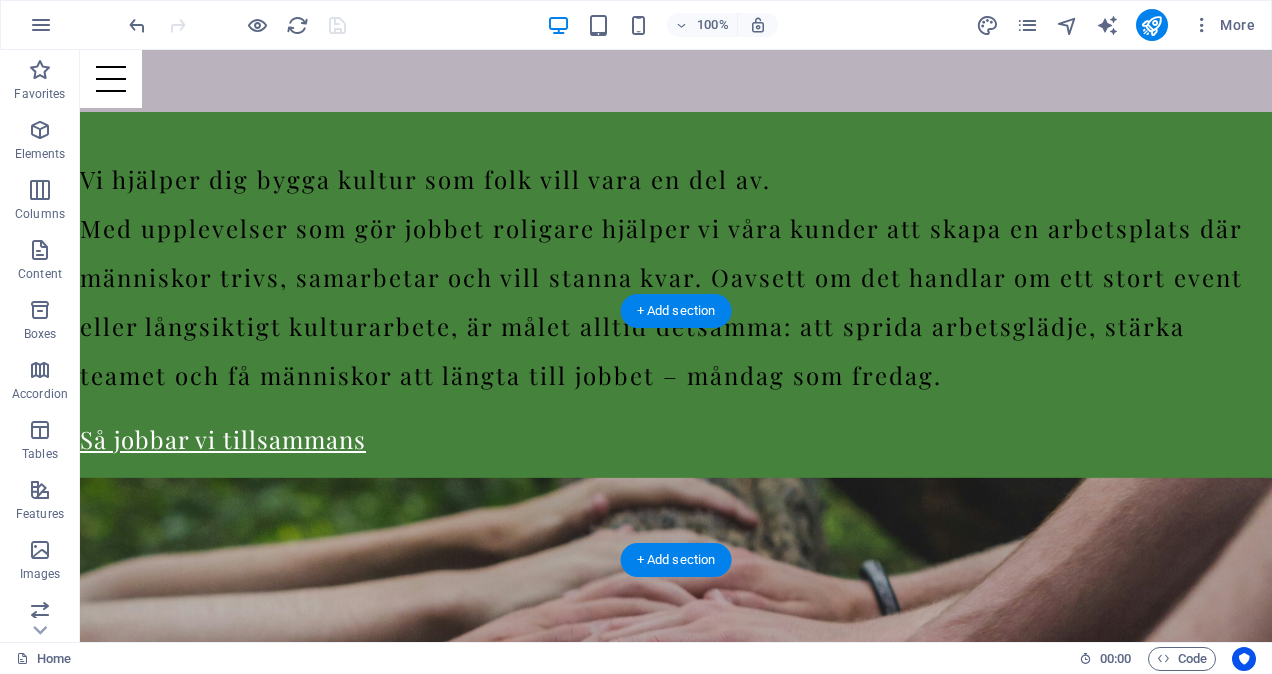 scroll, scrollTop: 2701, scrollLeft: 0, axis: vertical 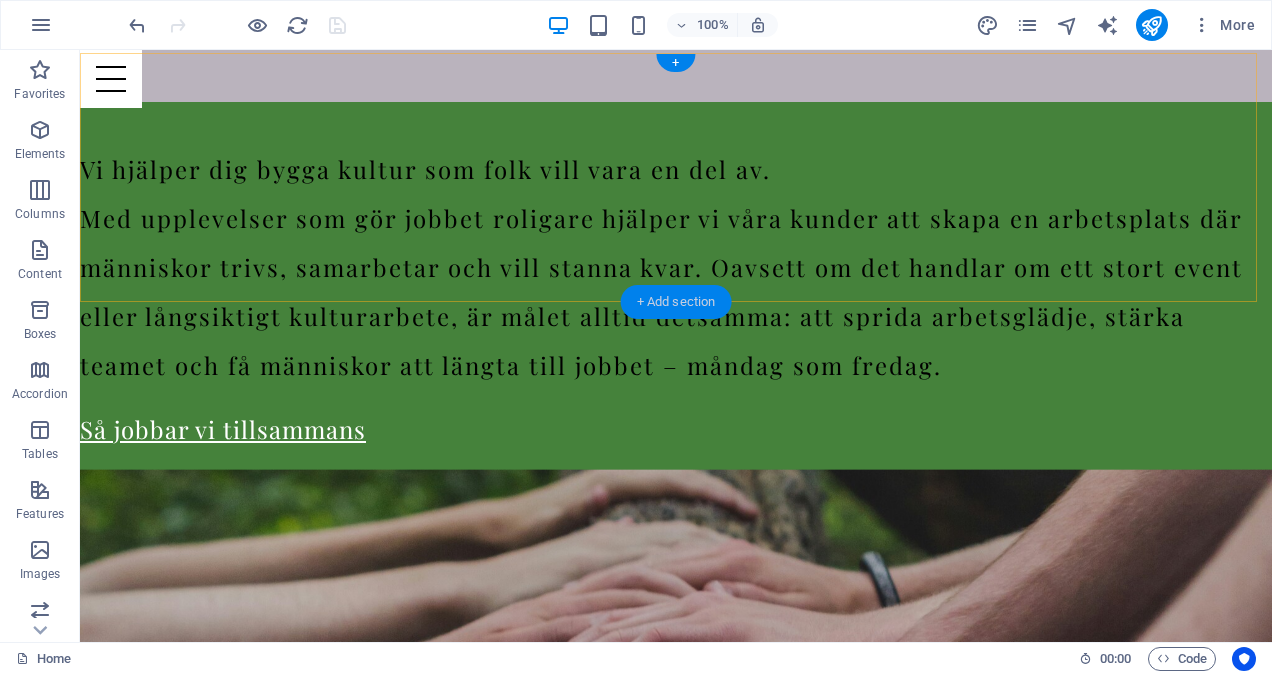 click on "+ Add section" at bounding box center [676, 302] 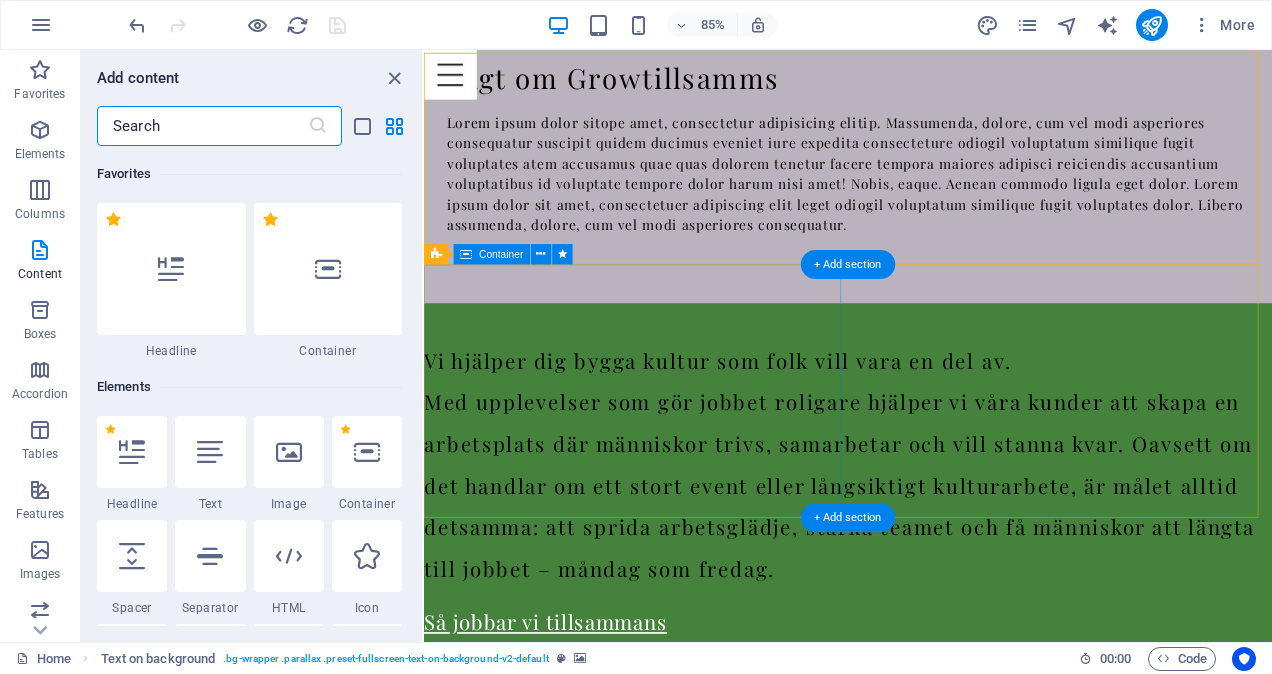 scroll, scrollTop: 2910, scrollLeft: 0, axis: vertical 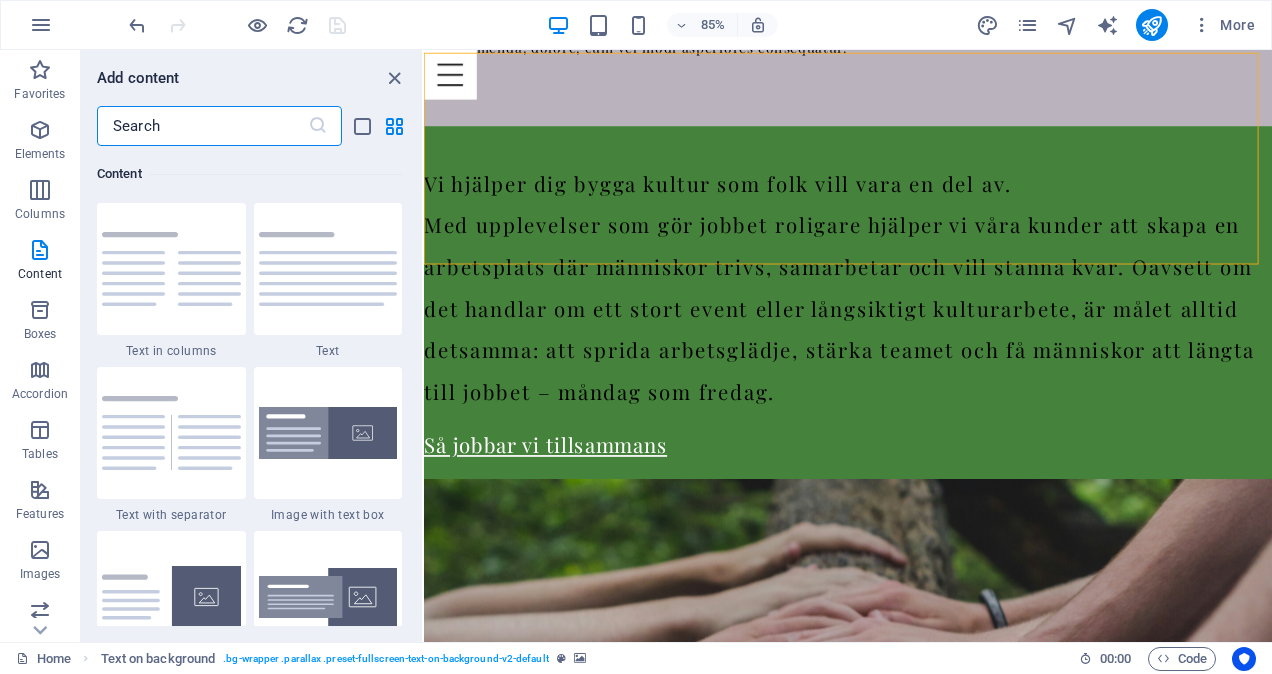 click at bounding box center (202, 126) 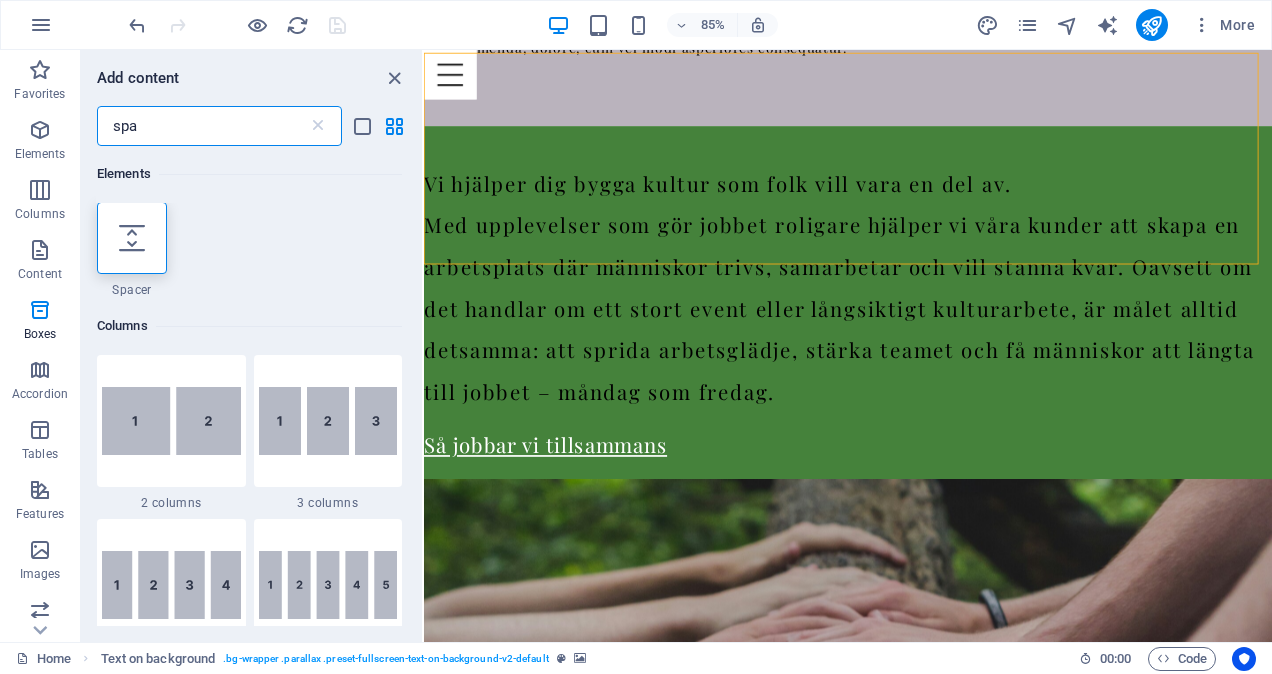 scroll, scrollTop: 0, scrollLeft: 0, axis: both 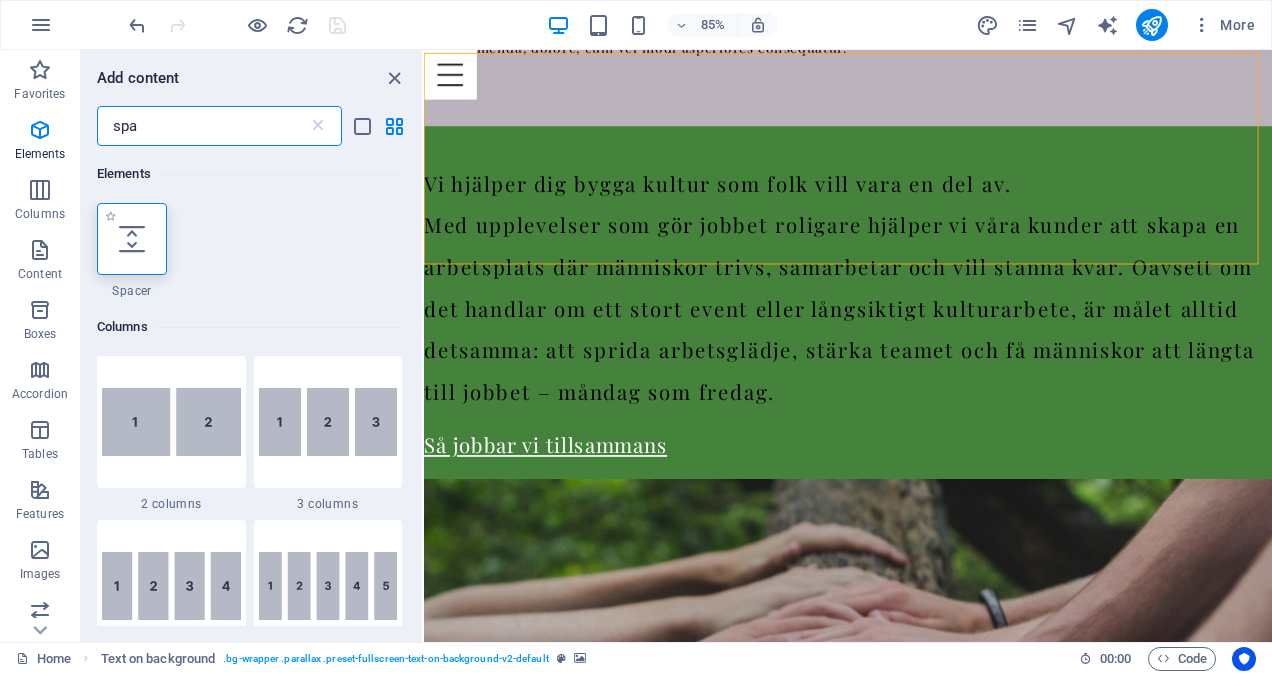 type on "spa" 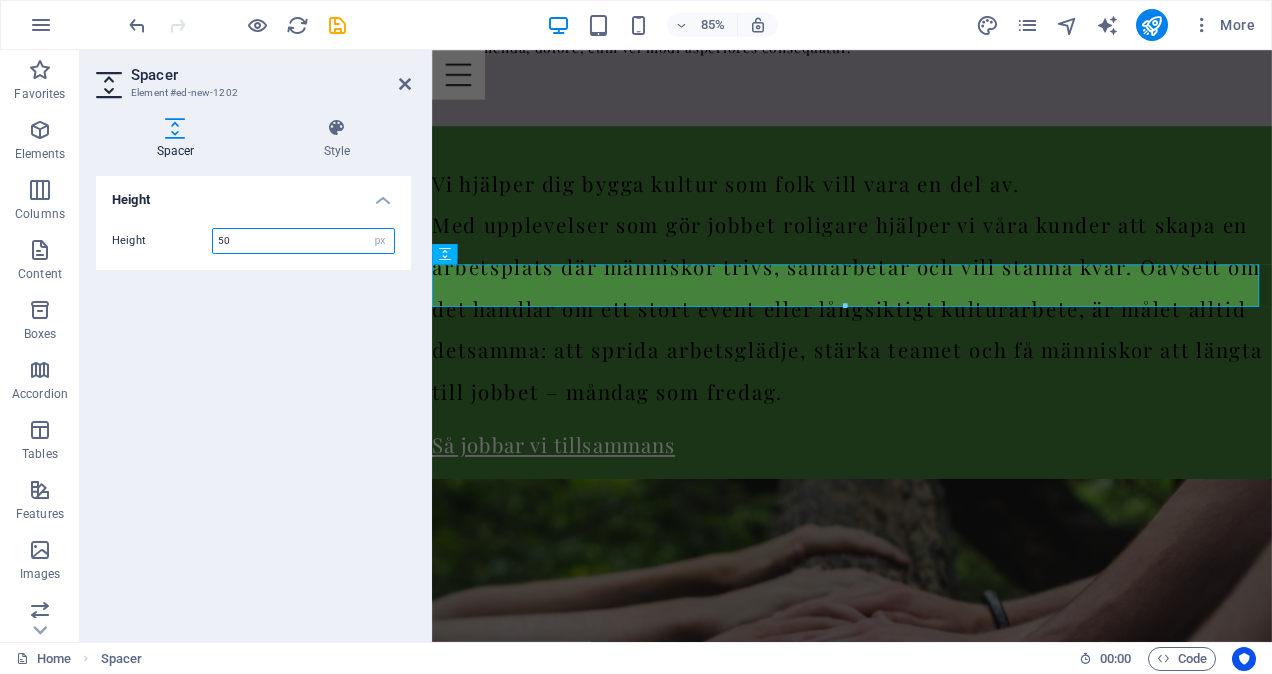 type on "4" 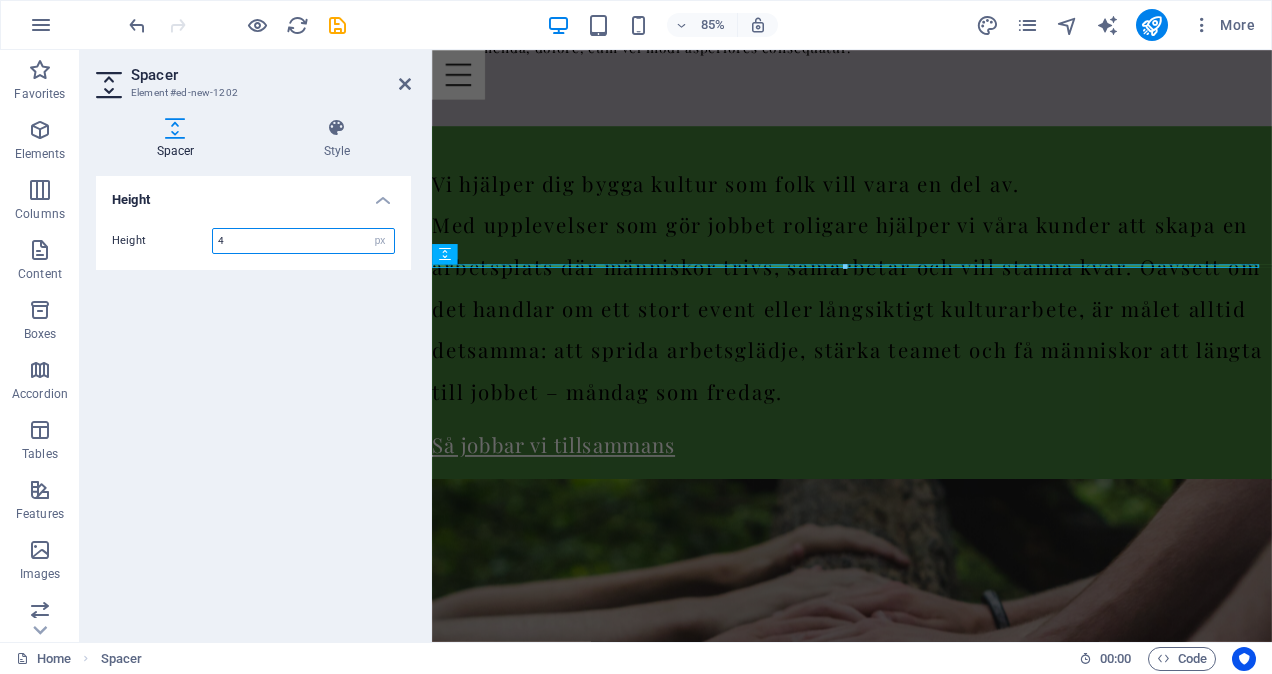click on "4" at bounding box center (303, 241) 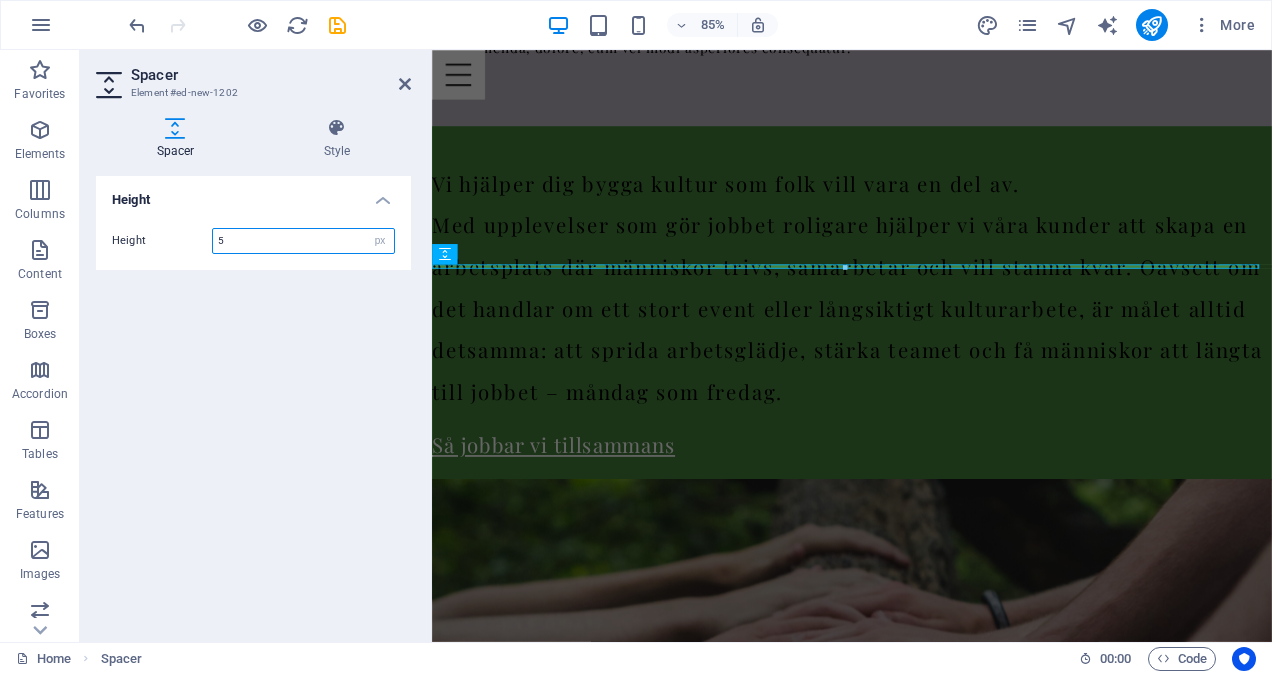 type on "5" 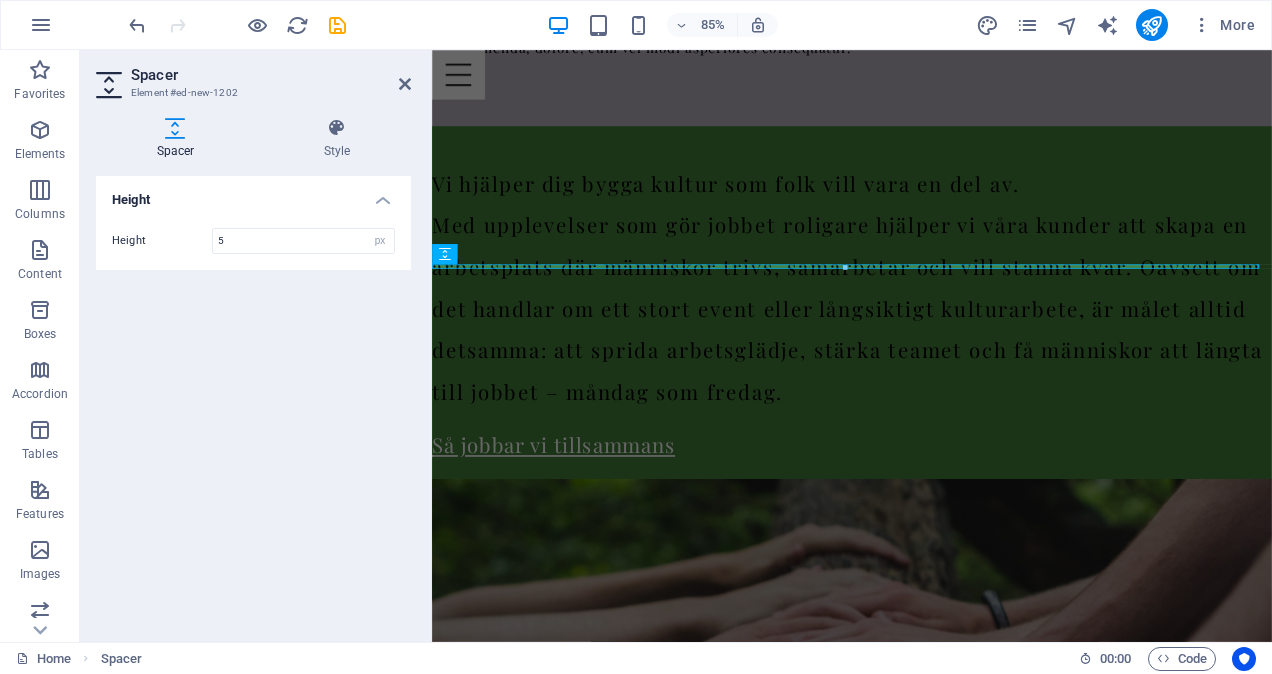 click at bounding box center [926, 1380] 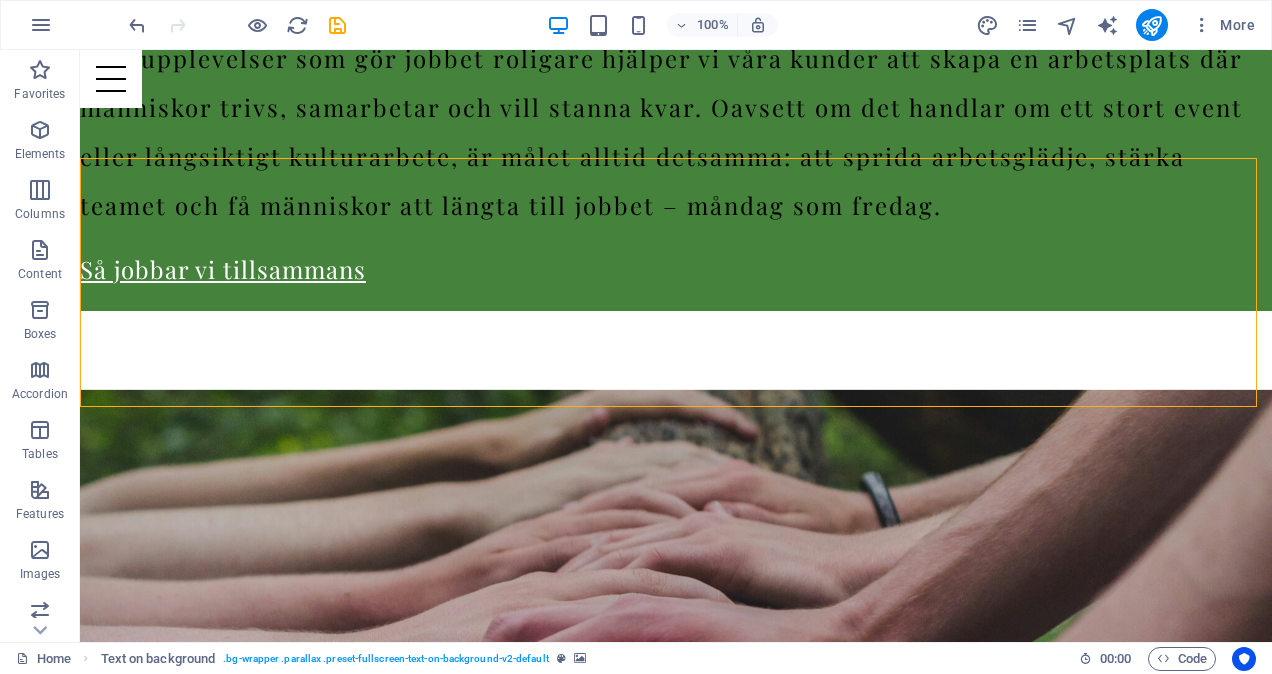 scroll, scrollTop: 2863, scrollLeft: 0, axis: vertical 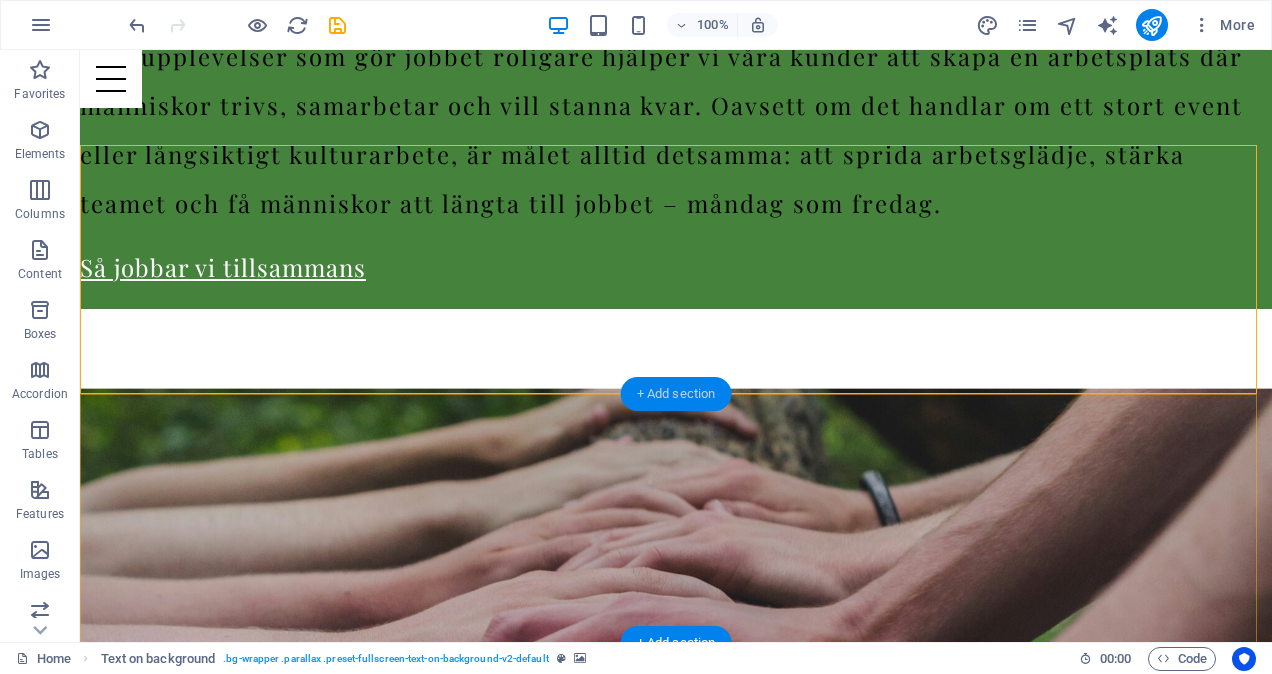 click on "+ Add section" at bounding box center [676, 394] 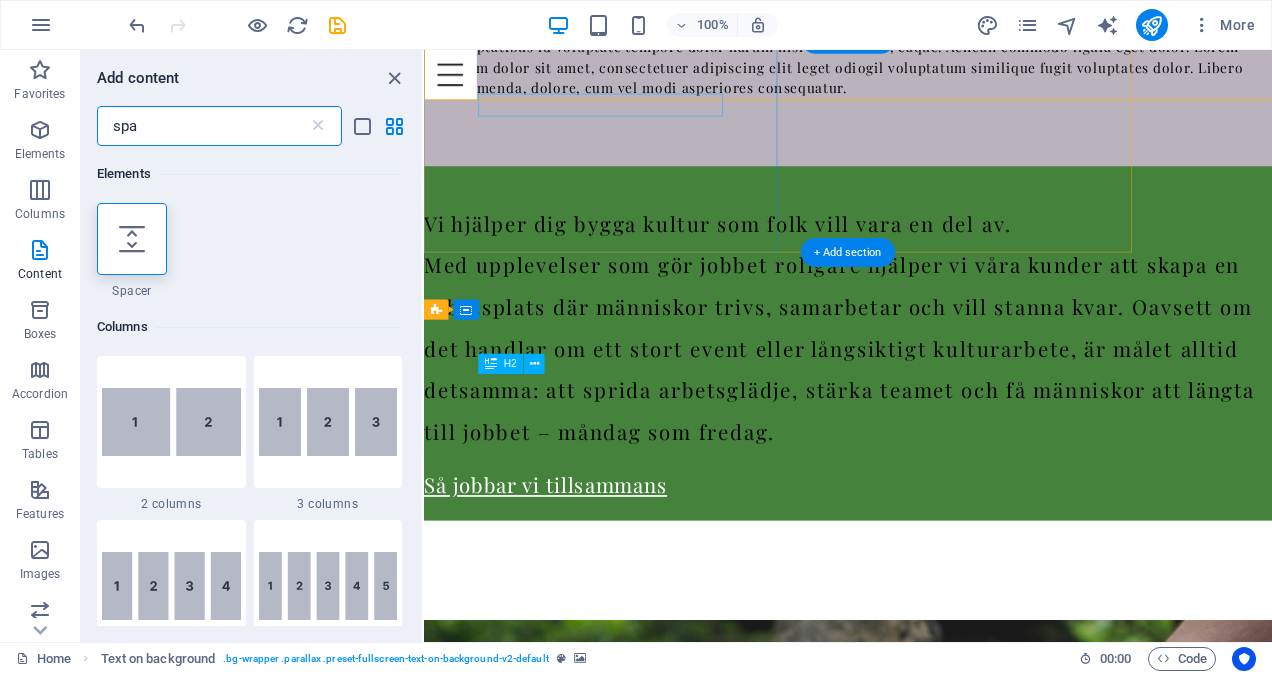 scroll, scrollTop: 3148, scrollLeft: 0, axis: vertical 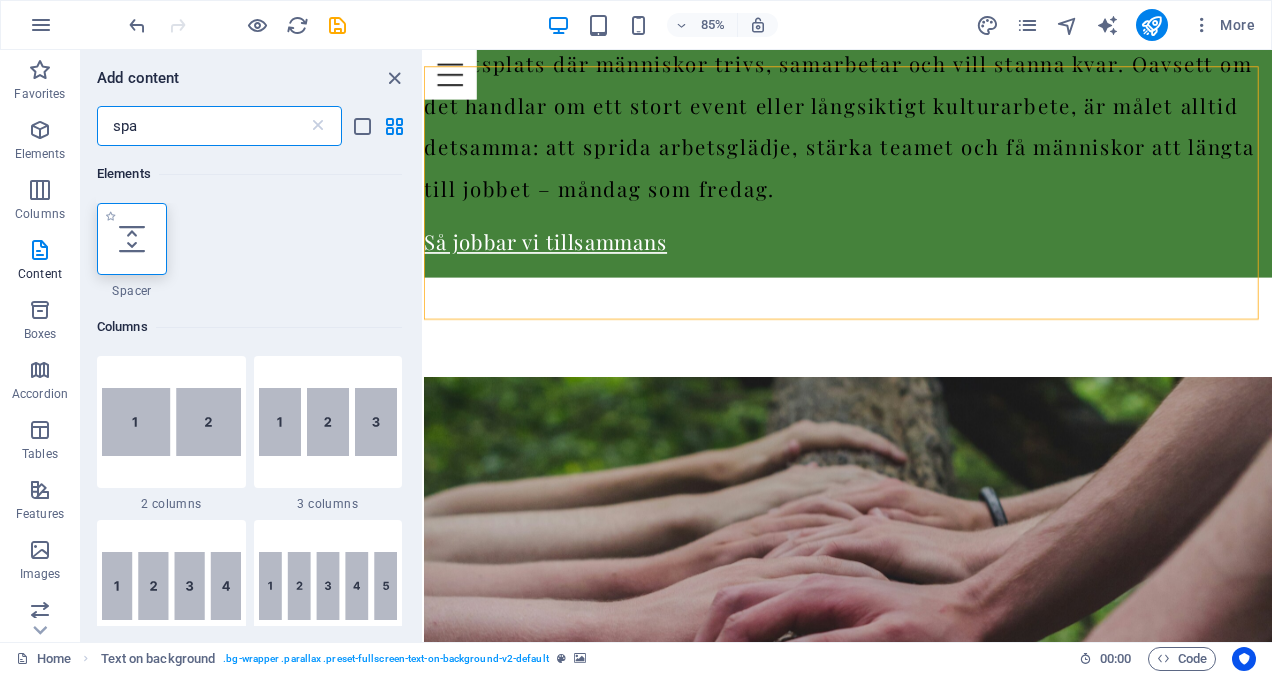click at bounding box center (132, 239) 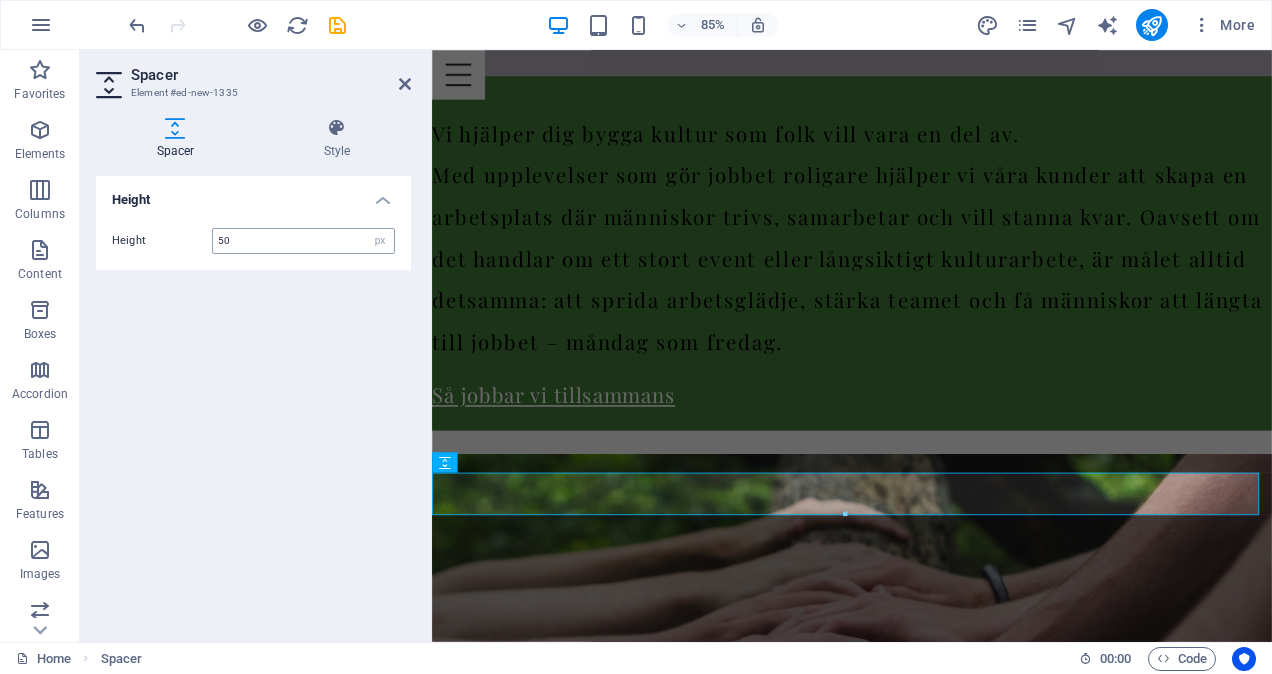type on "4" 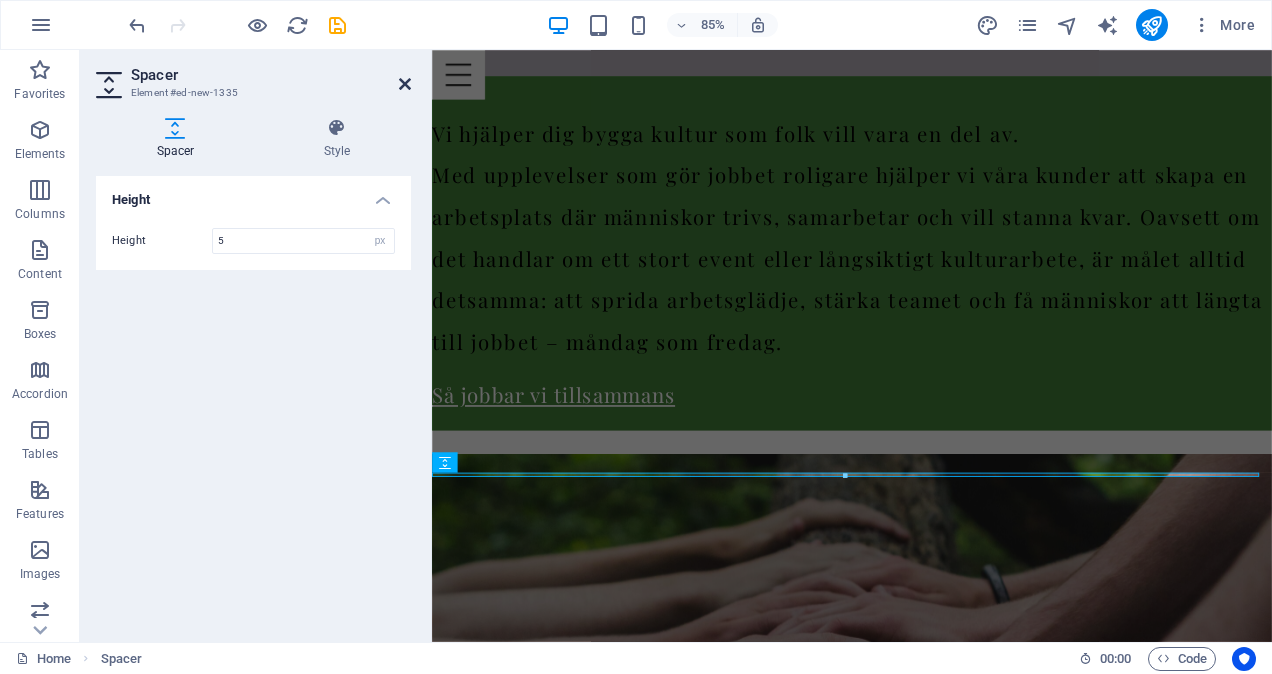 type on "5" 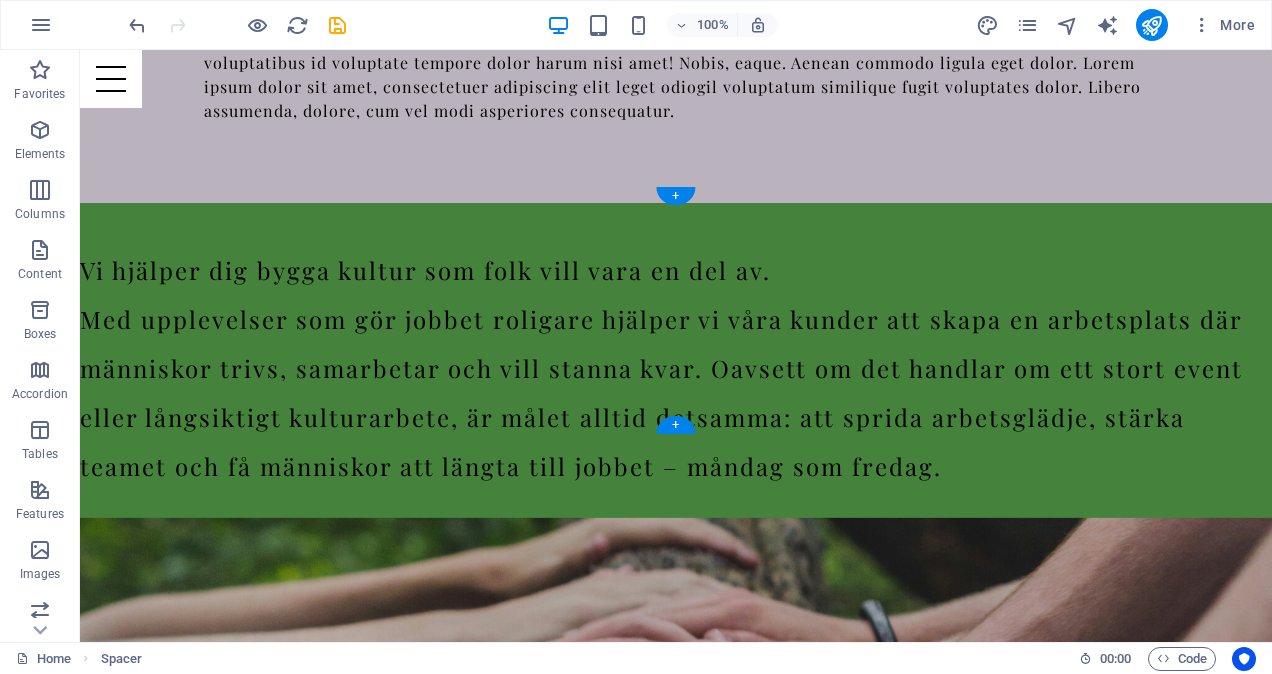 scroll, scrollTop: 2608, scrollLeft: 0, axis: vertical 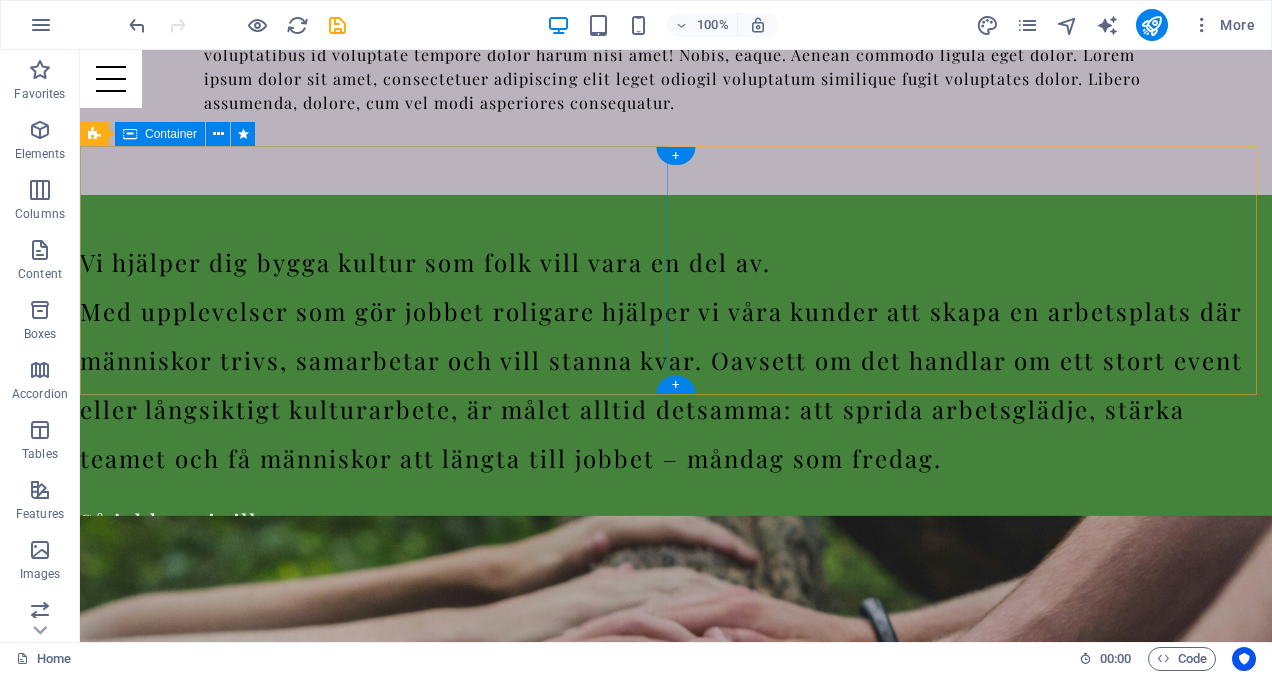 click on "AKTIVITETER Oavsett vad ni önskar har vi aktiviteter som samlar teamet, bygger starkare relationer och sprider glädje på arbetsplatsen." at bounding box center [676, 1085] 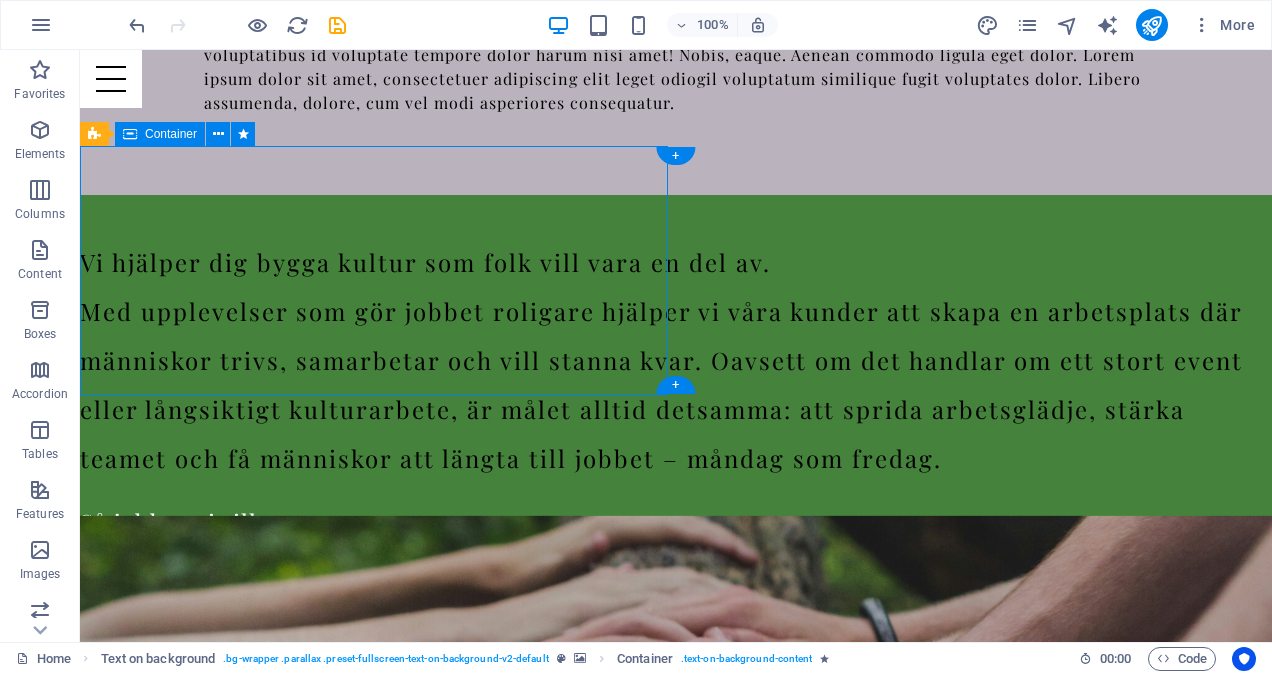 click on "AKTIVITETER Oavsett vad ni önskar har vi aktiviteter som samlar teamet, bygger starkare relationer och sprider glädje på arbetsplatsen." at bounding box center [676, 1085] 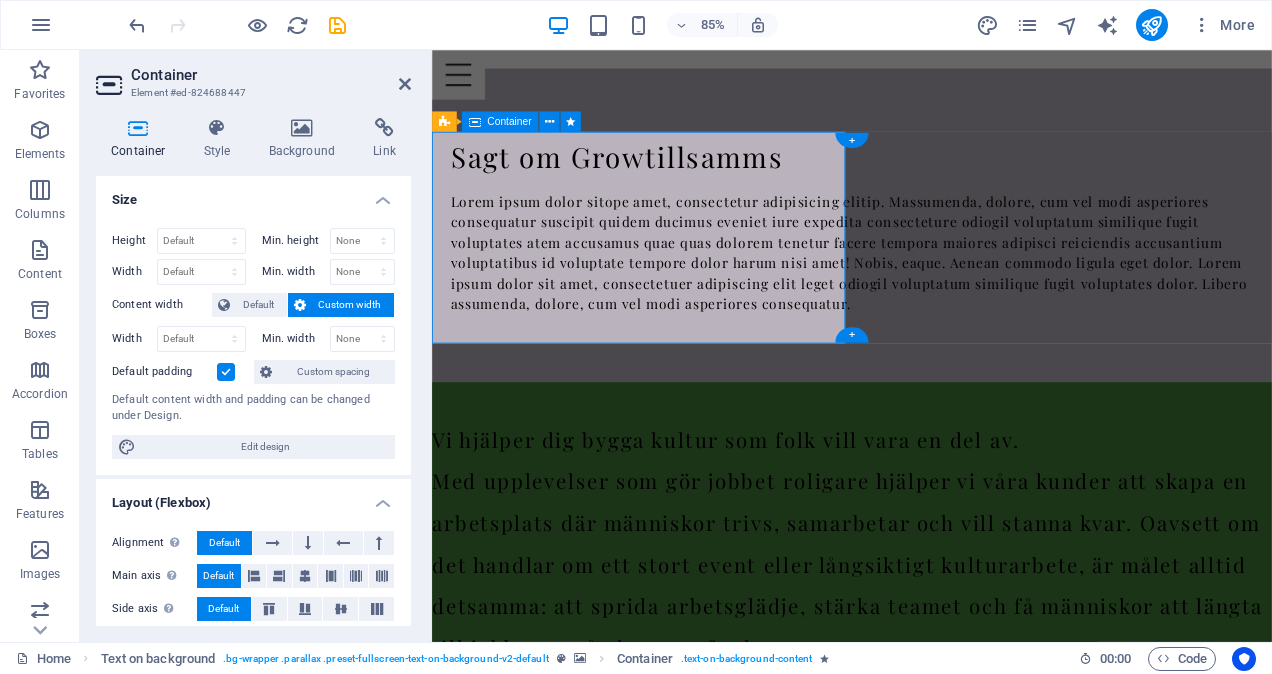 scroll, scrollTop: 2817, scrollLeft: 0, axis: vertical 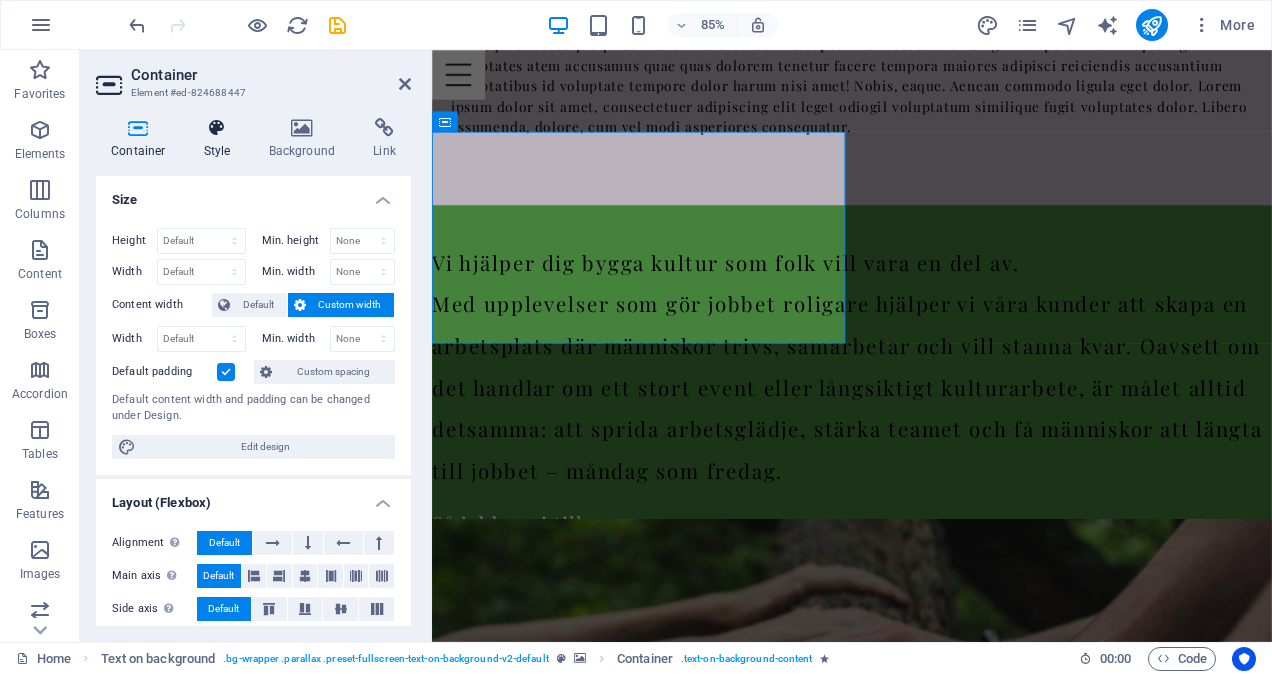 click at bounding box center [217, 128] 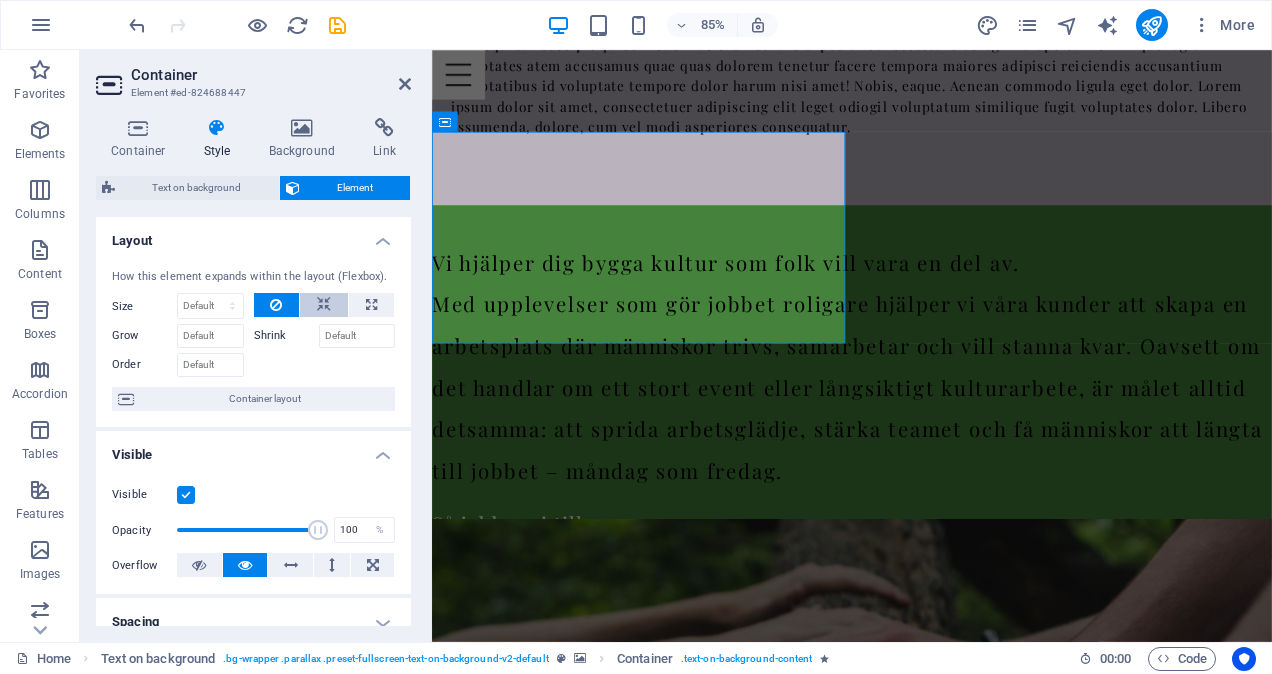click at bounding box center [324, 305] 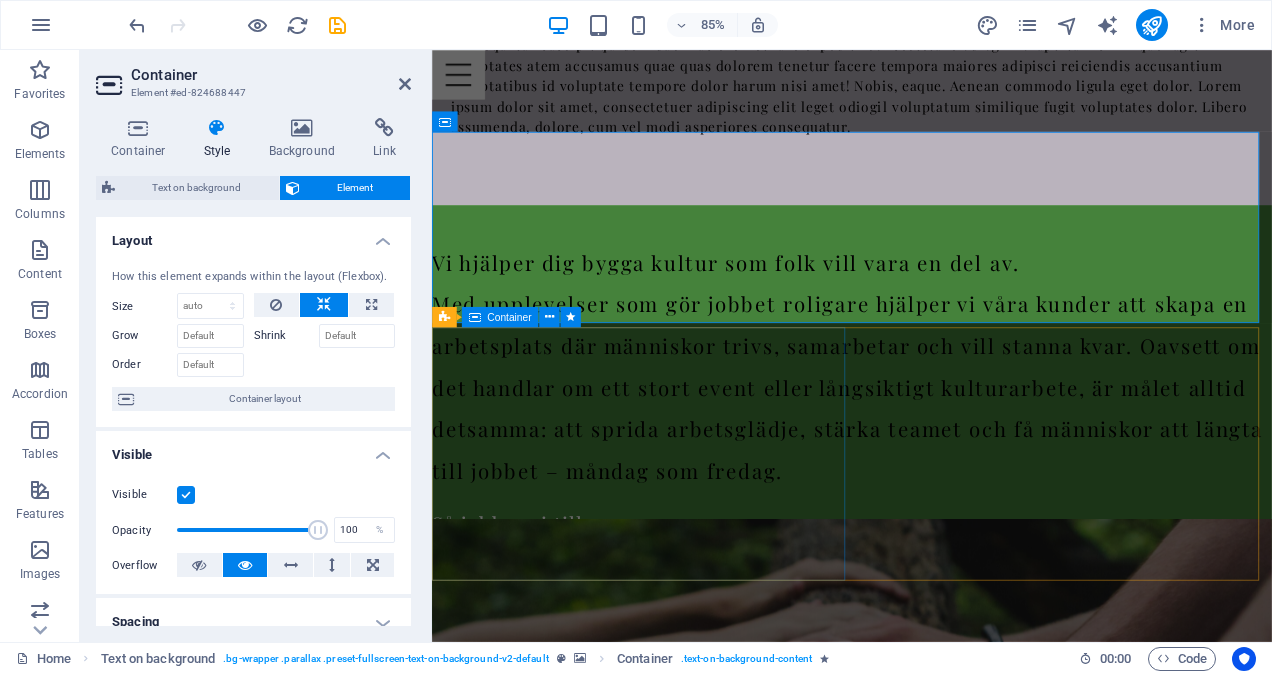 click on "EVENT & FEST Button Oavsett tillfälle hjälper vi er att skapa festliga stunder som stärker gemenskapen och ger alla anledning att fira tillsammans." at bounding box center [926, 1950] 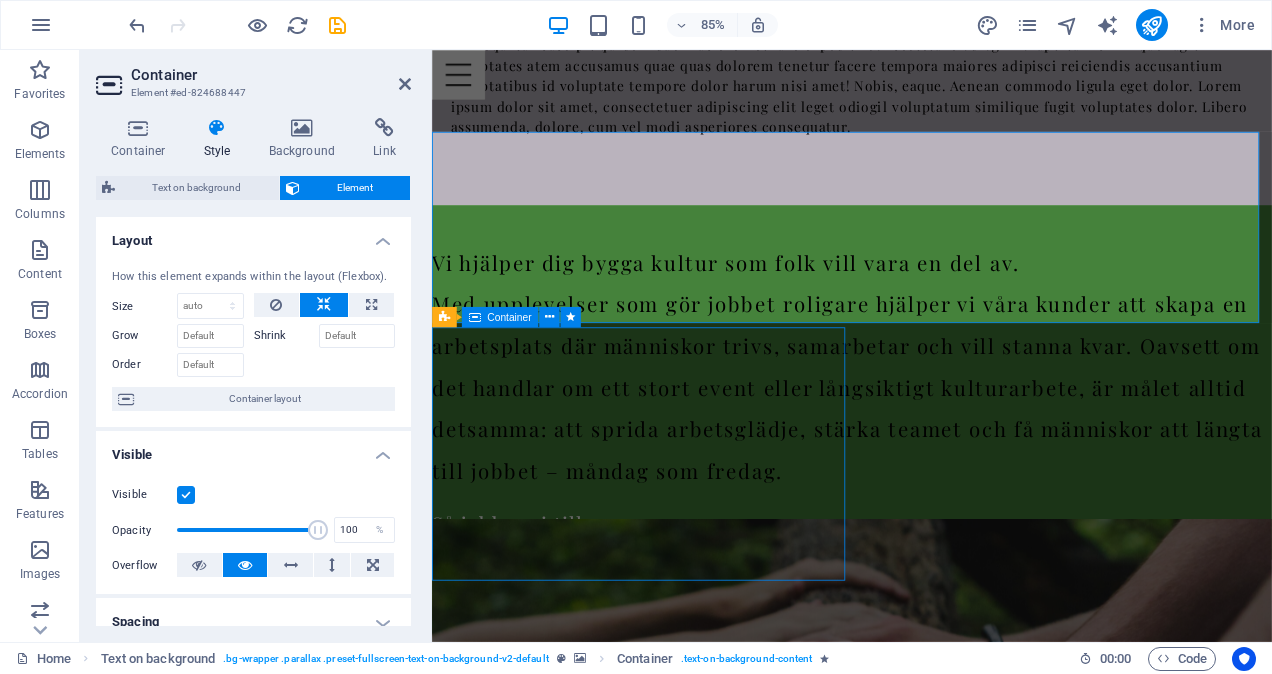 click on "EVENT & FEST Button Oavsett tillfälle hjälper vi er att skapa festliga stunder som stärker gemenskapen och ger alla anledning att fira tillsammans." at bounding box center (926, 1950) 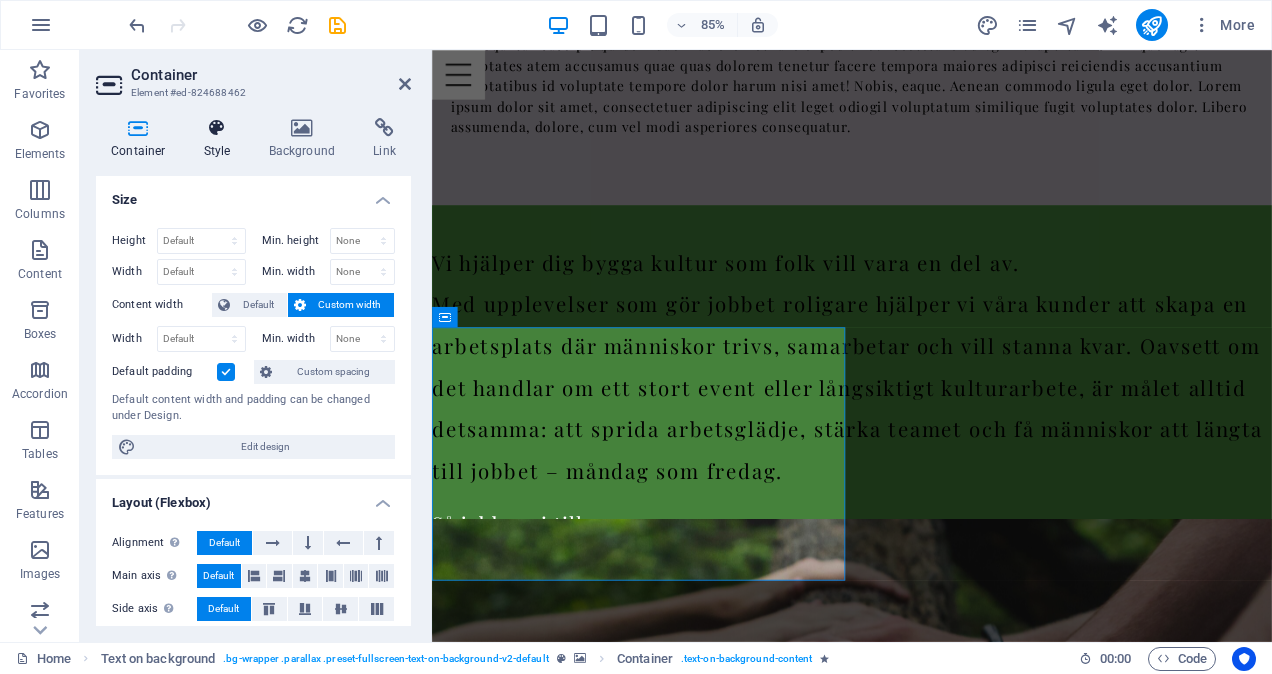 click on "Style" at bounding box center (221, 139) 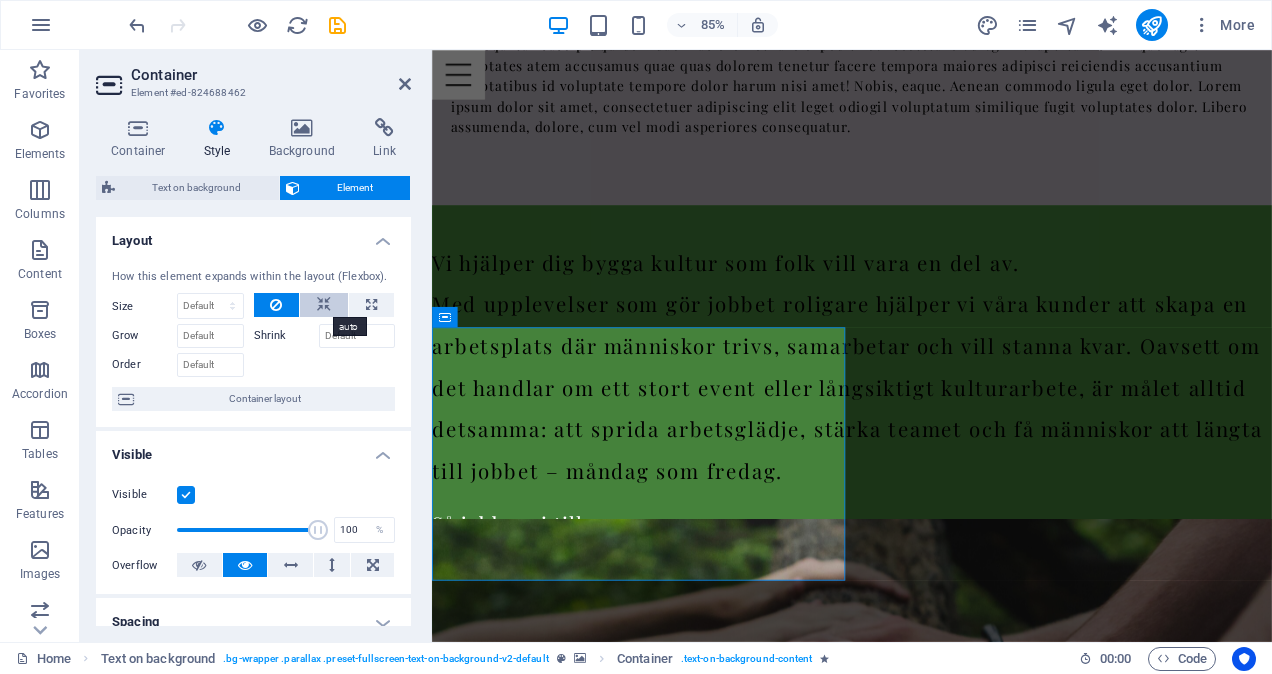 click at bounding box center [324, 305] 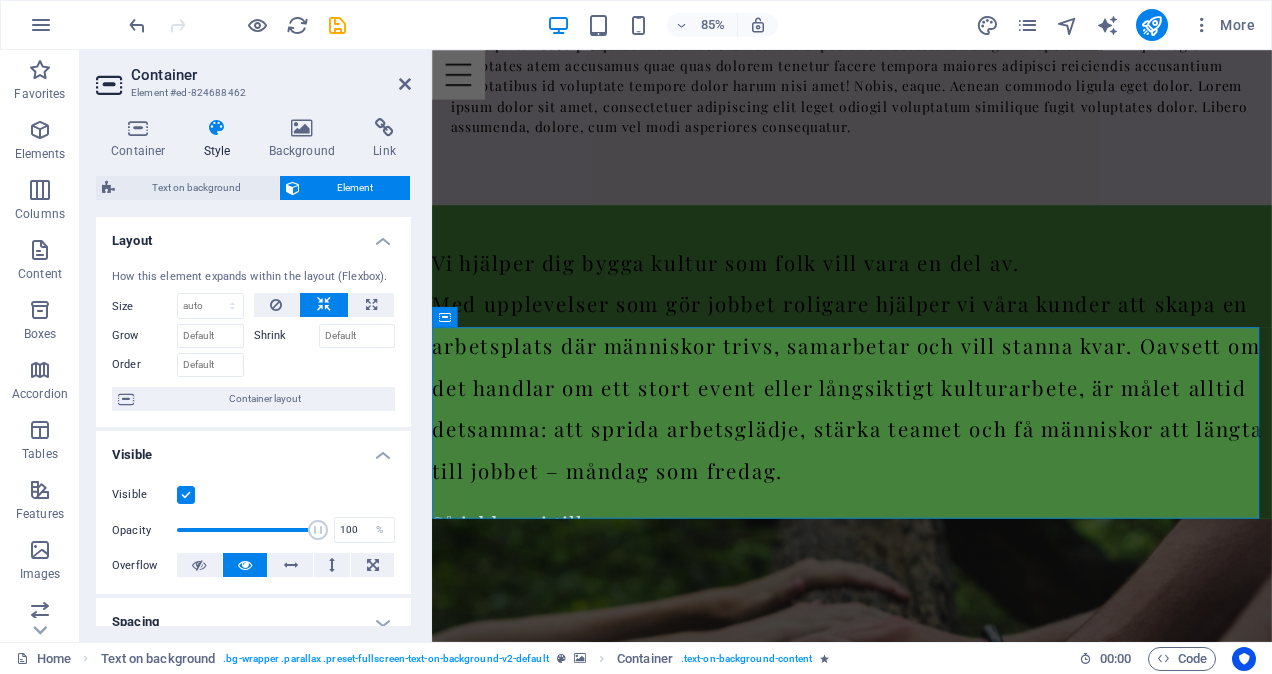 click at bounding box center (324, 305) 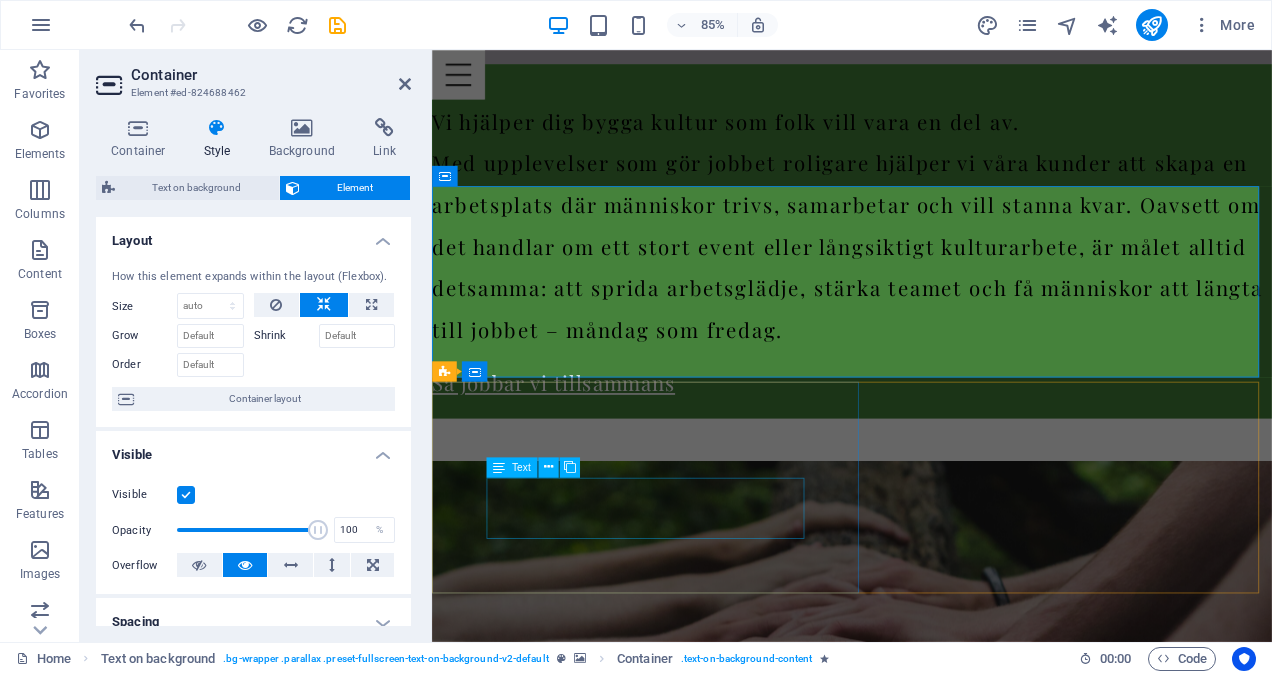 scroll, scrollTop: 3028, scrollLeft: 0, axis: vertical 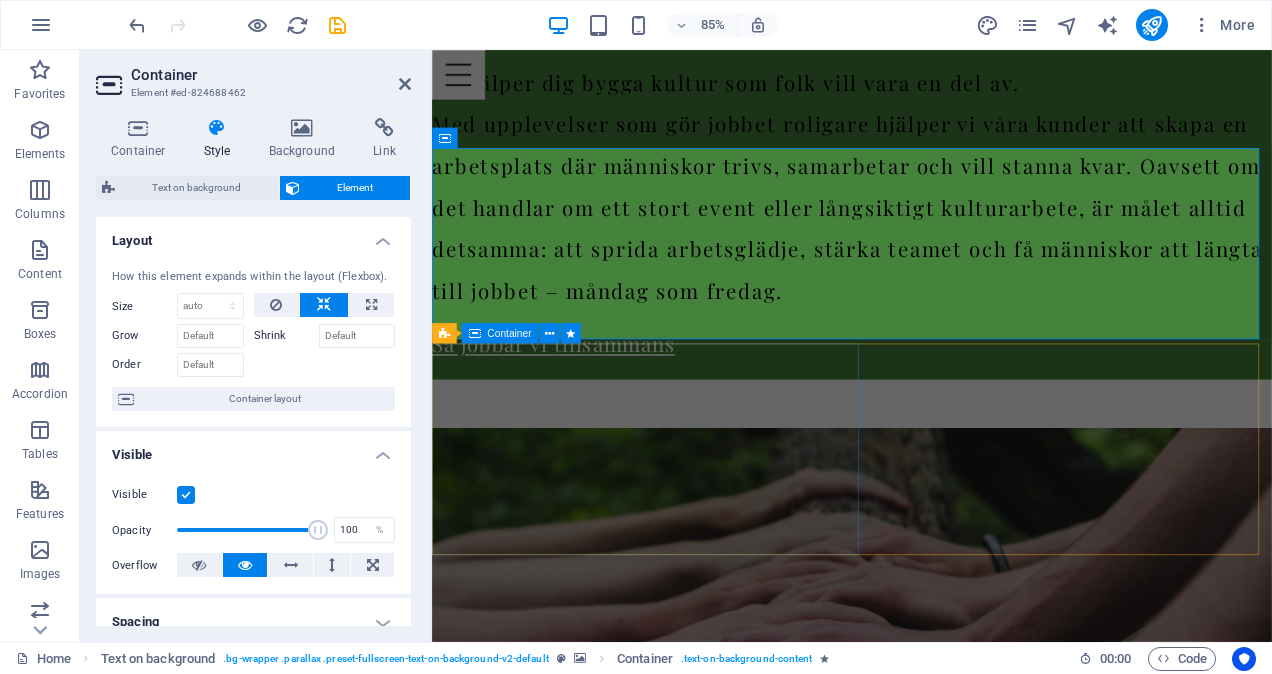 click on "TEAMBUILDINGPAKET Allt ingår – aktivitet, mat, fika och en plats där ni kan samlas i lugn och ro. Ni fokuserar på teamet, vi fixar resten." at bounding box center (926, 2405) 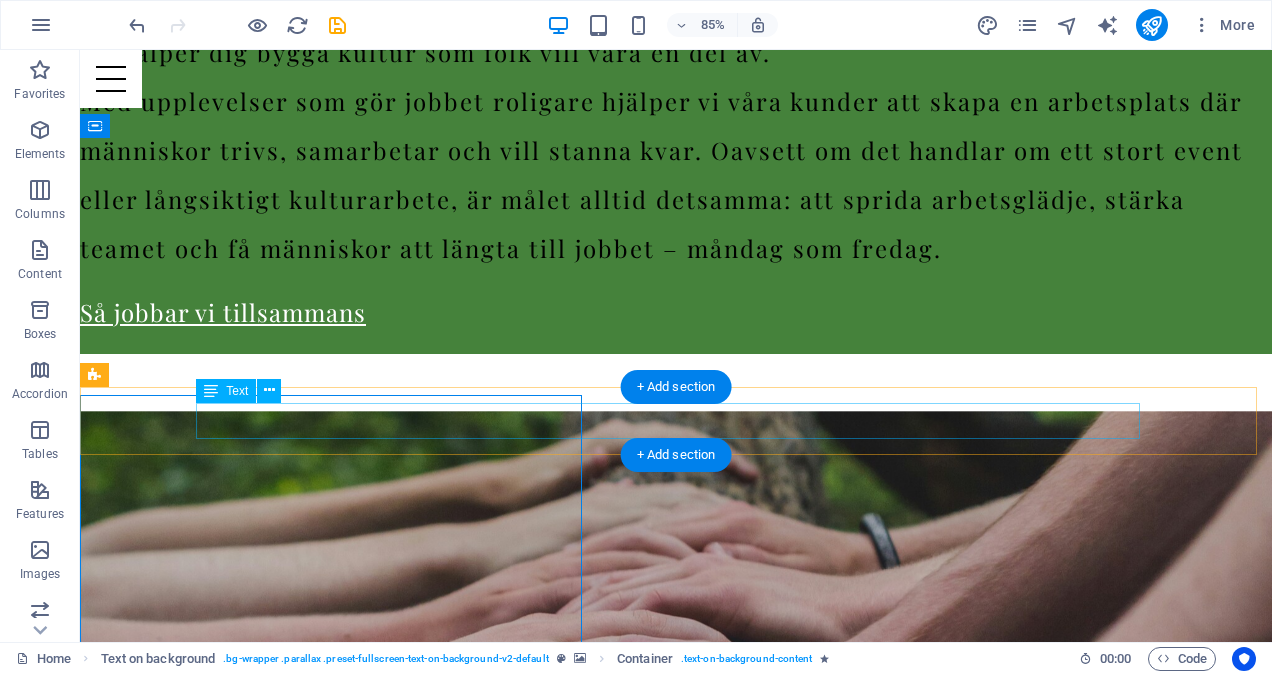 click on "Home Företagskultur Aktiviteter Event Teambuildingspaket Om oss GDPR Booking Frågor & Svar Miljöpolicy [BRAND]. Arbetsglädje. Tillsammans. Arbetsglädje är ingen slump – vi ser till att den händer, en upplevelse i taget. [BRAND] arrangerar aktiviteter inom grupputveckling, teambuilding och företagsevent för företag, organisationer och grupper som vill stärka samarbete, kommunikation och trivsel. Vår verksamhet är mobil och flexibel – vi kommer till er på den plats ni väljer, vare sig det är på arbetsplatsen, en konferensanläggning eller en naturskön miljö. Genom skräddarsydda, fysiska och mentala utmaningar skapar vi upplevelser som stärker lagkänslan, arbetsglädjen och samarbetet, anpassade efter just era behov. Läs mer om oss Sagt om Growtillsamms Vi hjälper dig bygga kultur som folk vill vara en del av. Så jobbar vi tillsammans AKTIVITETER EVENT & FEST Button TEAMBUILDINGPAKET Visa mig vägen till bättre relationer, starkare kultur och mer energi på jobbet." at bounding box center [676, 271] 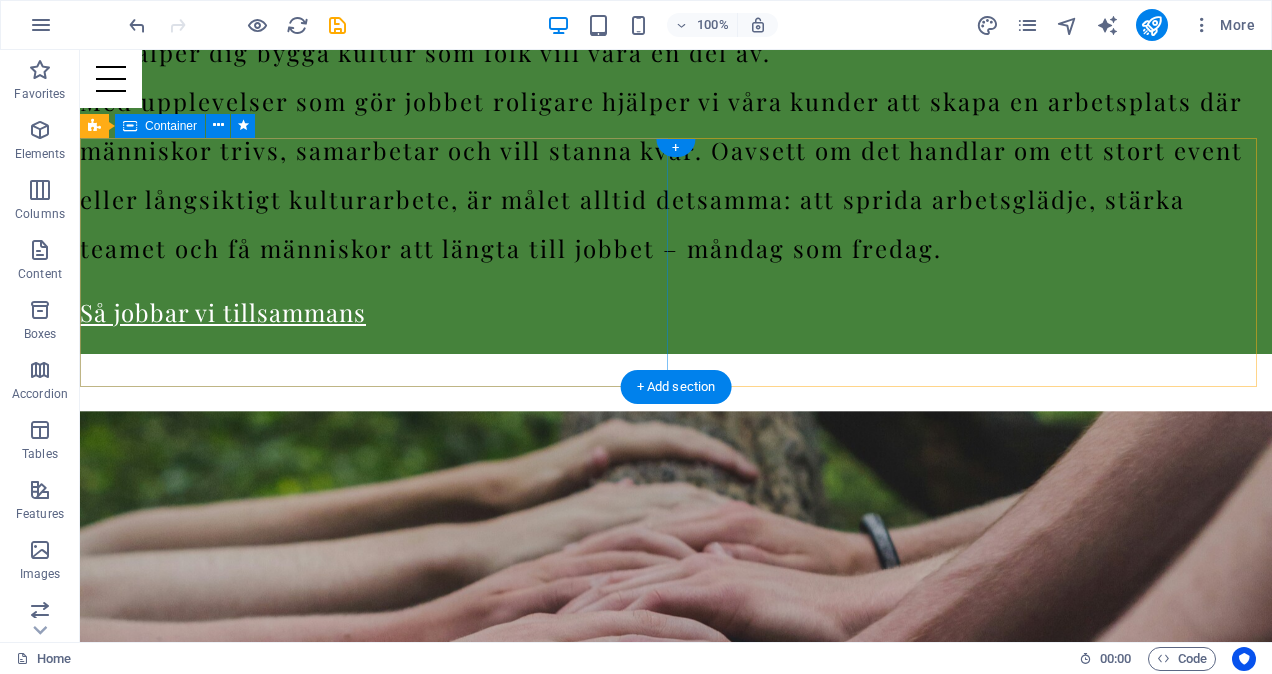 click on "TEAMBUILDINGPAKET Allt ingår – aktivitet, mat, fika och en plats där ni kan samlas i lugn och ro. Ni fokuserar på teamet, vi fixar resten." at bounding box center (676, 2260) 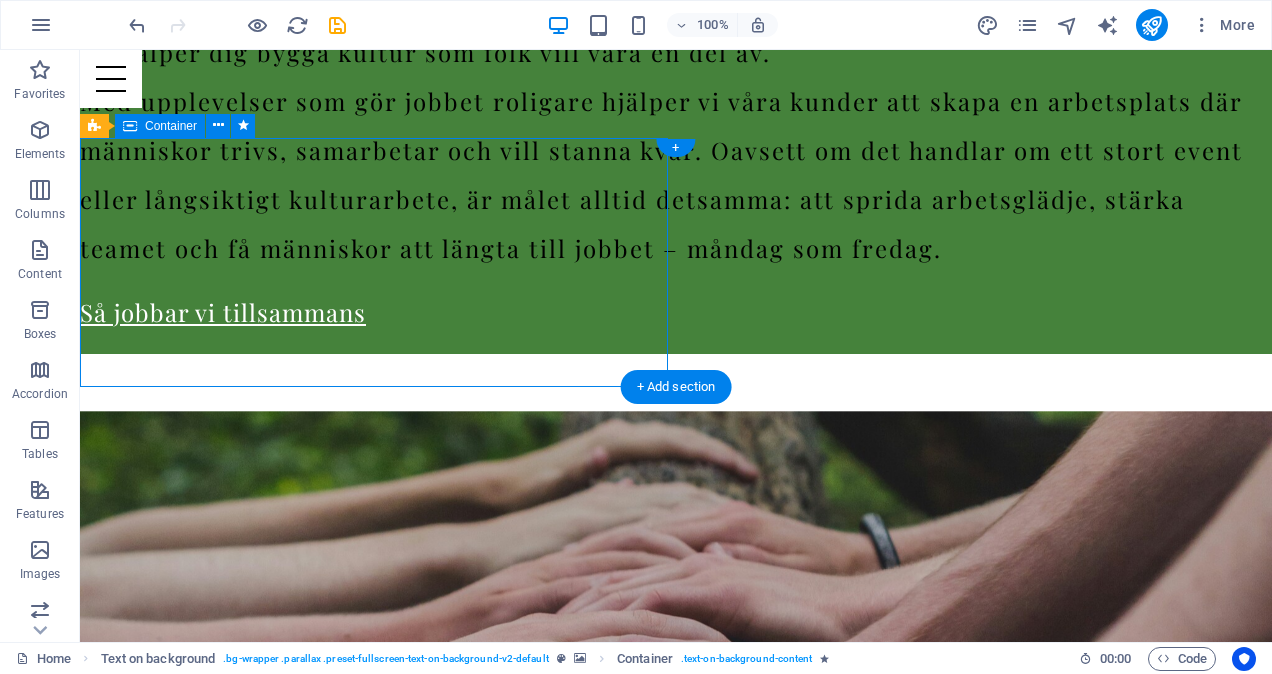 click on "TEAMBUILDINGPAKET Allt ingår – aktivitet, mat, fika och en plats där ni kan samlas i lugn och ro. Ni fokuserar på teamet, vi fixar resten." at bounding box center (676, 2260) 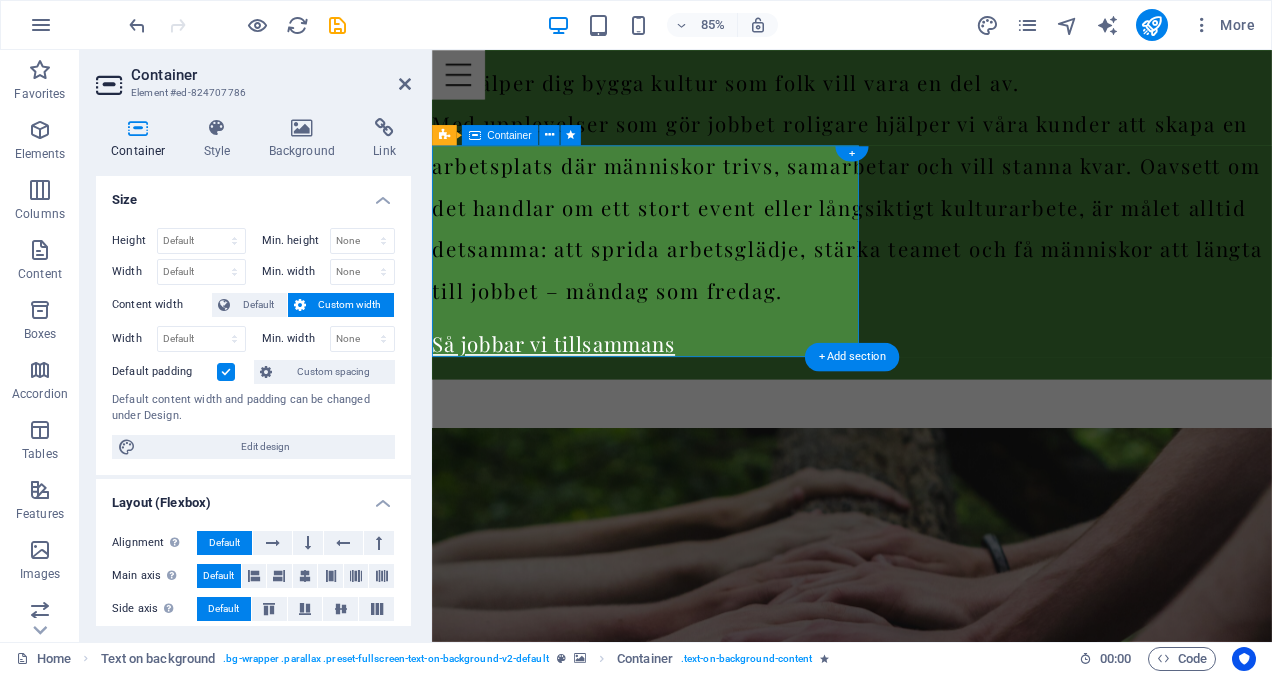 scroll, scrollTop: 3261, scrollLeft: 0, axis: vertical 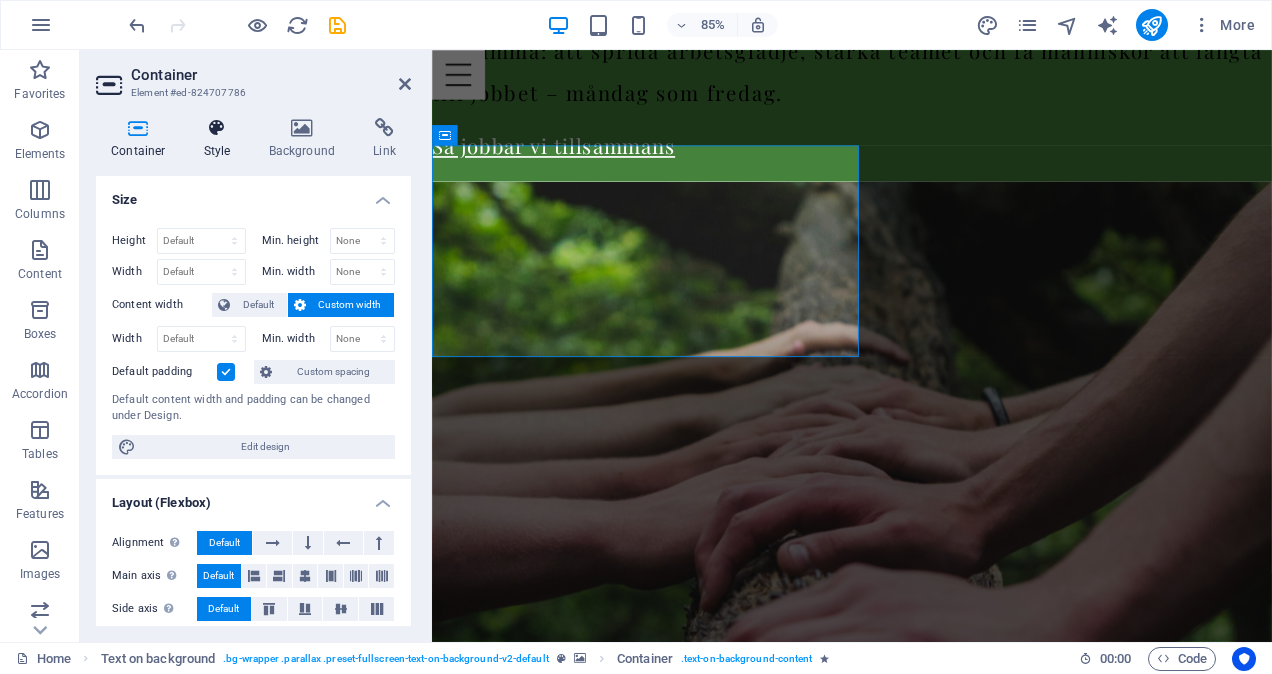 click on "Style" at bounding box center [221, 139] 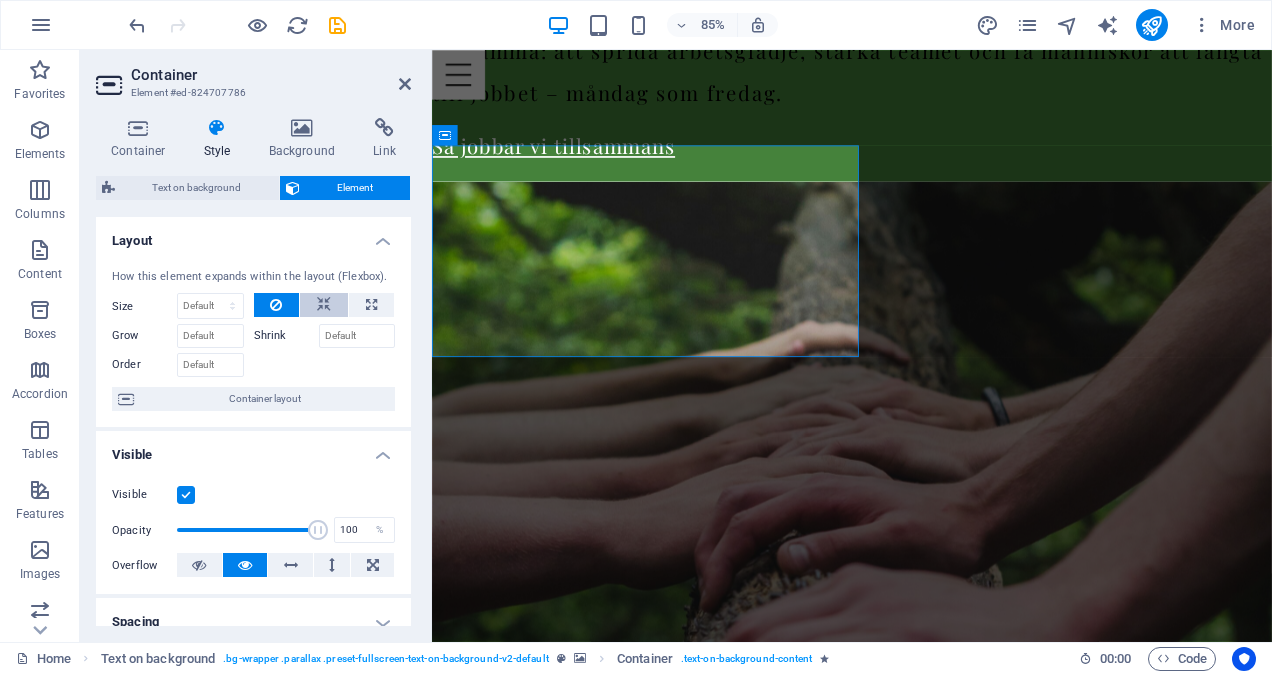 click at bounding box center [324, 305] 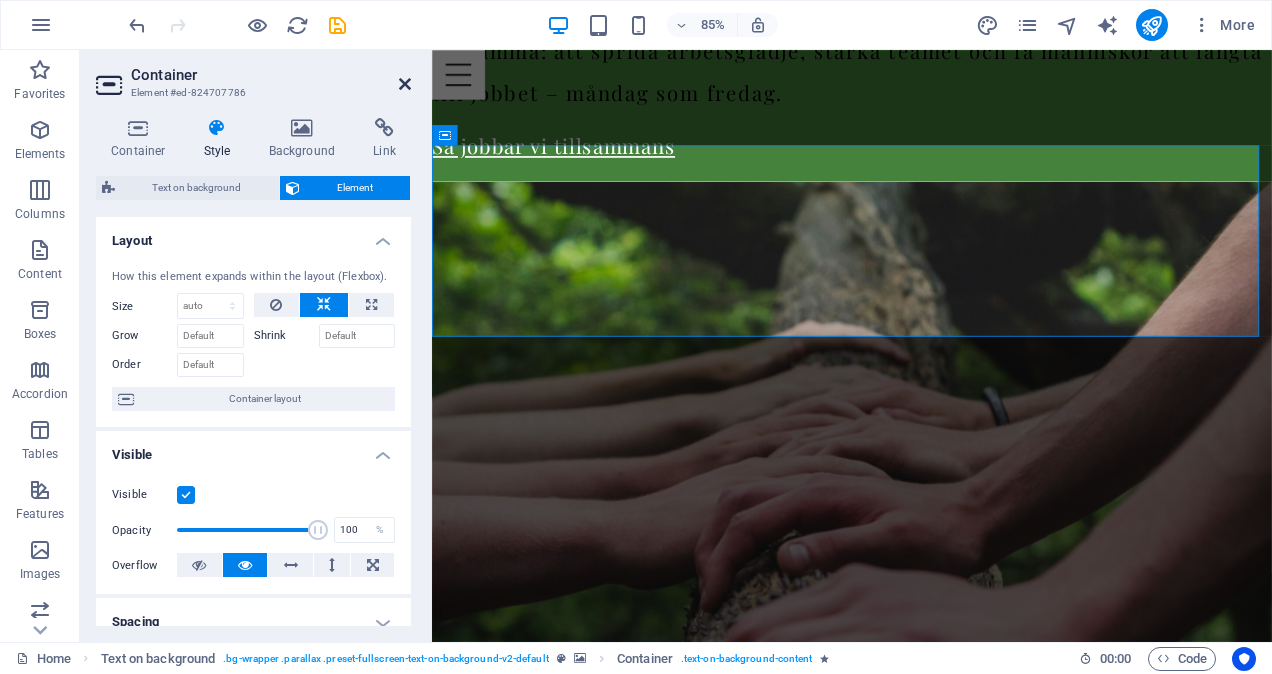 click at bounding box center (405, 84) 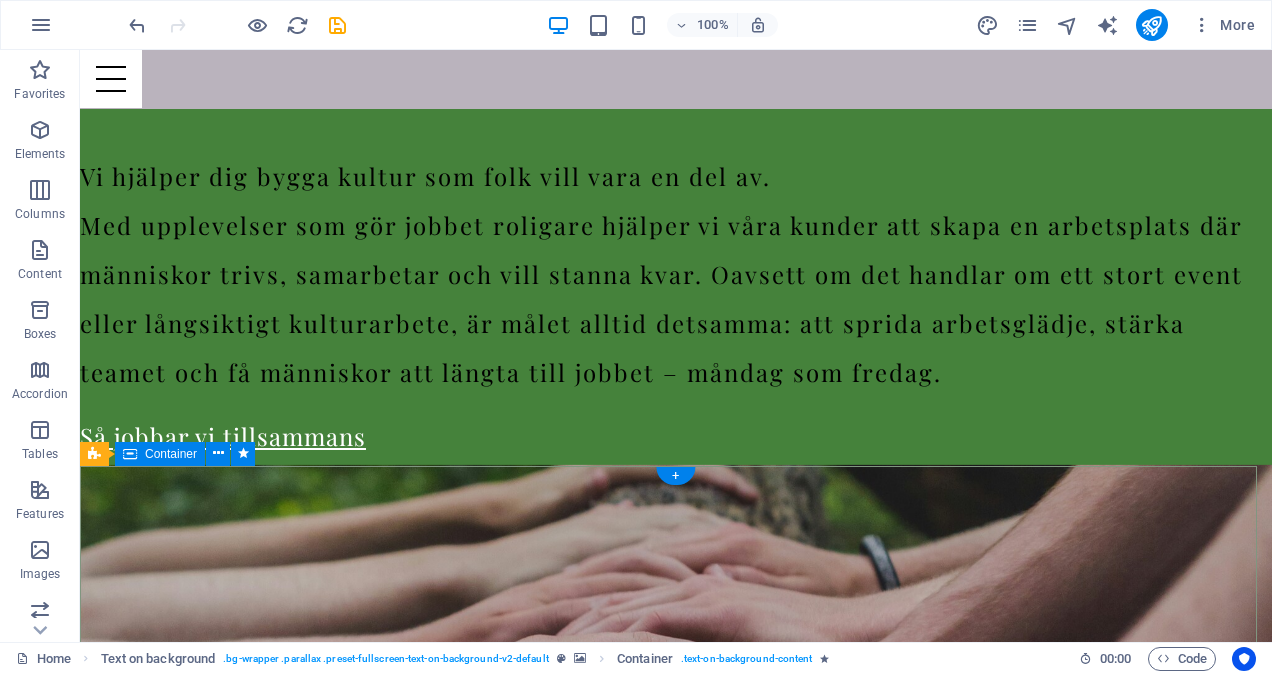 scroll, scrollTop: 2700, scrollLeft: 0, axis: vertical 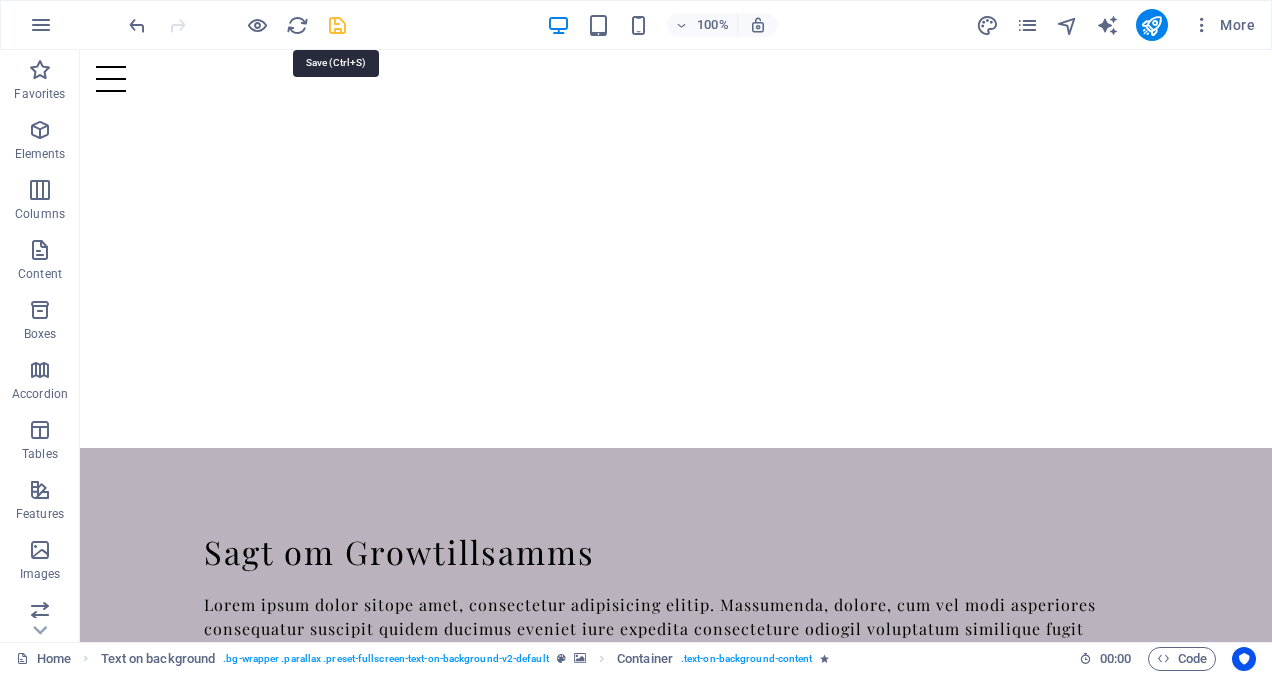 click at bounding box center (337, 25) 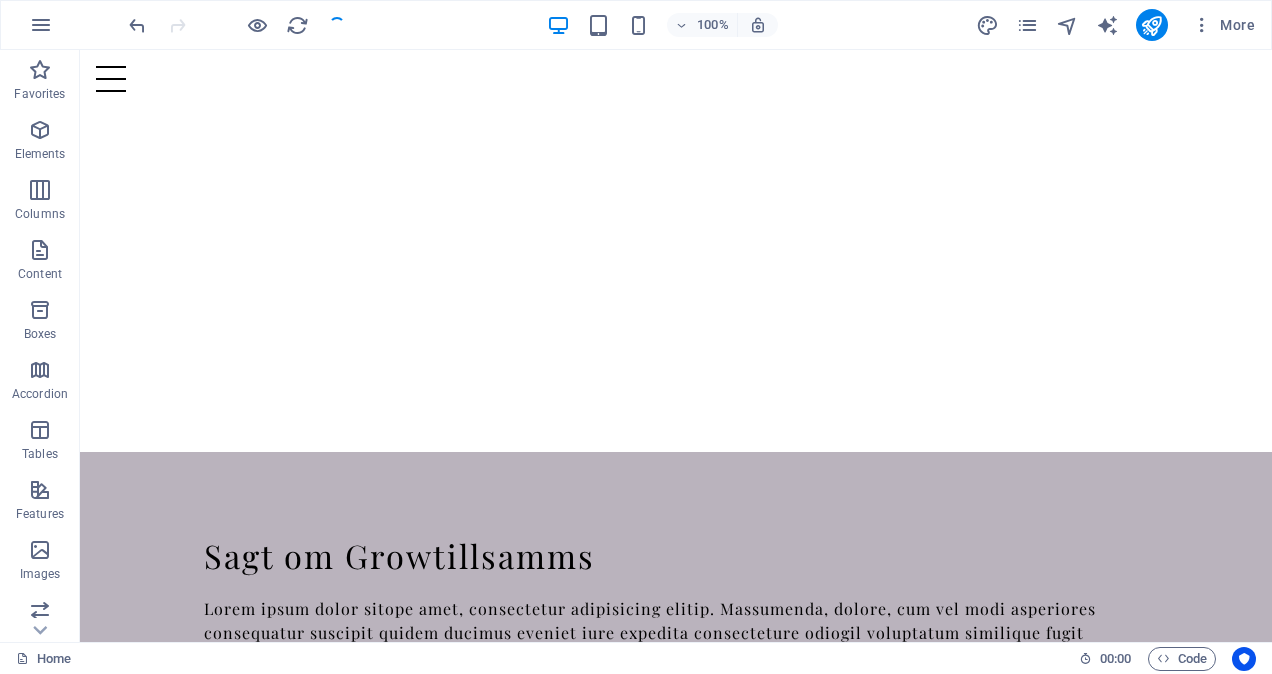 scroll, scrollTop: 1980, scrollLeft: 0, axis: vertical 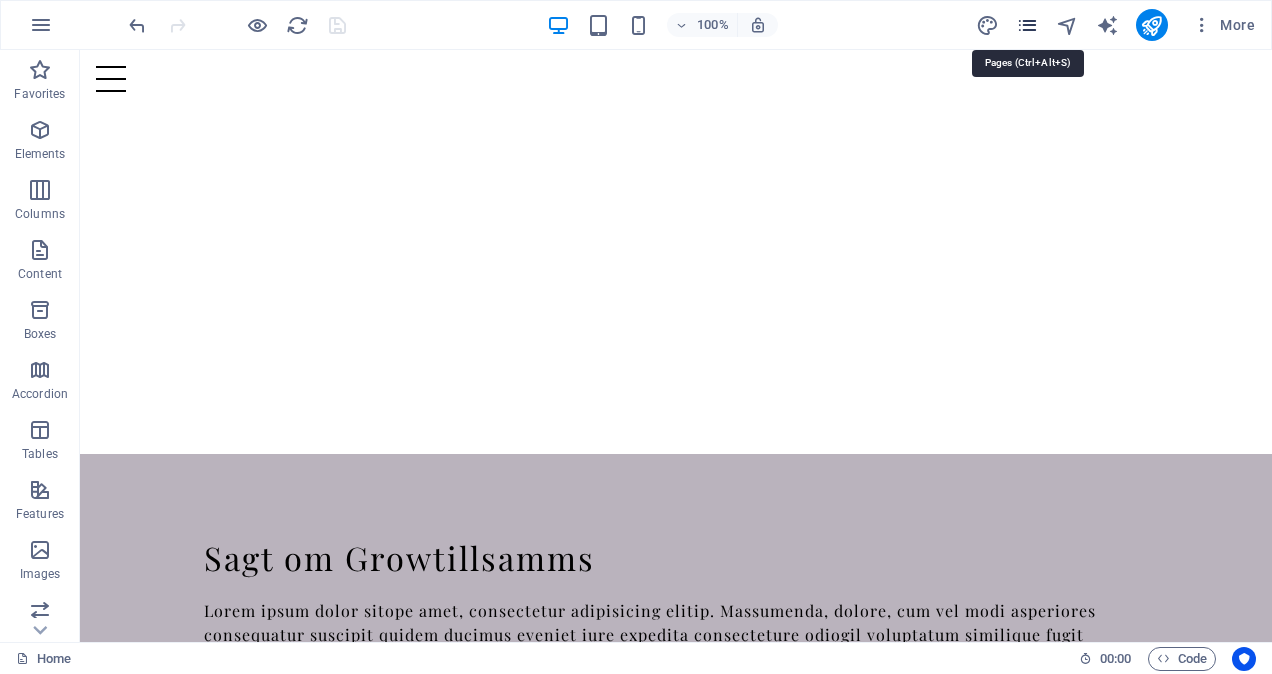 click at bounding box center (1027, 25) 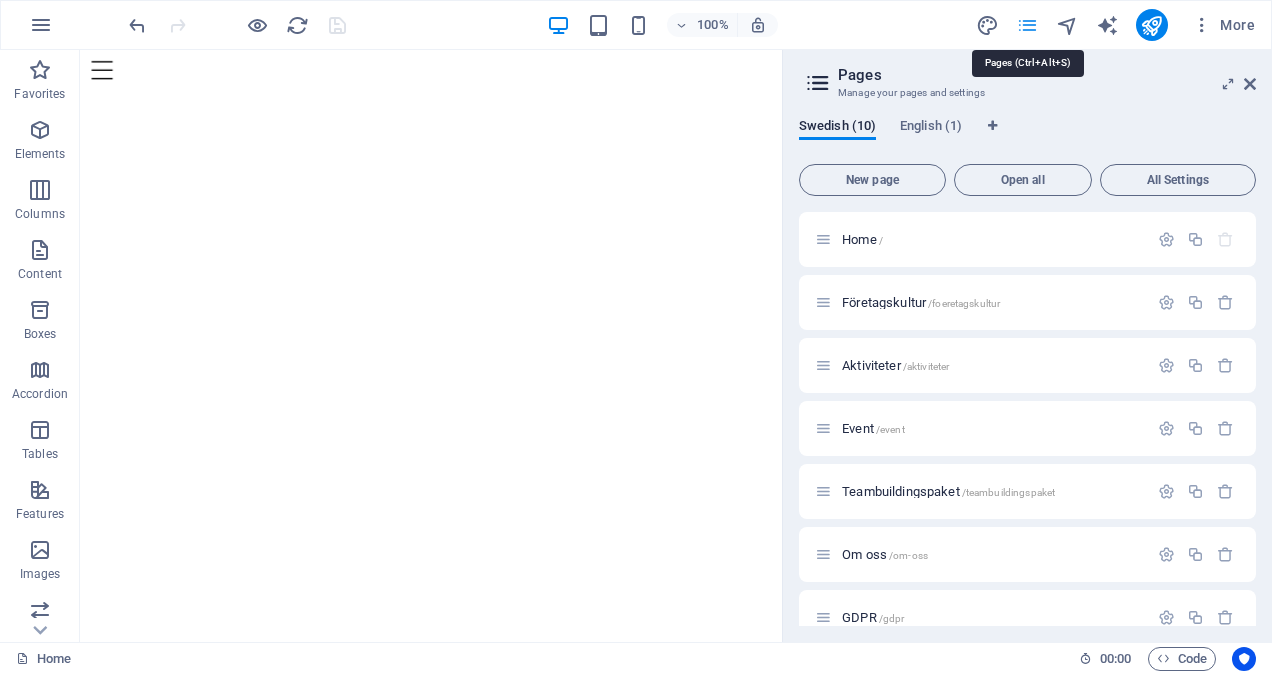 scroll, scrollTop: 2488, scrollLeft: 0, axis: vertical 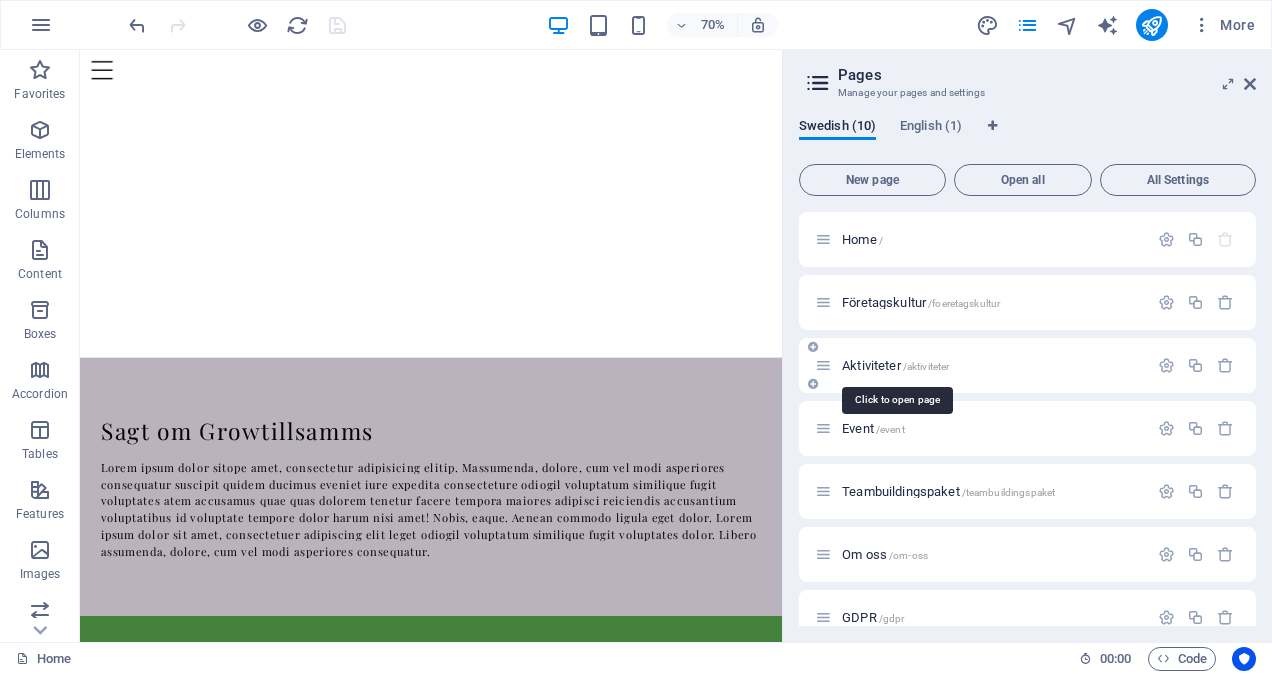 click on "Aktiviteter /aktiviteter" at bounding box center (895, 365) 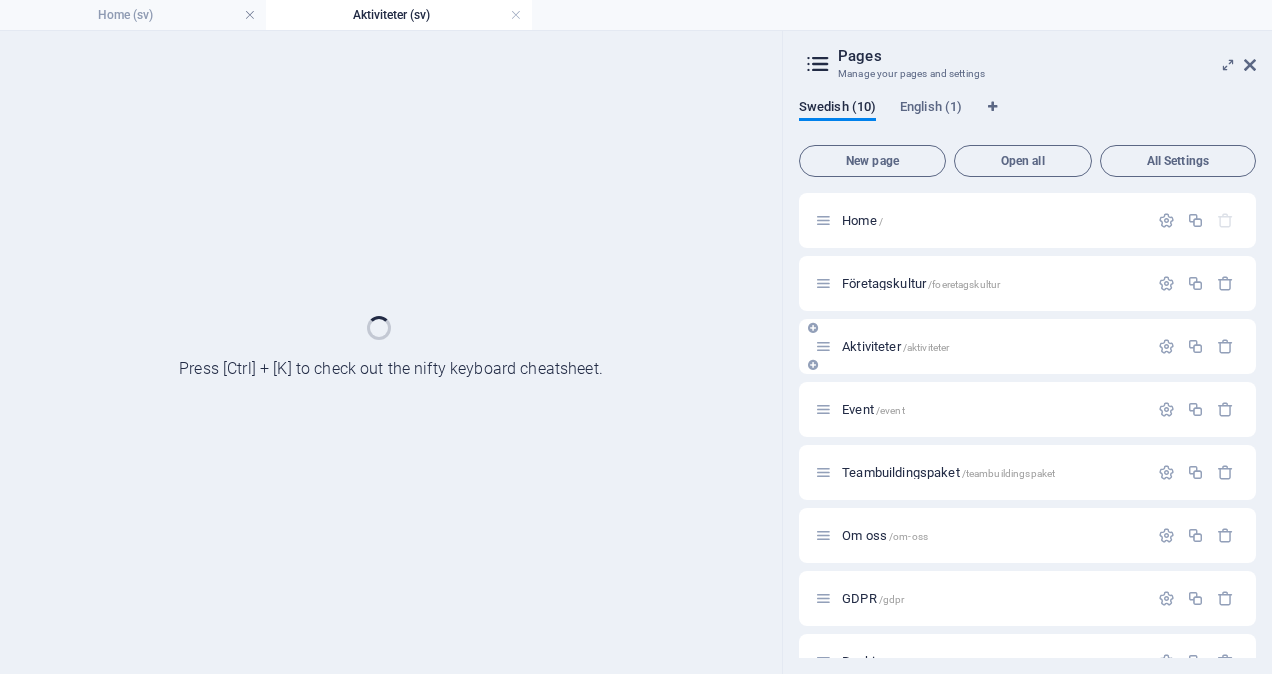 scroll, scrollTop: 0, scrollLeft: 0, axis: both 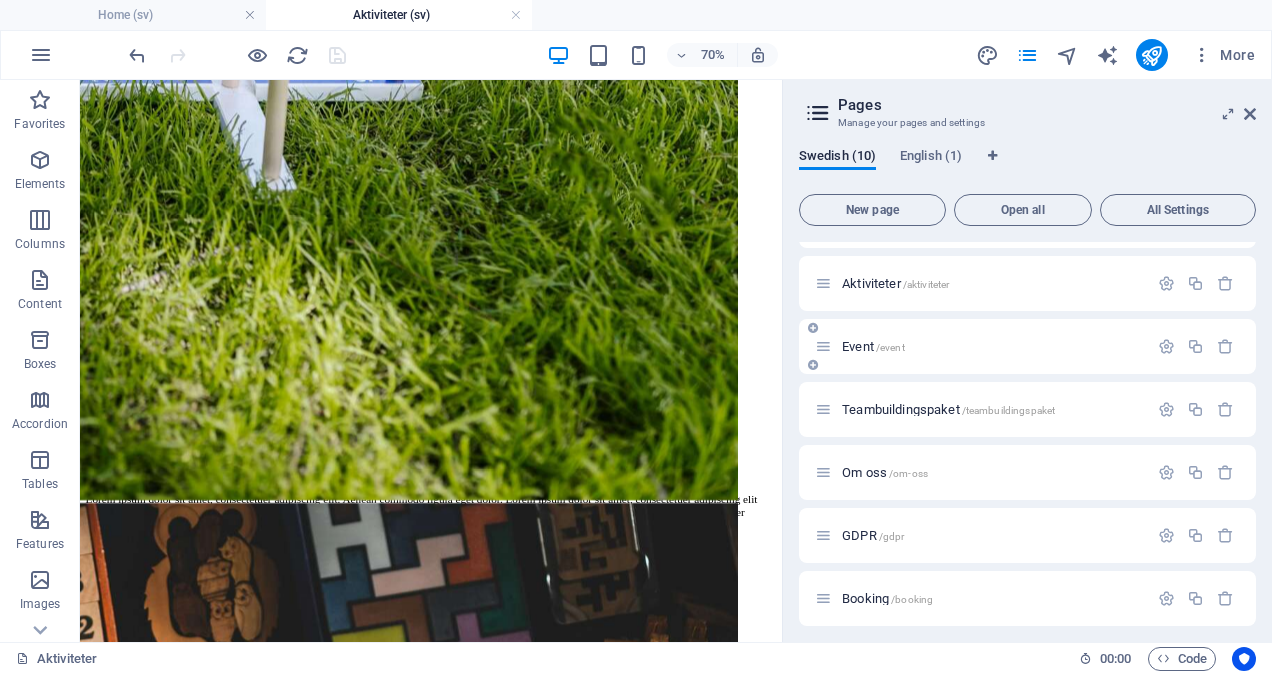 click on "Event /event" at bounding box center (873, 346) 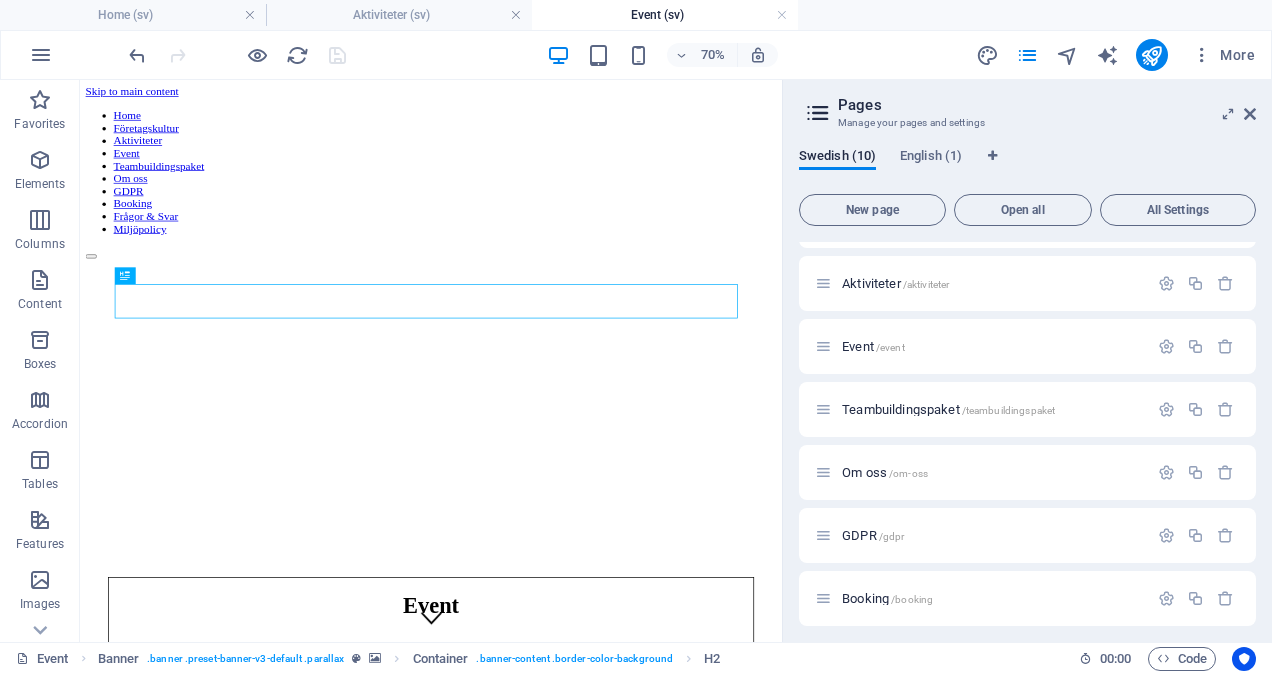 scroll, scrollTop: 0, scrollLeft: 0, axis: both 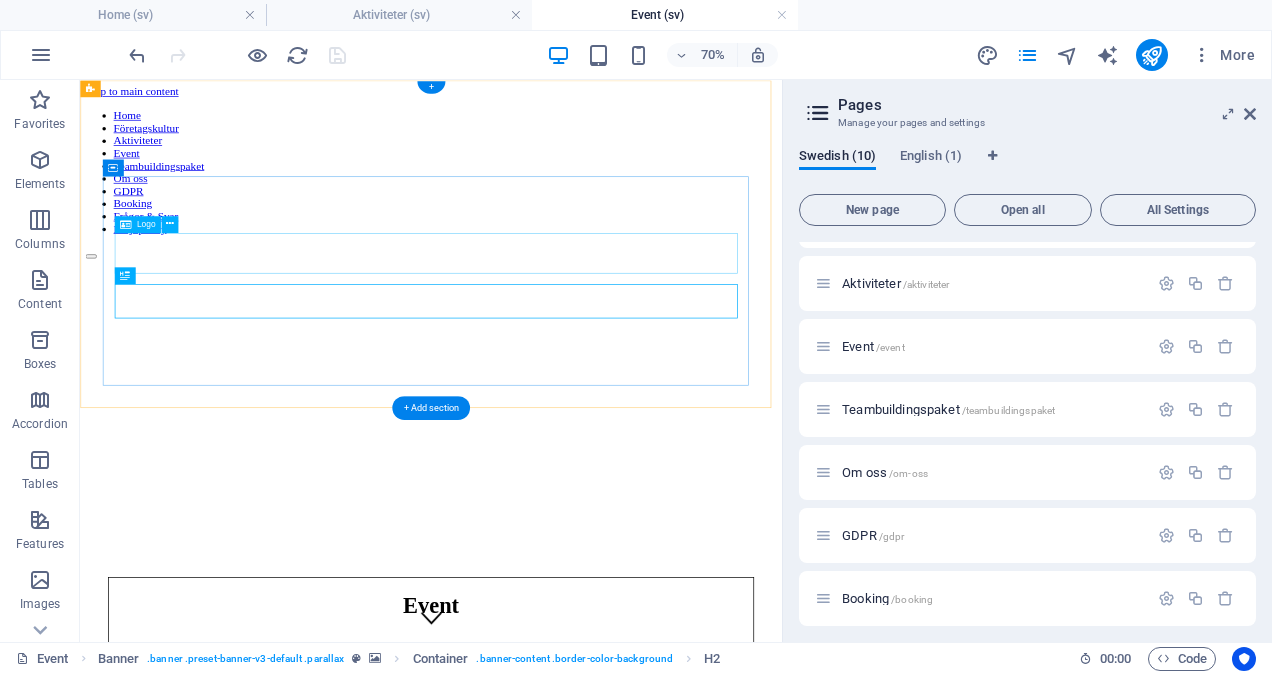 click on "Event" at bounding box center [581, 830] 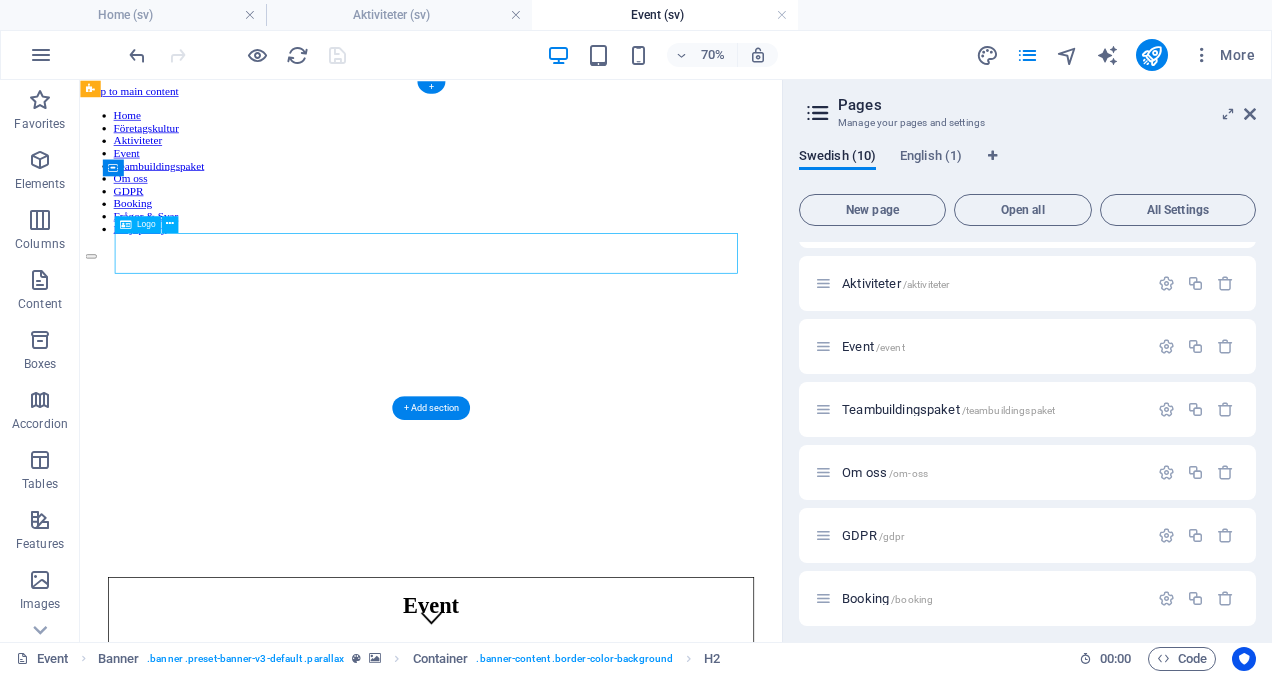 click on "Event" at bounding box center (581, 830) 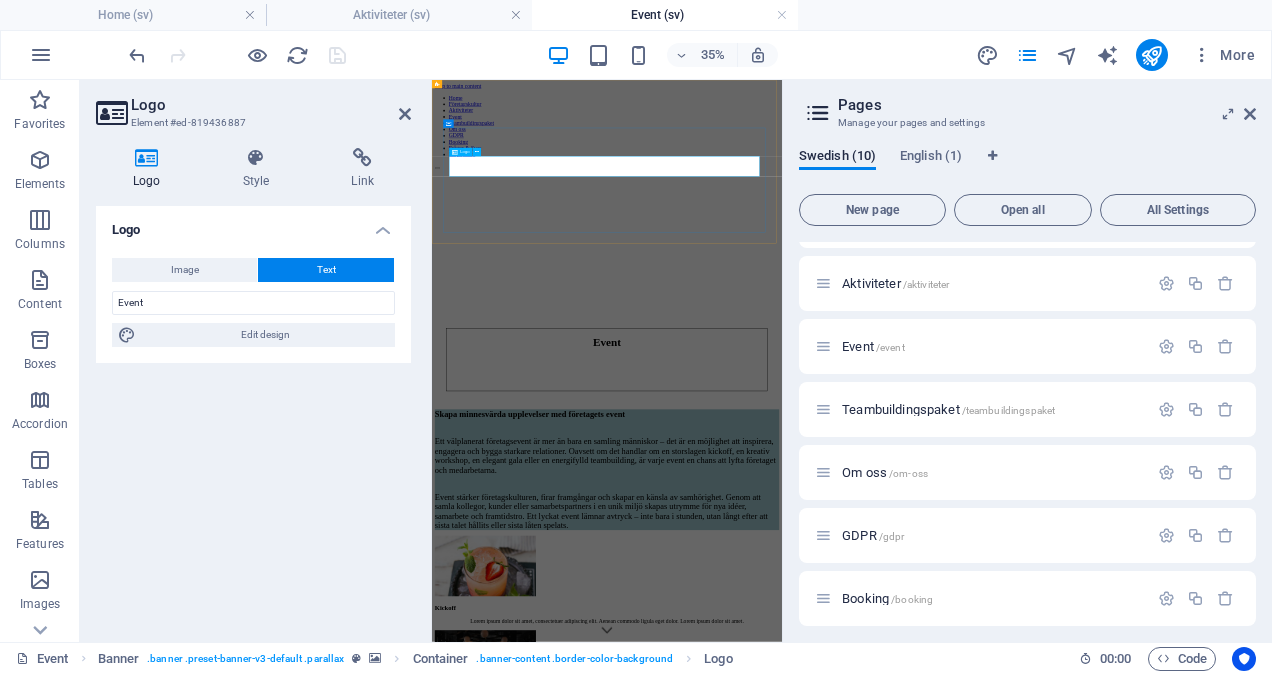click on "Event" at bounding box center (932, 830) 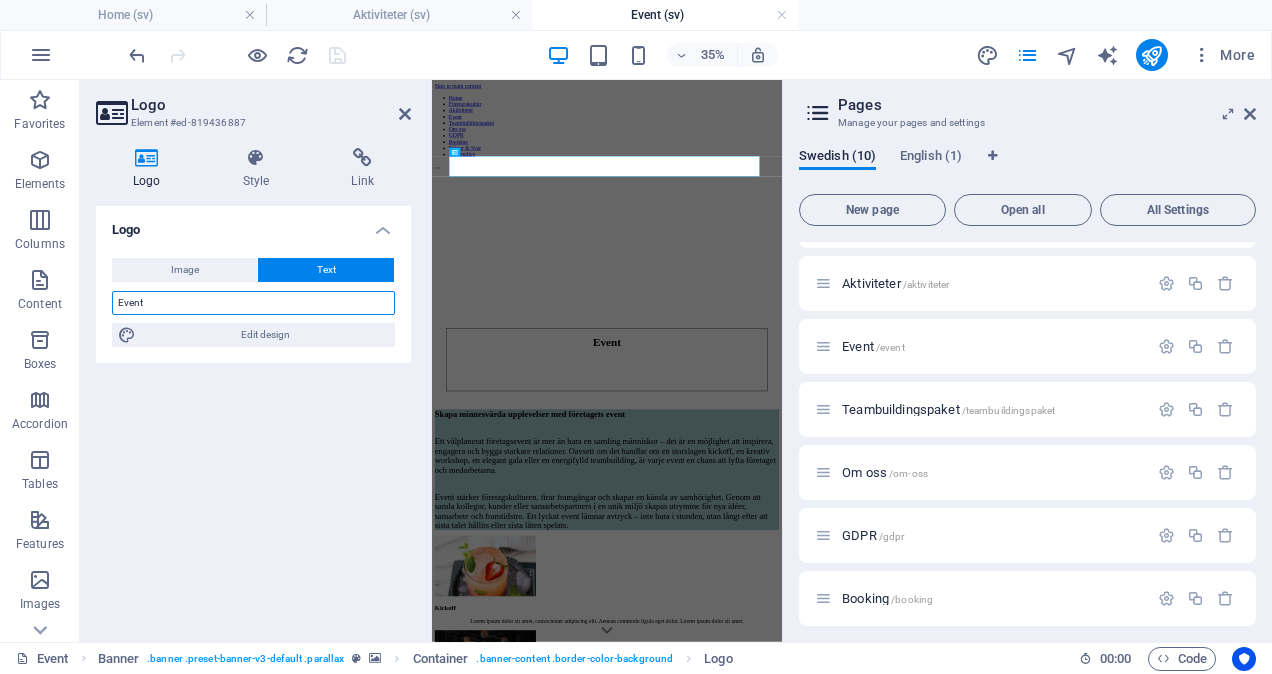 click on "Event" at bounding box center [253, 303] 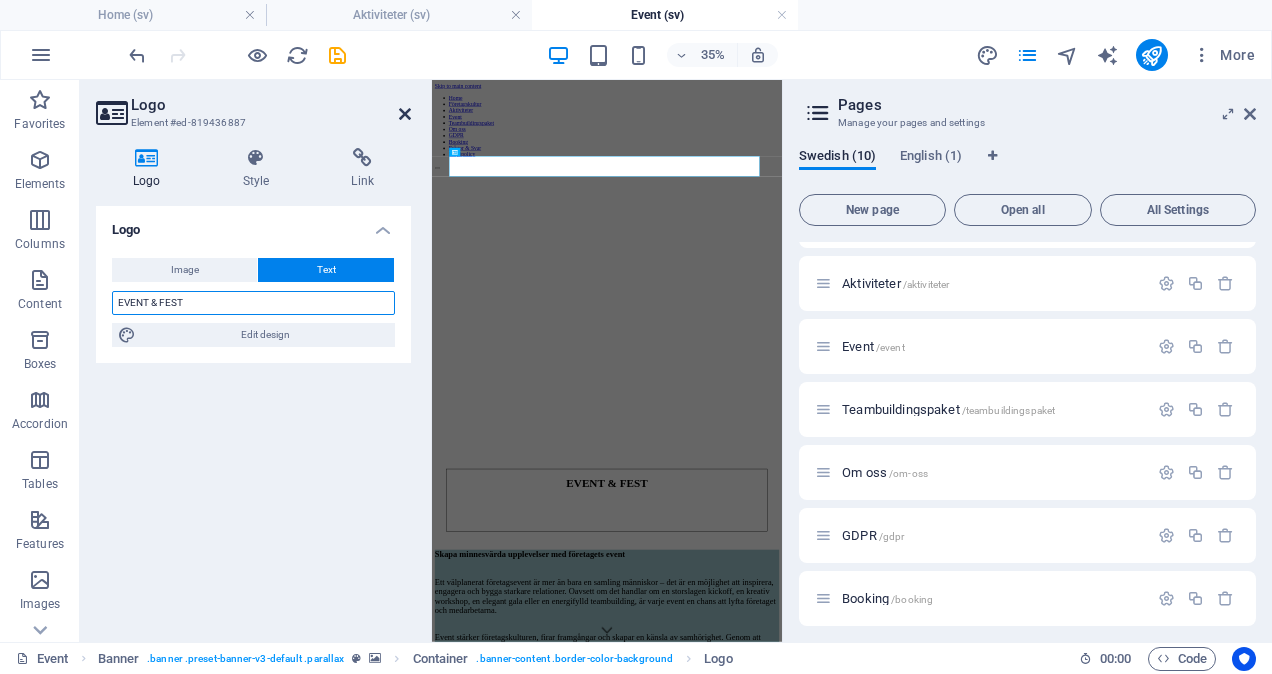 type on "EVENT & FEST" 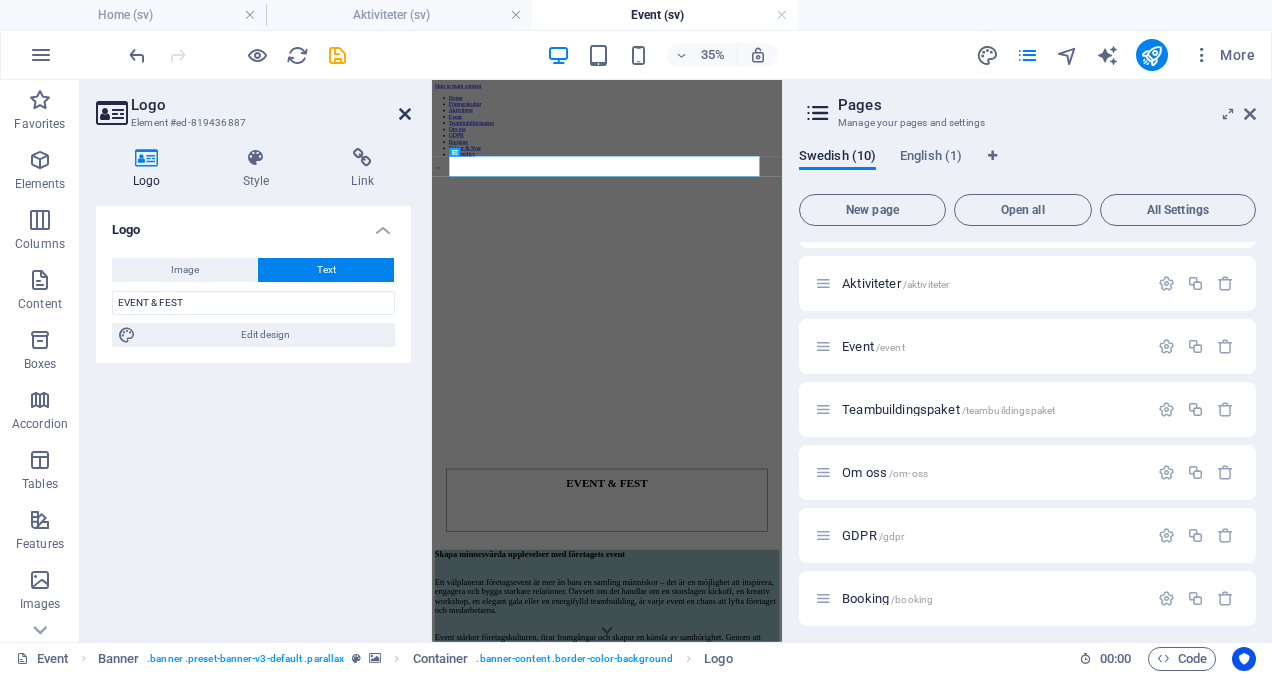 click at bounding box center [405, 114] 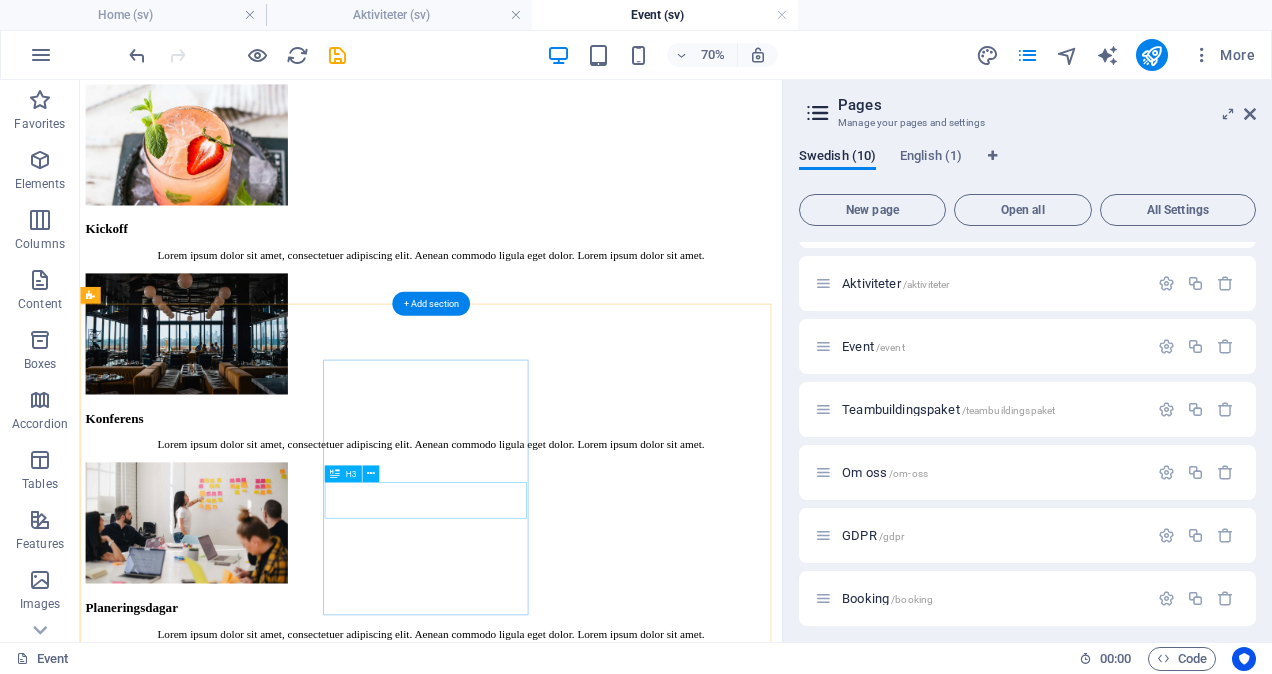 scroll, scrollTop: 1299, scrollLeft: 0, axis: vertical 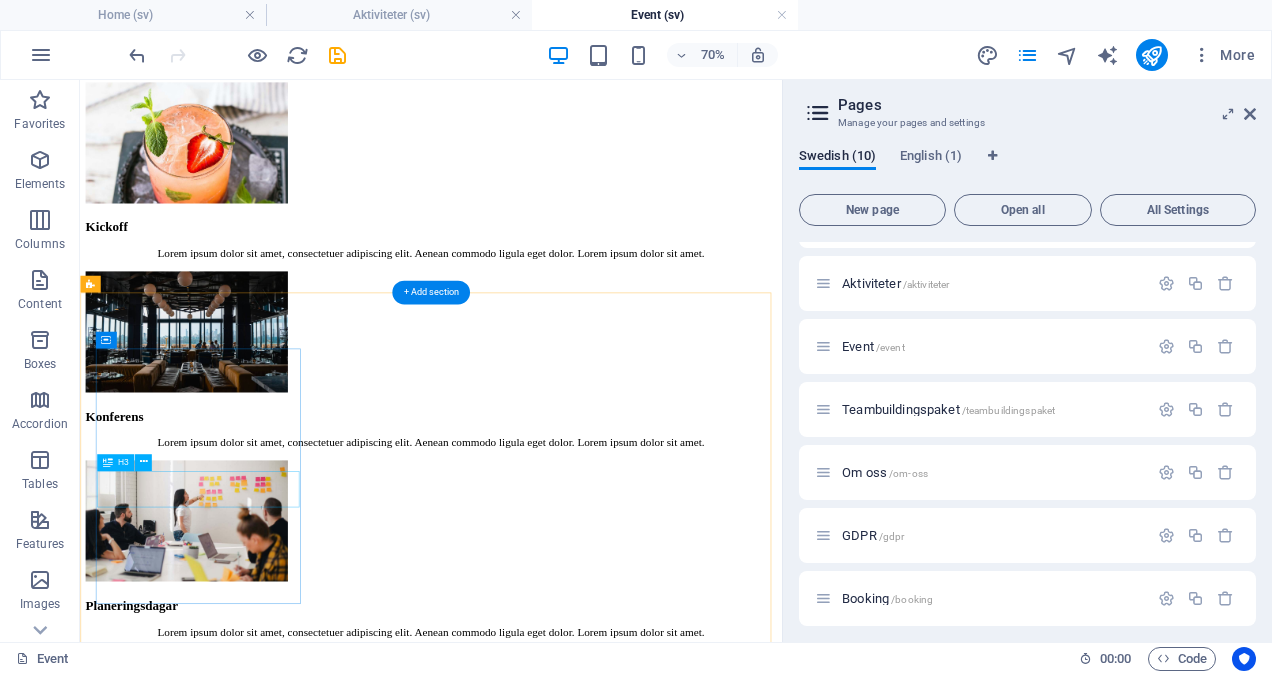 click on "INVIGNING" at bounding box center (581, 1101) 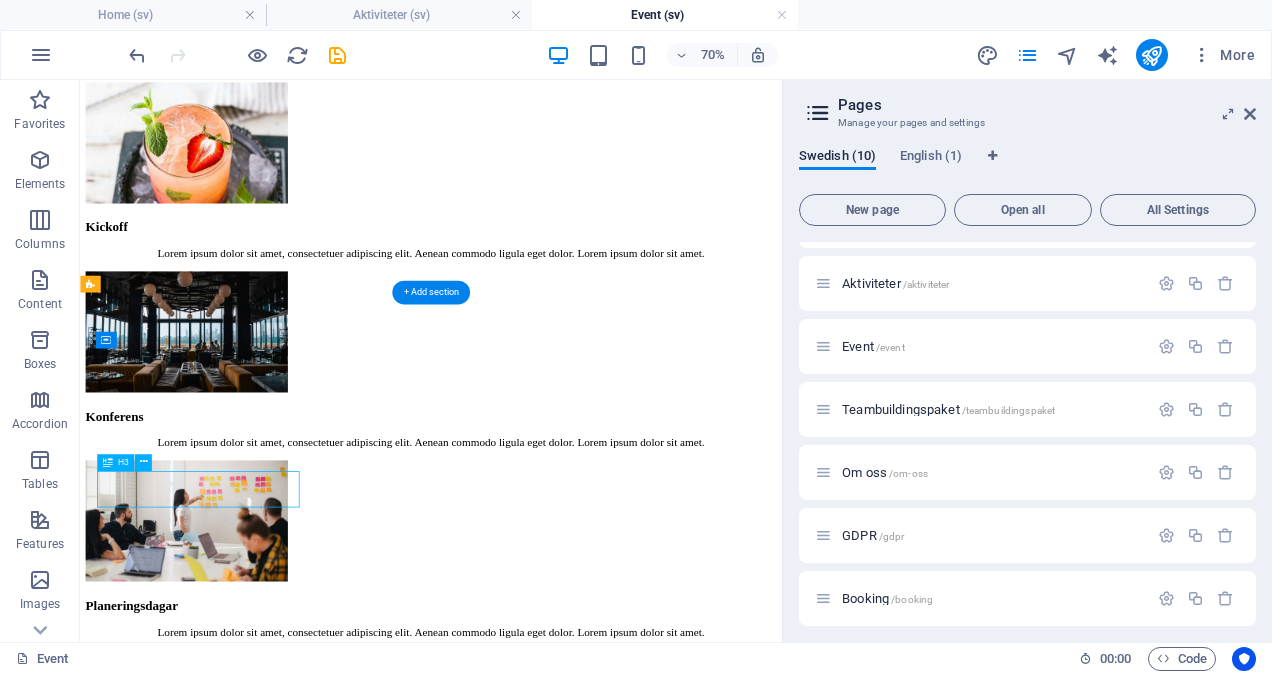 click on "INVIGNING" at bounding box center (581, 1101) 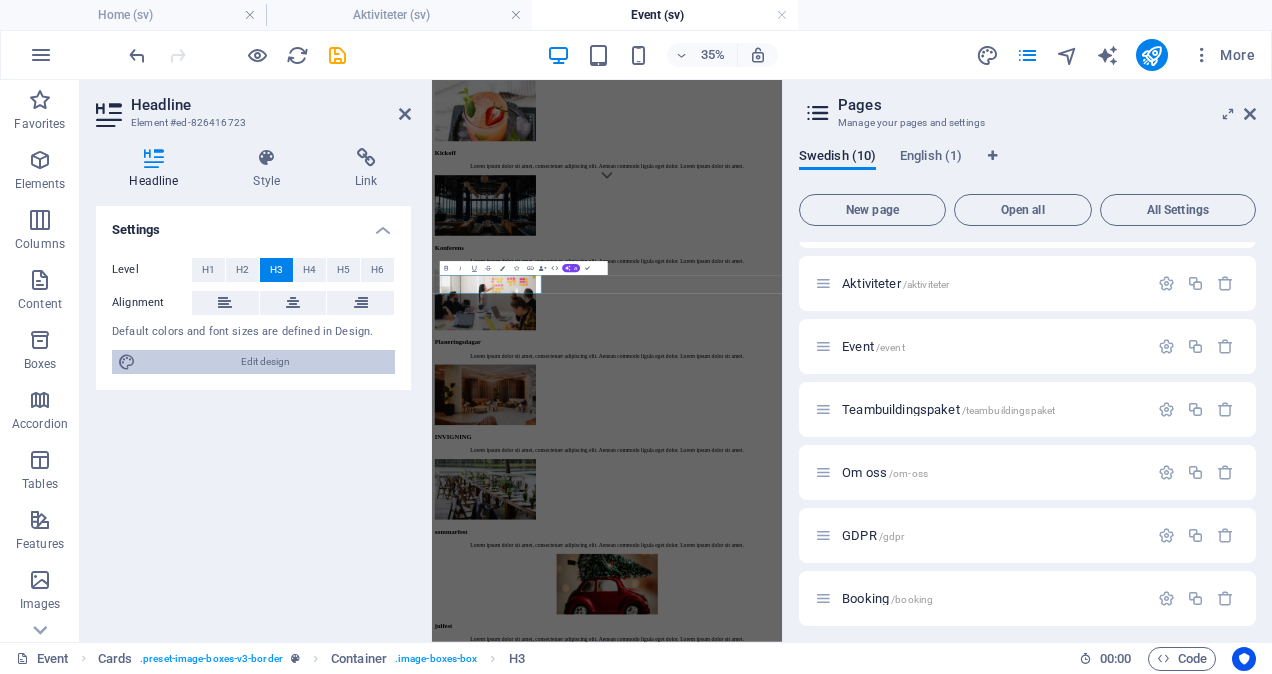 click on "Edit design" at bounding box center (265, 362) 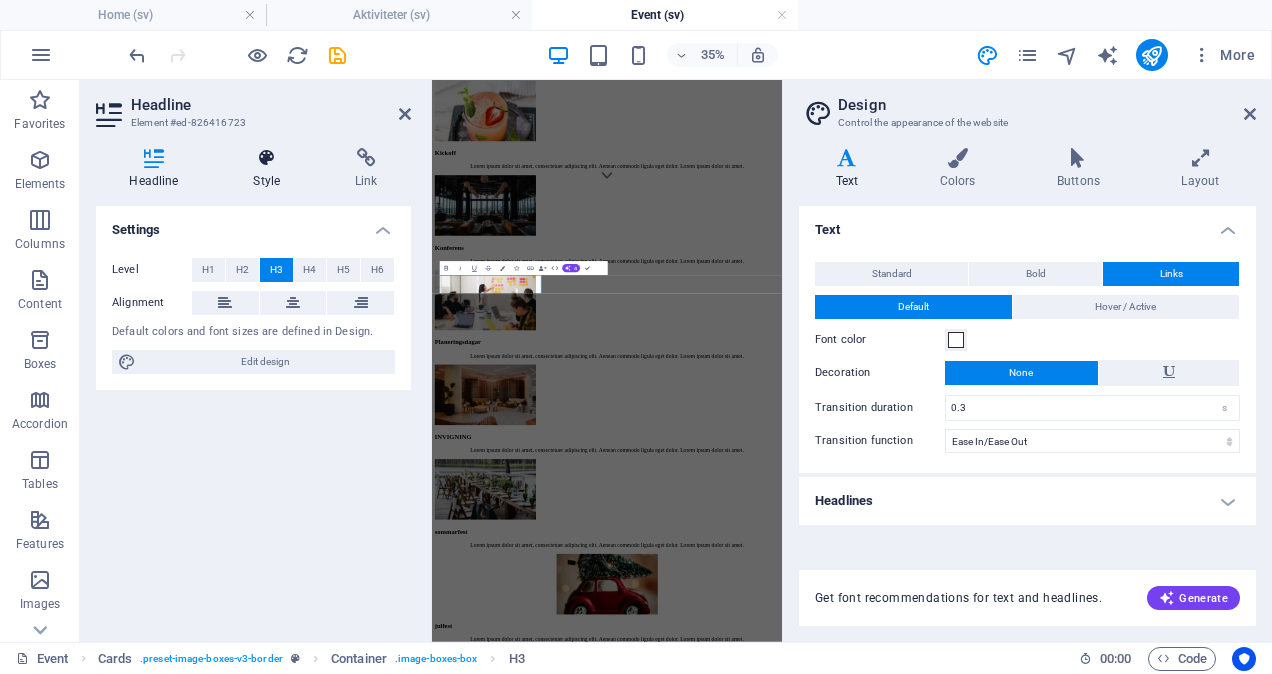 click at bounding box center [267, 158] 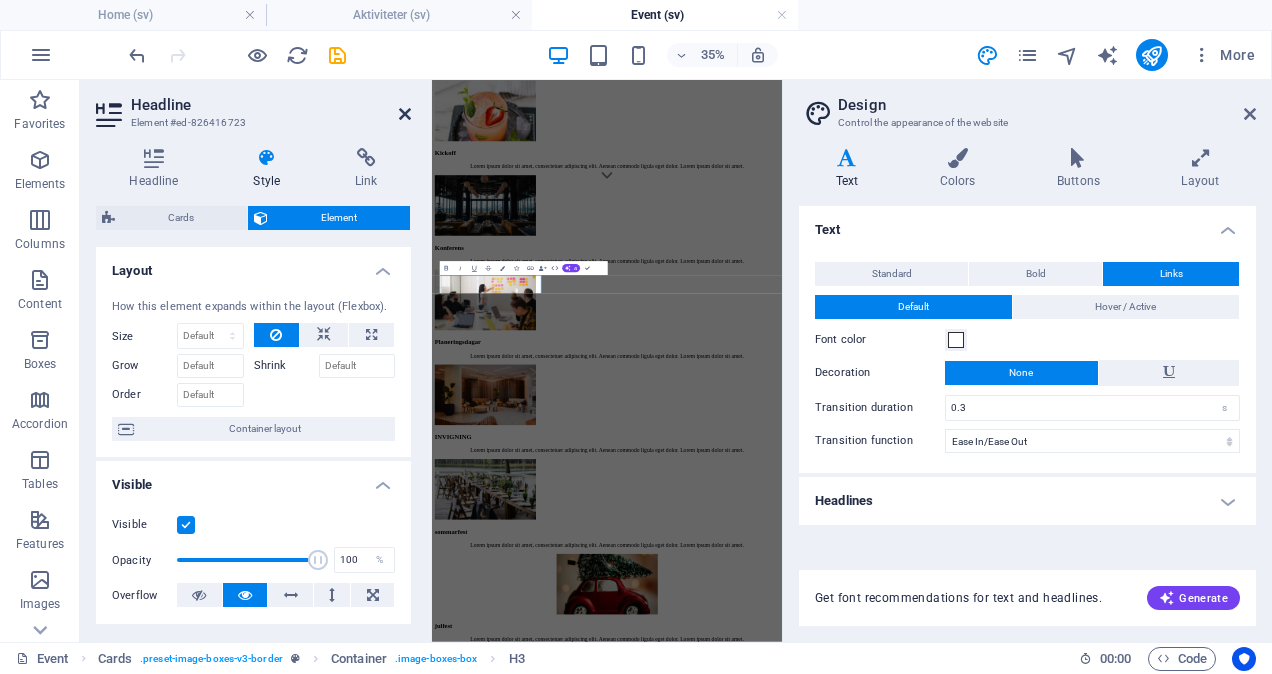 click at bounding box center [405, 114] 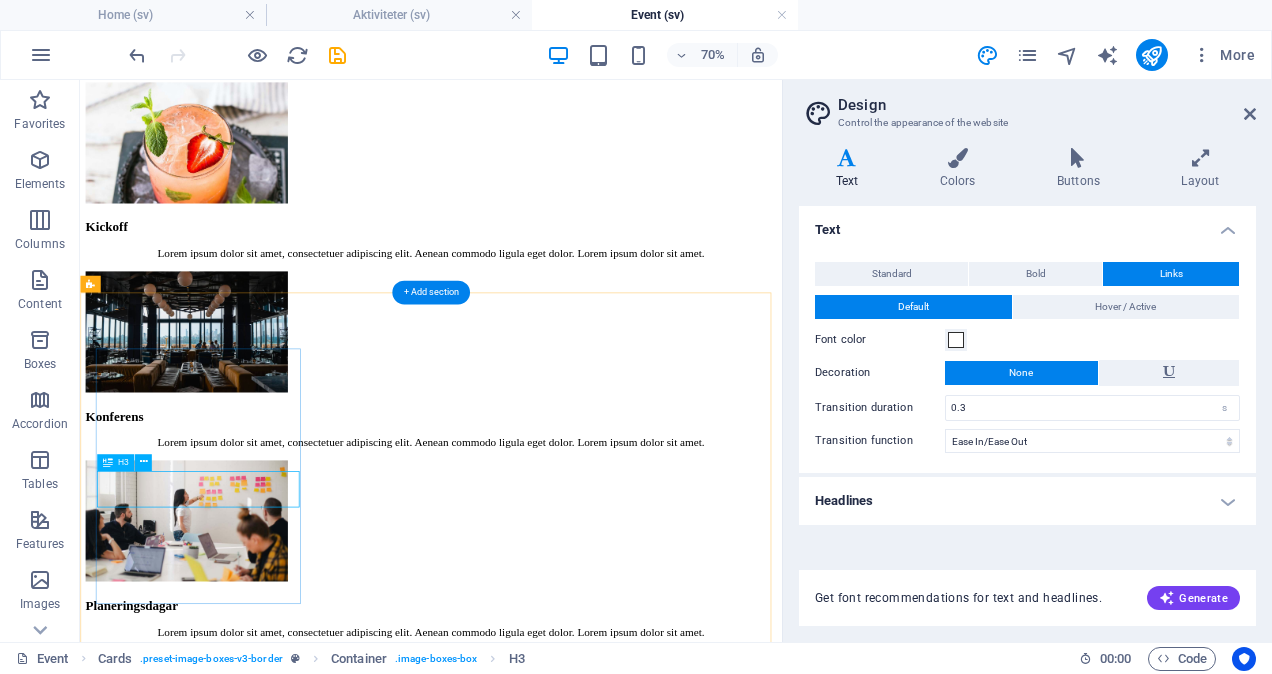 click on "INVIGNING" at bounding box center [581, 1101] 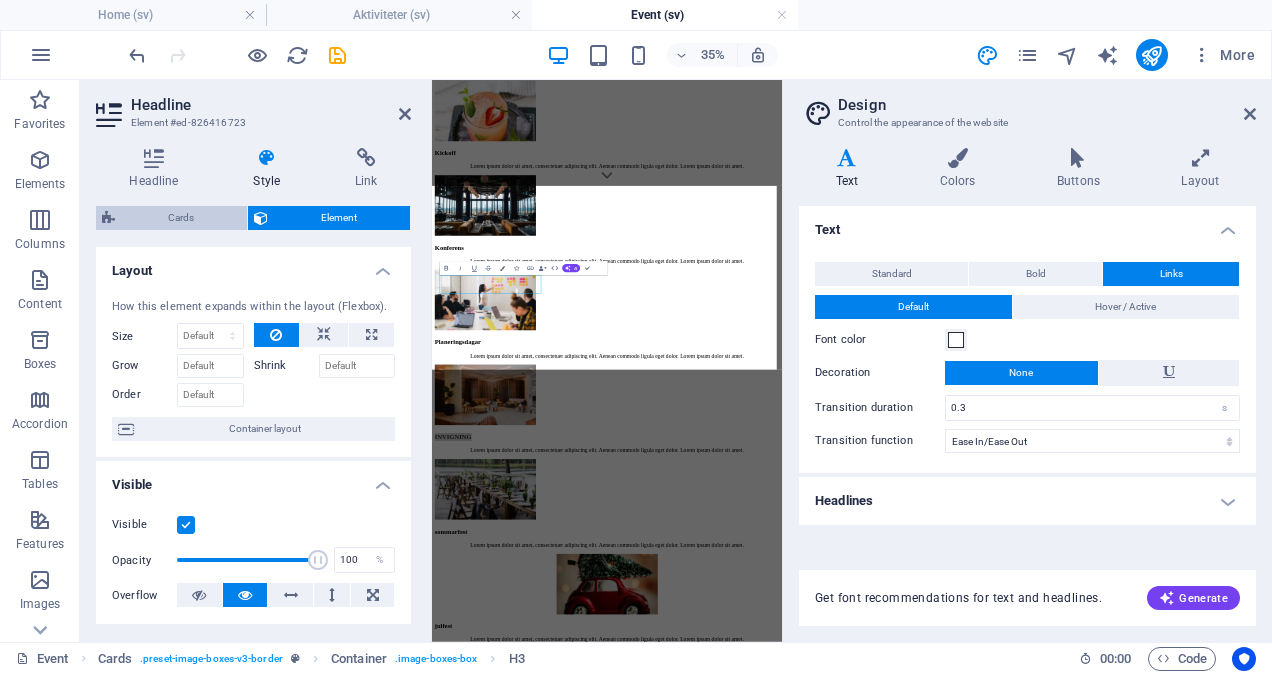 click on "Cards" at bounding box center (181, 218) 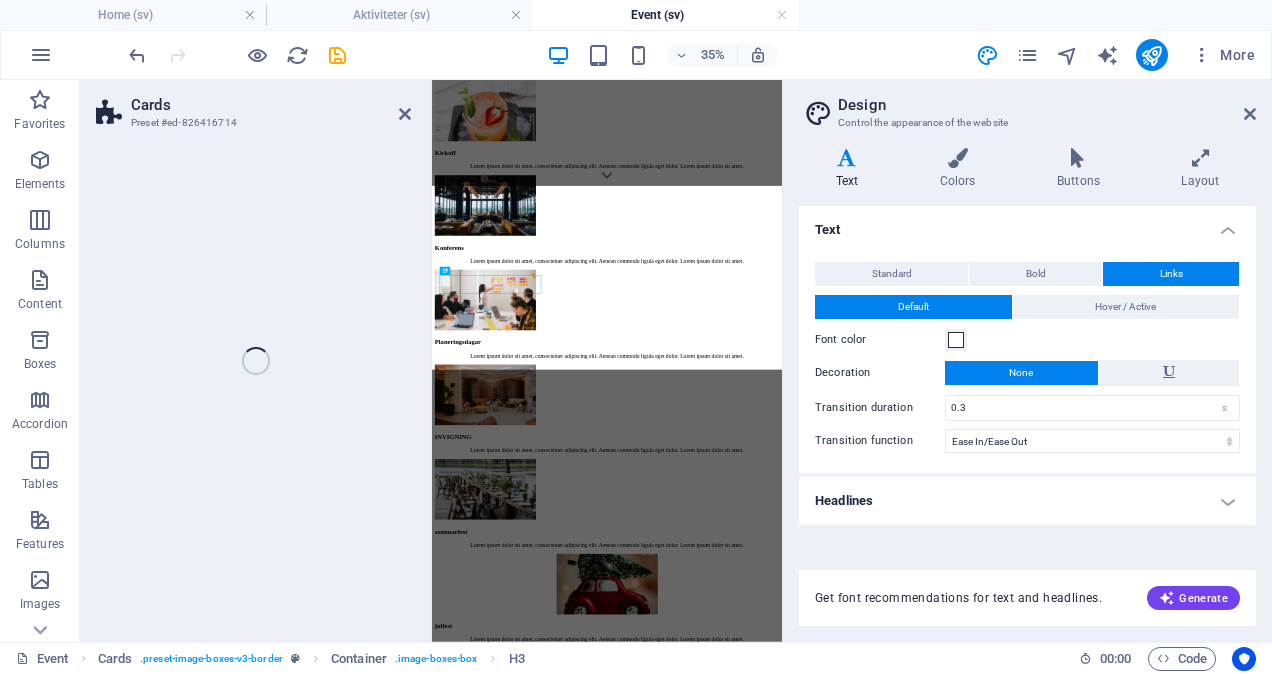 select on "rem" 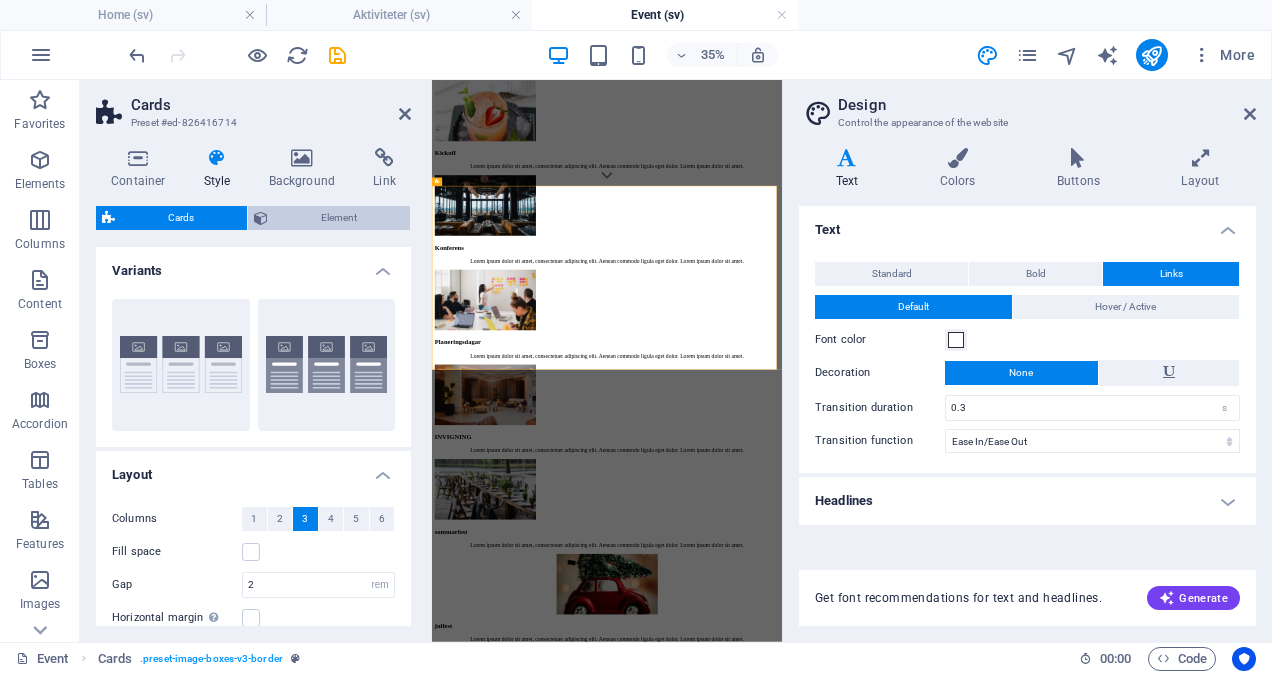 click on "Element" at bounding box center [339, 218] 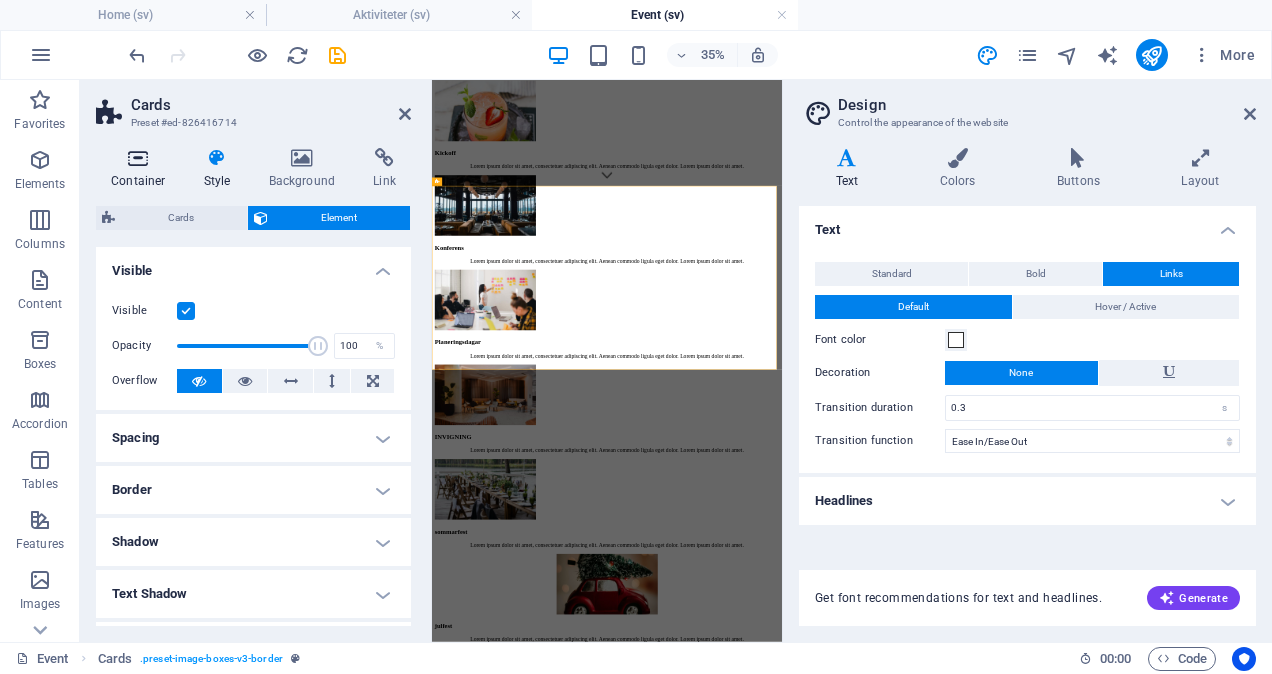 click at bounding box center (138, 158) 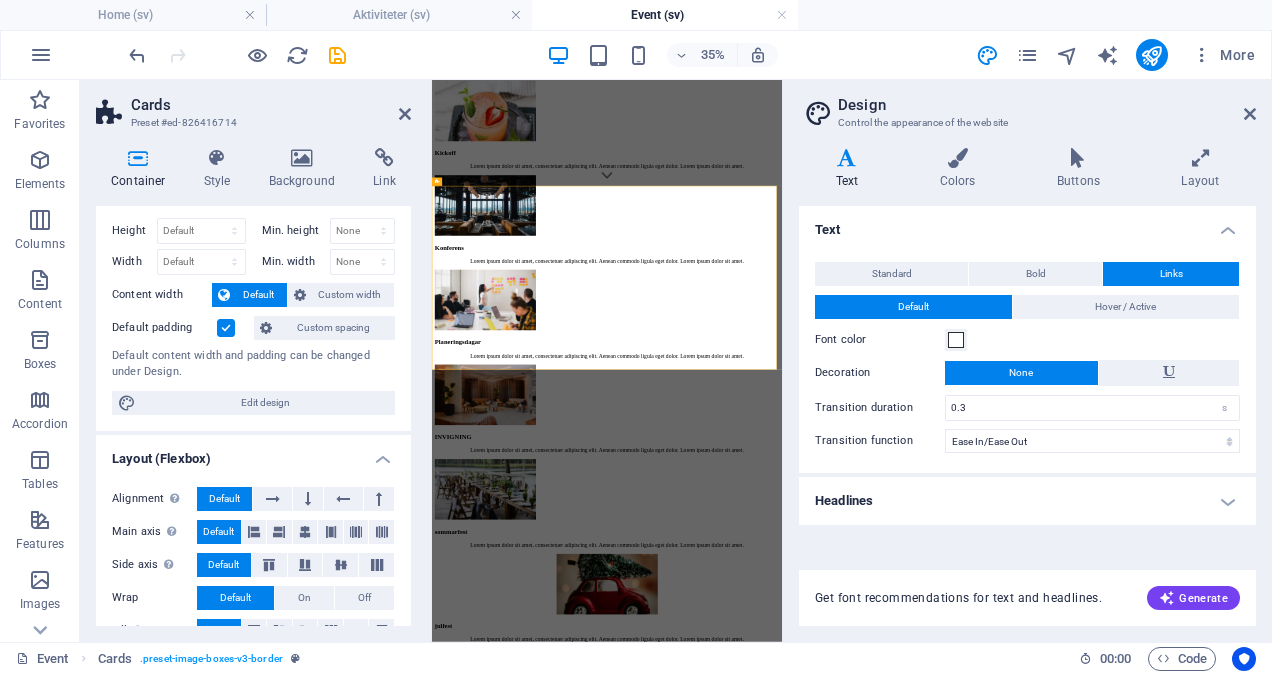 scroll, scrollTop: 0, scrollLeft: 0, axis: both 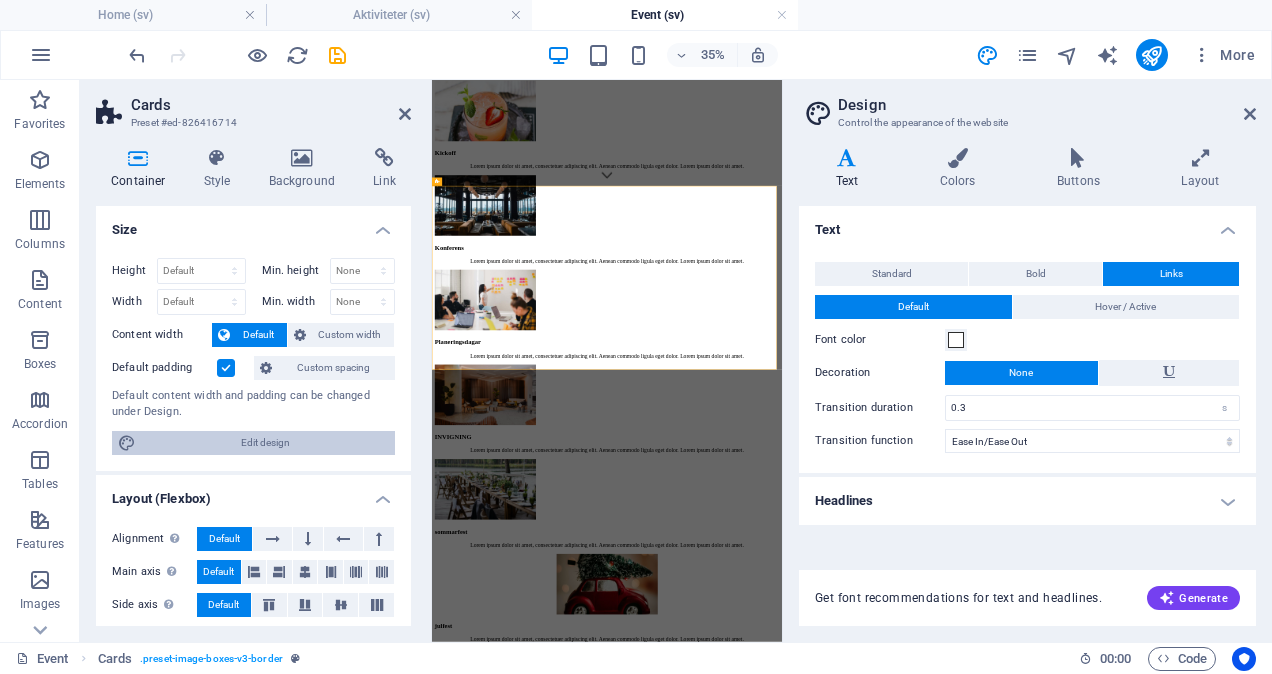 click on "Edit design" at bounding box center [265, 443] 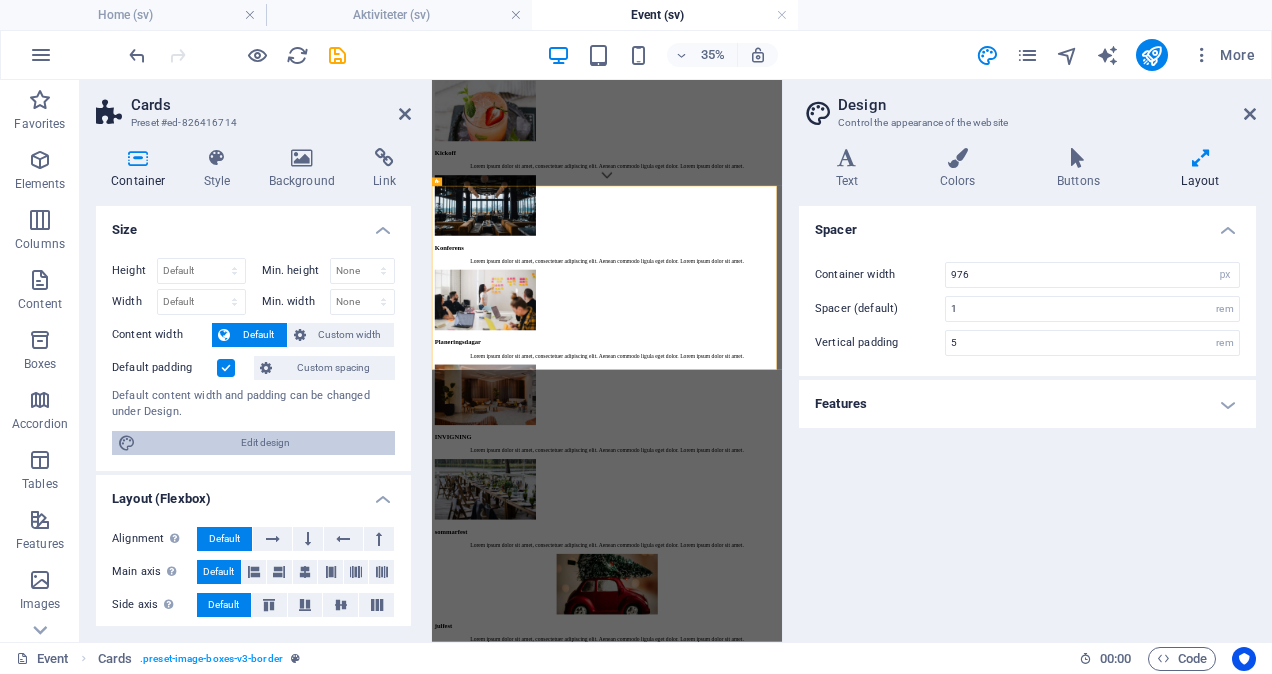 click on "Edit design" at bounding box center [265, 443] 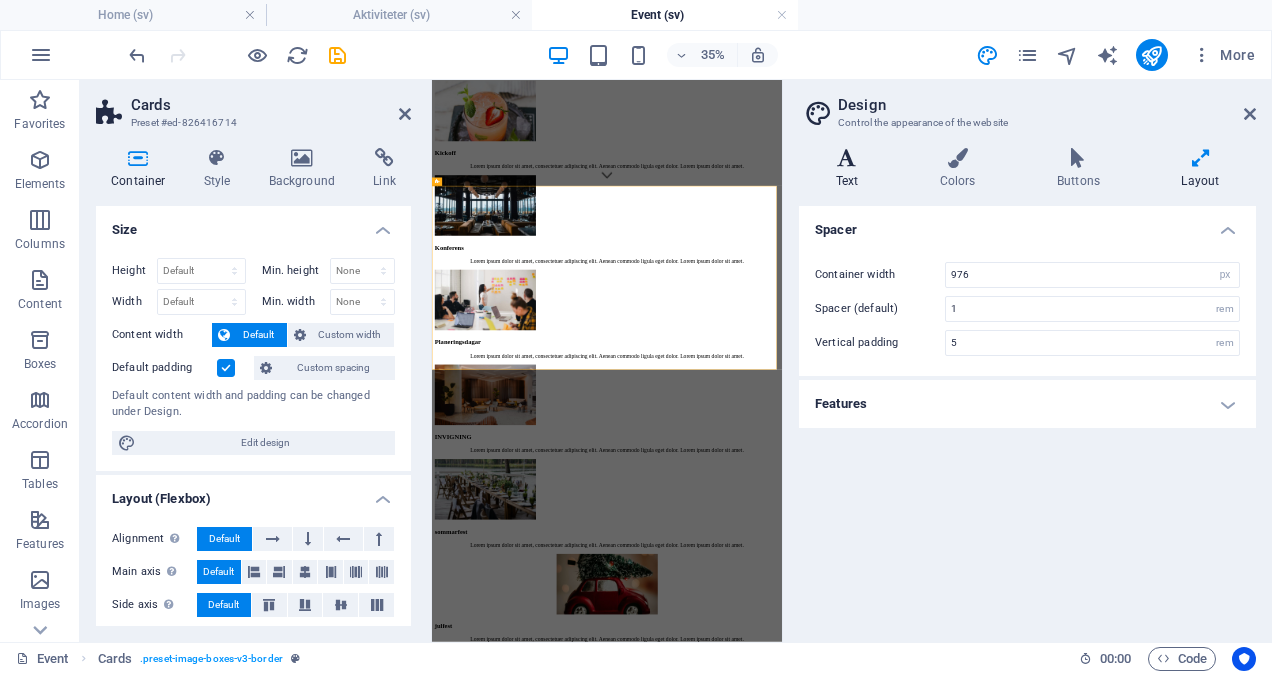 click on "Text" at bounding box center [851, 169] 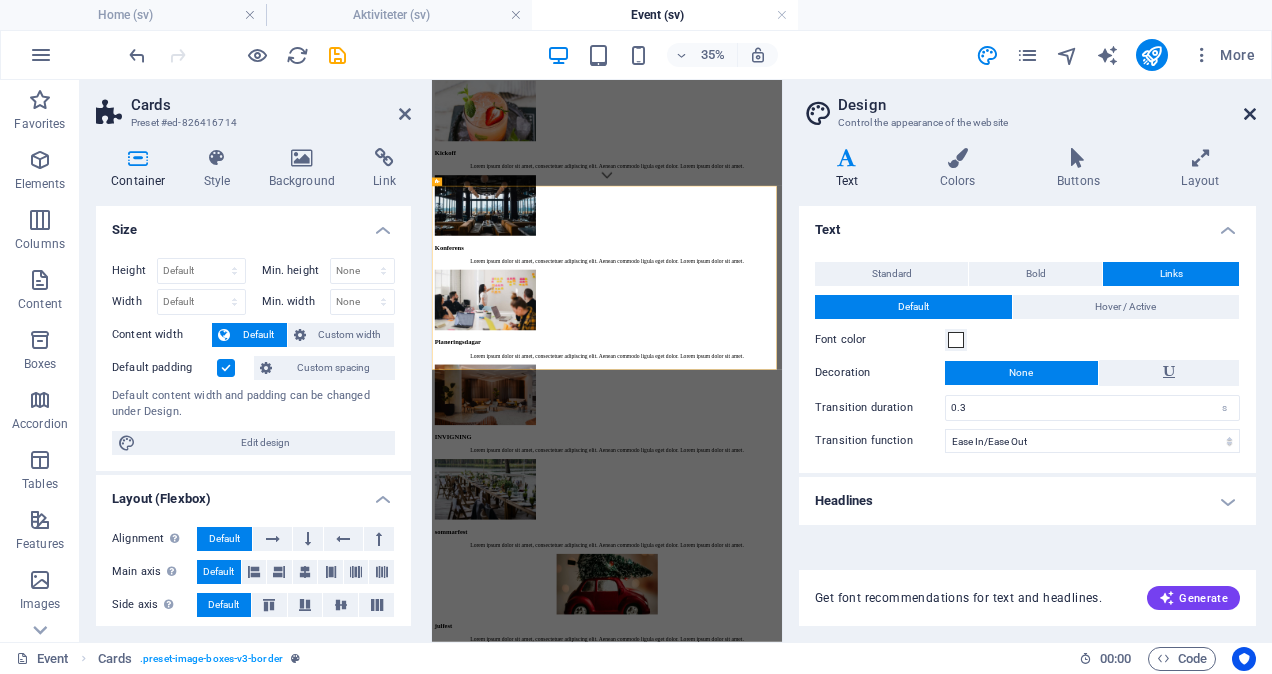 click at bounding box center (1250, 114) 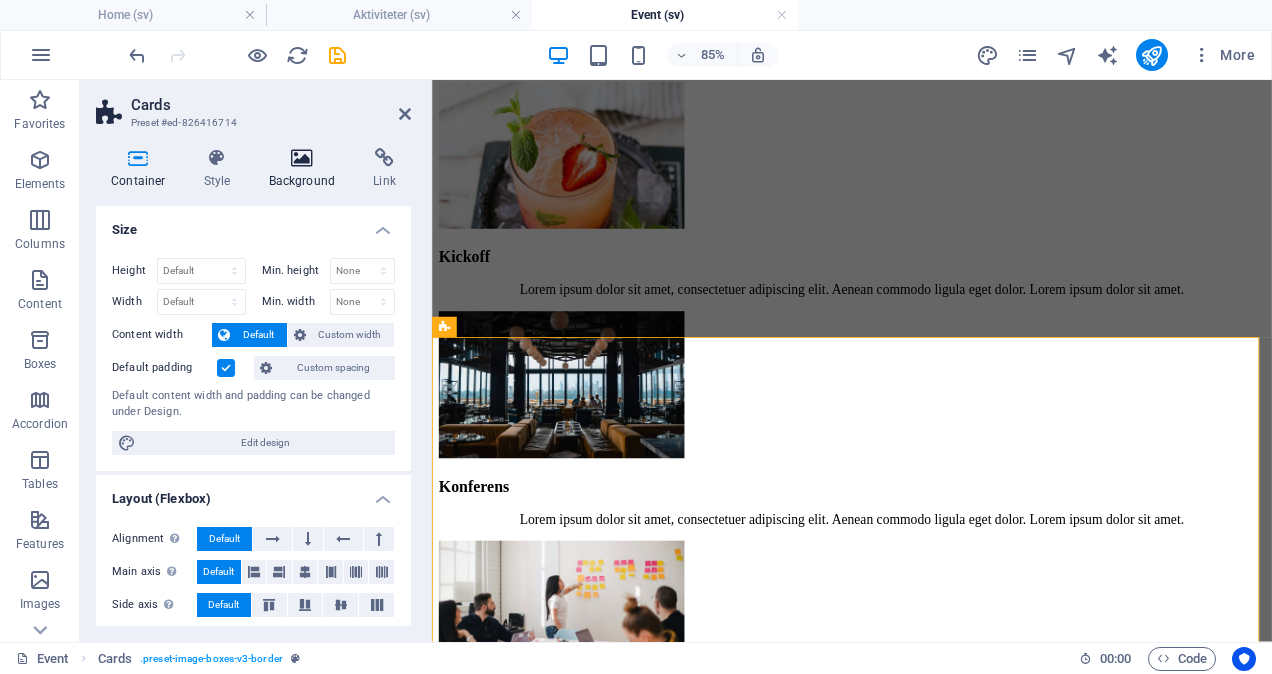 click at bounding box center (302, 158) 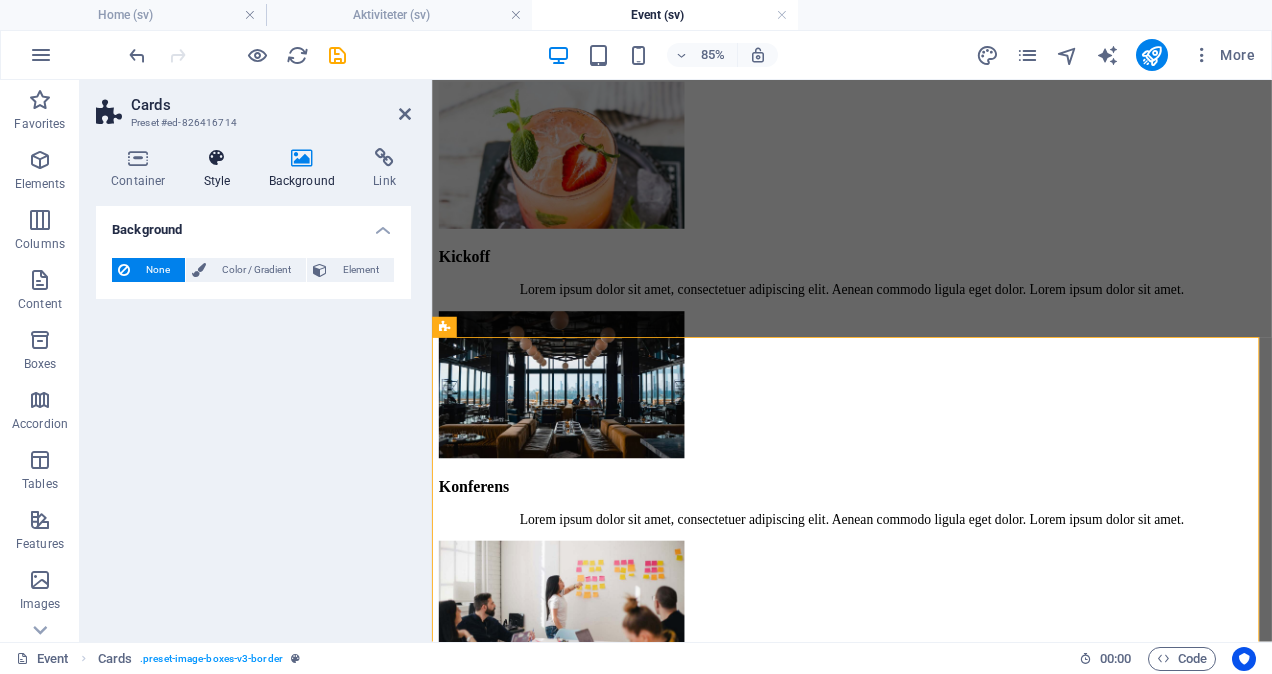 click at bounding box center (217, 158) 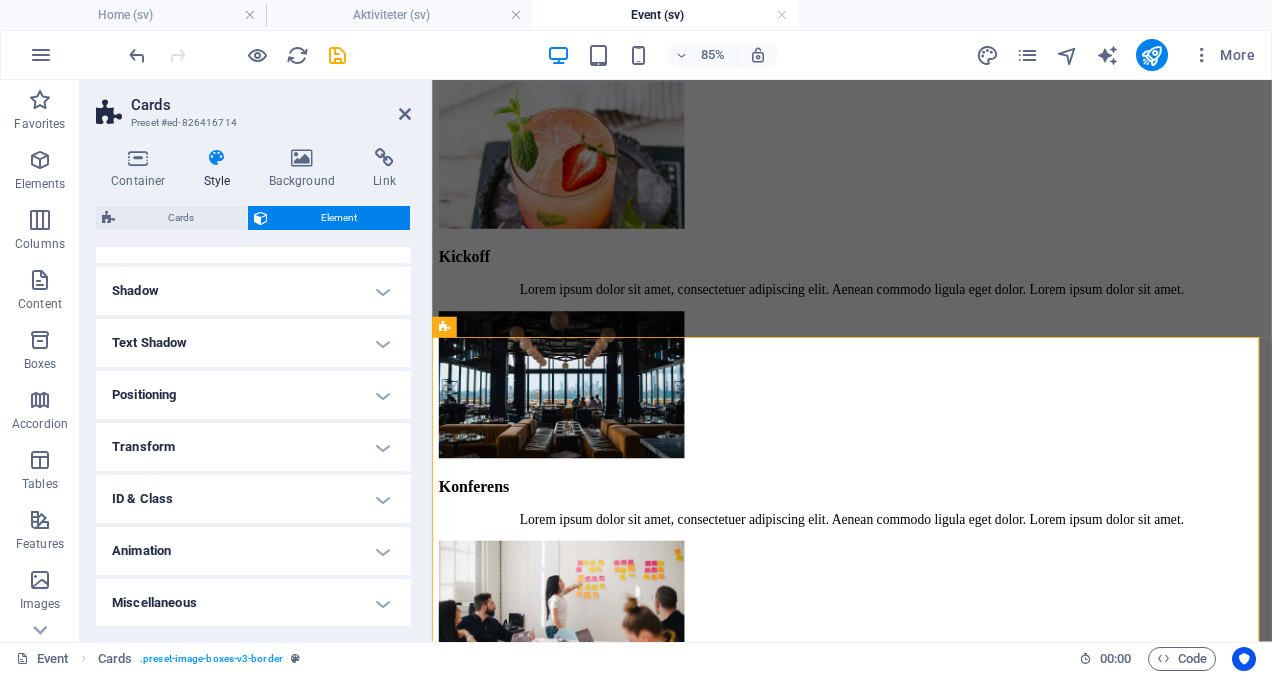 scroll, scrollTop: 0, scrollLeft: 0, axis: both 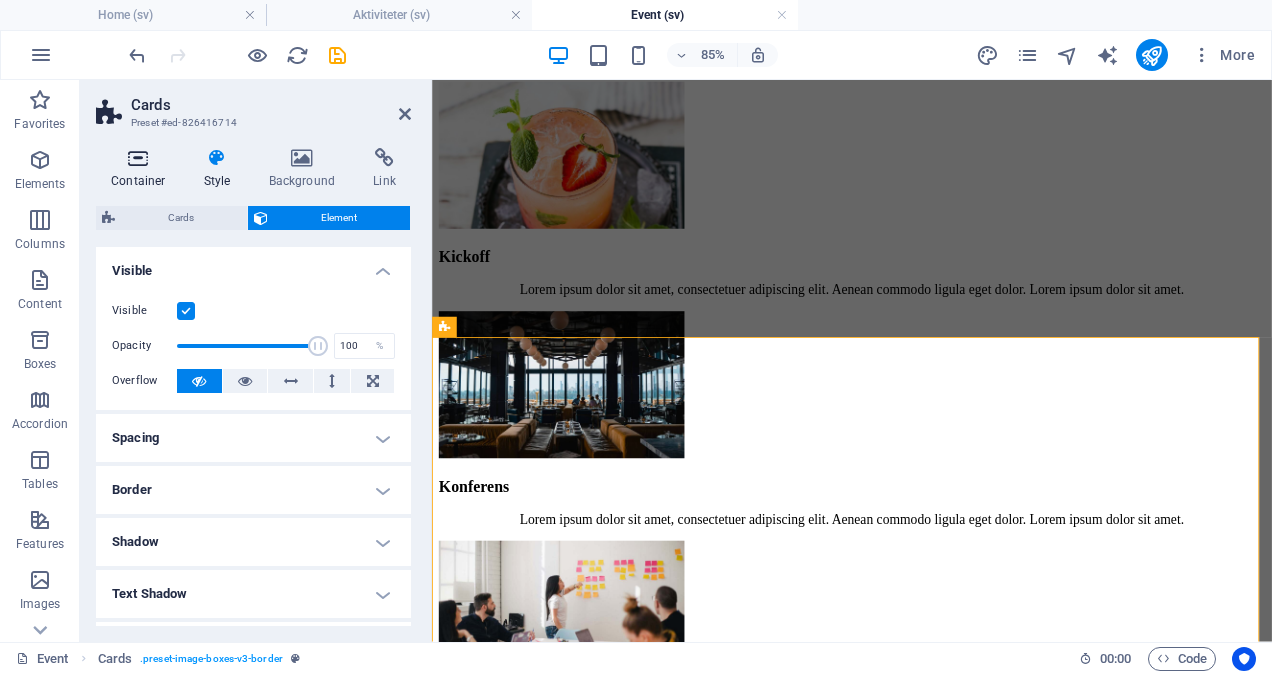 click on "Container" at bounding box center (142, 169) 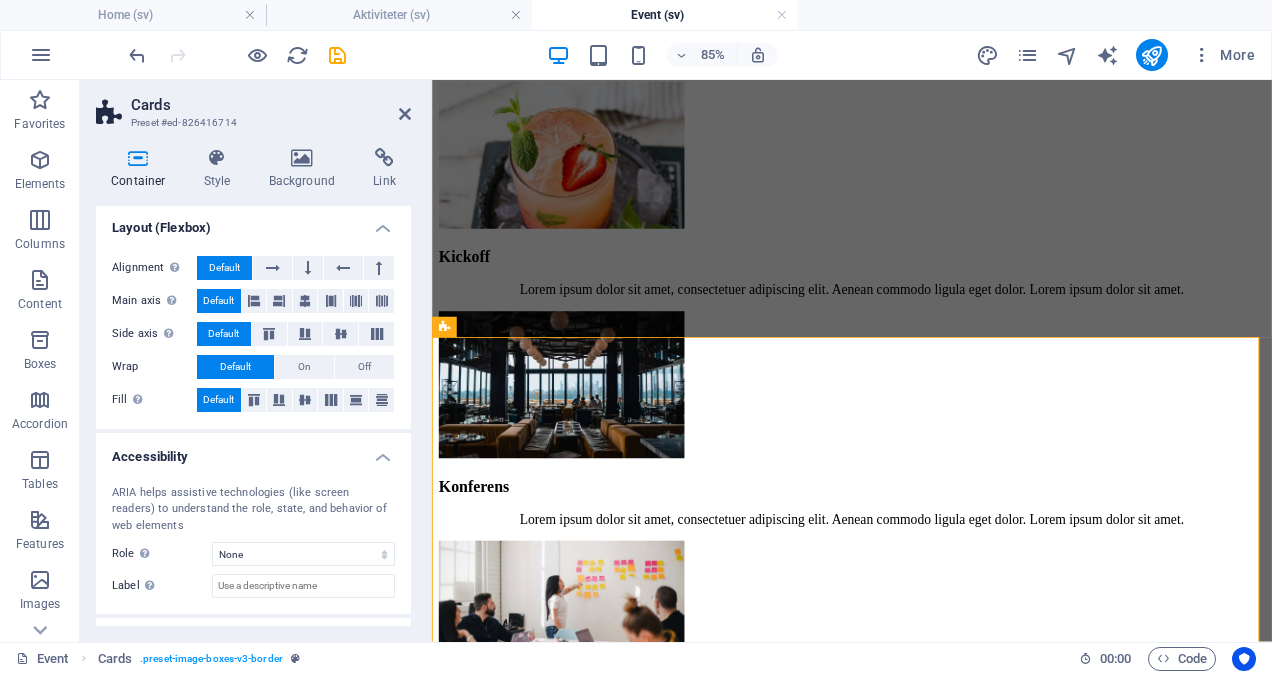 scroll, scrollTop: 353, scrollLeft: 0, axis: vertical 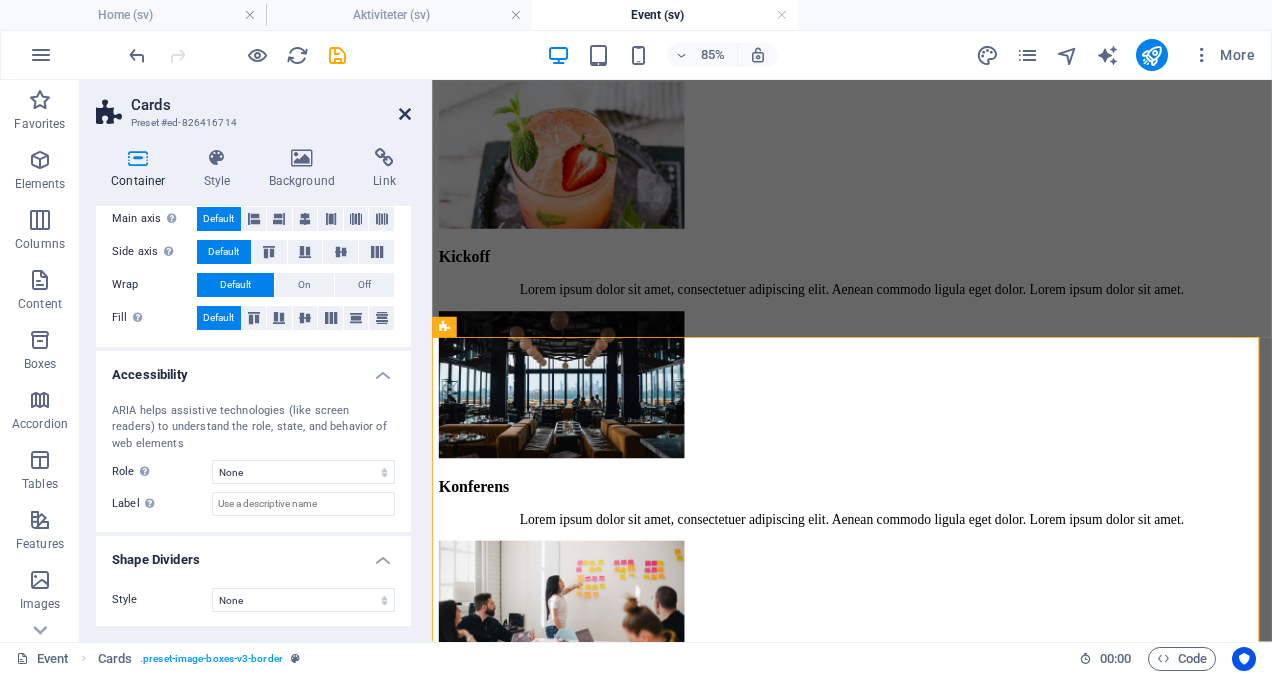 click at bounding box center (405, 114) 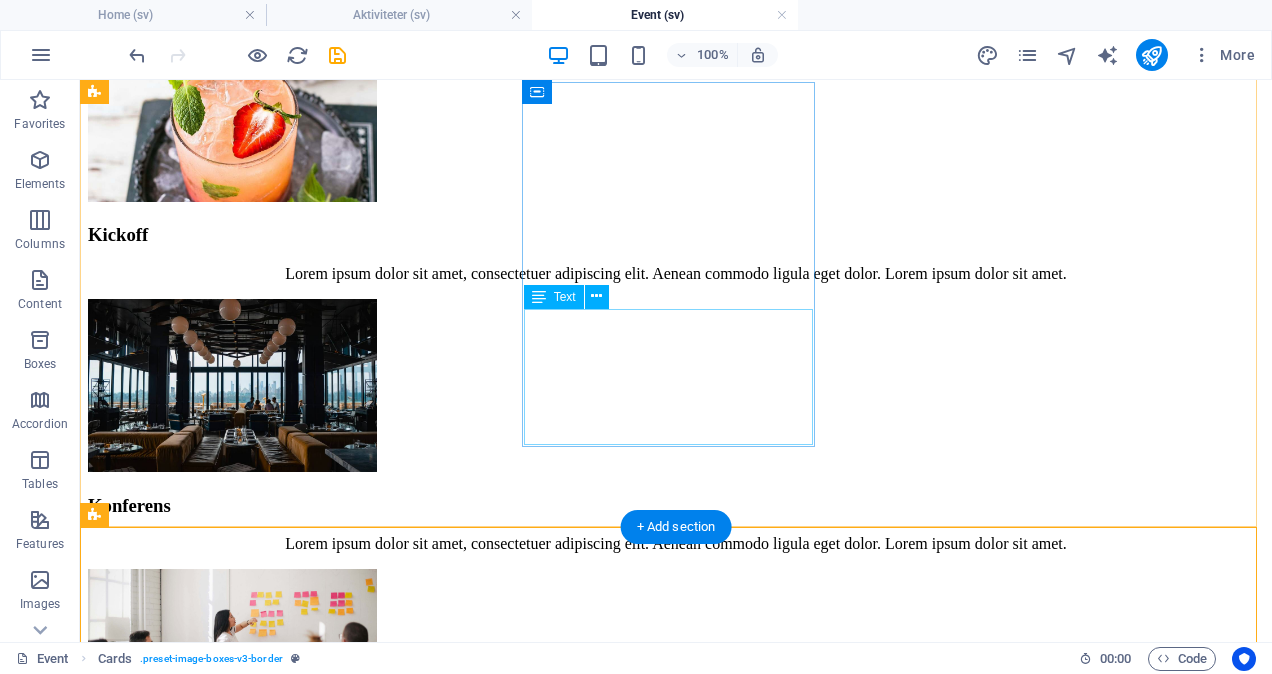scroll, scrollTop: 1137, scrollLeft: 0, axis: vertical 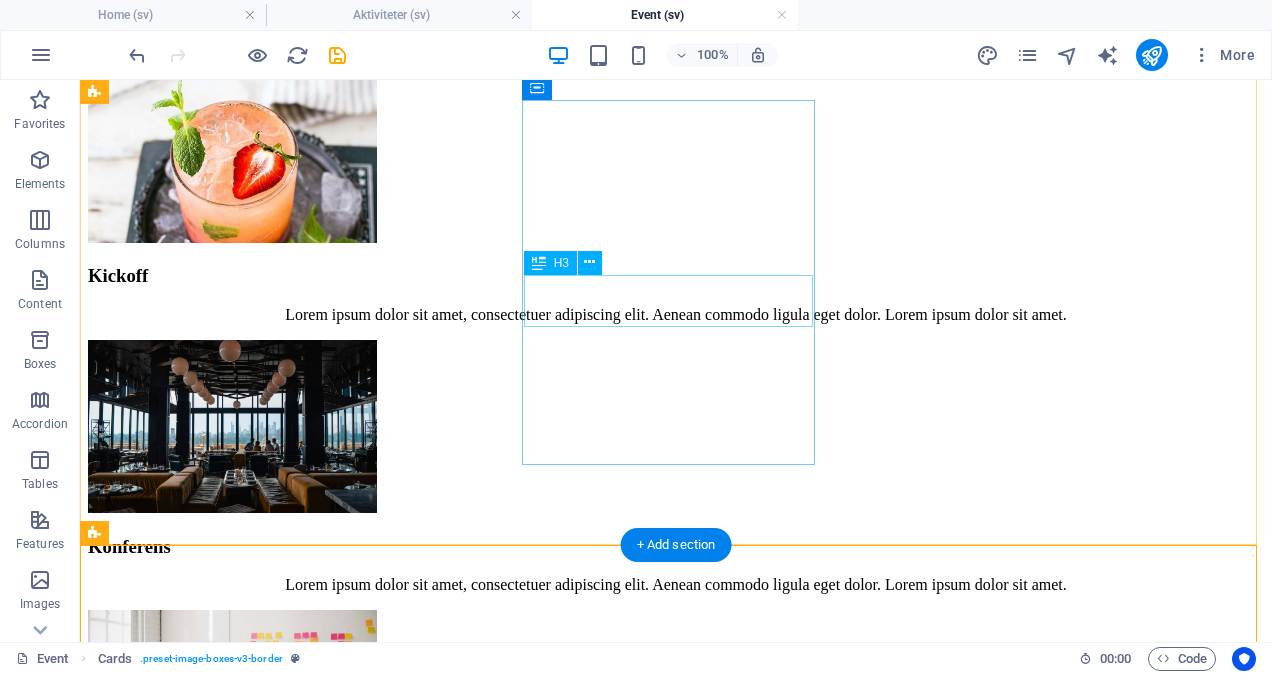 click on "Konferens" at bounding box center [676, 547] 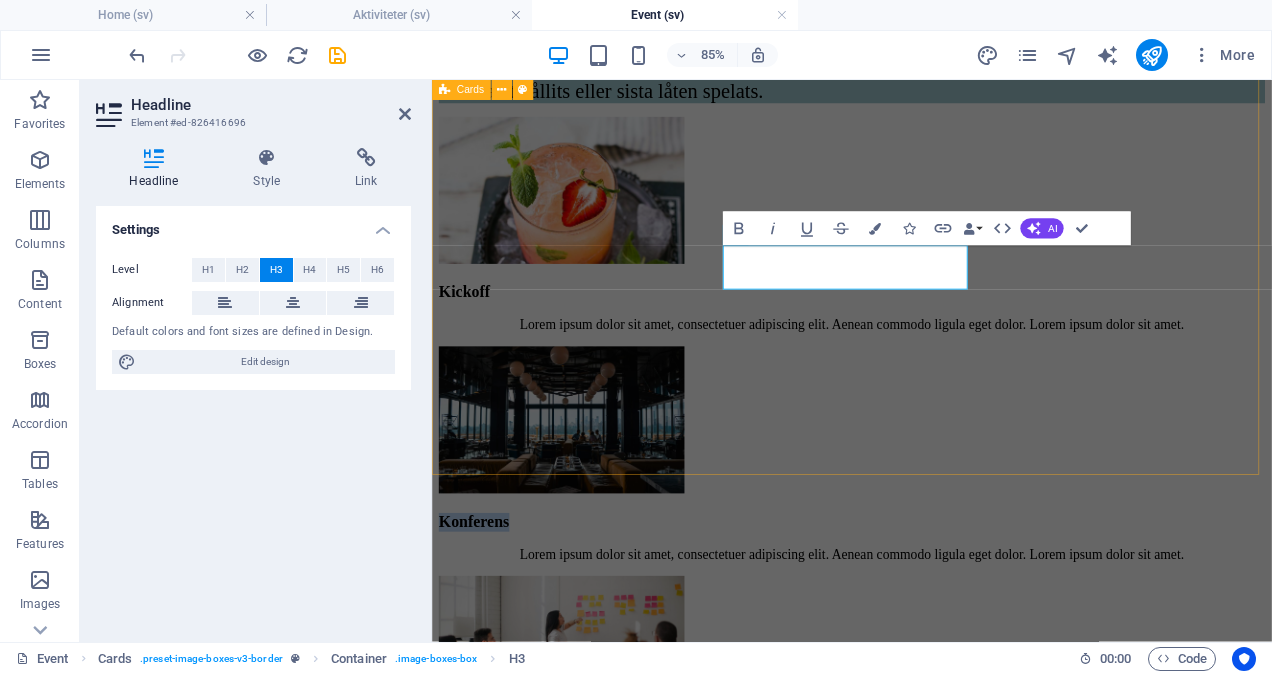 click on "Kickoff Lorem ipsum dolor sit amet, consectetuer adipiscing elit. Aenean commodo ligula eget dolor. Lorem ipsum dolor sit amet. Konferens Lorem ipsum dolor sit amet, consectetuer adipiscing elit. Aenean commodo ligula eget dolor. Lorem ipsum dolor sit amet. Planeringsdagar Lorem ipsum dolor sit amet, consectetuer adipiscing elit. Aenean commodo ligula eget dolor. Lorem ipsum dolor sit amet." at bounding box center [926, 521] 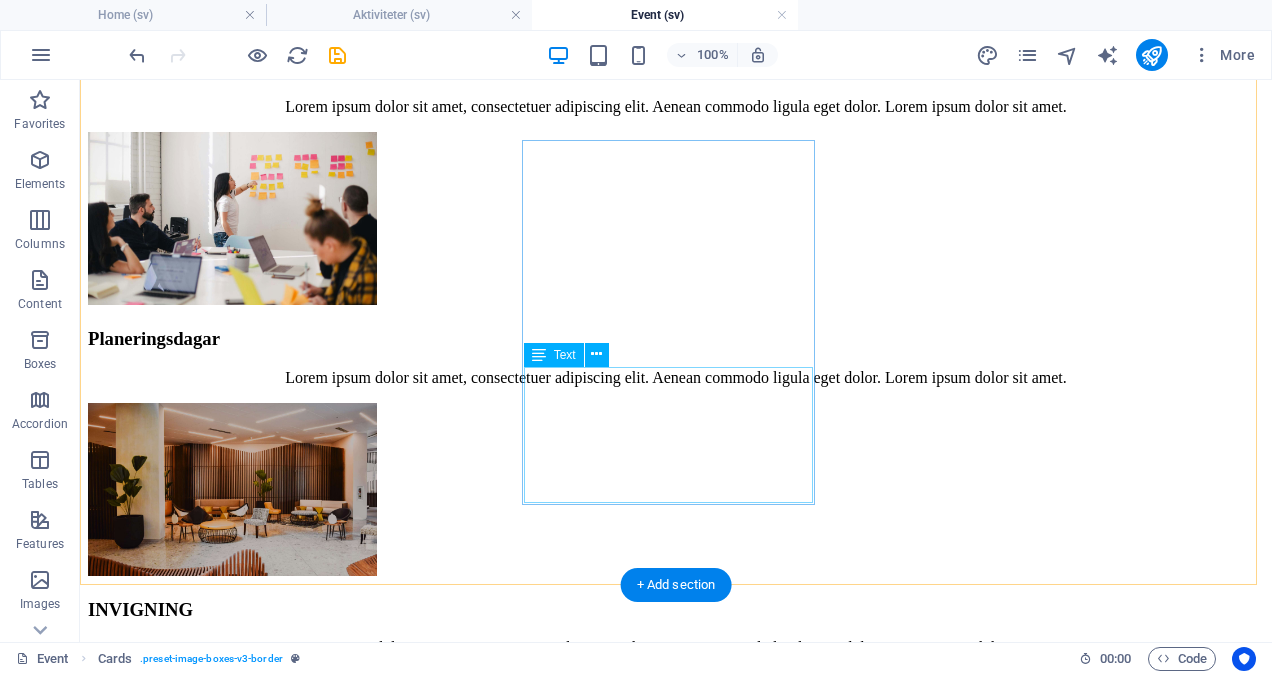 scroll, scrollTop: 1624, scrollLeft: 0, axis: vertical 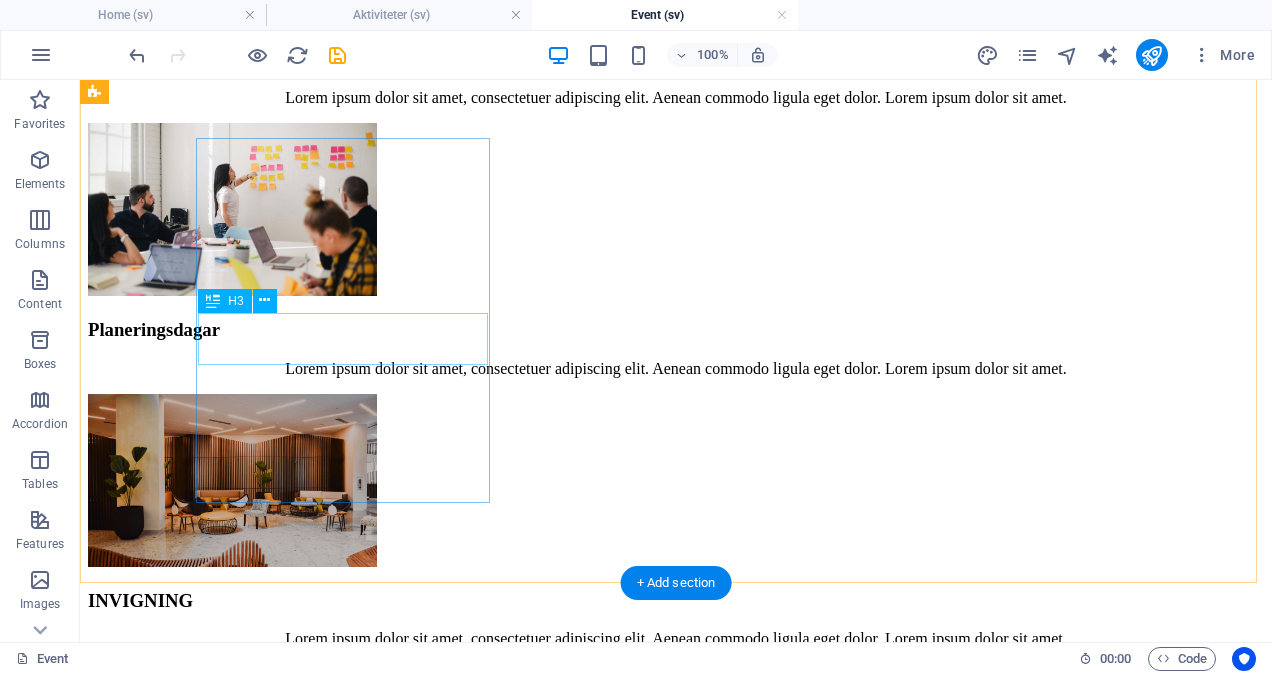 click on "INVIGNING" at bounding box center [676, 601] 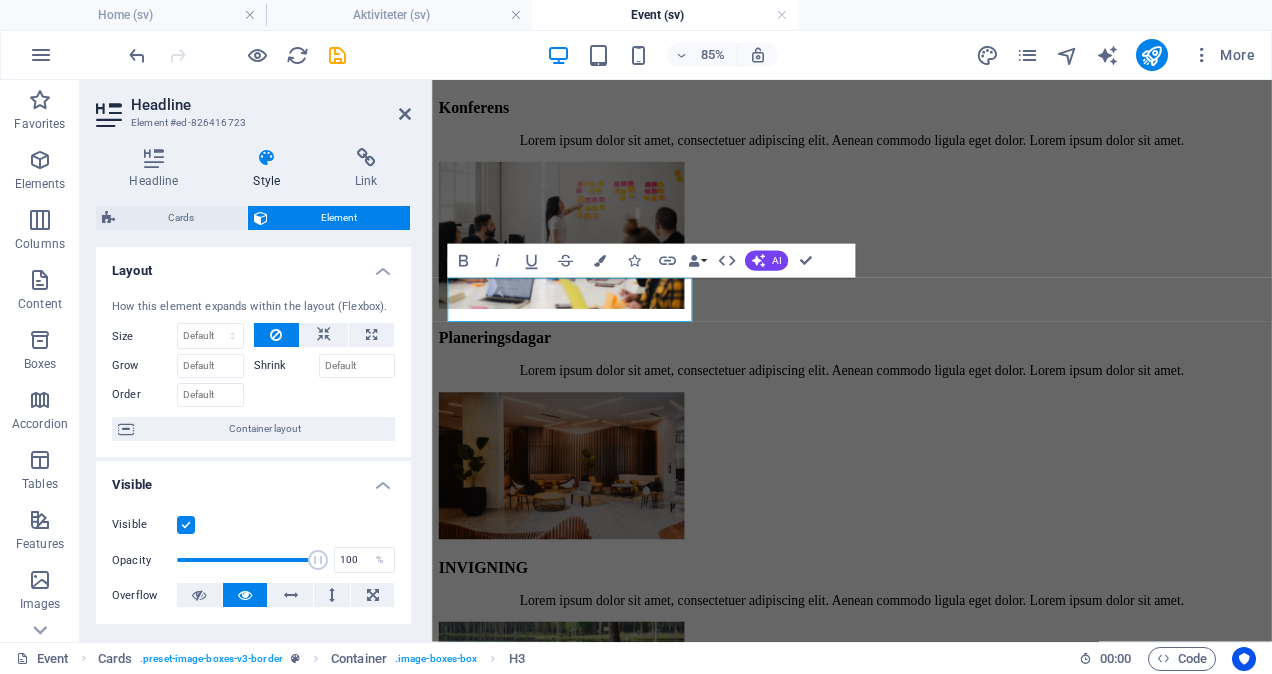 type 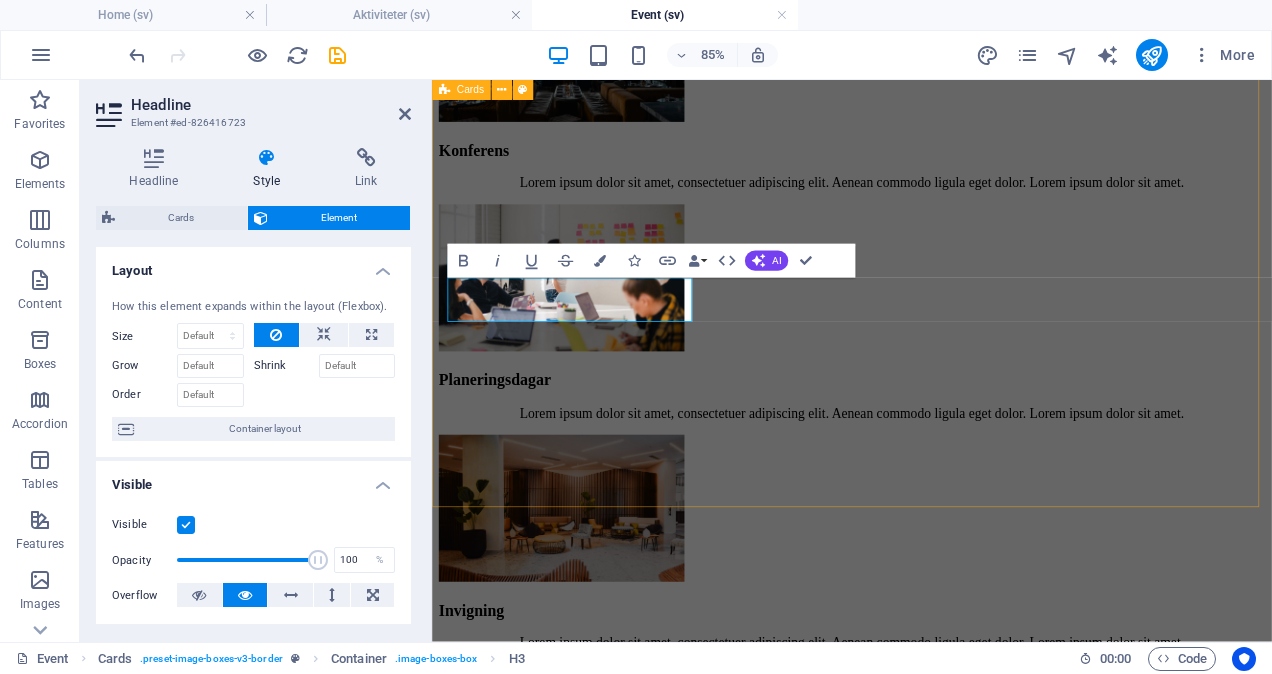 click on "​Invigning Lorem ipsum dolor sit amet, consectetuer adipiscing elit. Aenean commodo ligula eget dolor. Lorem ipsum dolor sit amet. sommarfest Lorem ipsum dolor sit amet, consectetuer adipiscing elit. Aenean commodo ligula eget dolor. Lorem ipsum dolor sit amet. julfest Lorem ipsum dolor sit amet, consectetuer adipiscing elit. Aenean commodo ligula eget dolor. Lorem ipsum dolor sit amet." at bounding box center (926, 895) 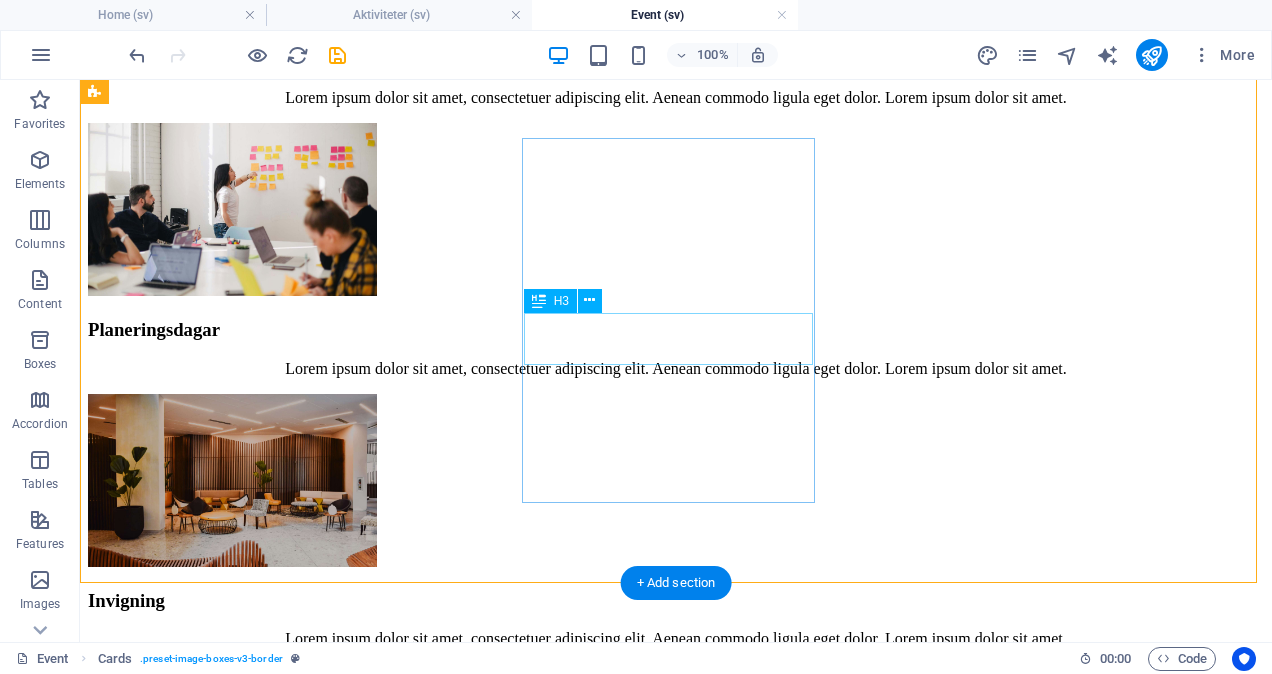 click on "sommarfest" at bounding box center (676, 871) 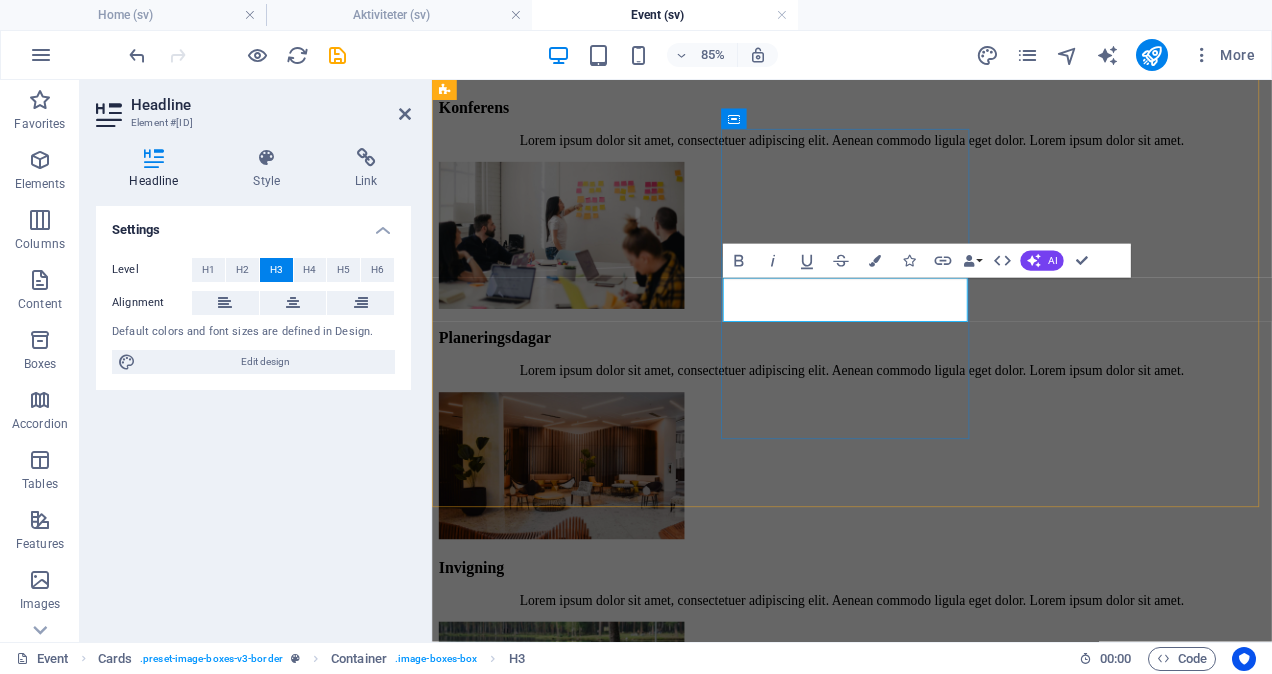 click on "sommarfest" at bounding box center [926, 925] 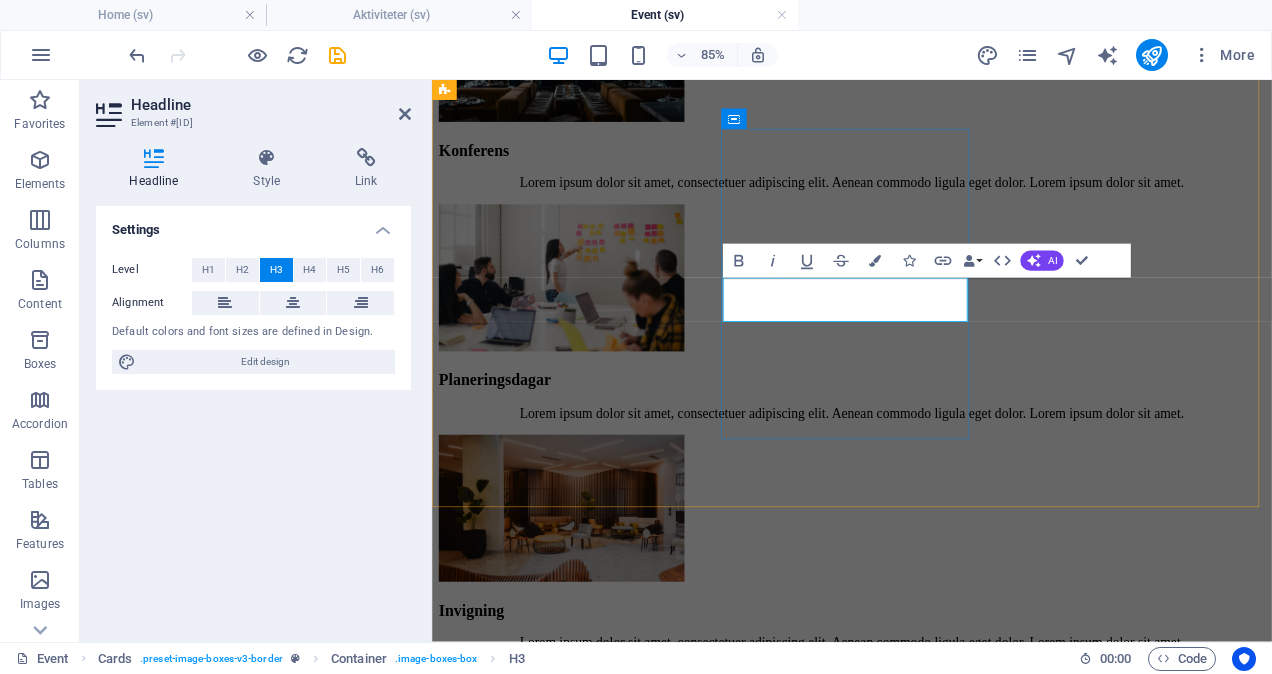 type 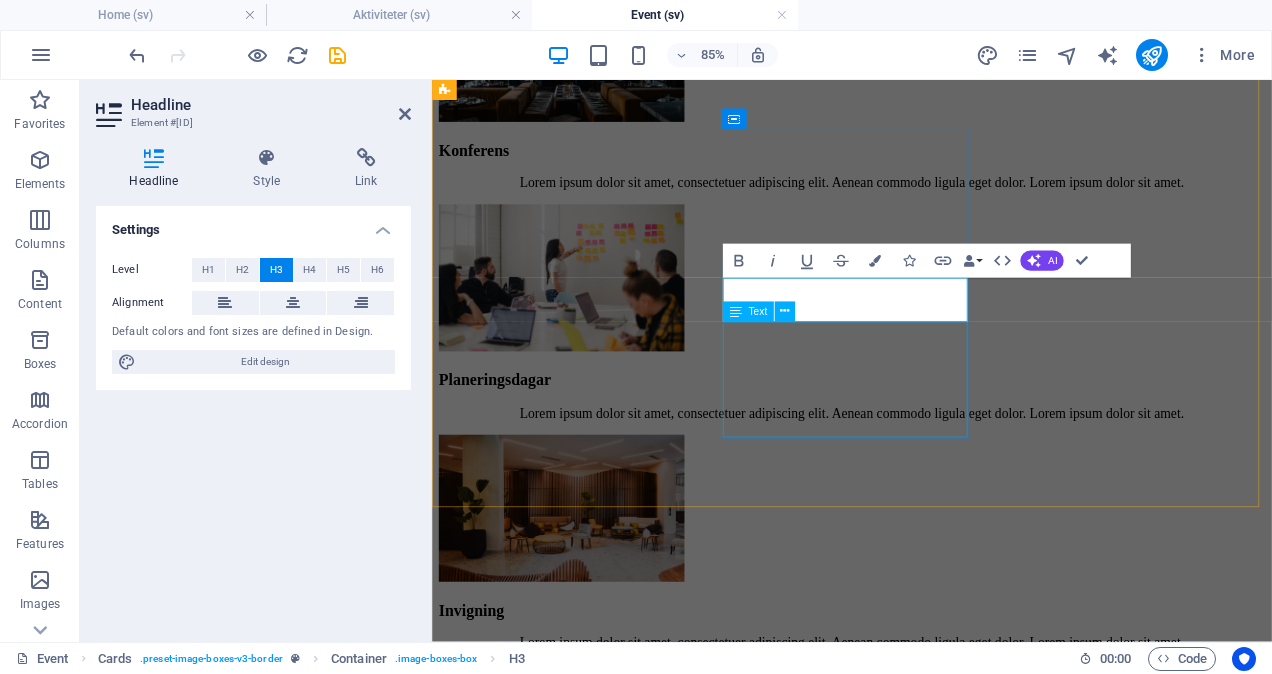 click on "Lorem ipsum dolor sit amet, consectetuer adipiscing elit. Aenean commodo ligula eget dolor. Lorem ipsum dolor sit amet." at bounding box center (926, 1014) 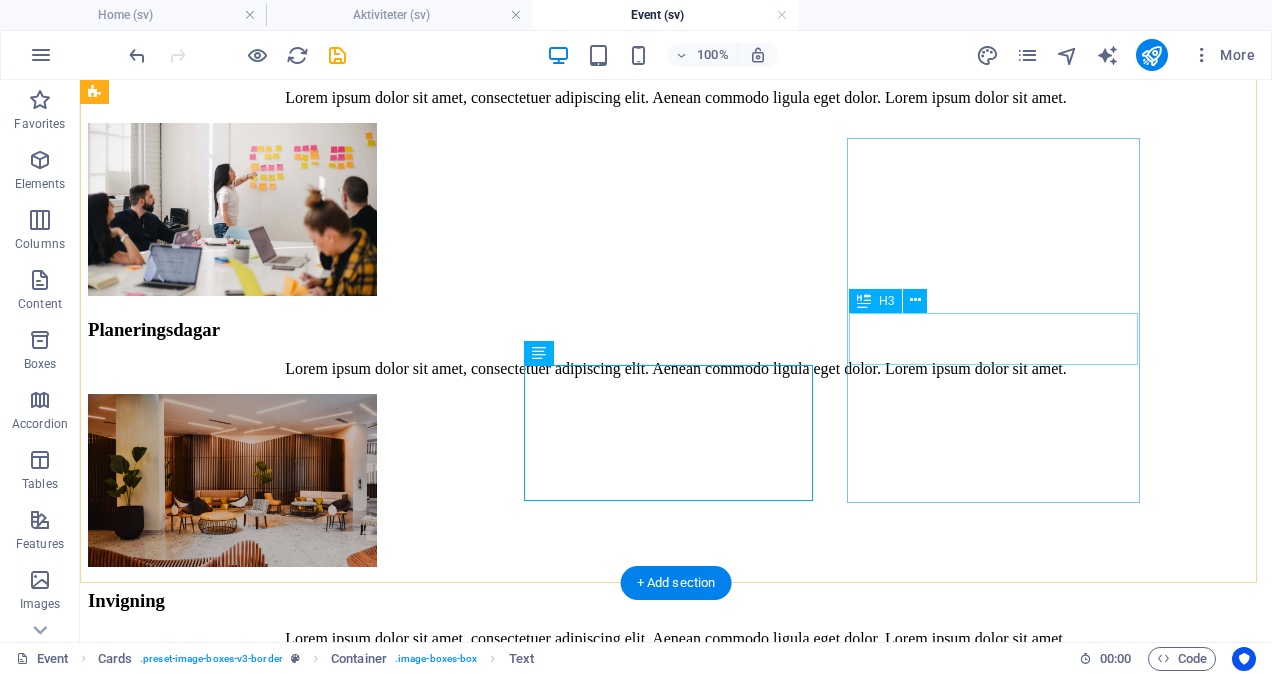click on "julfest" at bounding box center (676, 1141) 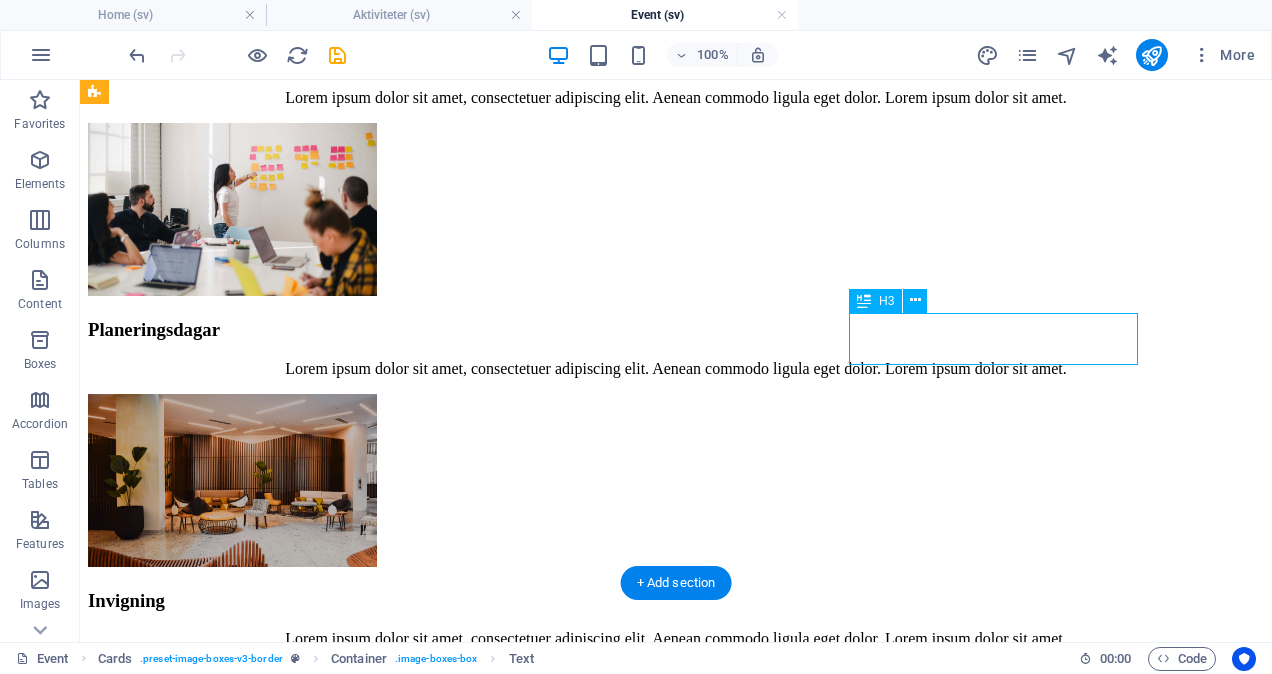 click on "julfest" at bounding box center [676, 1141] 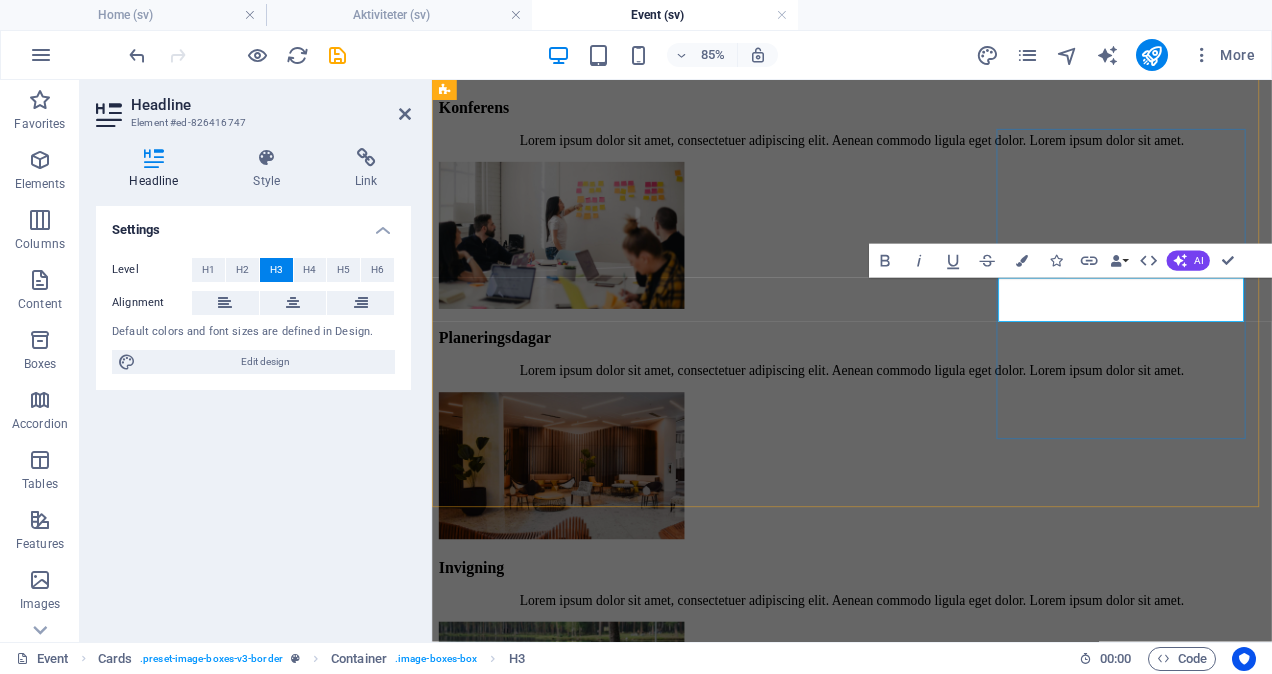 click on "julfest" at bounding box center [926, 1195] 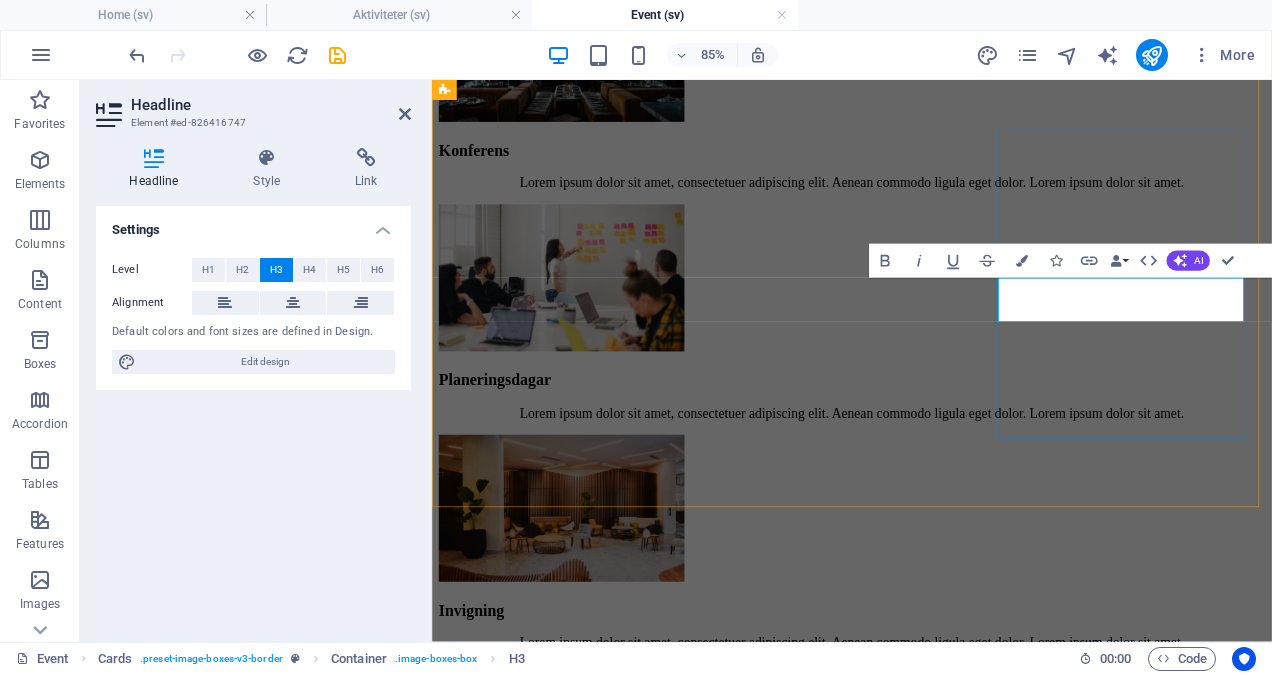 type 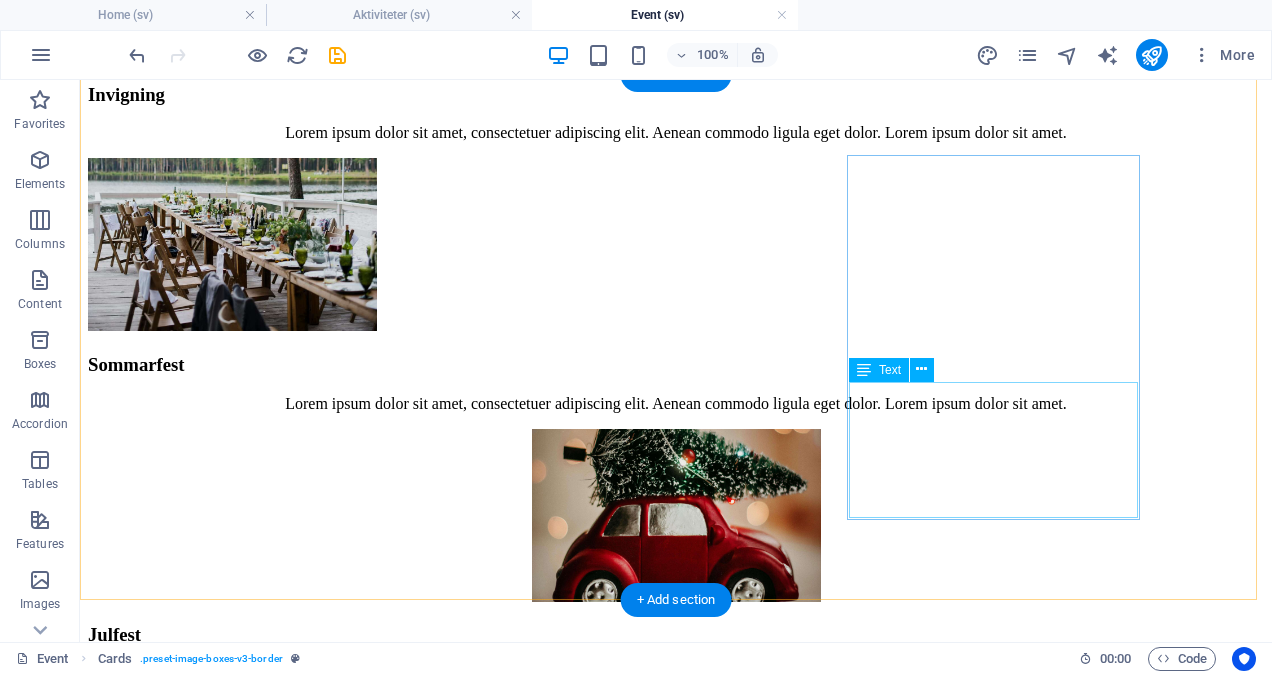 scroll, scrollTop: 2135, scrollLeft: 0, axis: vertical 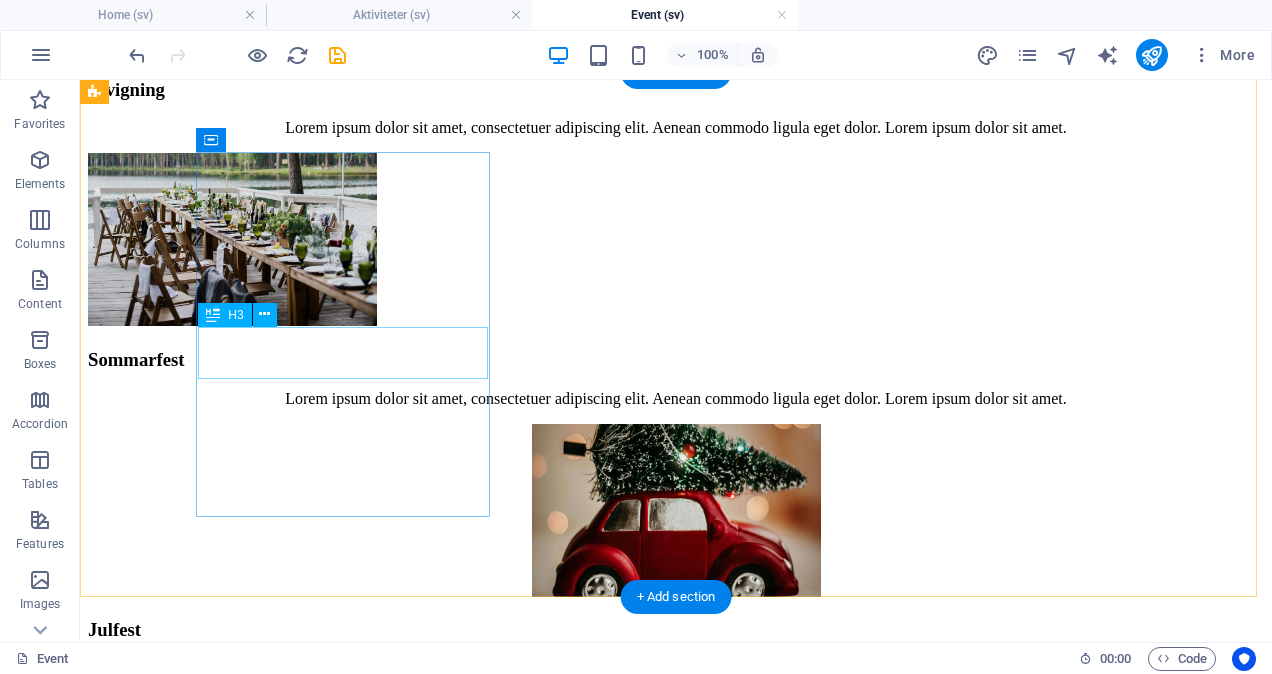click on "after work" at bounding box center (676, 901) 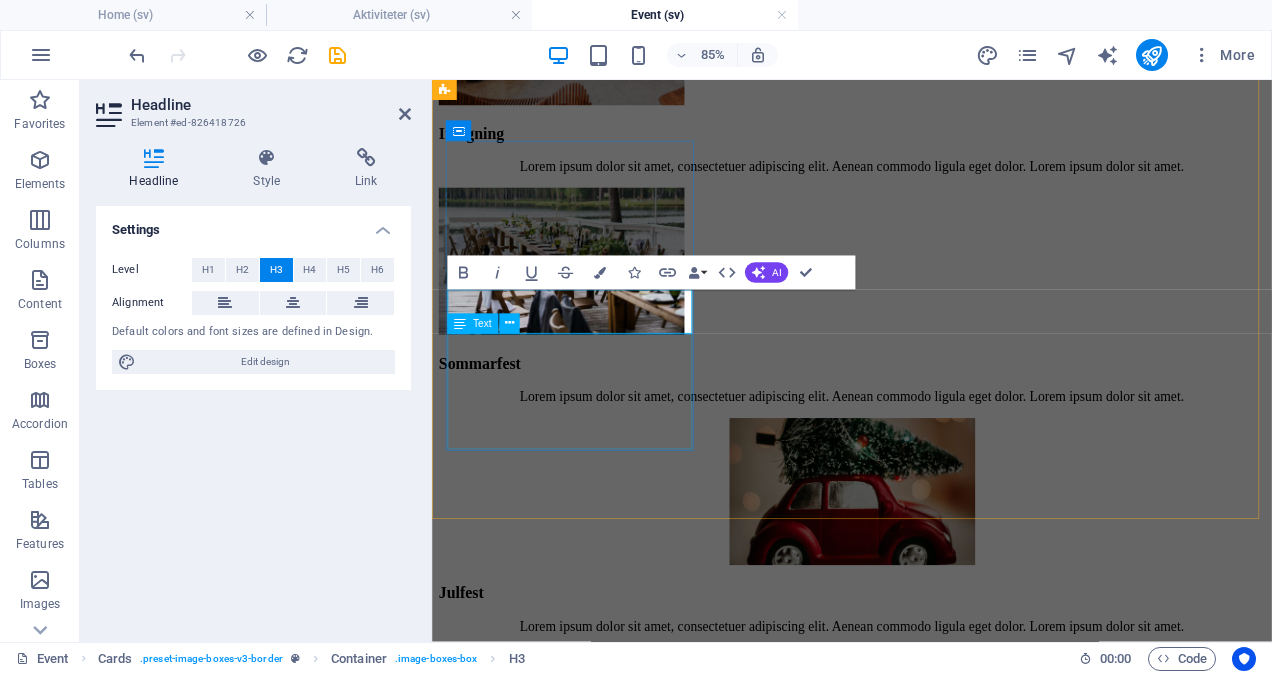 click on "Text" at bounding box center (488, 323) 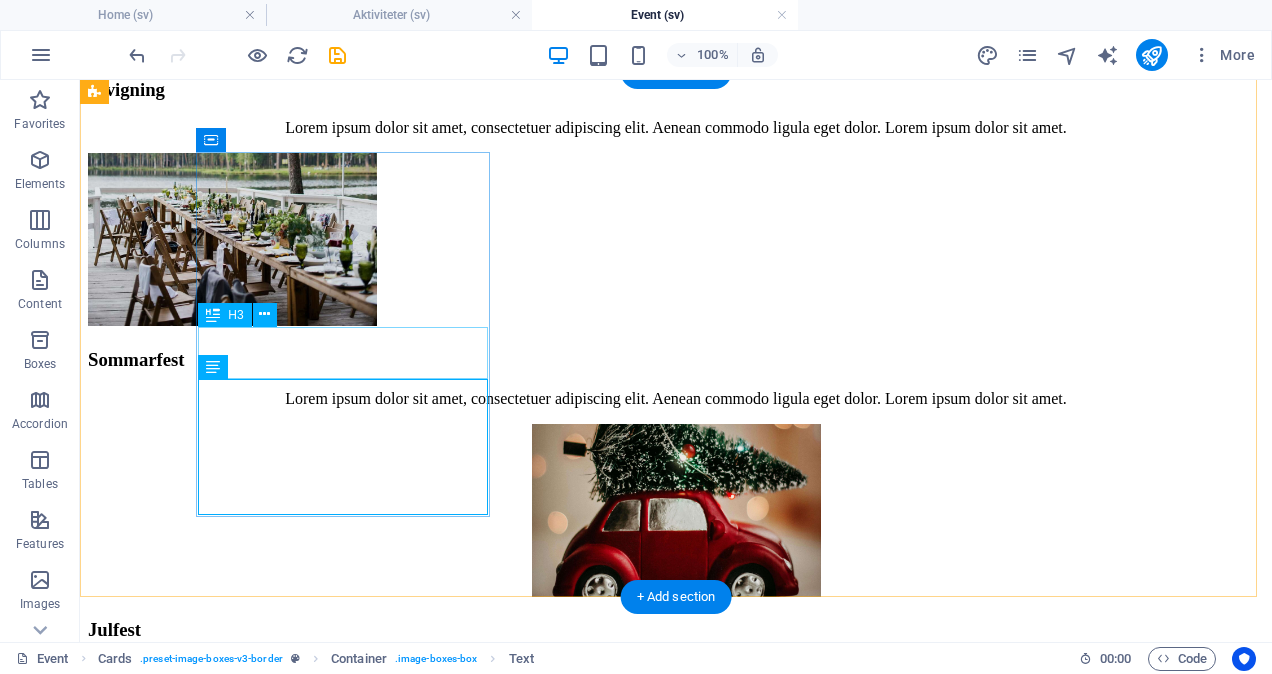 click on "after work" at bounding box center [676, 901] 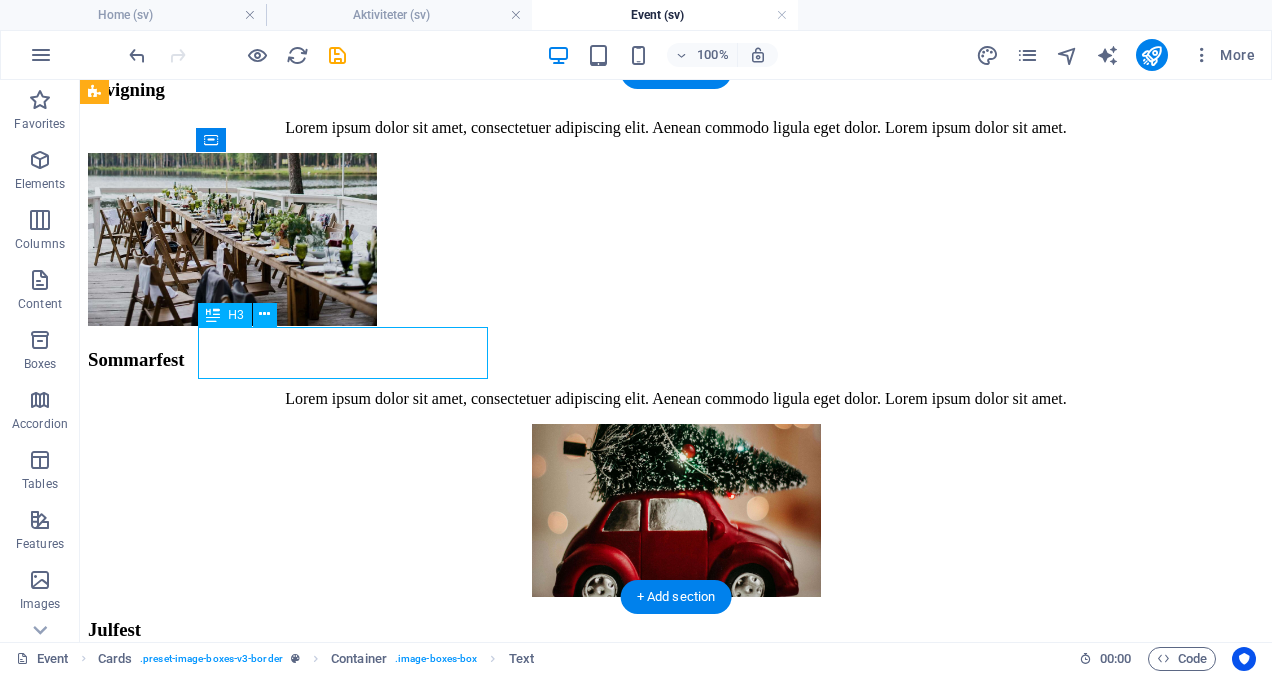 click on "after work" at bounding box center [676, 901] 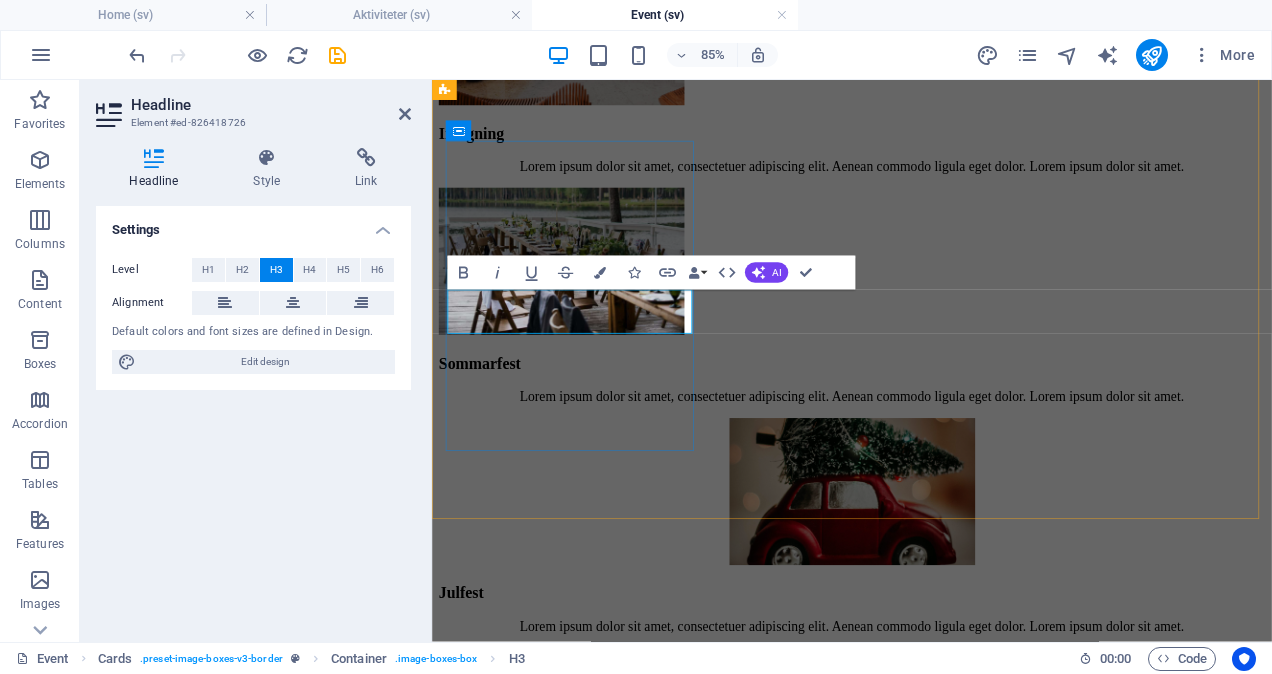 click on "after work" at bounding box center [926, 955] 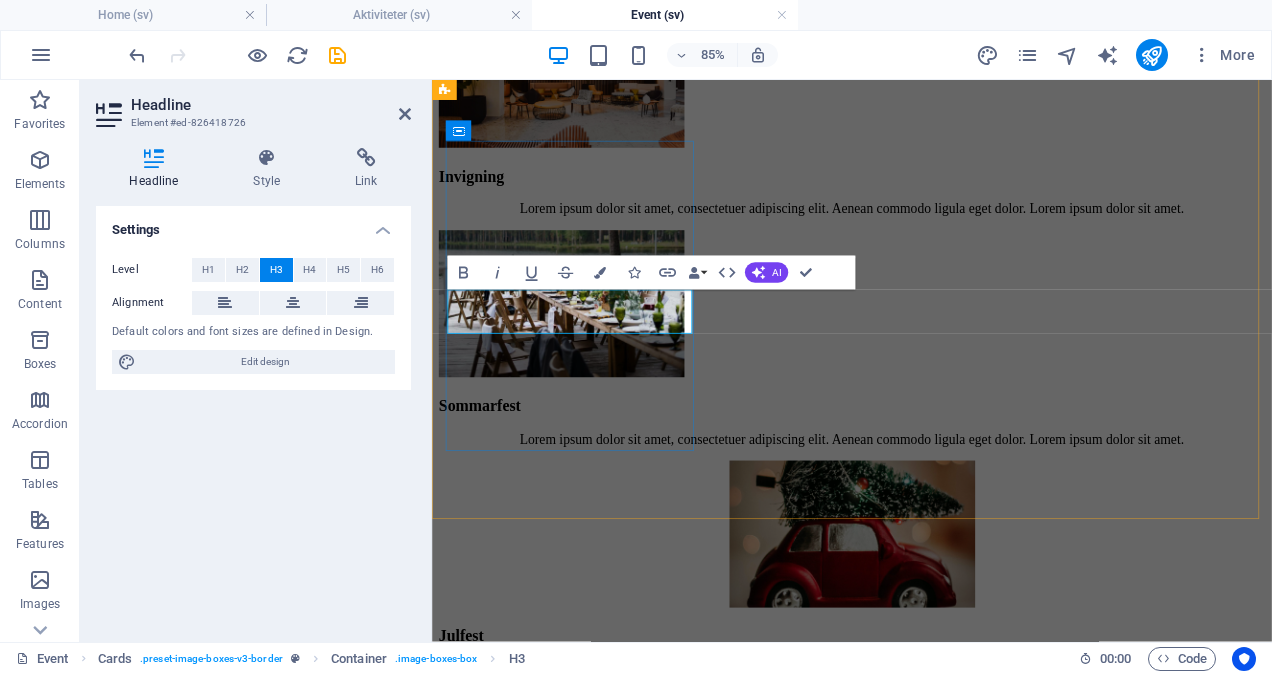 type 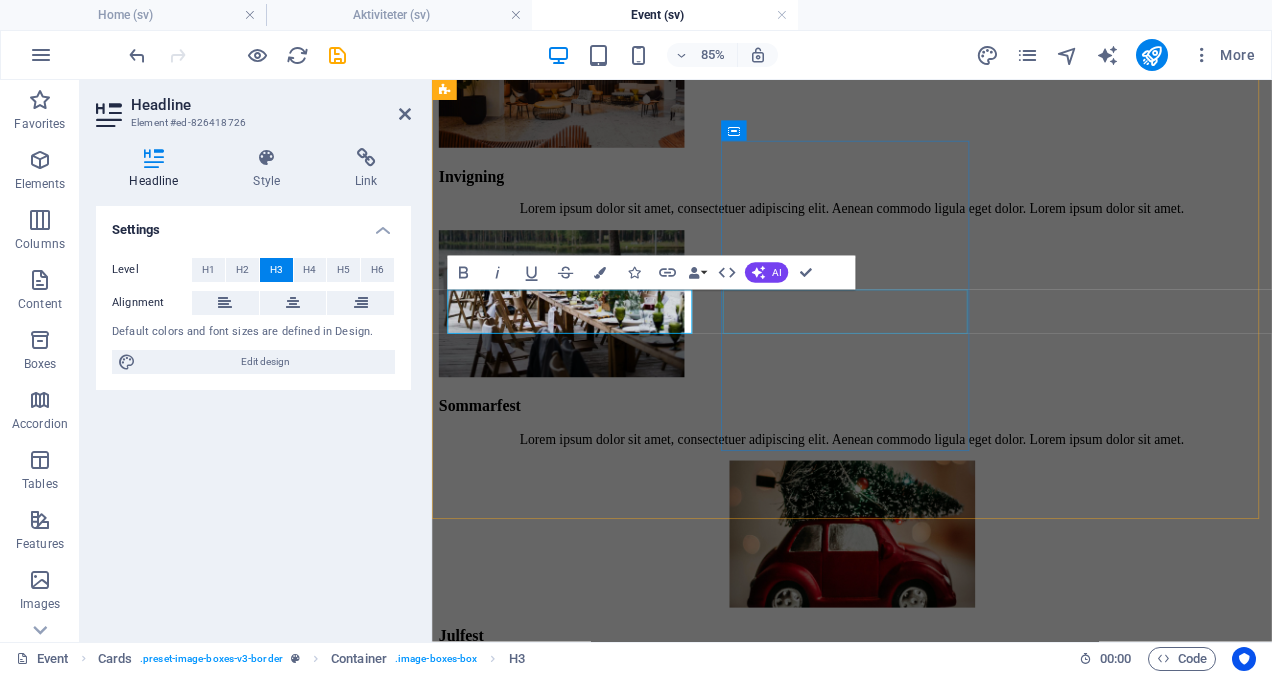 click on "företagsfest" at bounding box center [926, 1275] 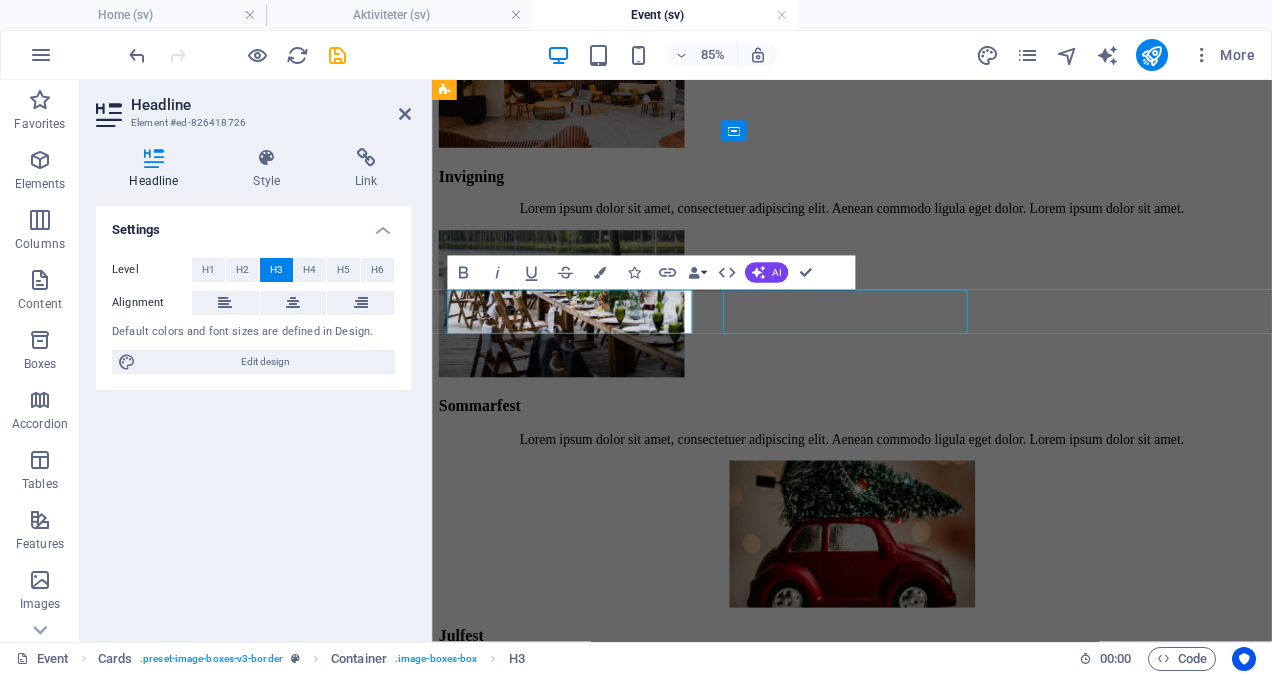 click on "företagsfest" at bounding box center [926, 1275] 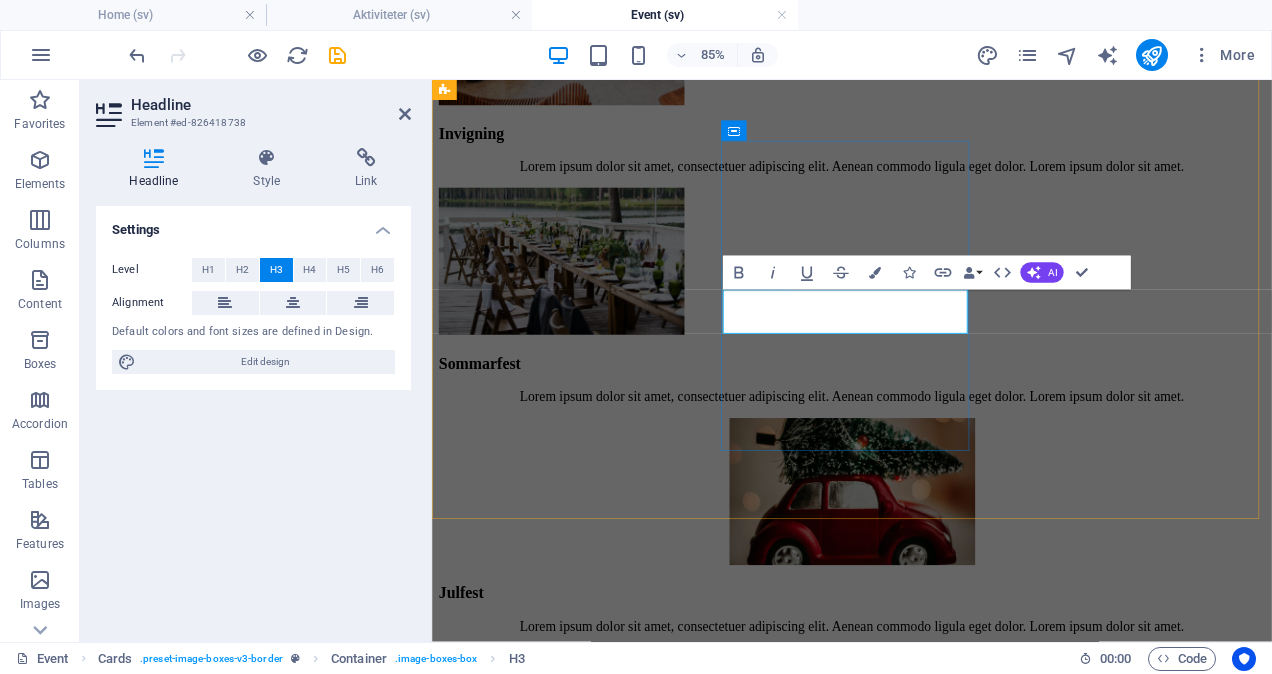 click on "företagsfest" at bounding box center [926, 1225] 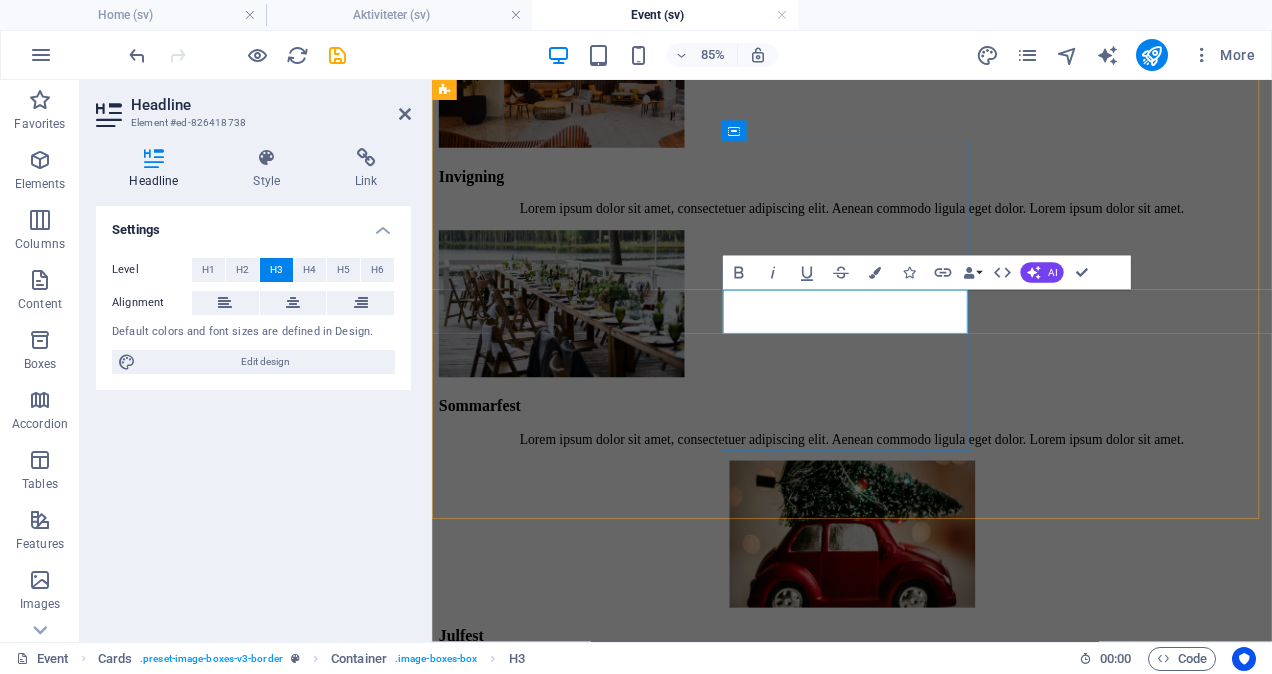 type 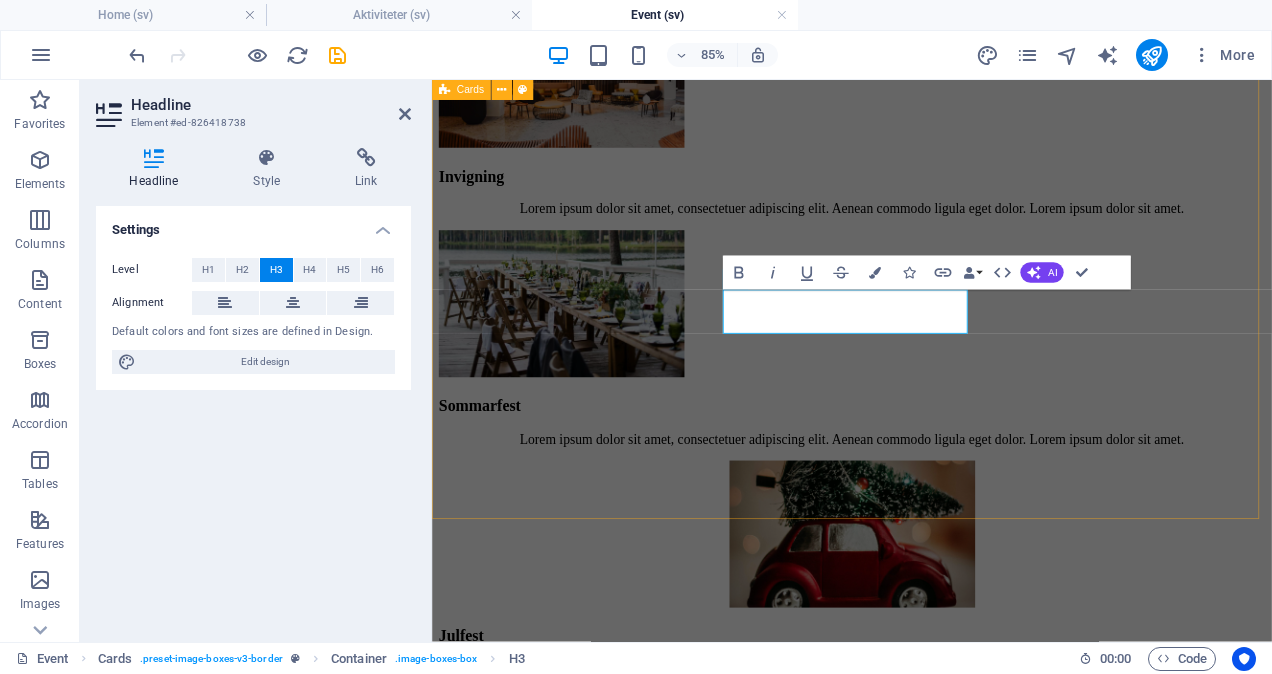 click on "After work Lorem ipsum dolor sit amet, consectetuer adipiscing elit. Aenean commodo ligula eget dolor. Lorem ipsum dolor sit amet. Företagsfest Lorem ipsum dolor sit amet, consectetuer adipiscing elit. Aenean commodo ligula eget dolor. Lorem ipsum dolor sit amet. annat? Lorem ipsum dolor sit amet, consectetuer adipiscing elit. Aenean commodo ligula eget dolor. Lorem ipsum dolor sit amet." at bounding box center [926, 1195] 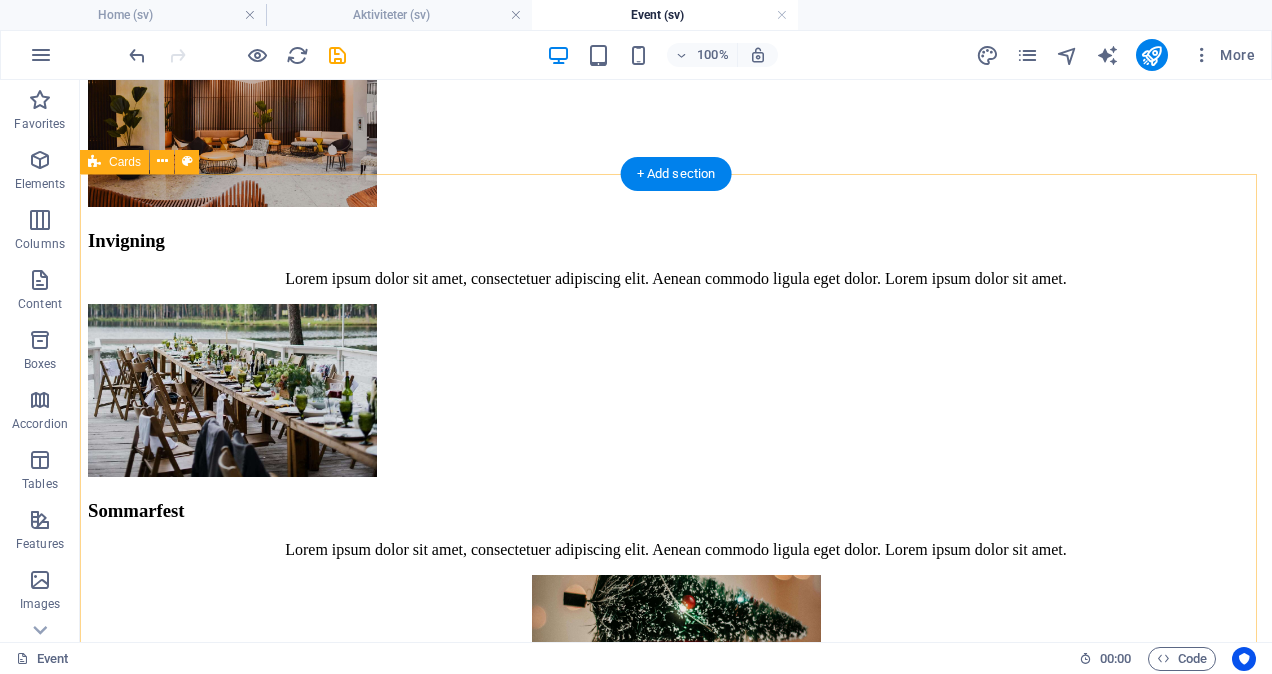 scroll, scrollTop: 2072, scrollLeft: 0, axis: vertical 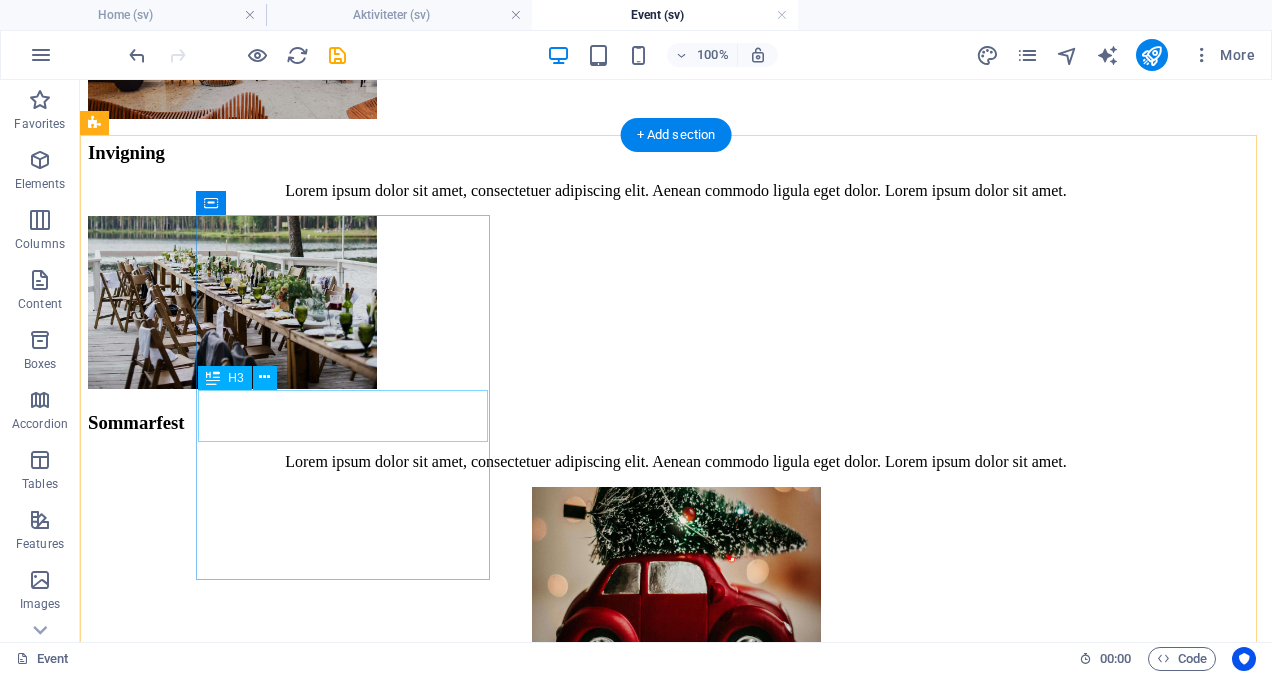 click on "After work" at bounding box center [676, 964] 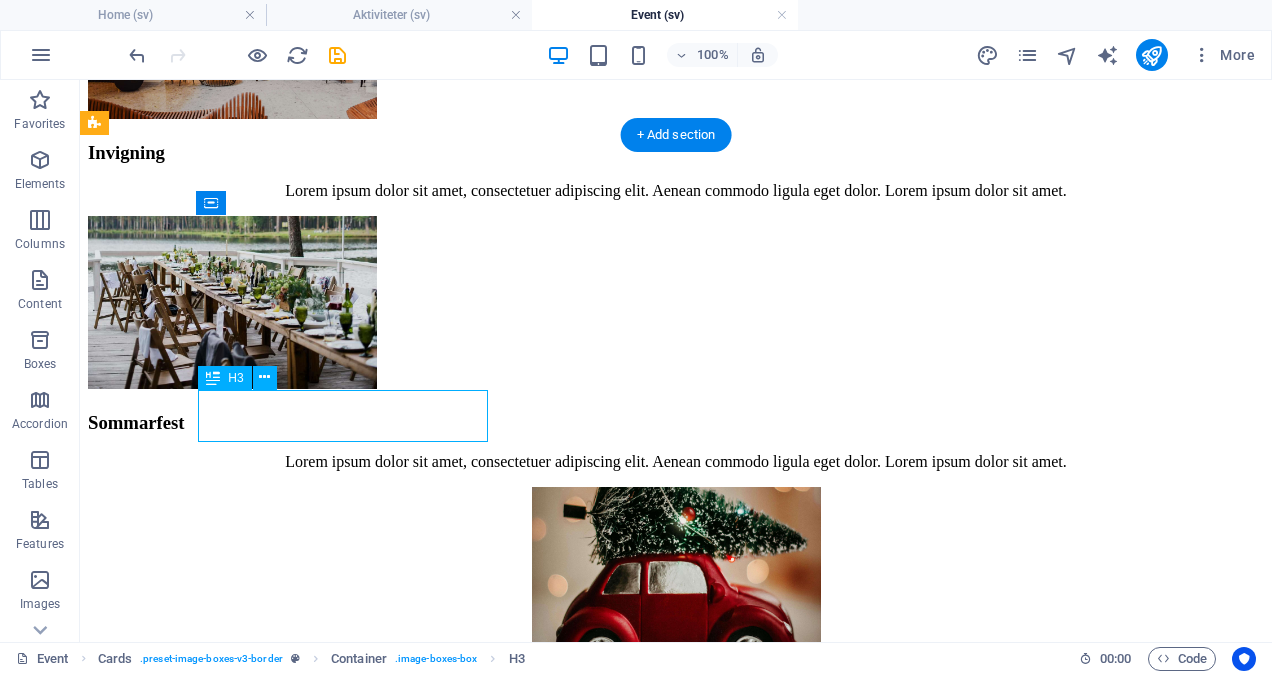 click on "After work" at bounding box center (676, 964) 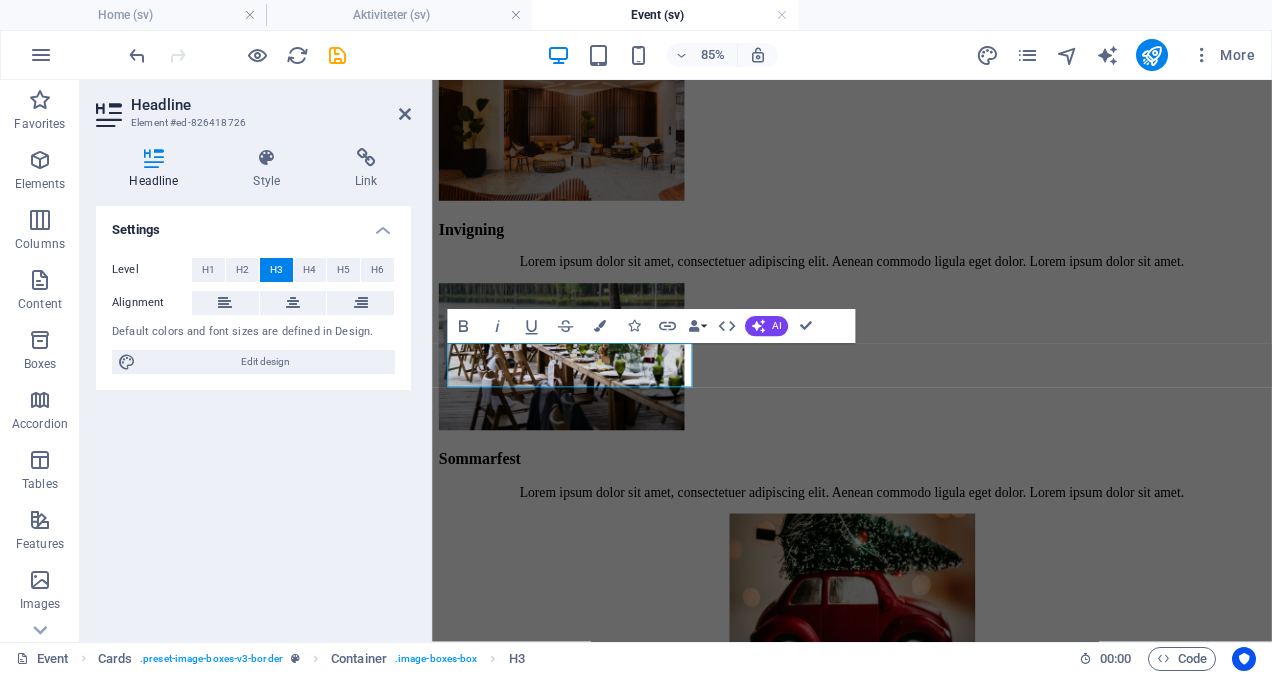 type 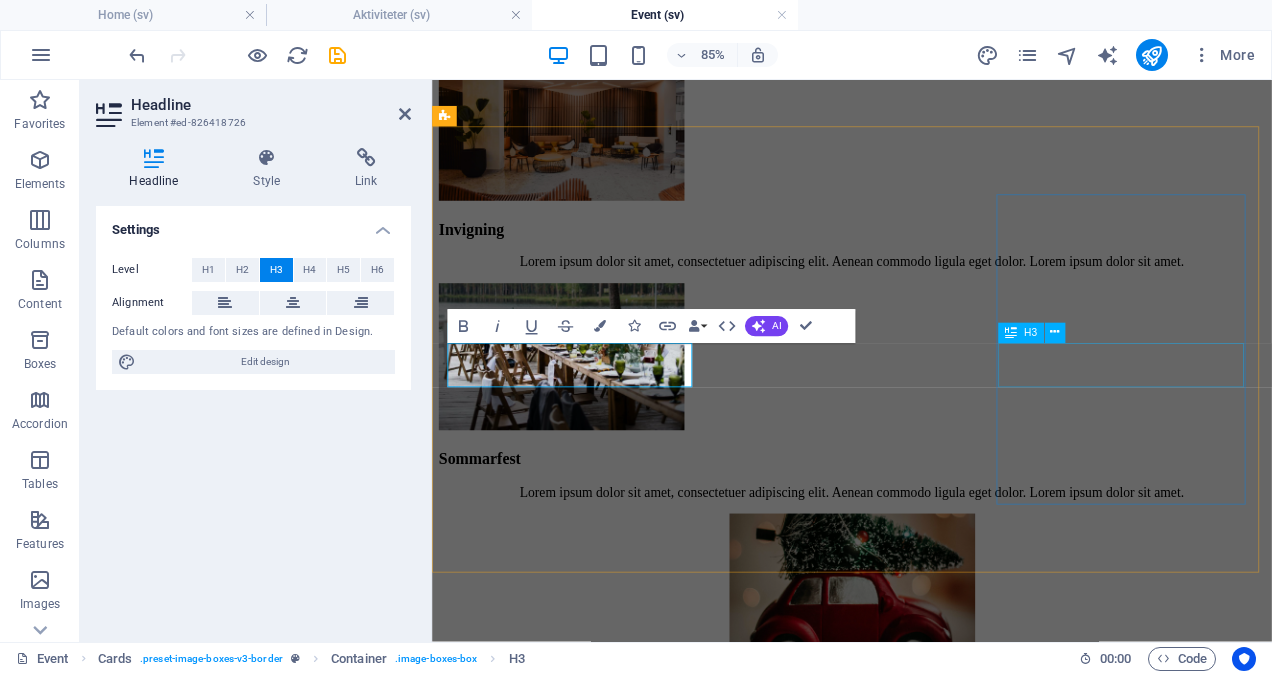 click on "annat?" at bounding box center (926, 1609) 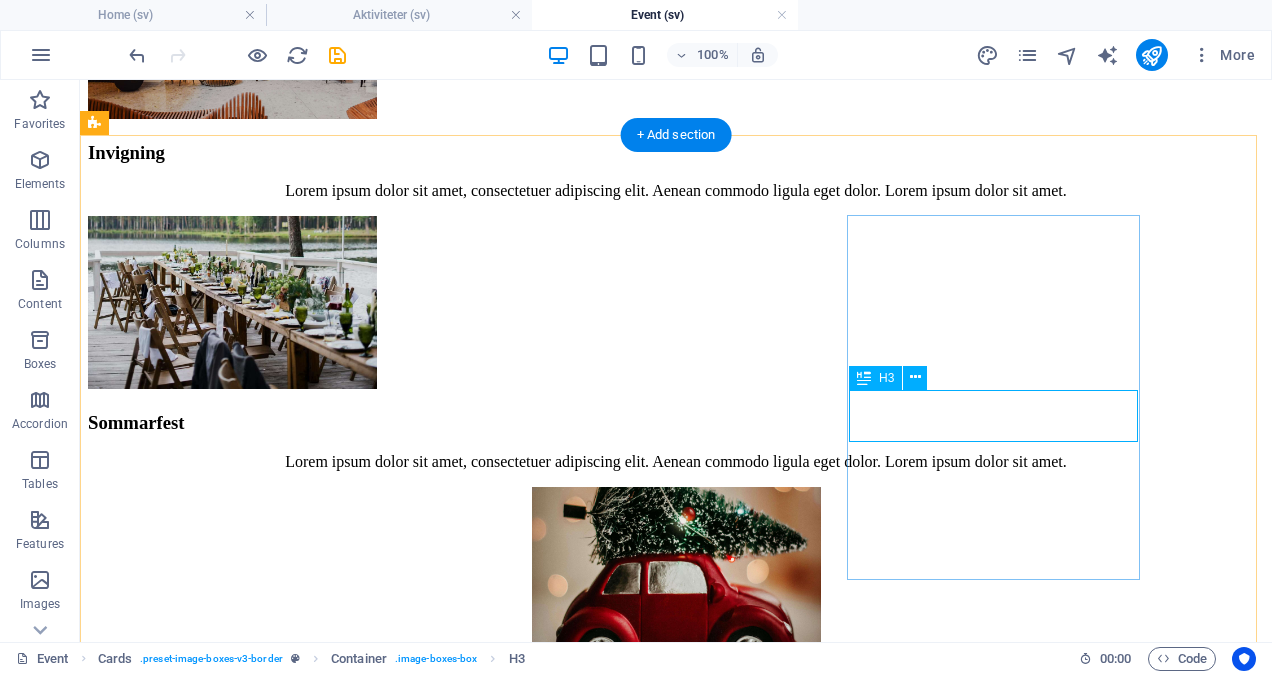 click on "annat?" at bounding box center (676, 1505) 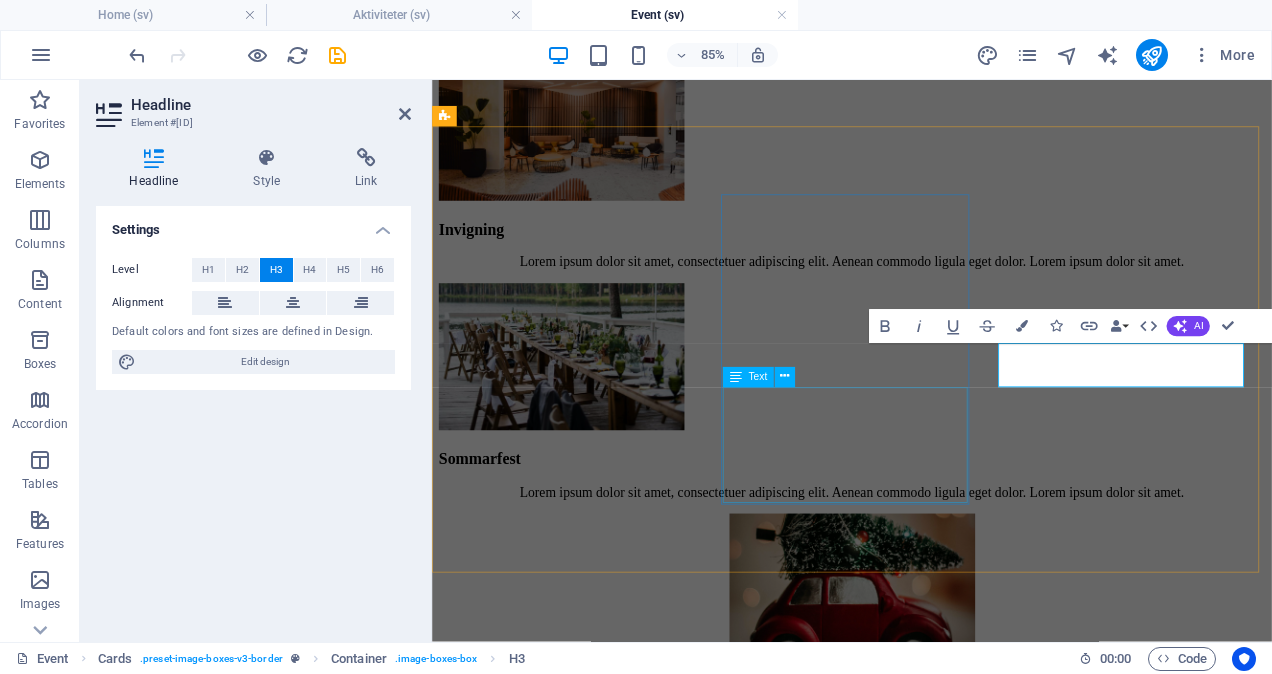 type 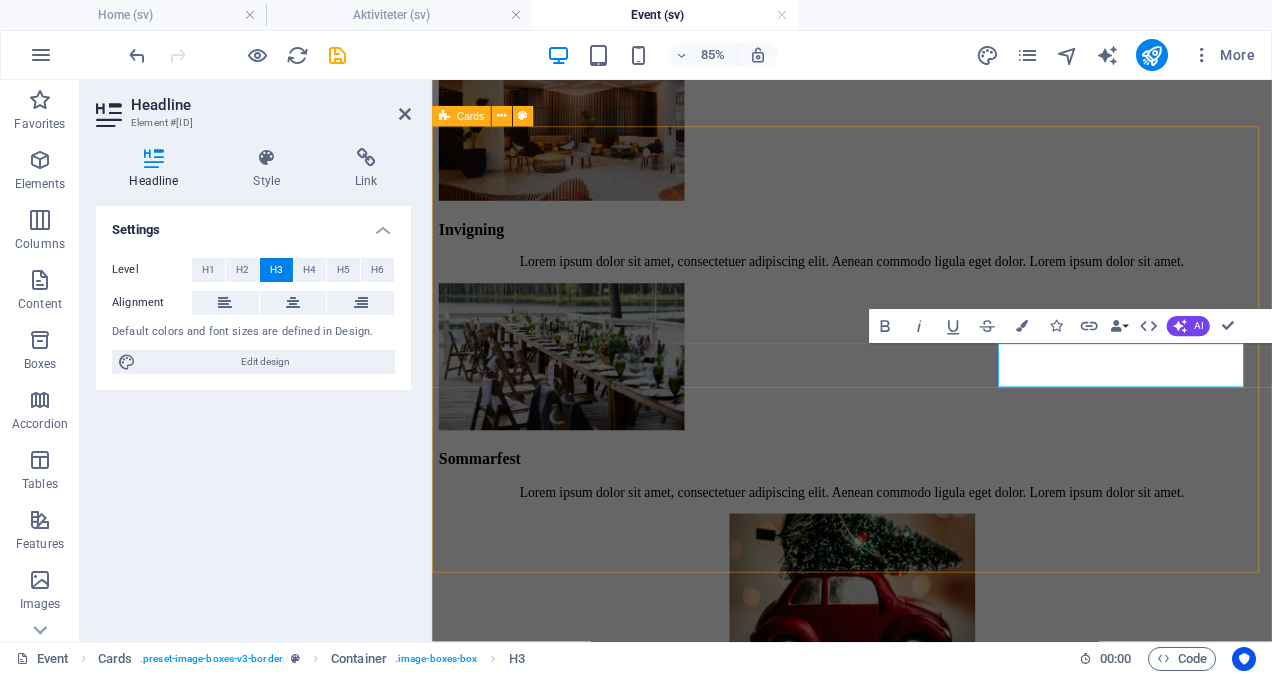 click on "Personaldagar Lorem ipsum dolor sit amet, consectetuer adipiscing elit. Aenean commodo ligula eget dolor. Lorem ipsum dolor sit amet. Företagsfest Lorem ipsum dolor sit amet, consectetuer adipiscing elit. Aenean commodo ligula eget dolor. Lorem ipsum dolor sit amet. After work Lorem ipsum dolor sit amet, consectetuer adipiscing elit. Aenean commodo ligula eget dolor. Lorem ipsum dolor sit amet." at bounding box center (926, 1258) 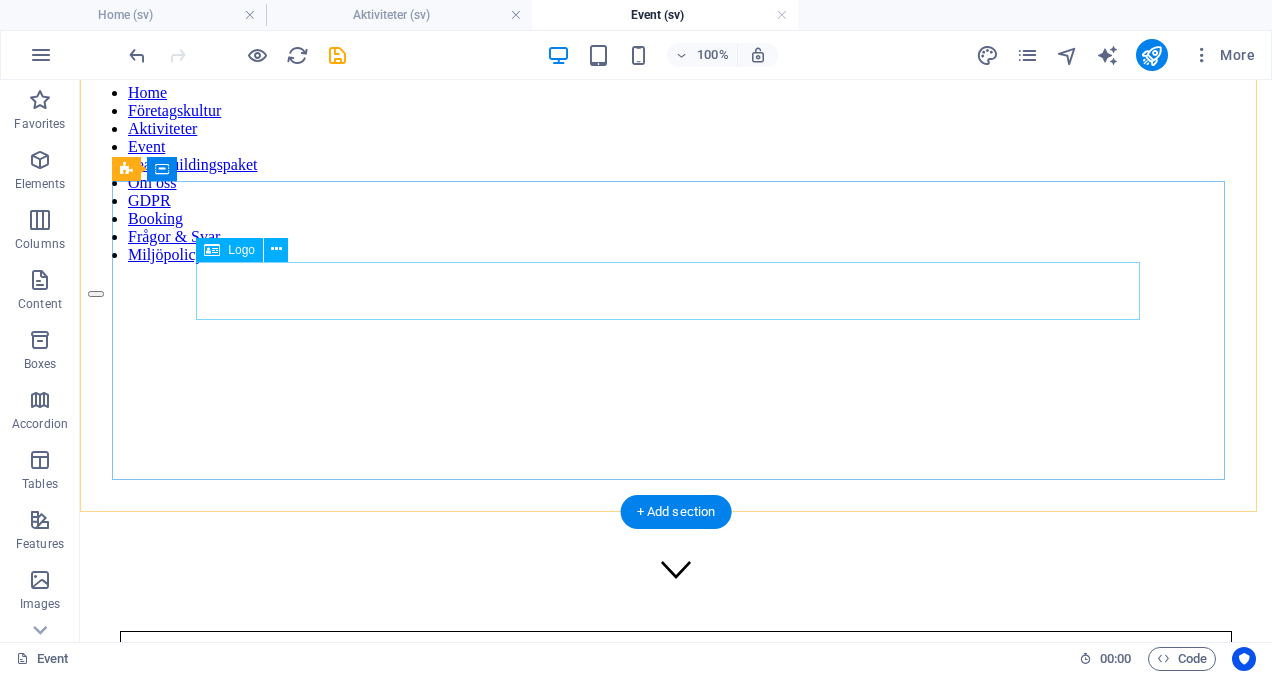 scroll, scrollTop: 36, scrollLeft: 0, axis: vertical 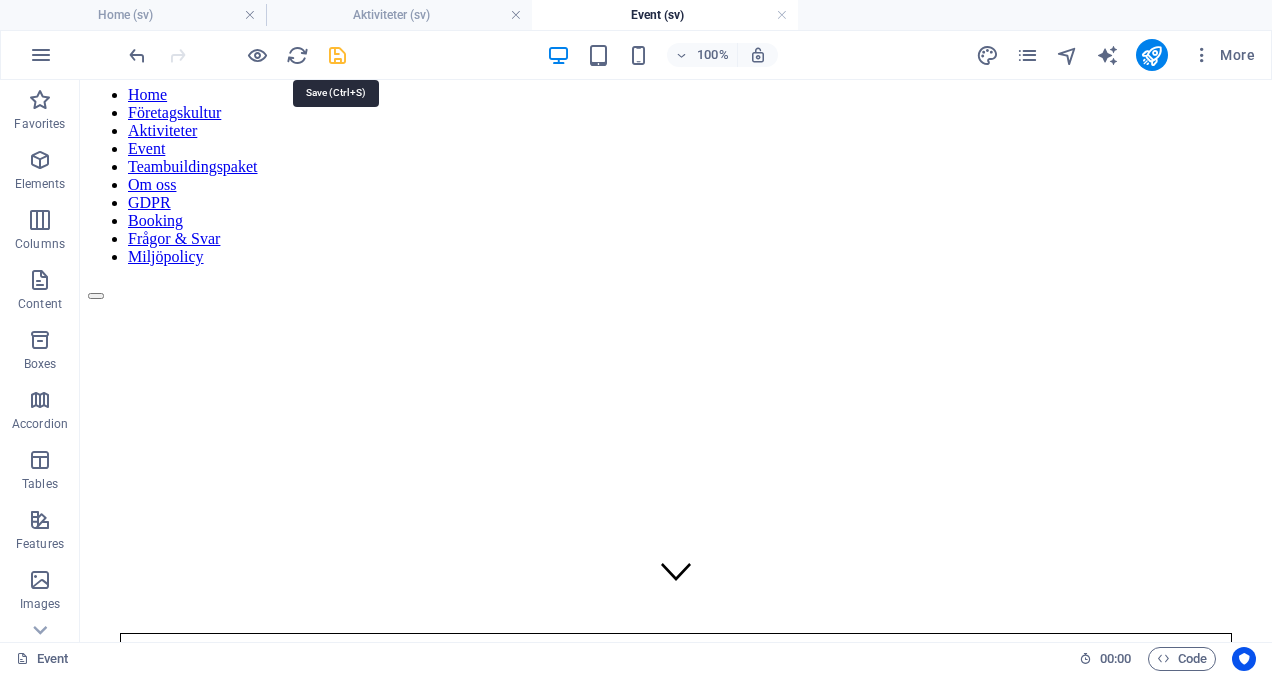 click at bounding box center (337, 55) 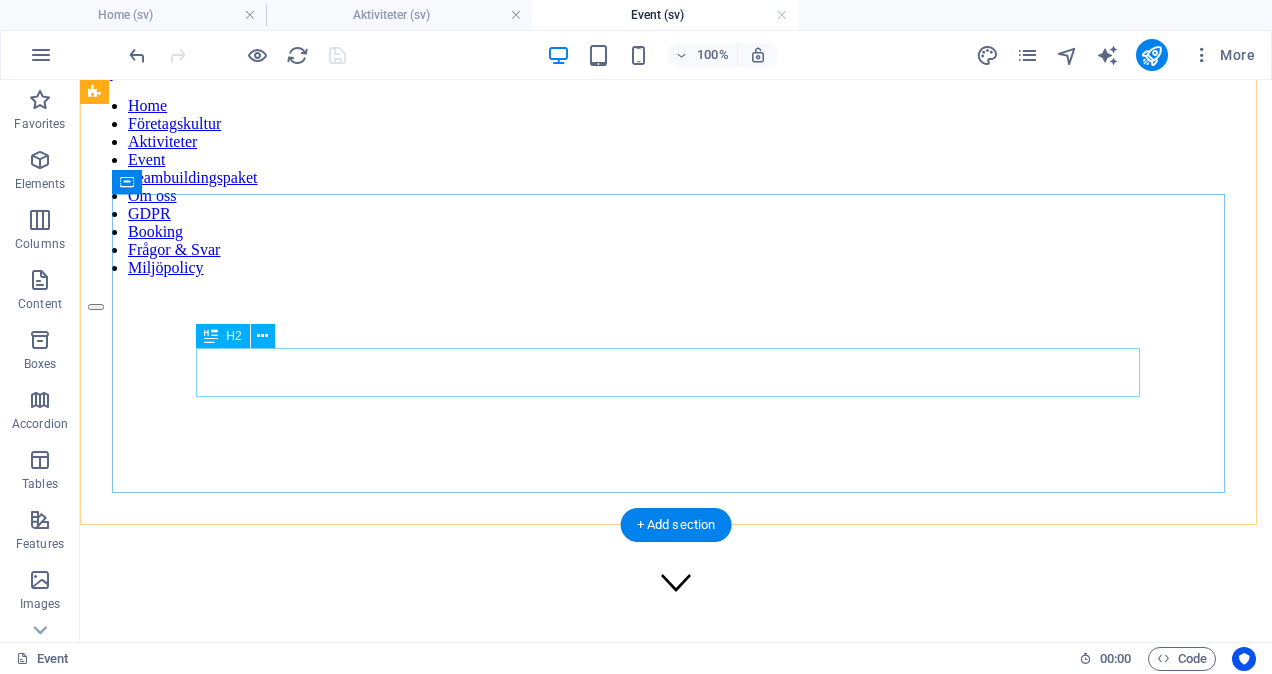 scroll, scrollTop: 23, scrollLeft: 0, axis: vertical 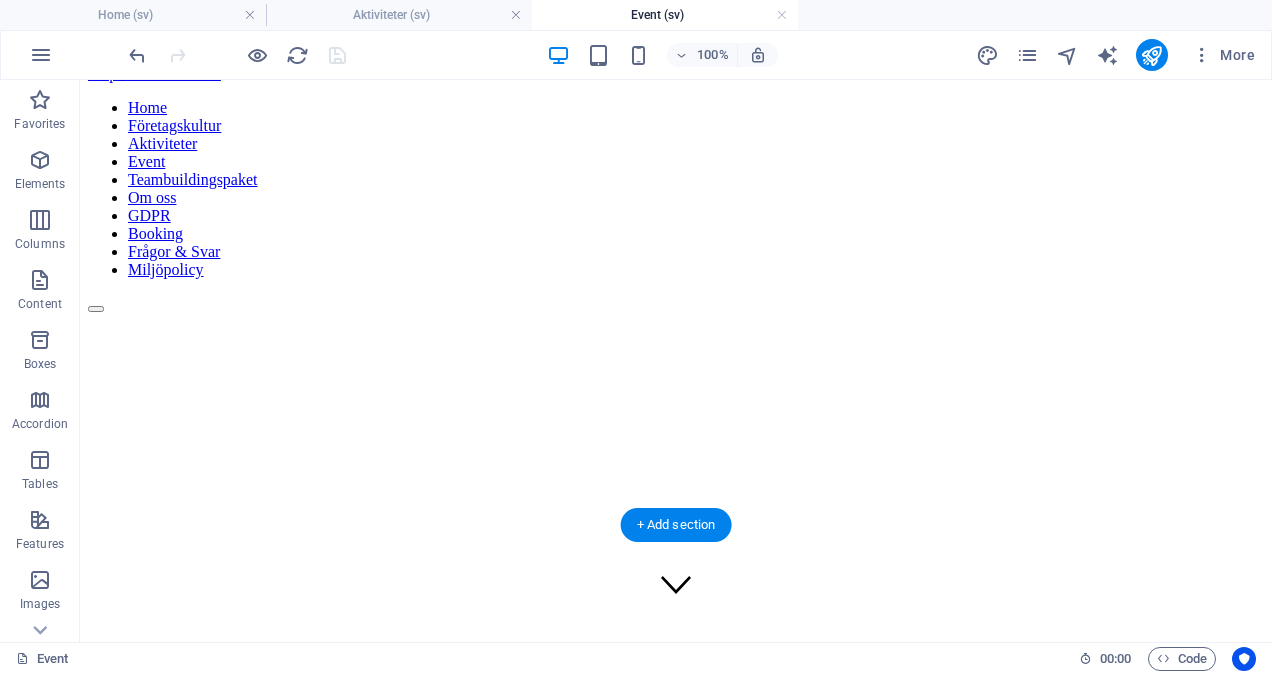 click at bounding box center [676, 407] 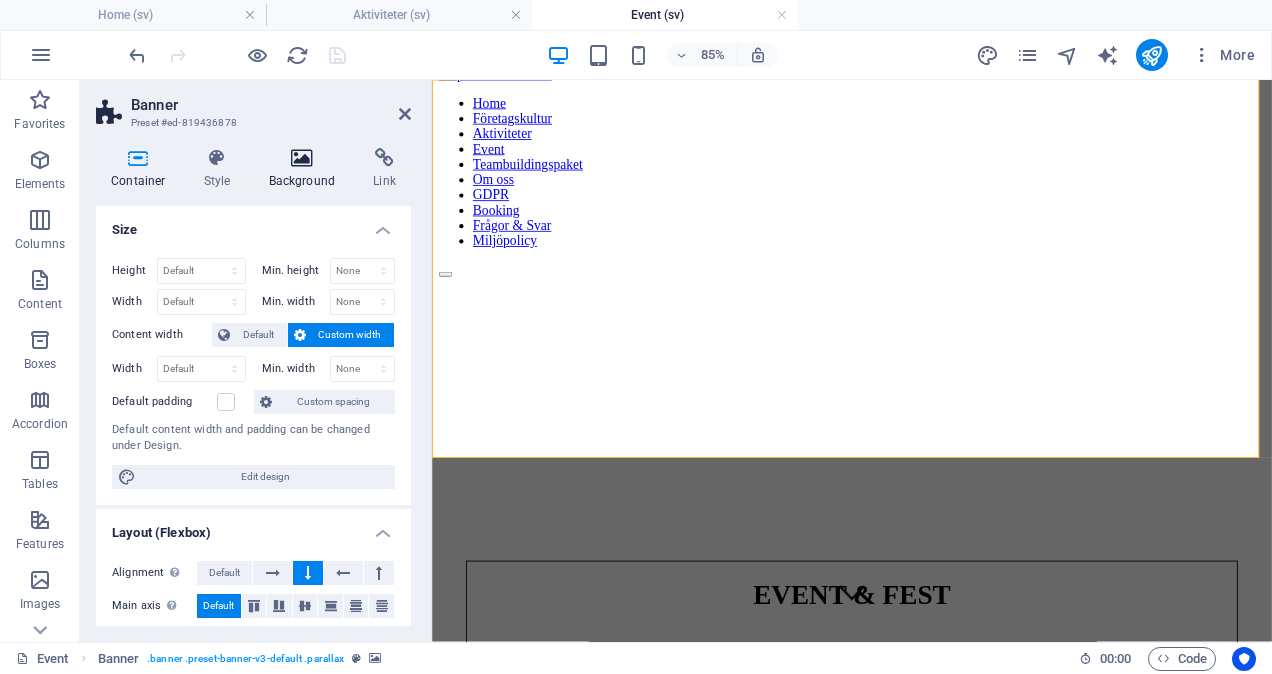 click on "Background" at bounding box center (306, 169) 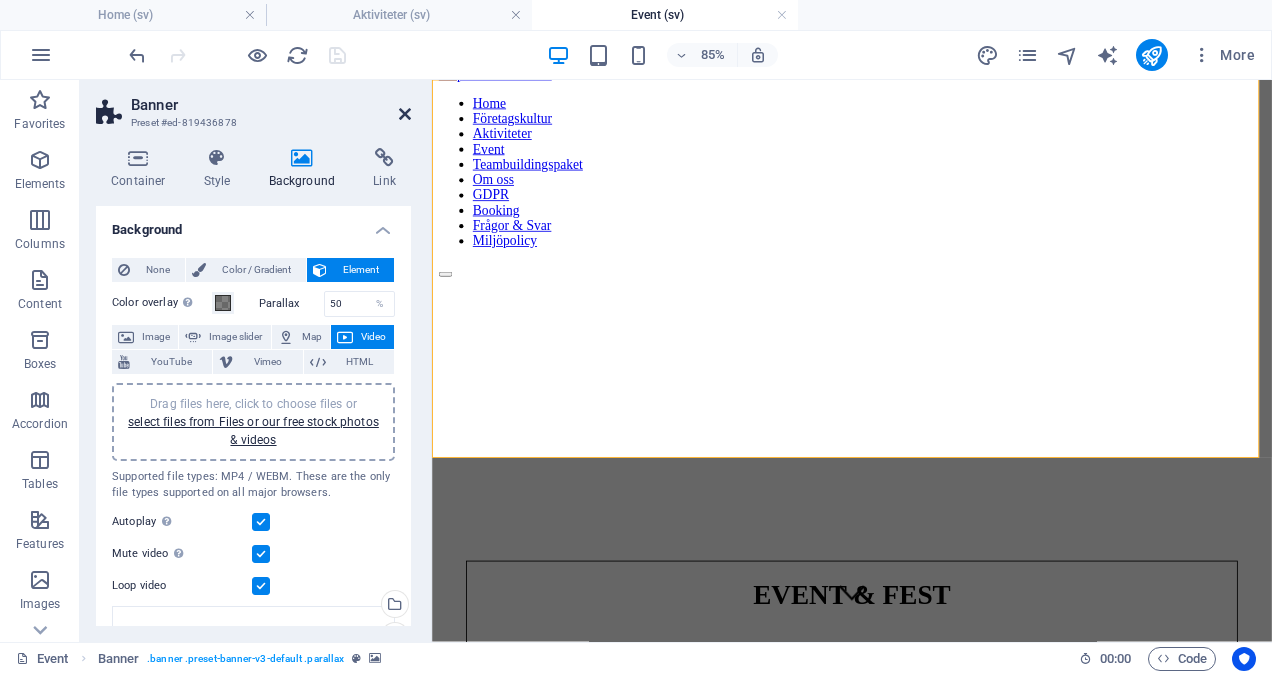click at bounding box center (405, 114) 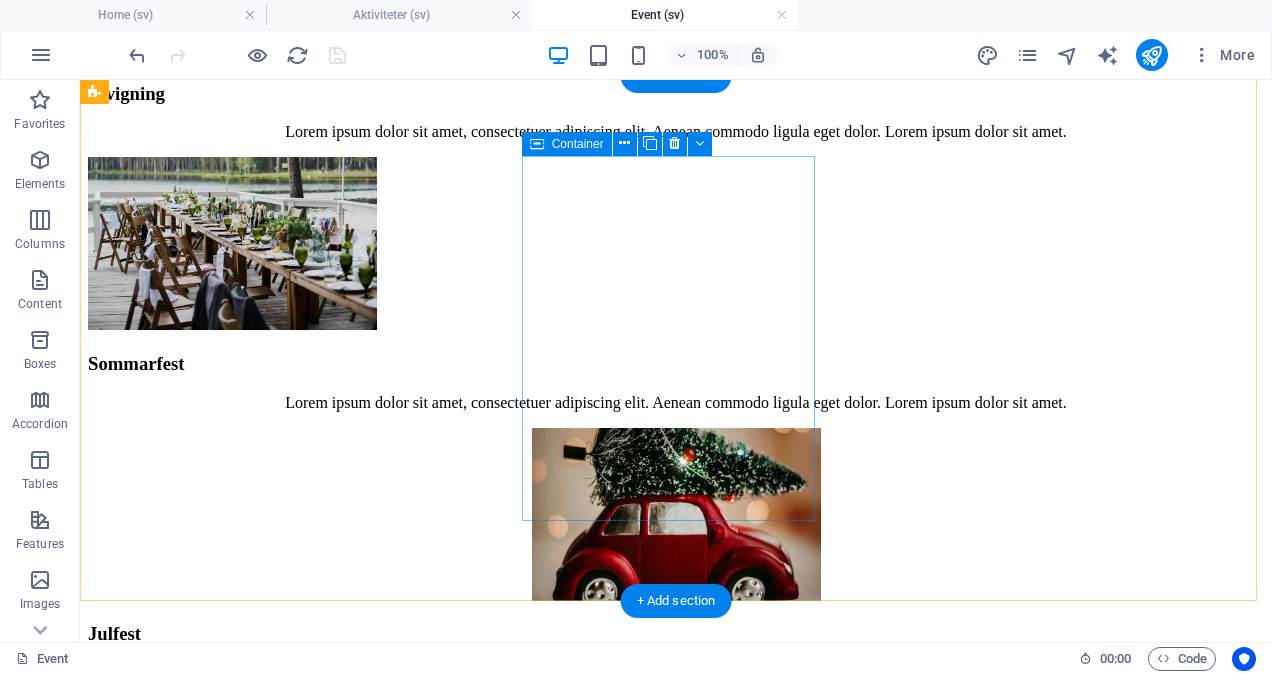 scroll, scrollTop: 2136, scrollLeft: 0, axis: vertical 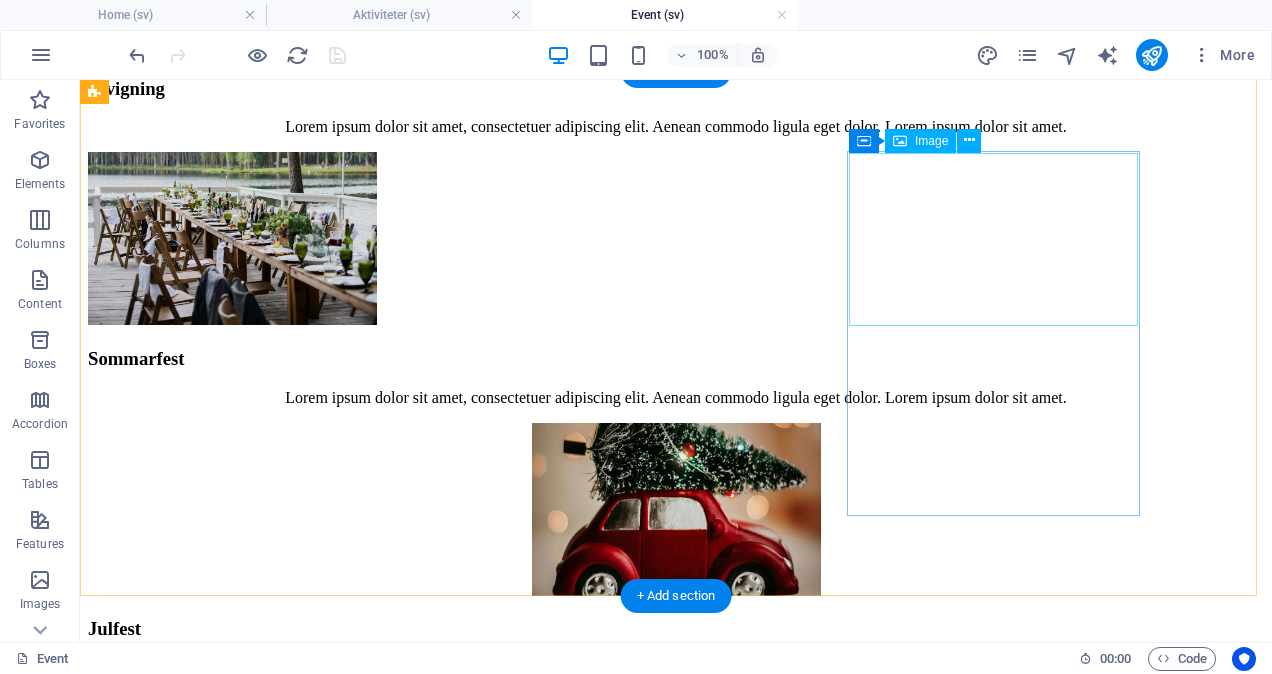click at bounding box center [676, 1322] 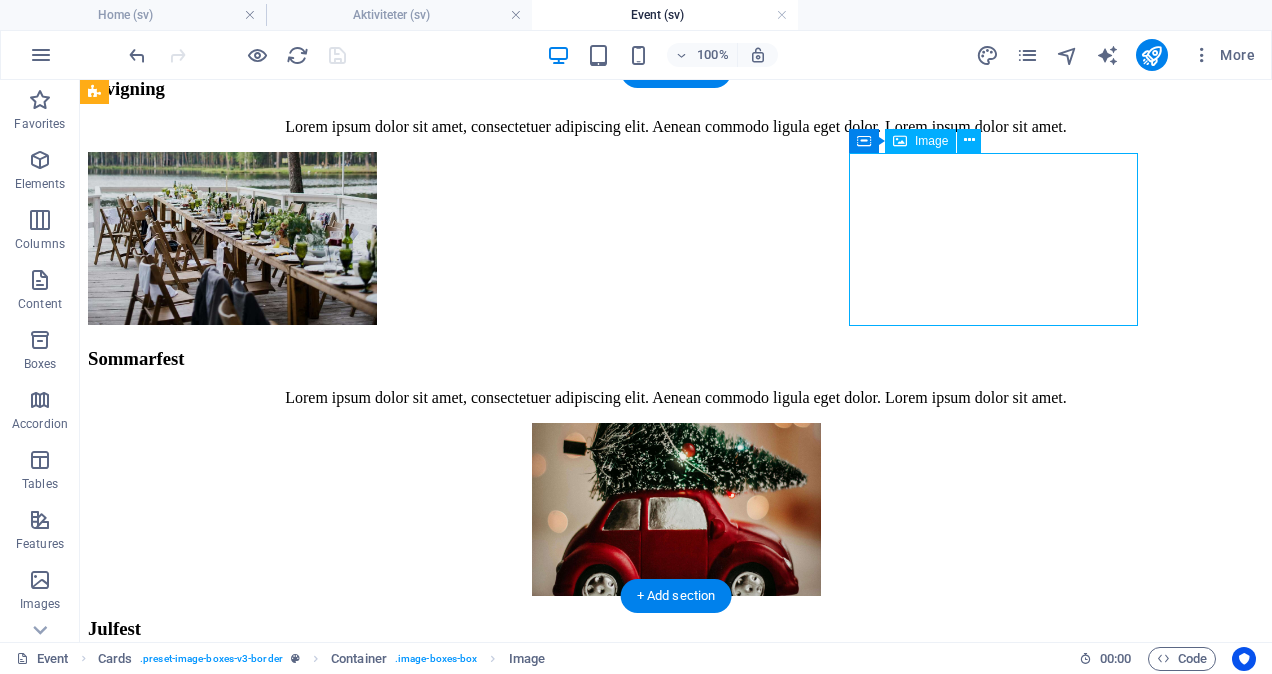 click at bounding box center [676, 1322] 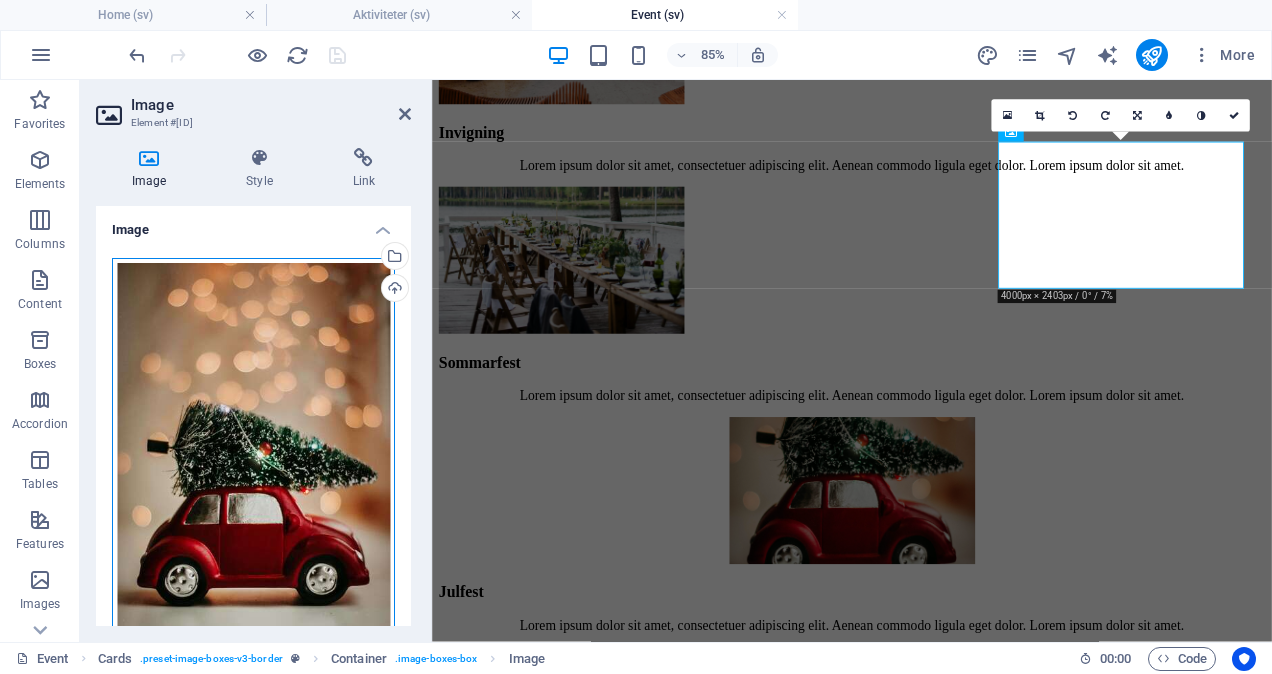 click on "Drag files here, click to choose files or select files from Files or our free stock photos & videos" at bounding box center (253, 468) 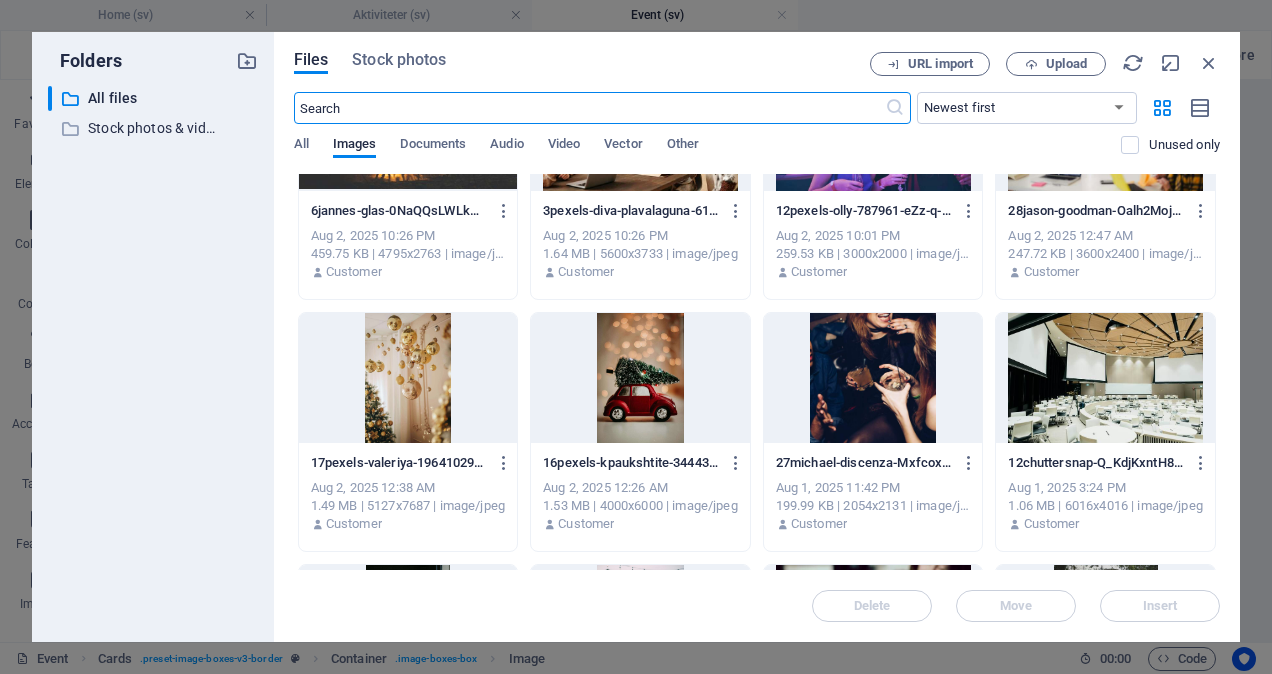 scroll, scrollTop: 1416, scrollLeft: 0, axis: vertical 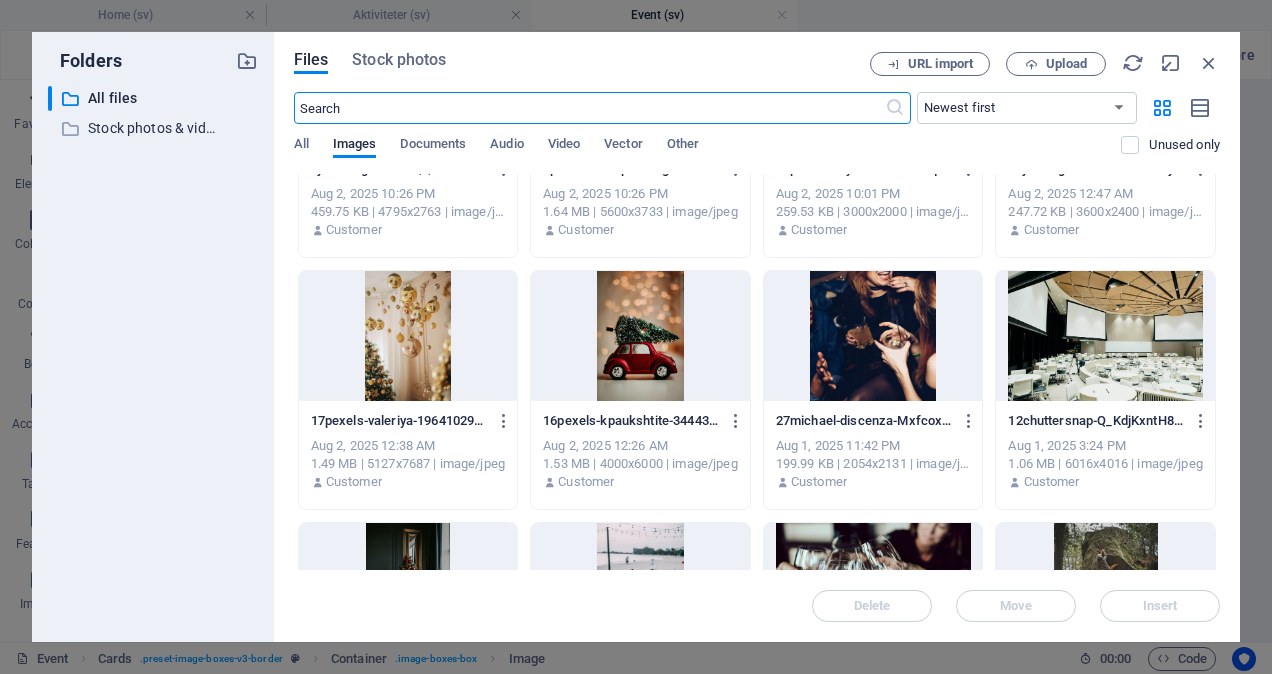 click at bounding box center [873, 336] 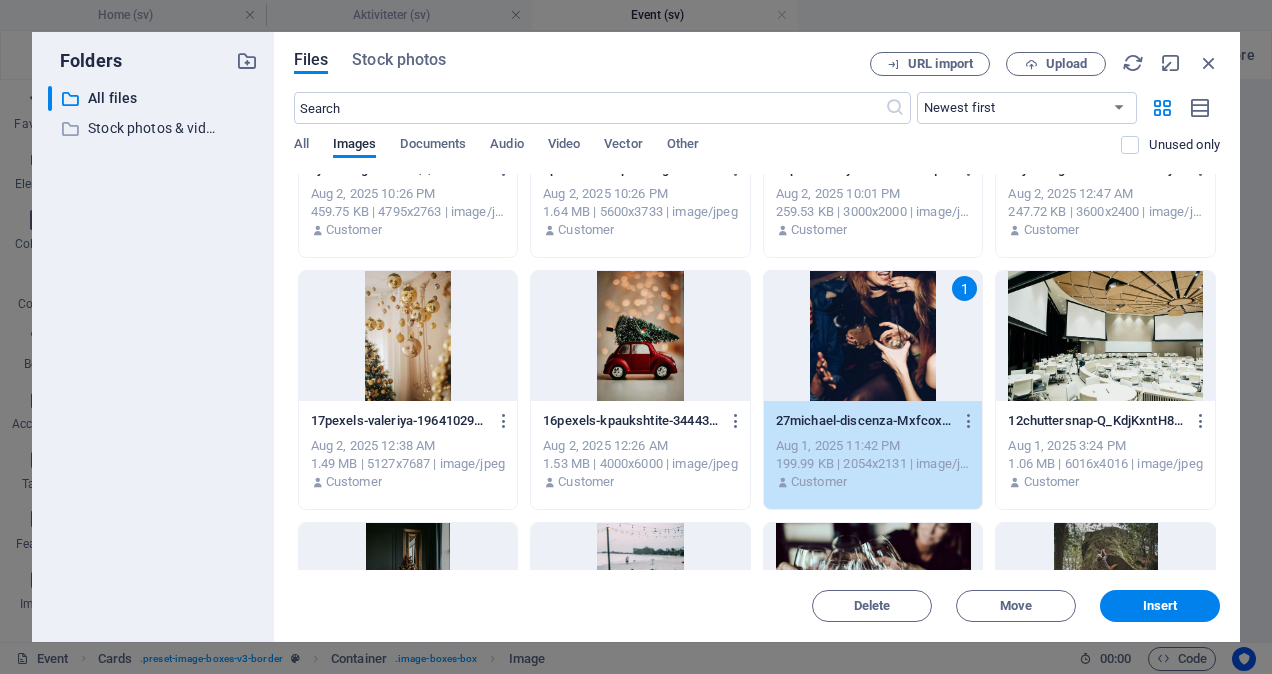 click on "1" at bounding box center [873, 336] 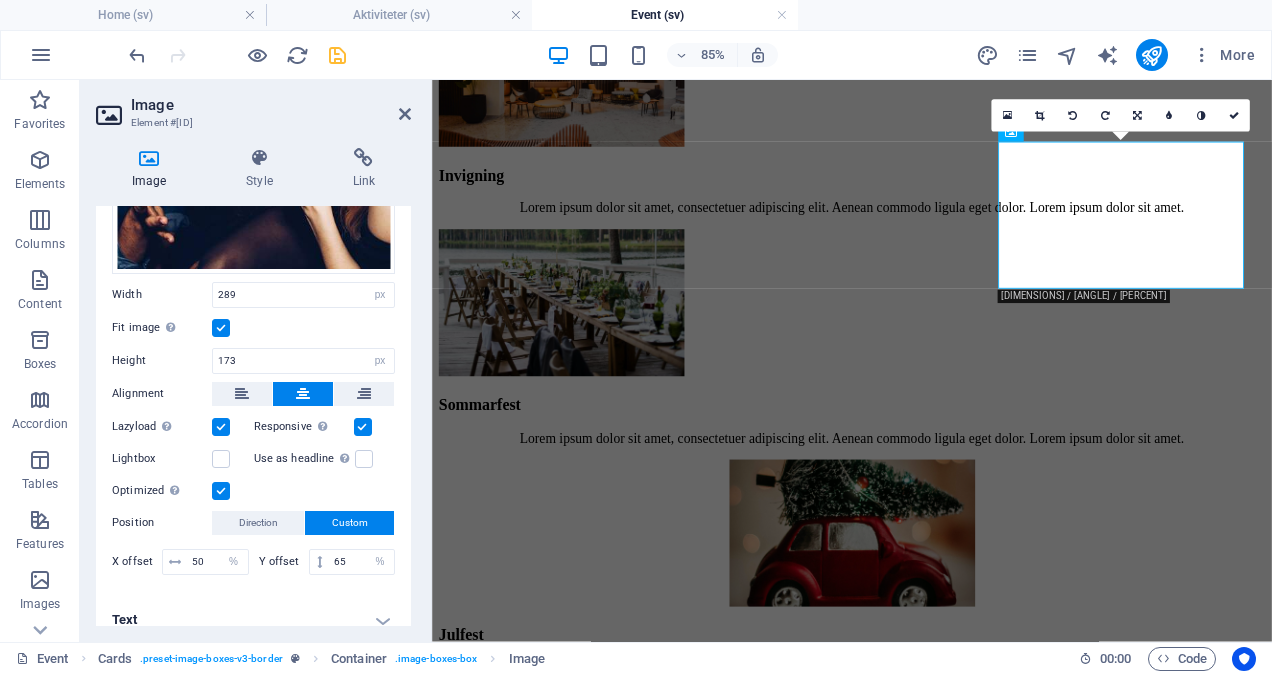 scroll, scrollTop: 288, scrollLeft: 0, axis: vertical 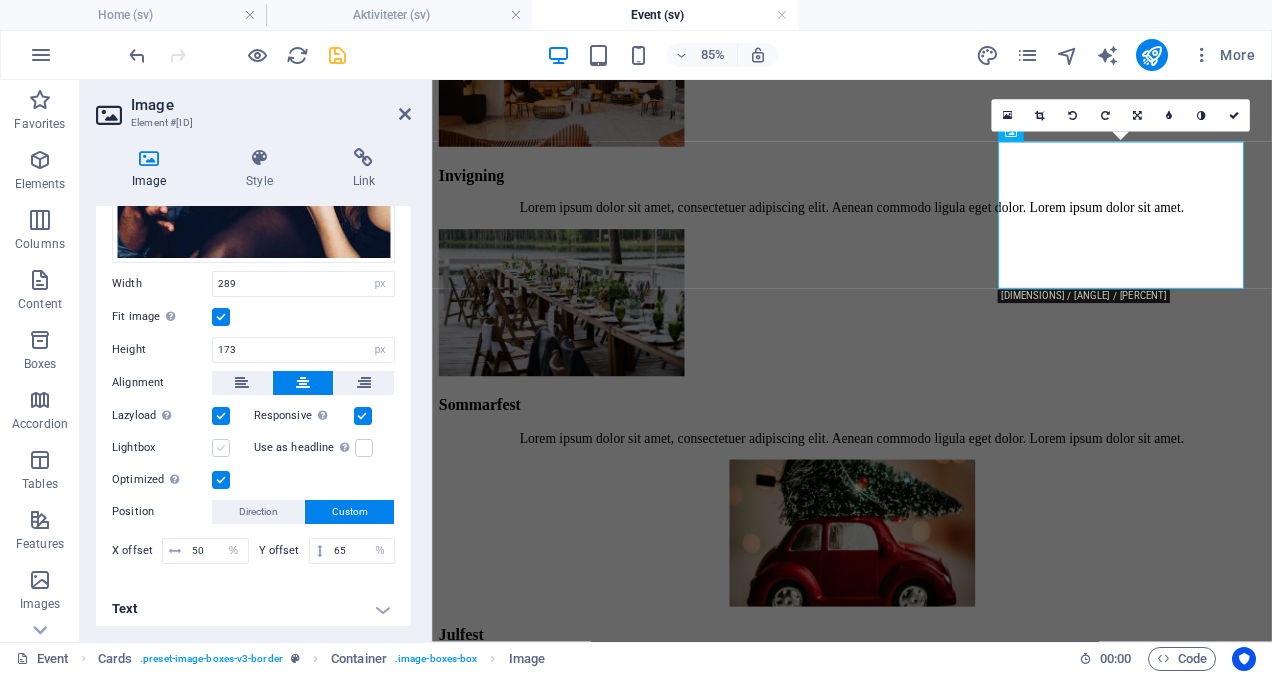 click at bounding box center [221, 448] 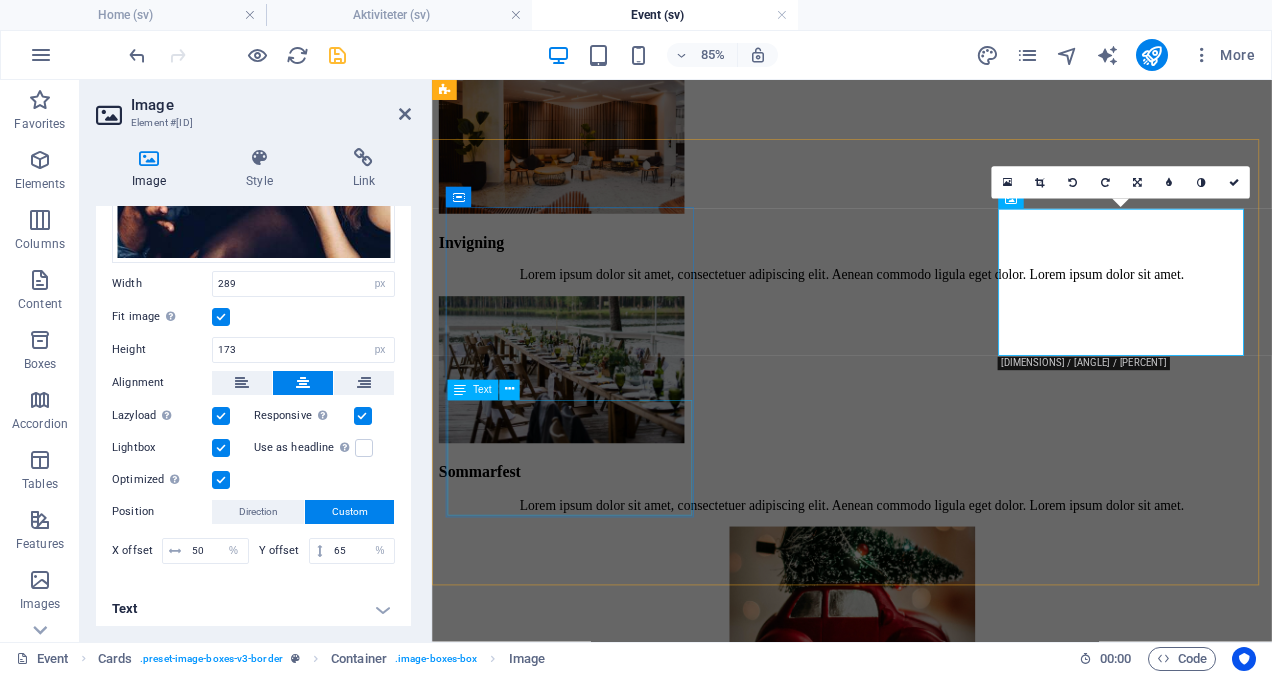 scroll, scrollTop: 2054, scrollLeft: 0, axis: vertical 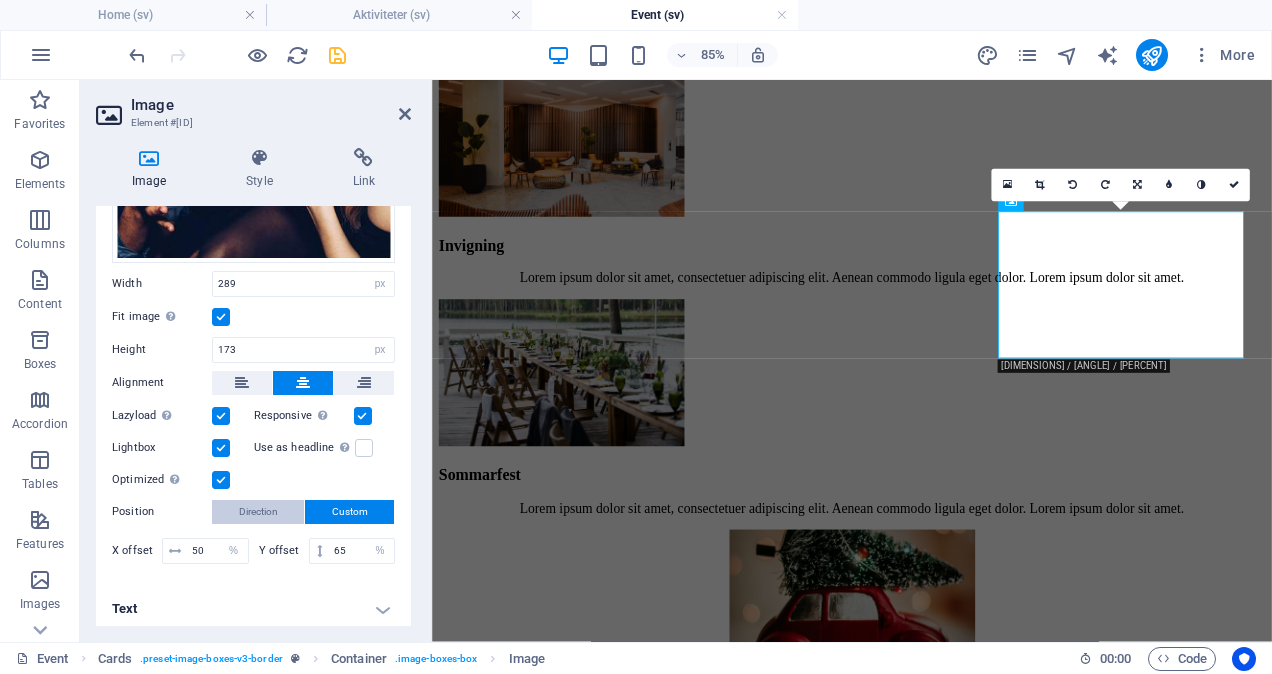 click on "Direction" at bounding box center (258, 512) 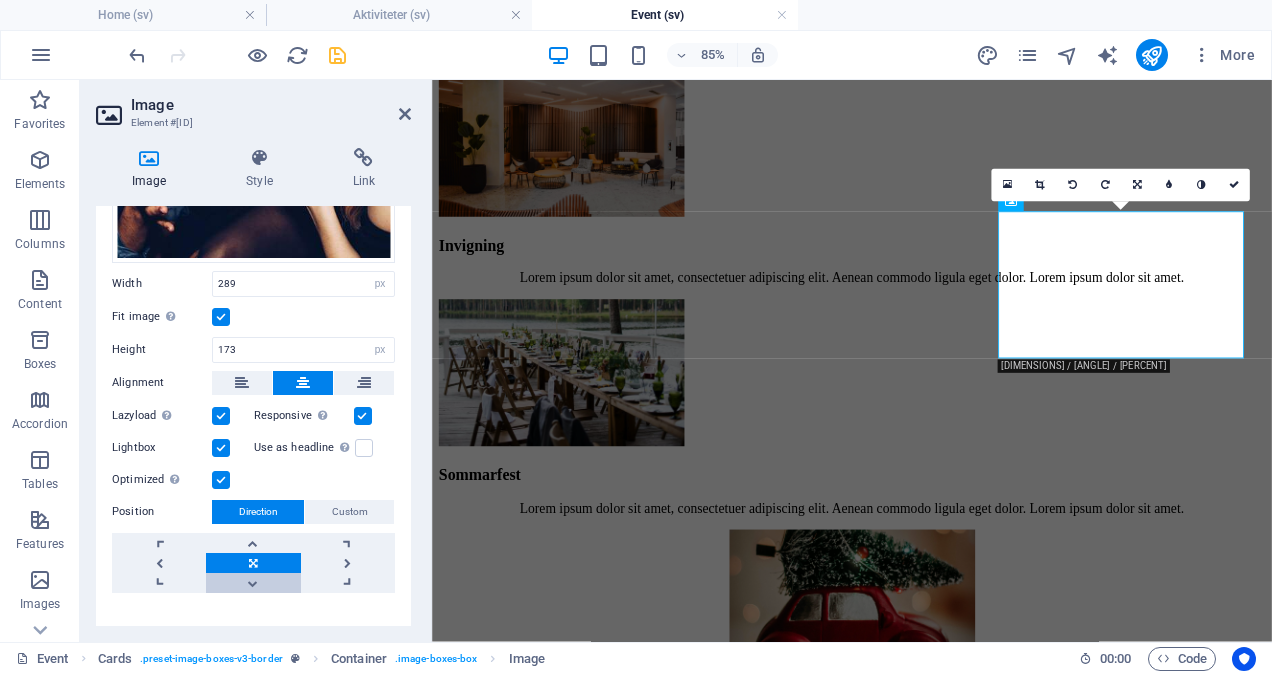 click at bounding box center (253, 583) 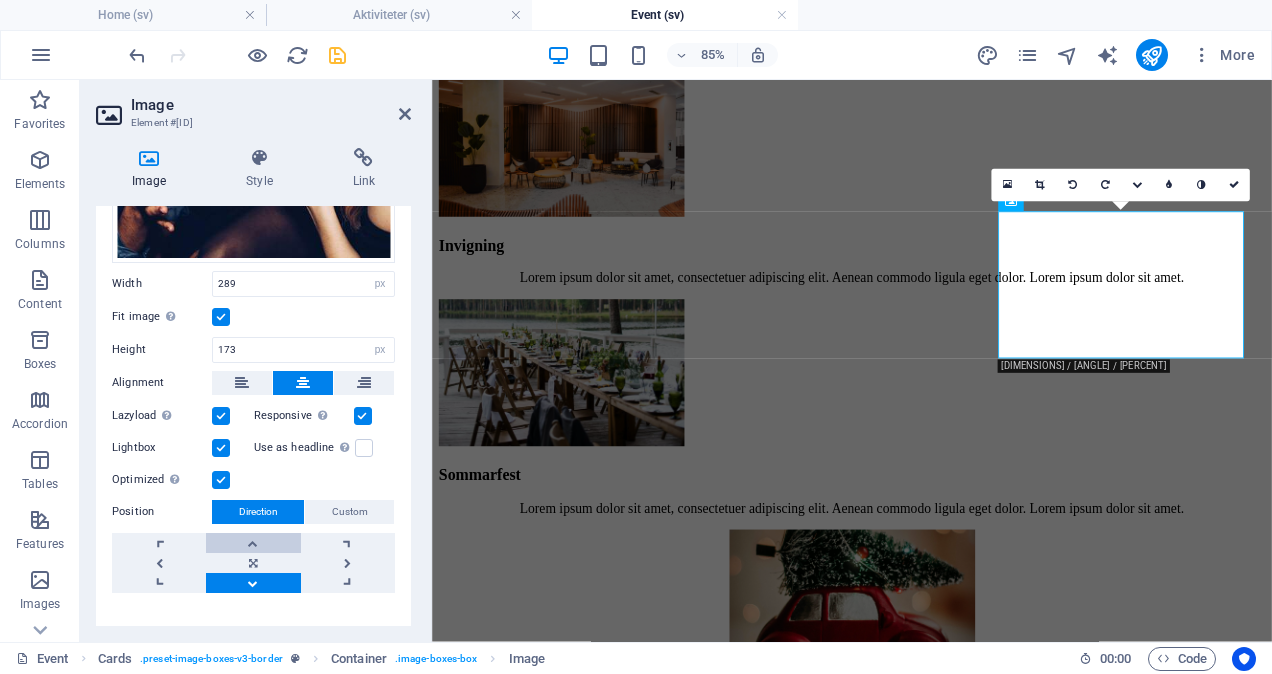 click at bounding box center [253, 543] 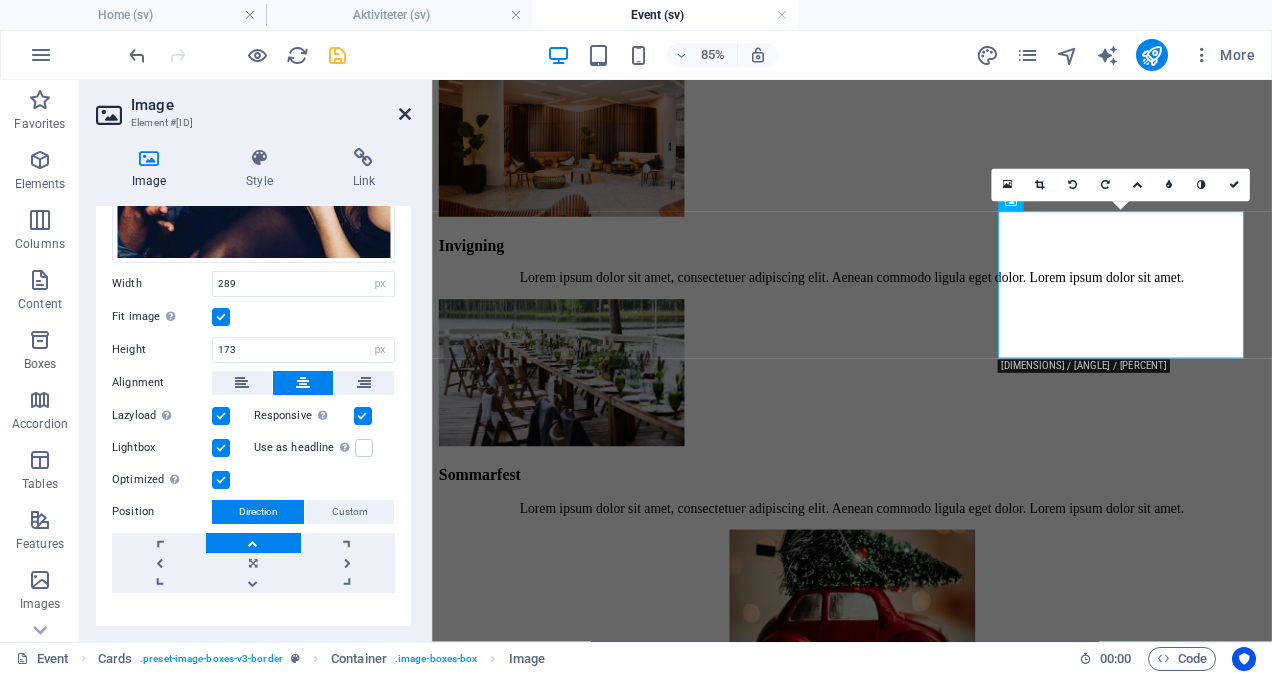 click at bounding box center [405, 114] 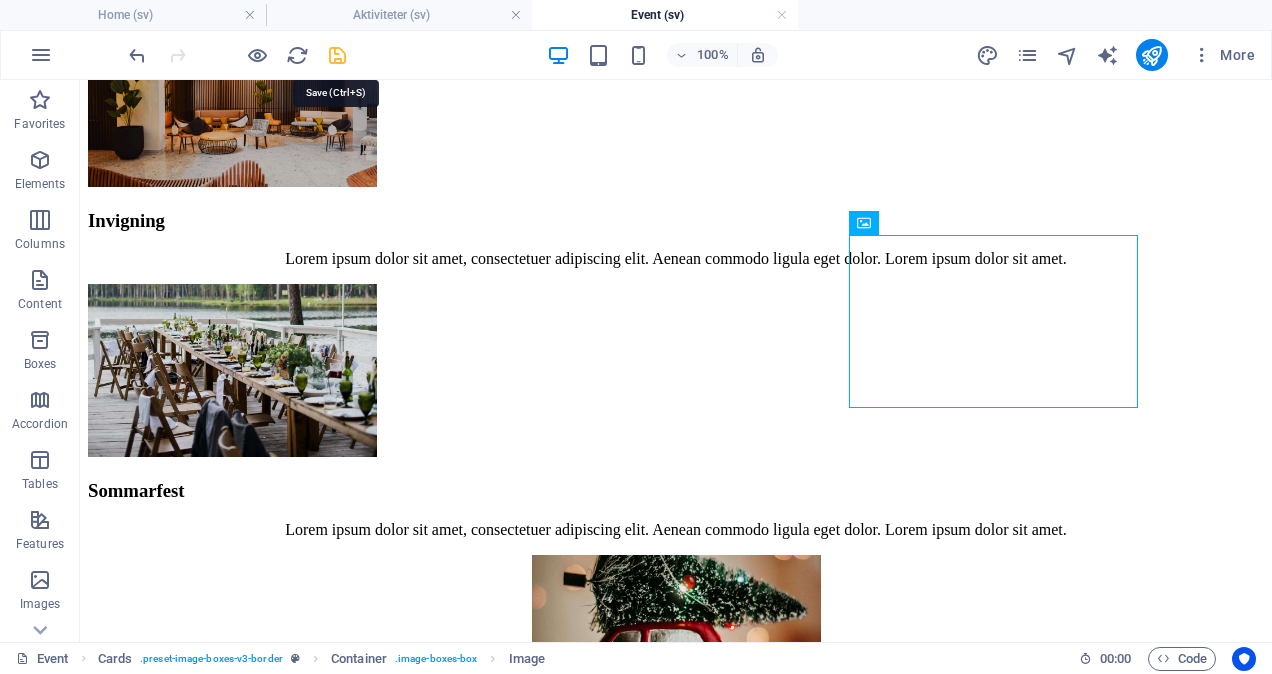 click at bounding box center (337, 55) 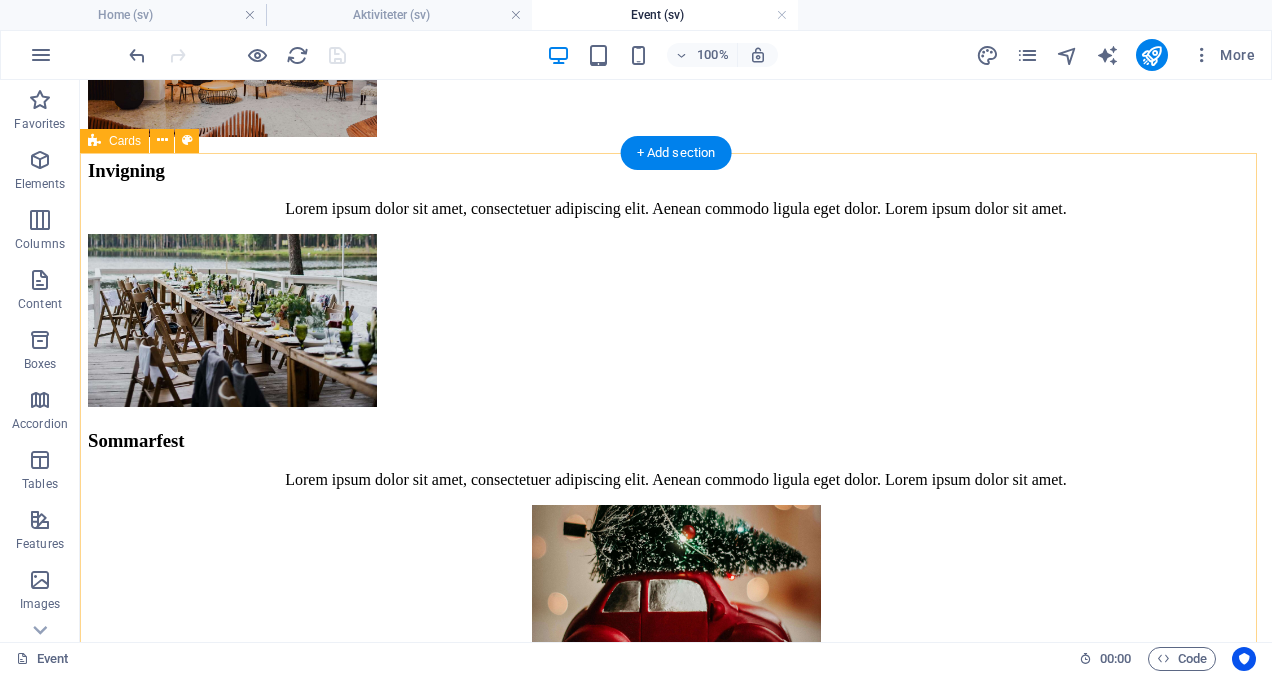click on "Personaldagar Lorem ipsum dolor sit amet, consectetuer adipiscing elit. Aenean commodo ligula eget dolor. Lorem ipsum dolor sit amet. Företagsfest Lorem ipsum dolor sit amet, consectetuer adipiscing elit. Aenean commodo ligula eget dolor. Lorem ipsum dolor sit amet. After work Lorem ipsum dolor sit amet, consectetuer adipiscing elit. Aenean commodo ligula eget dolor. Lorem ipsum dolor sit amet." at bounding box center [676, 1172] 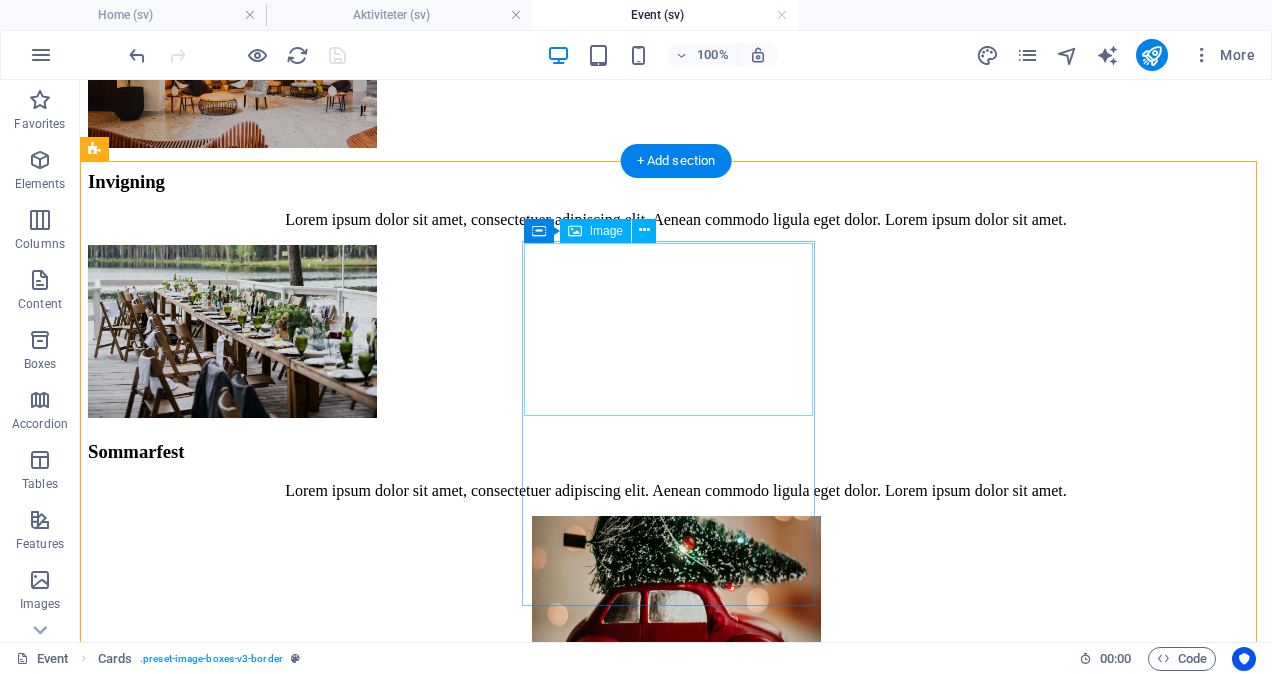 scroll, scrollTop: 2048, scrollLeft: 0, axis: vertical 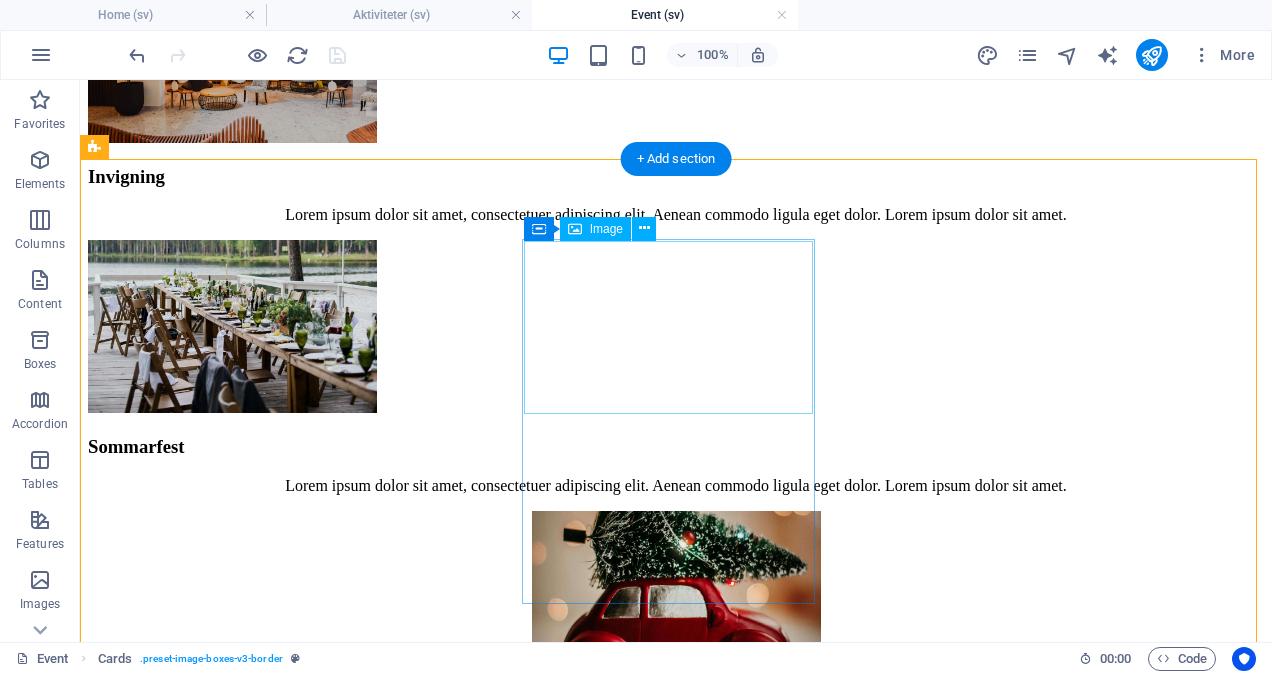 click at bounding box center [676, 1140] 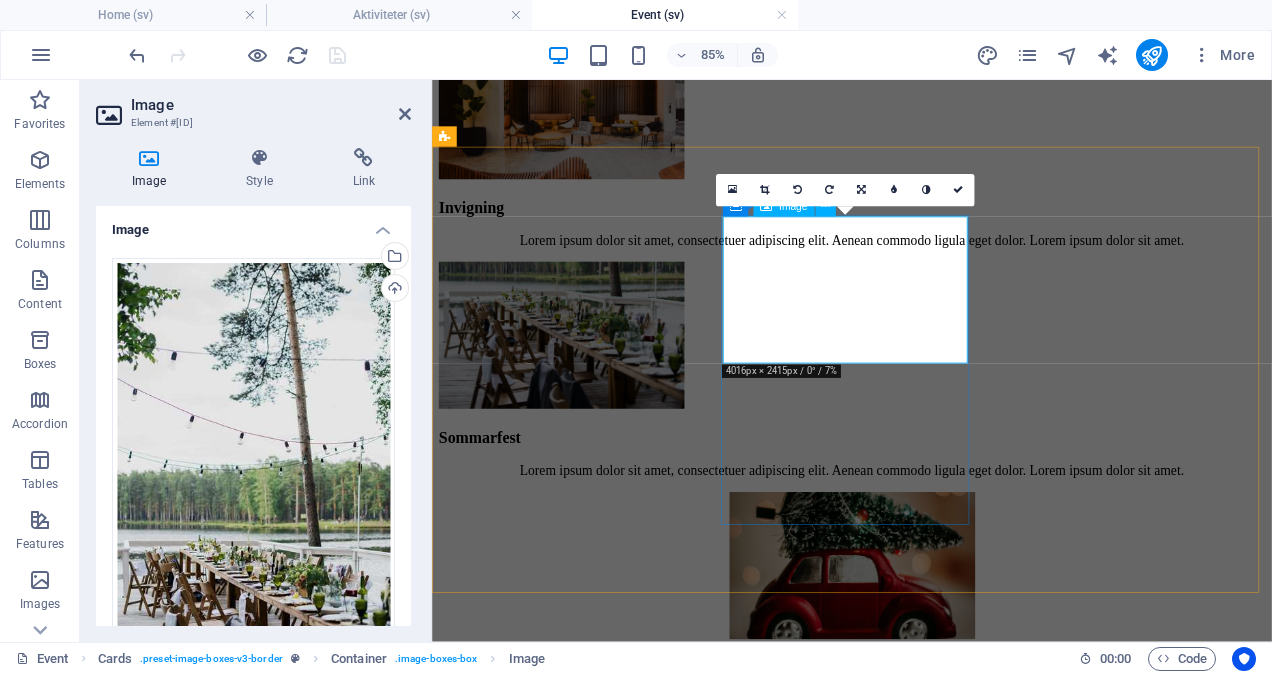 click at bounding box center (926, 1194) 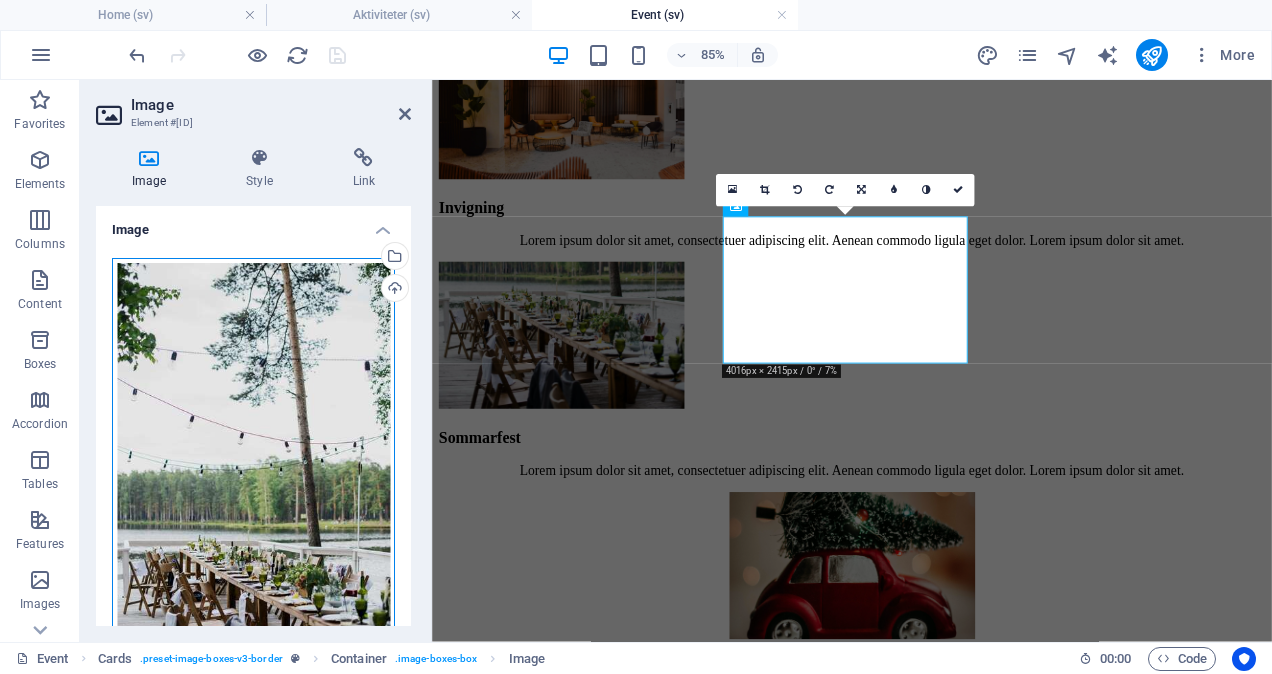click on "Drag files here, click to choose files or select files from Files or our free stock photos & videos" at bounding box center [253, 467] 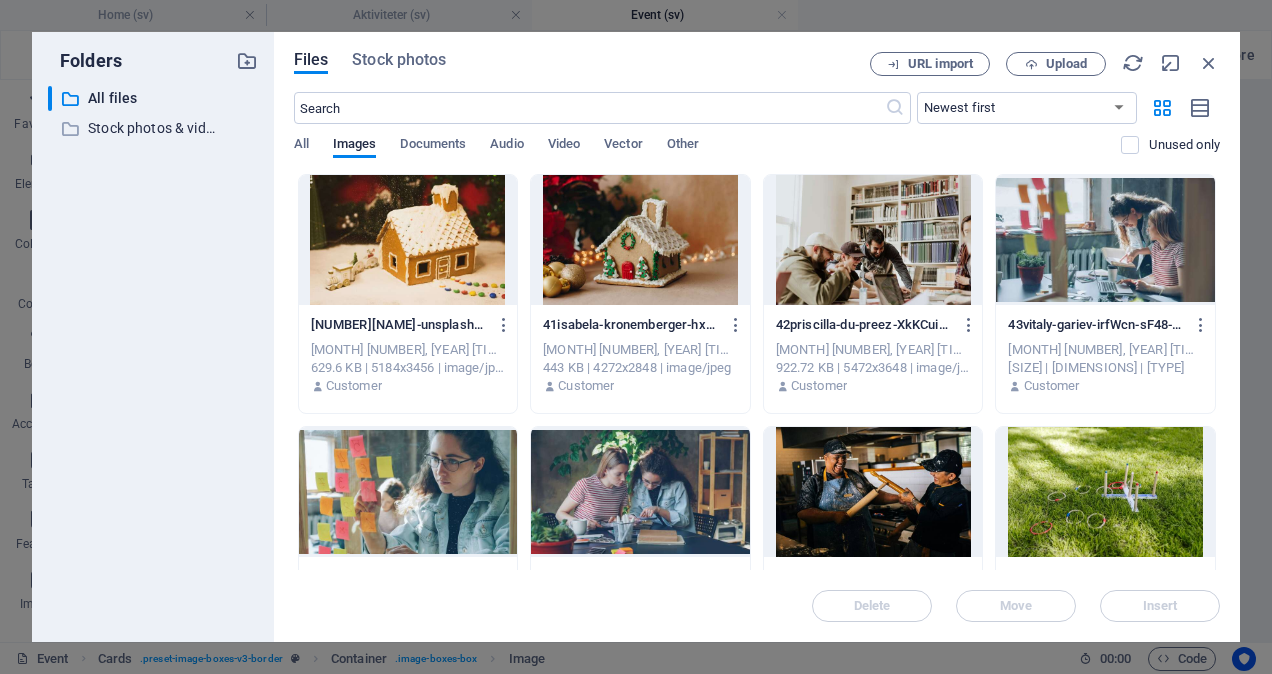 click on "Aug 4, 2025 1:16 PM 629.6 KB | 5184x3456 | image/jpeg Customer Aug 4, 2025 1:16 PM 443 KB | 4272x2848 | image/jpeg Customer Aug 4, 2025 1:16 PM 922.72 KB | 5472x3648 | image/jpeg Customer Aug 4, 2025 1:16 PM 372.19 KB | 3800x2138 | image/jpeg Customer Aug 4, 2025 1:16 PM 302.22 KB | 3800x2138 | image/jpeg Customer Aug 4, 2025 1:16 PM Customer Customer" at bounding box center [757, 1176] 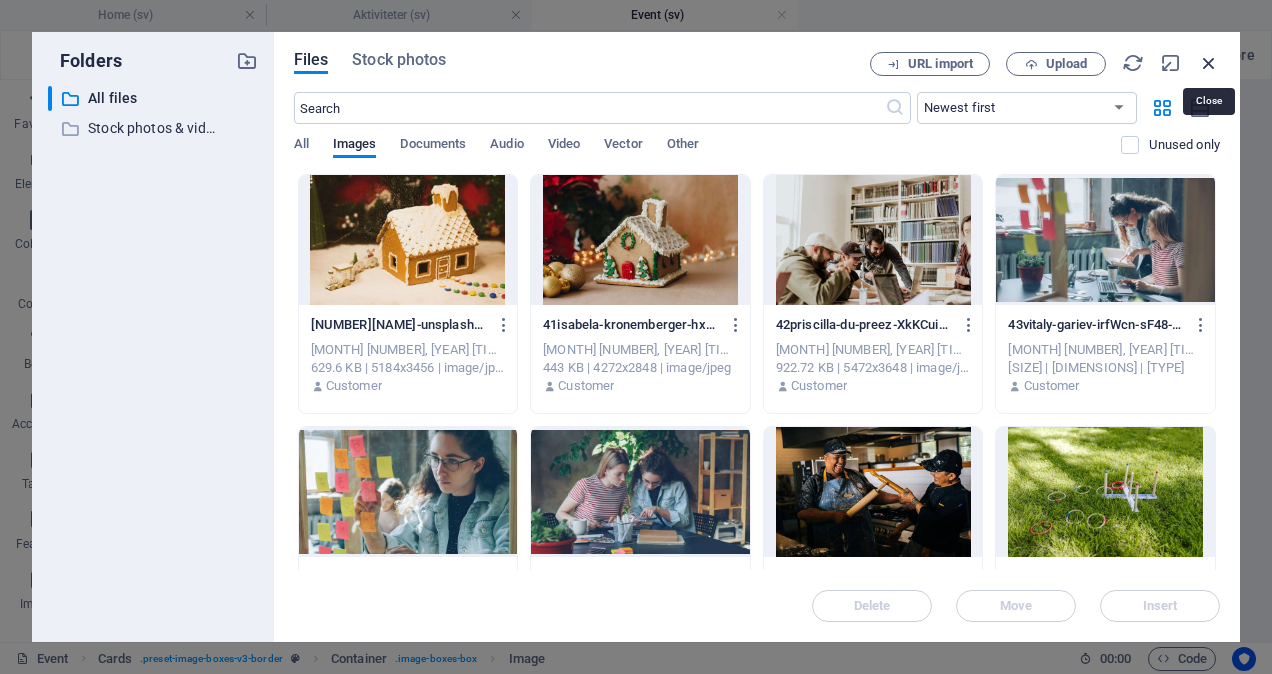 click at bounding box center (1209, 63) 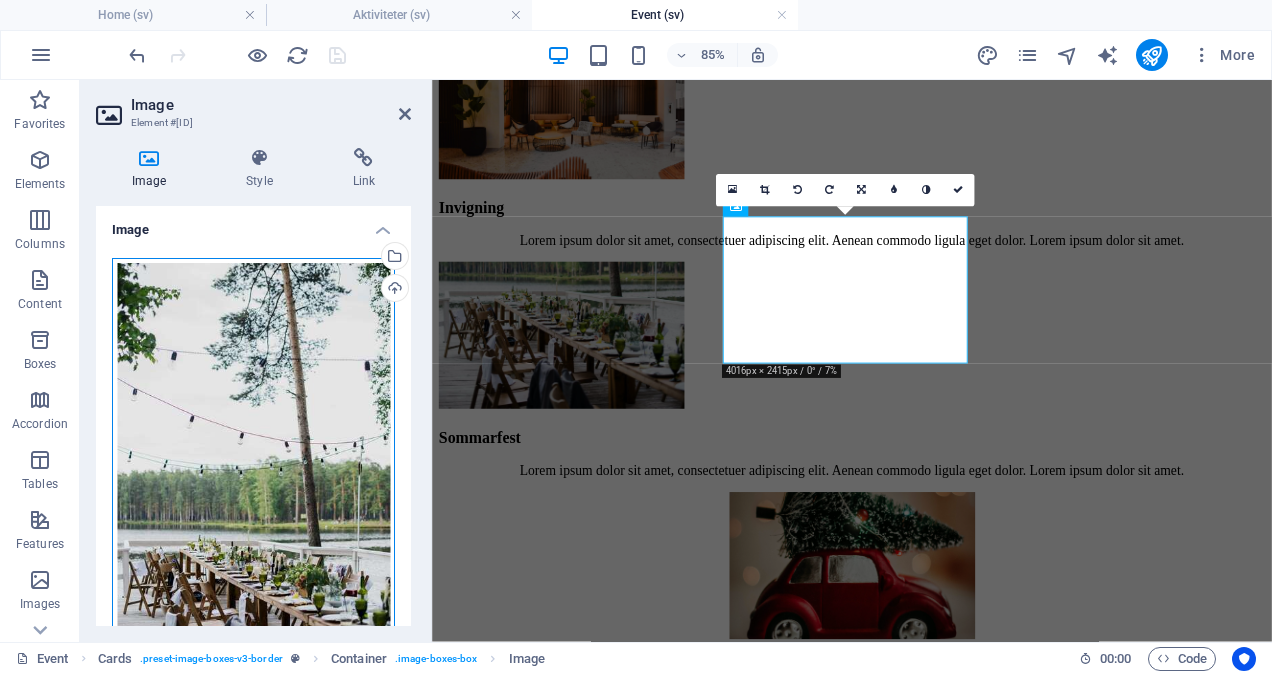 click on "Drag files here, click to choose files or select files from Files or our free stock photos & videos" at bounding box center (253, 467) 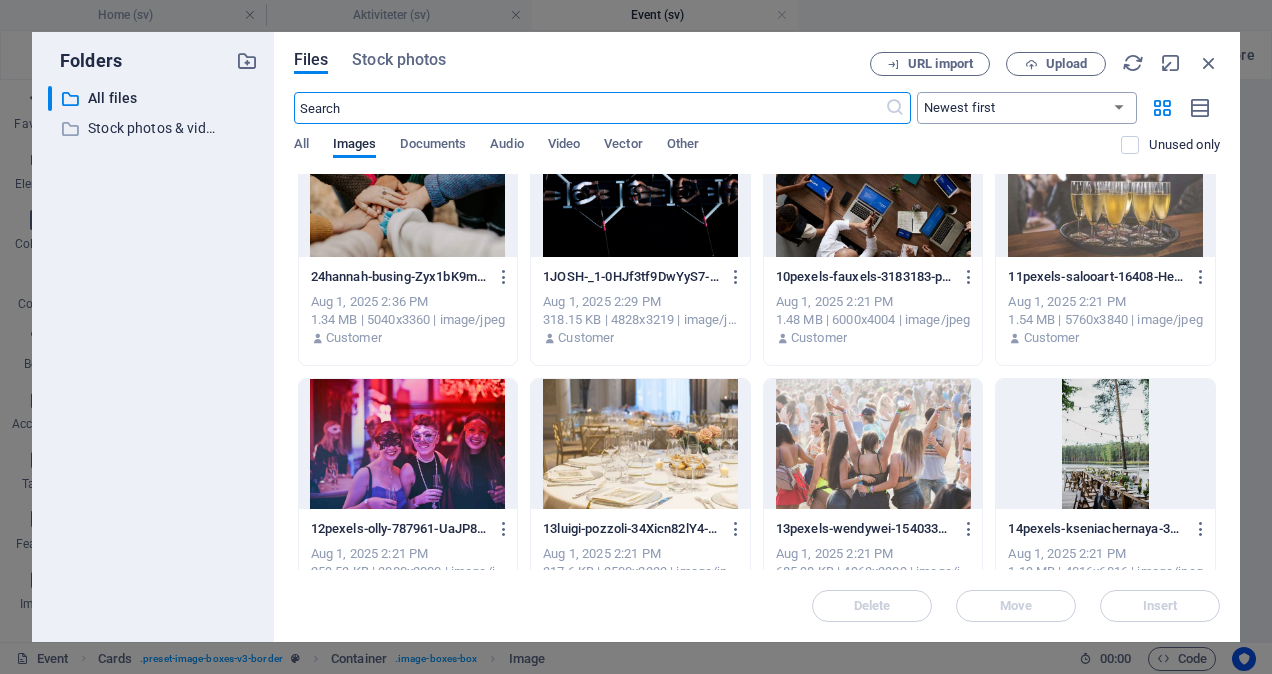 scroll, scrollTop: 1983, scrollLeft: 0, axis: vertical 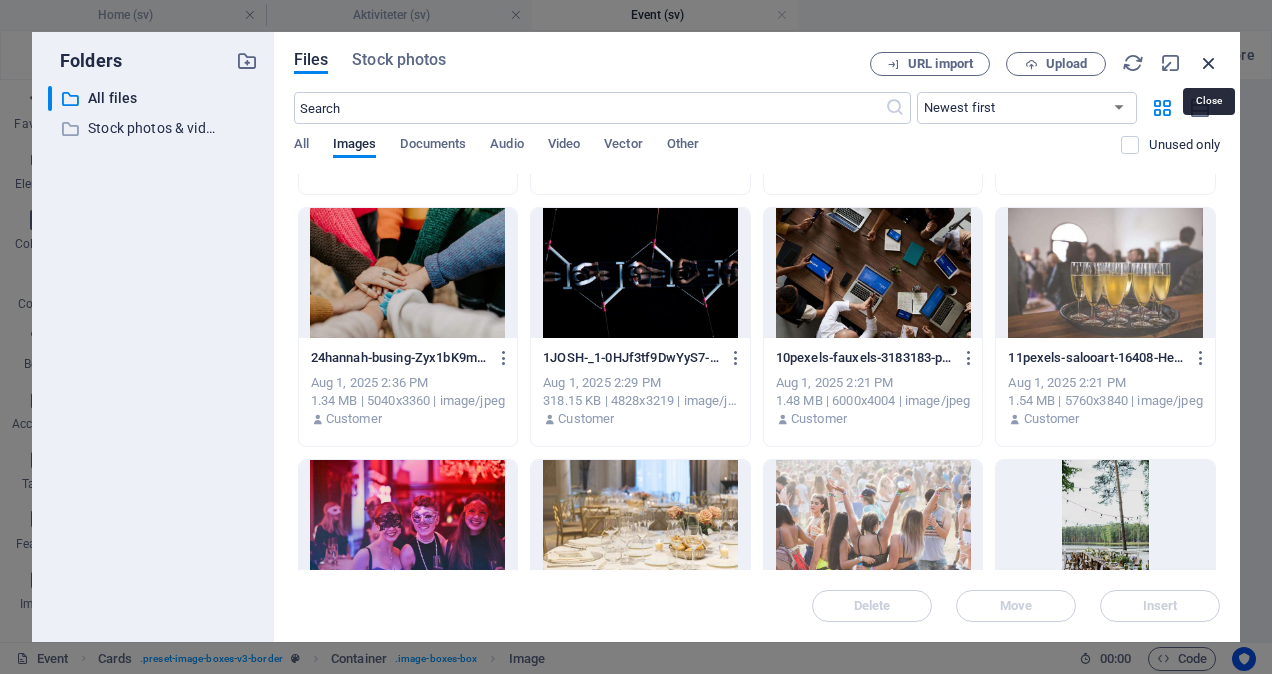 click at bounding box center (1209, 63) 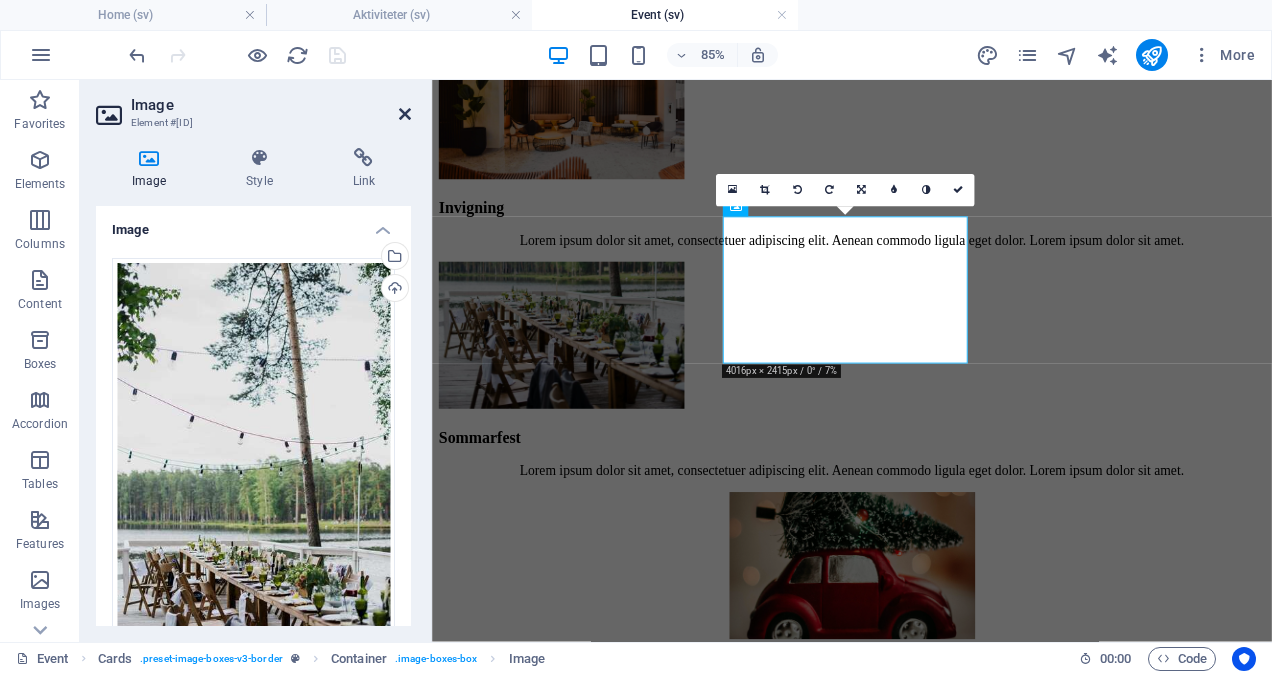 click at bounding box center (405, 114) 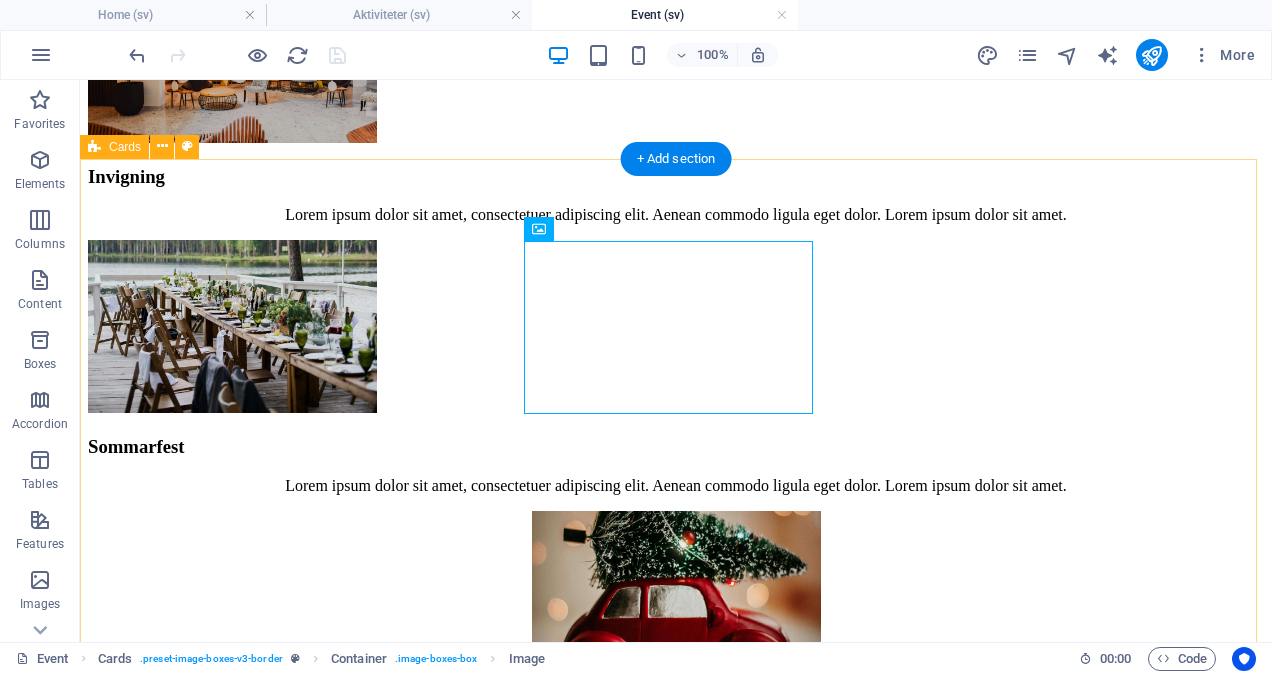 click on "Personaldagar Lorem ipsum dolor sit amet, consectetuer adipiscing elit. Aenean commodo ligula eget dolor. Lorem ipsum dolor sit amet. Företagsfest Lorem ipsum dolor sit amet, consectetuer adipiscing elit. Aenean commodo ligula eget dolor. Lorem ipsum dolor sit amet. After work Lorem ipsum dolor sit amet, consectetuer adipiscing elit. Aenean commodo ligula eget dolor. Lorem ipsum dolor sit amet." at bounding box center (676, 1178) 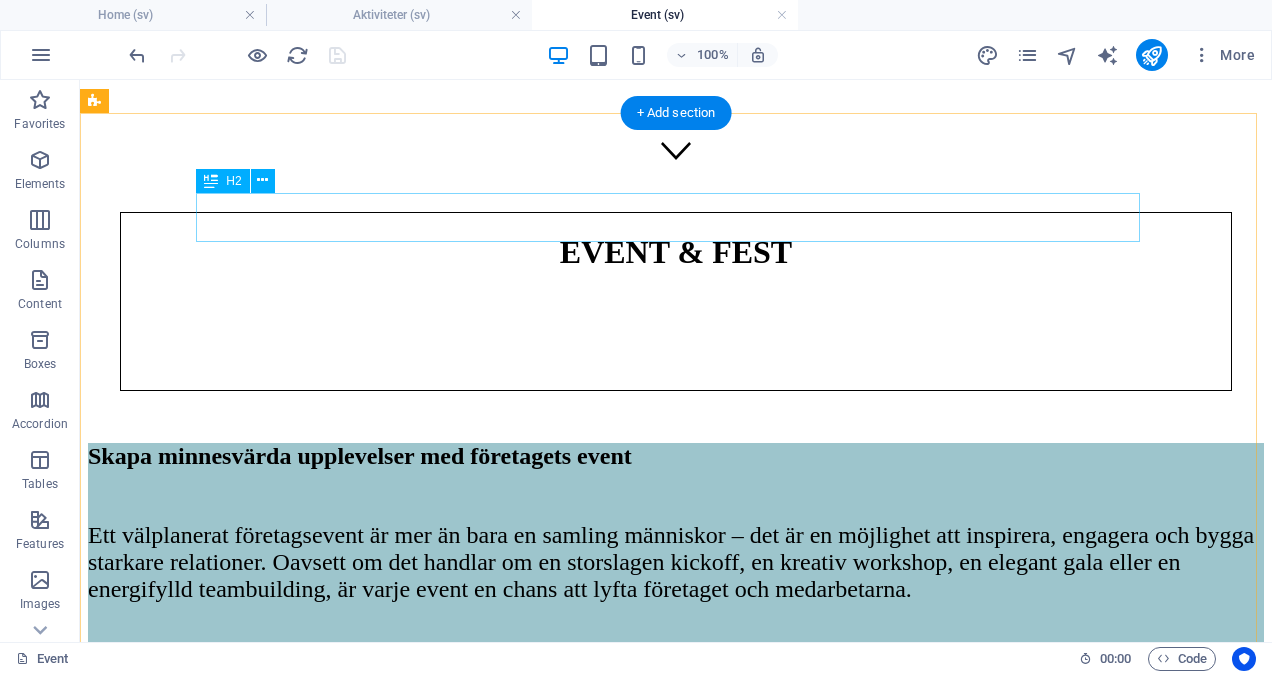 scroll, scrollTop: 0, scrollLeft: 0, axis: both 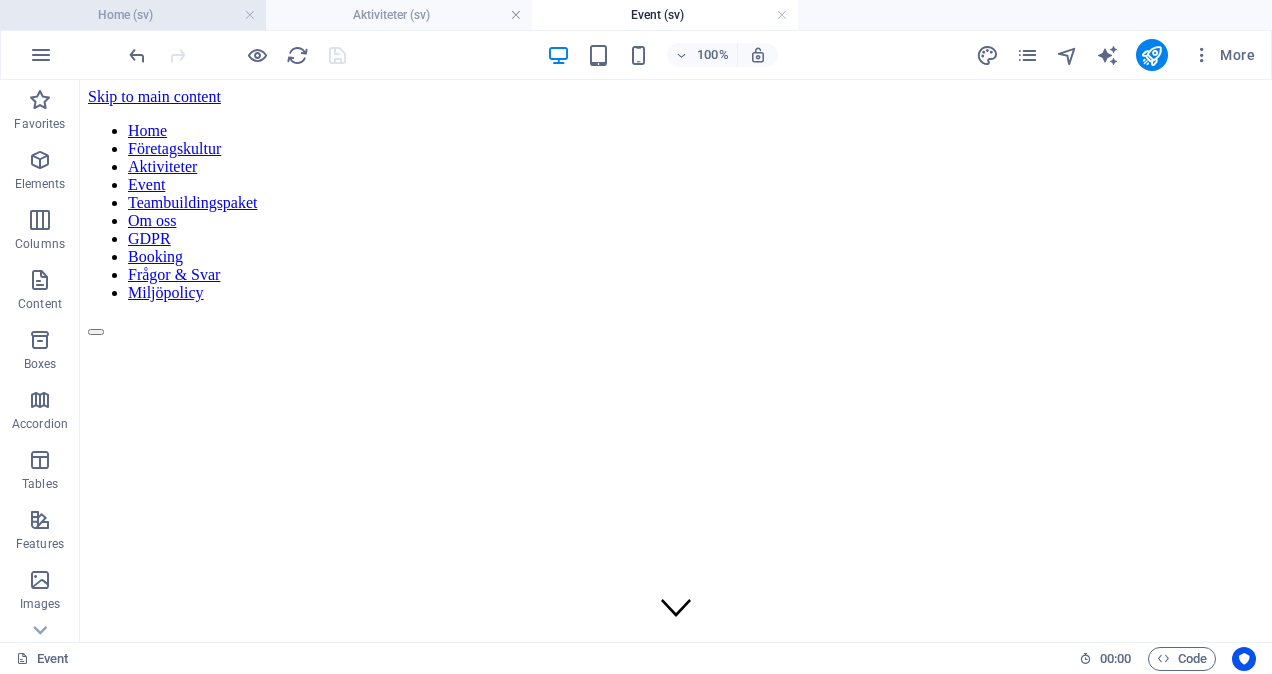 click on "Home (sv)" at bounding box center (133, 15) 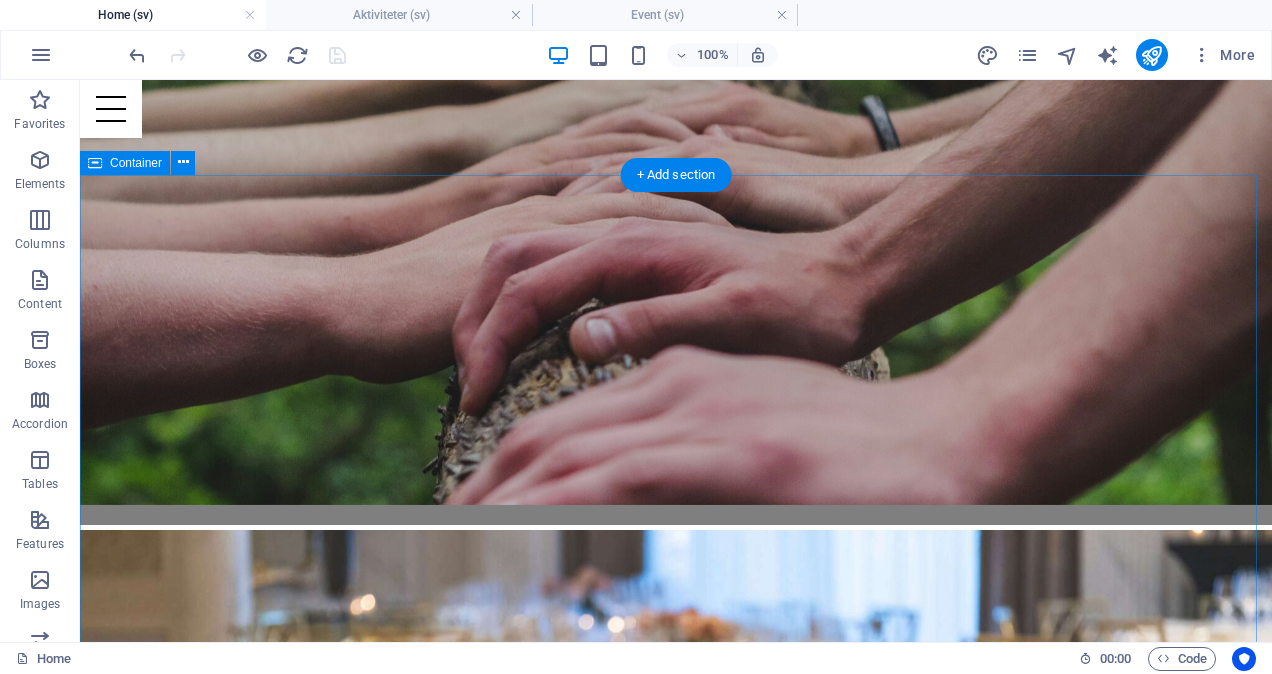 scroll, scrollTop: 3197, scrollLeft: 0, axis: vertical 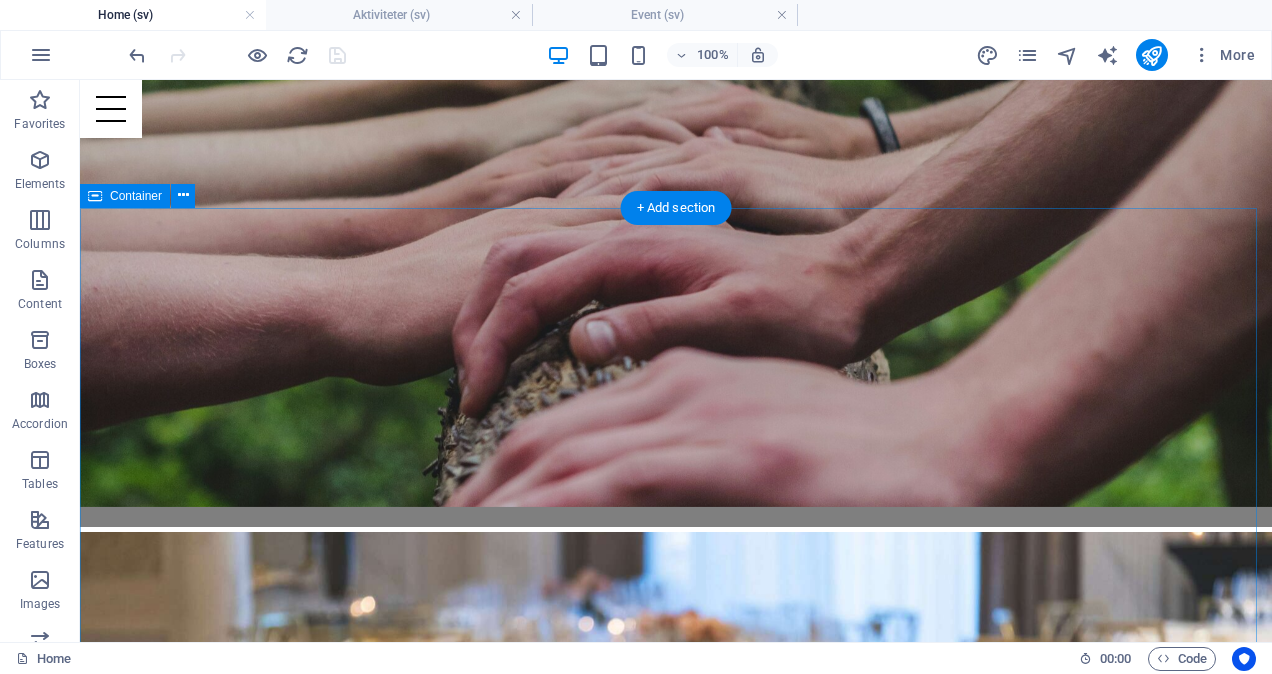 click on "Hej, kontakta oss för mer info För [FIRST NAME] [LAST NAME] (Krävs) E-post (Krävs) Telefonnummer (Krävs) Ämne (Krävs) Skriv datum, tid och deltagarantal om ni önskar boka (Krävs)  Jag godkänner villkoren.  Läs mer under integritetspolicy Unreadable? Load new Skicka" at bounding box center [676, 2072] 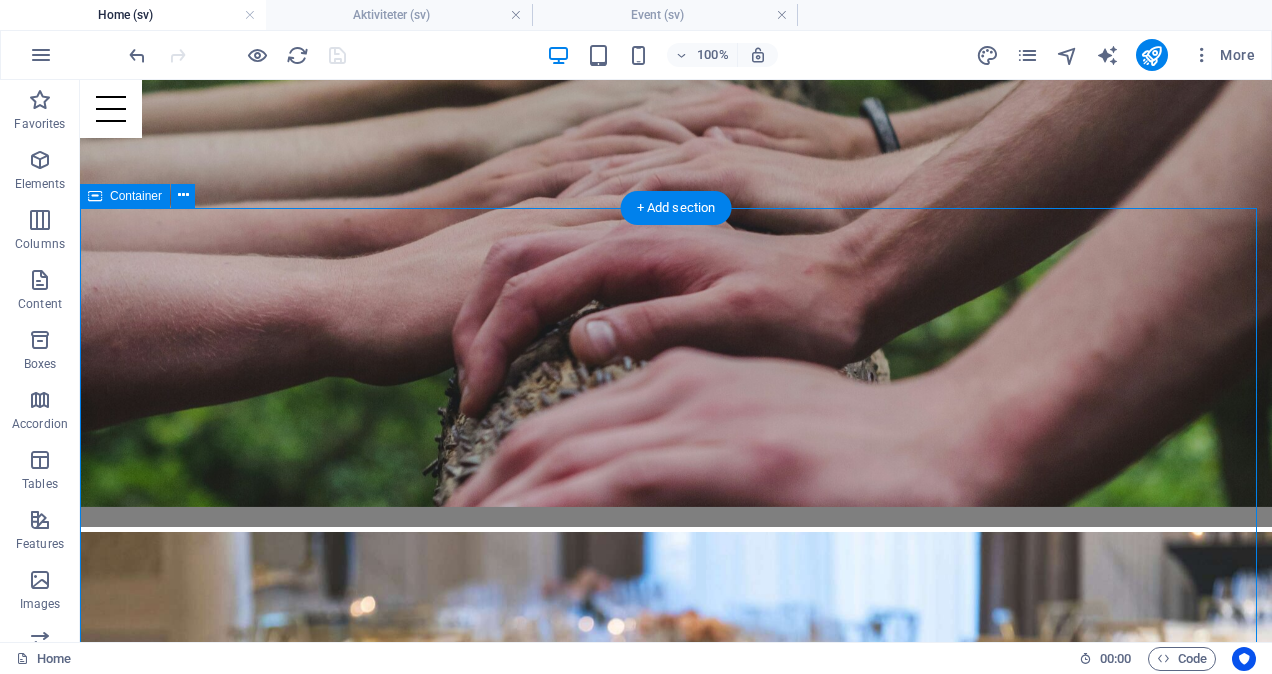 click on "Hej, kontakta oss för mer info För [FIRST NAME] [LAST NAME] (Krävs) E-post (Krävs) Telefonnummer (Krävs) Ämne (Krävs) Skriv datum, tid och deltagarantal om ni önskar boka (Krävs)  Jag godkänner villkoren.  Läs mer under integritetspolicy Unreadable? Load new Skicka" at bounding box center (676, 2072) 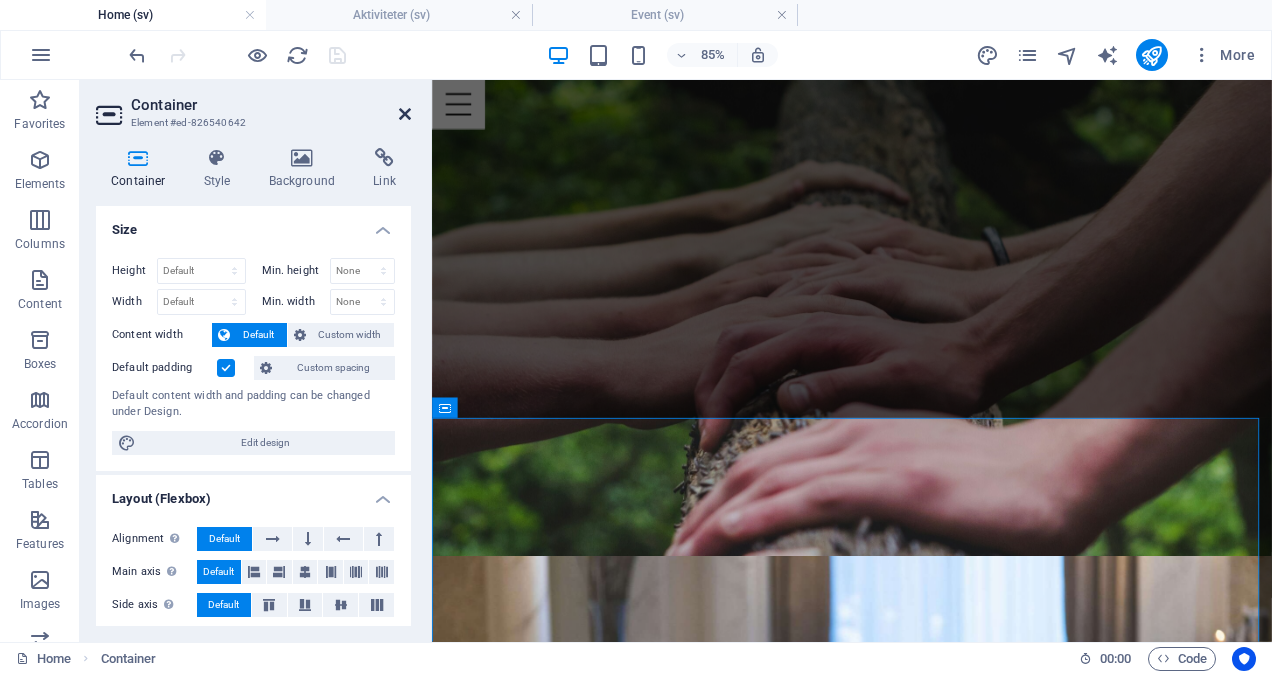 click at bounding box center [405, 114] 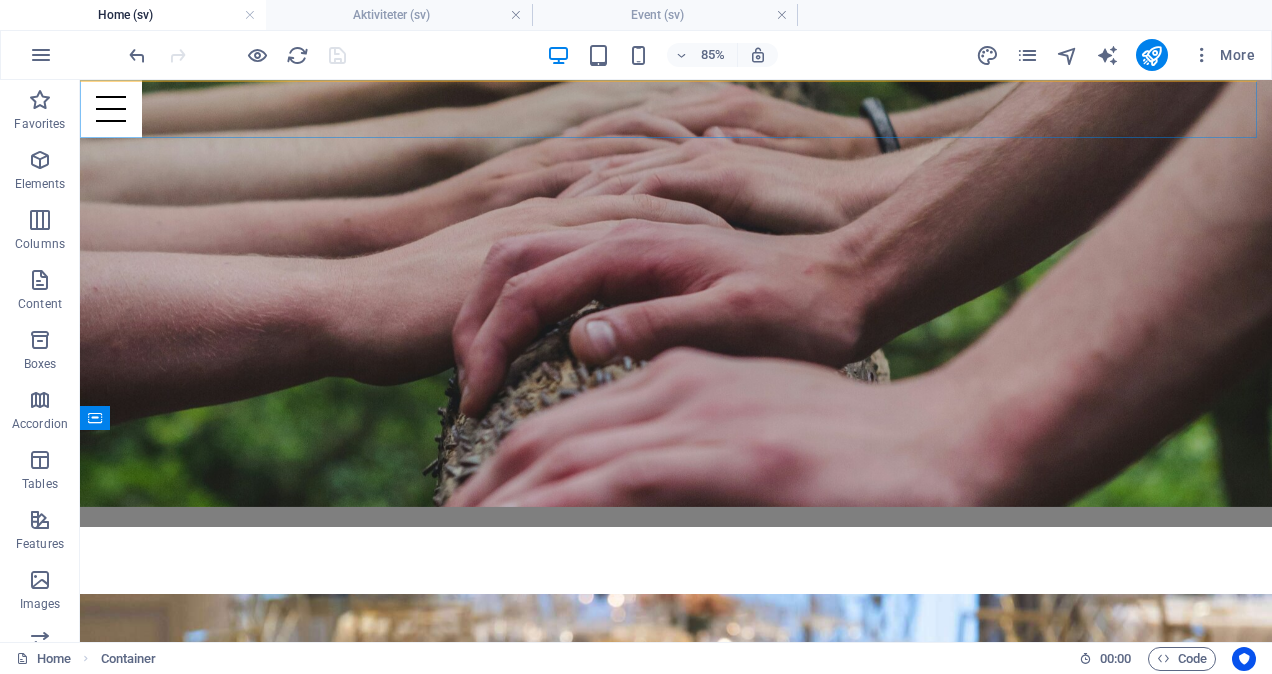 scroll, scrollTop: 2974, scrollLeft: 0, axis: vertical 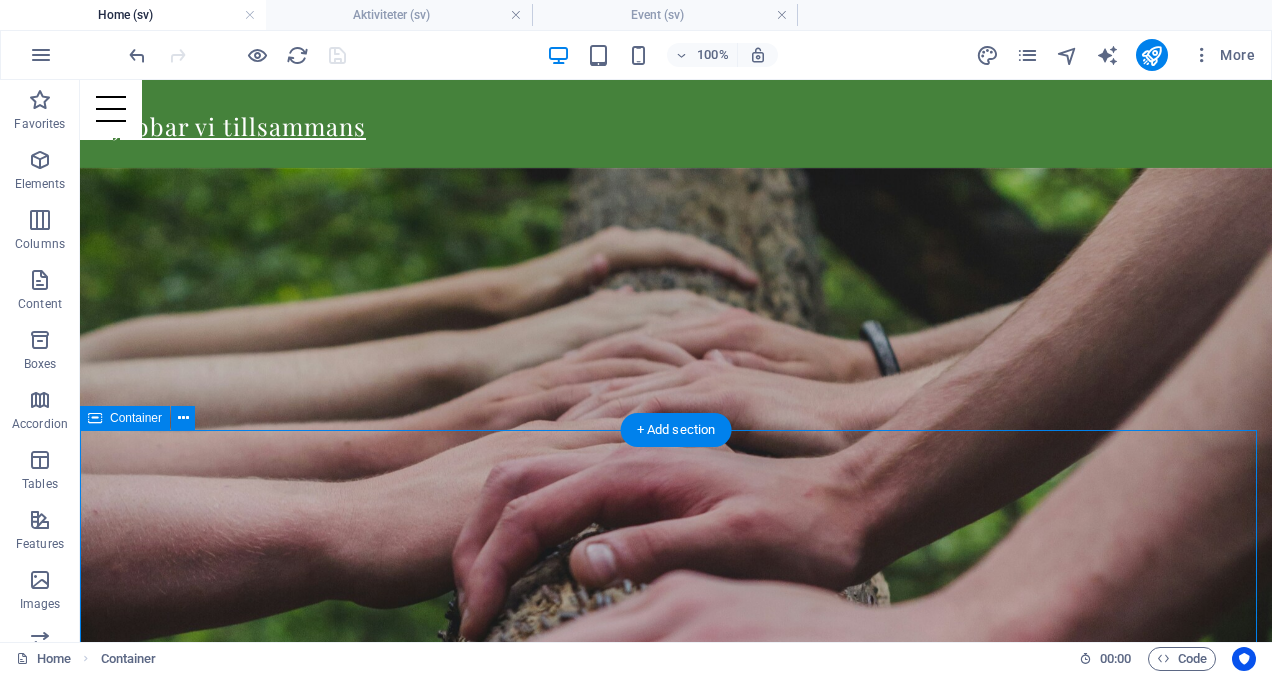 click on "Hej, kontakta oss för mer info För [FIRST NAME] [LAST NAME] (Krävs) E-post (Krävs) Telefonnummer (Krävs) Ämne (Krävs) Skriv datum, tid och deltagarantal om ni önskar boka (Krävs)  Jag godkänner villkoren.  Läs mer under integritetspolicy Unreadable? Load new Skicka" at bounding box center [676, 2295] 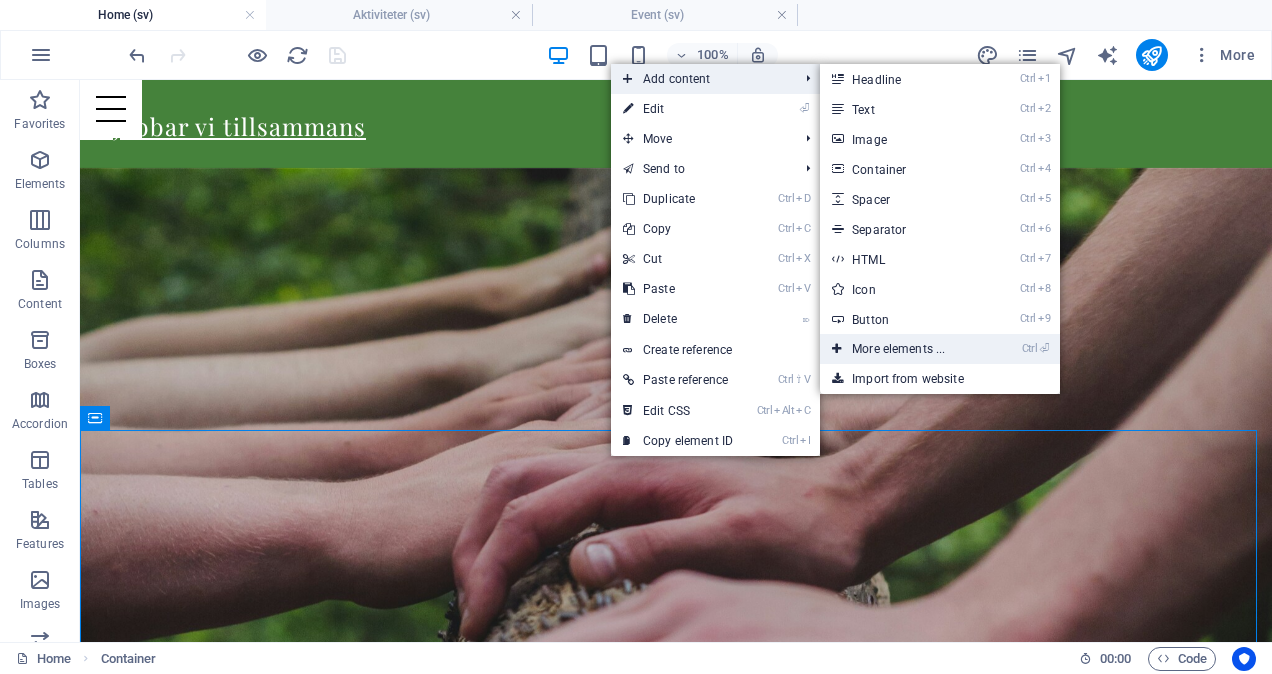 click on "Ctrl ⏎  More elements ..." at bounding box center (902, 349) 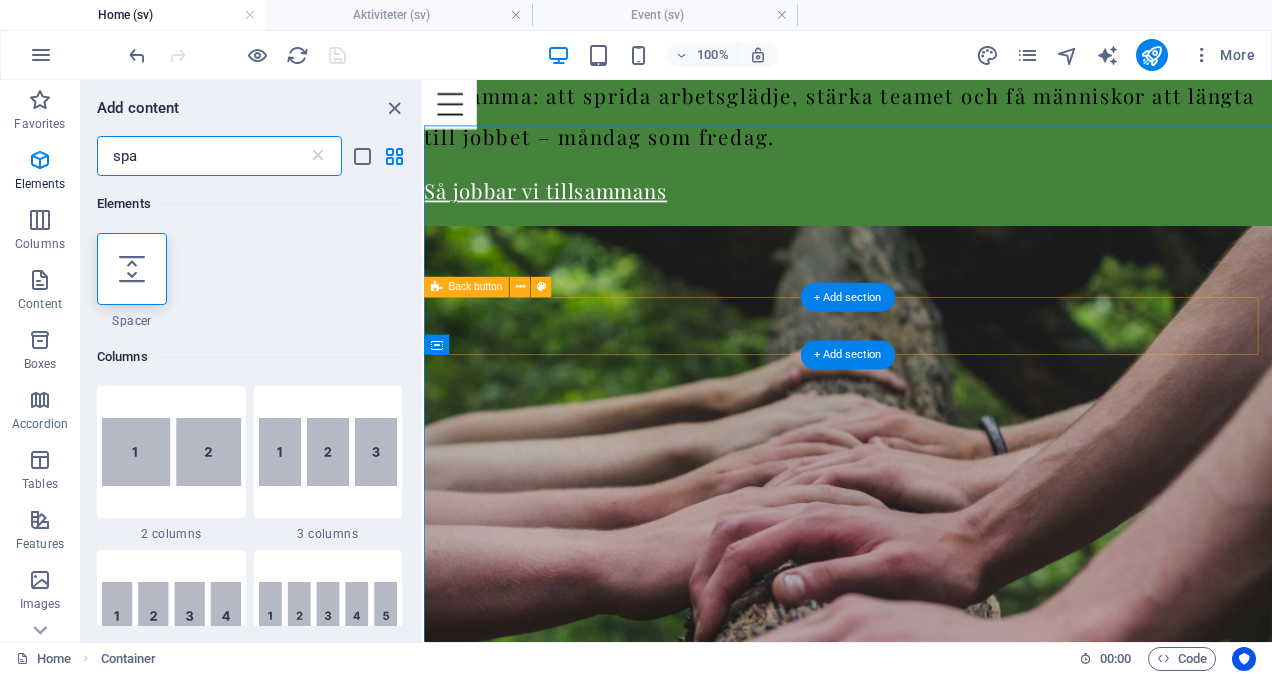 scroll, scrollTop: 3271, scrollLeft: 0, axis: vertical 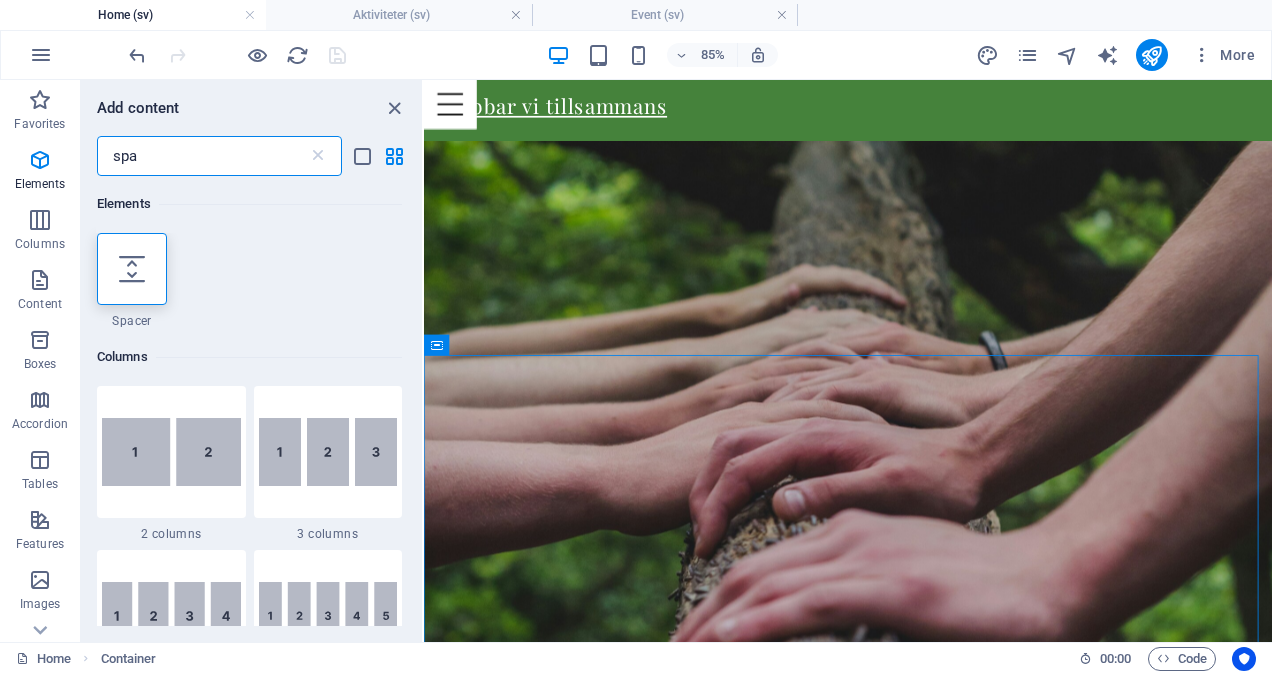 click at bounding box center (318, 156) 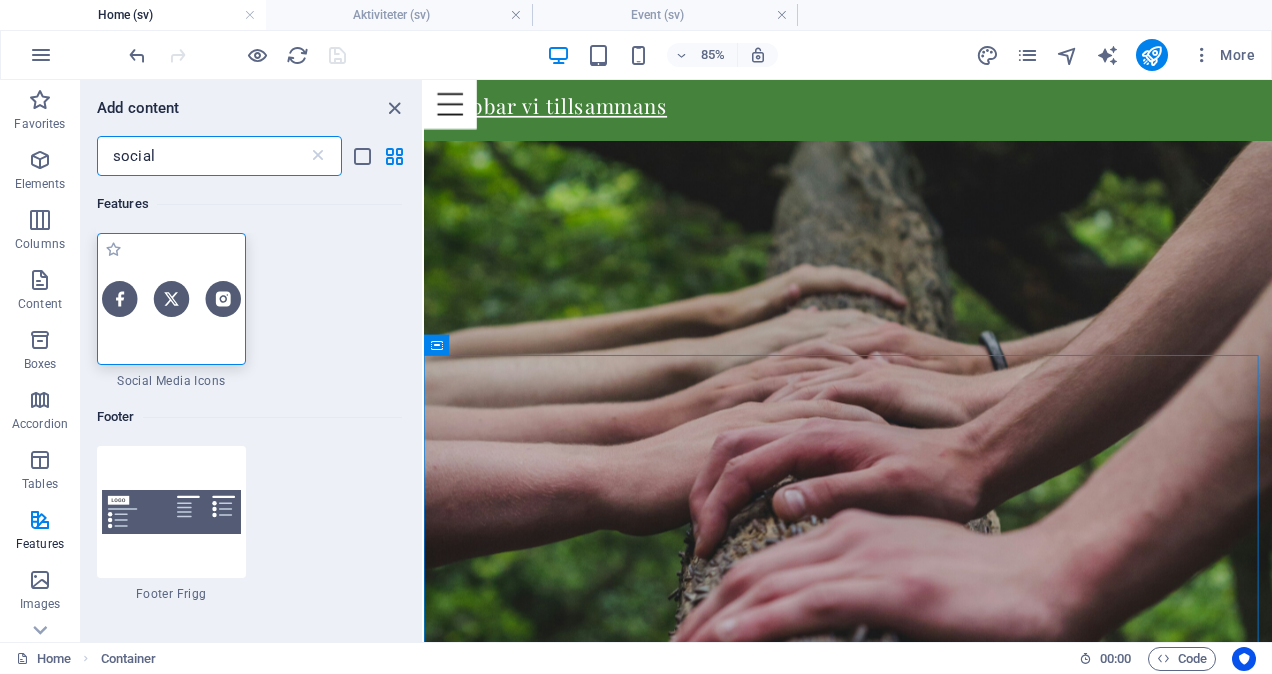 type on "social" 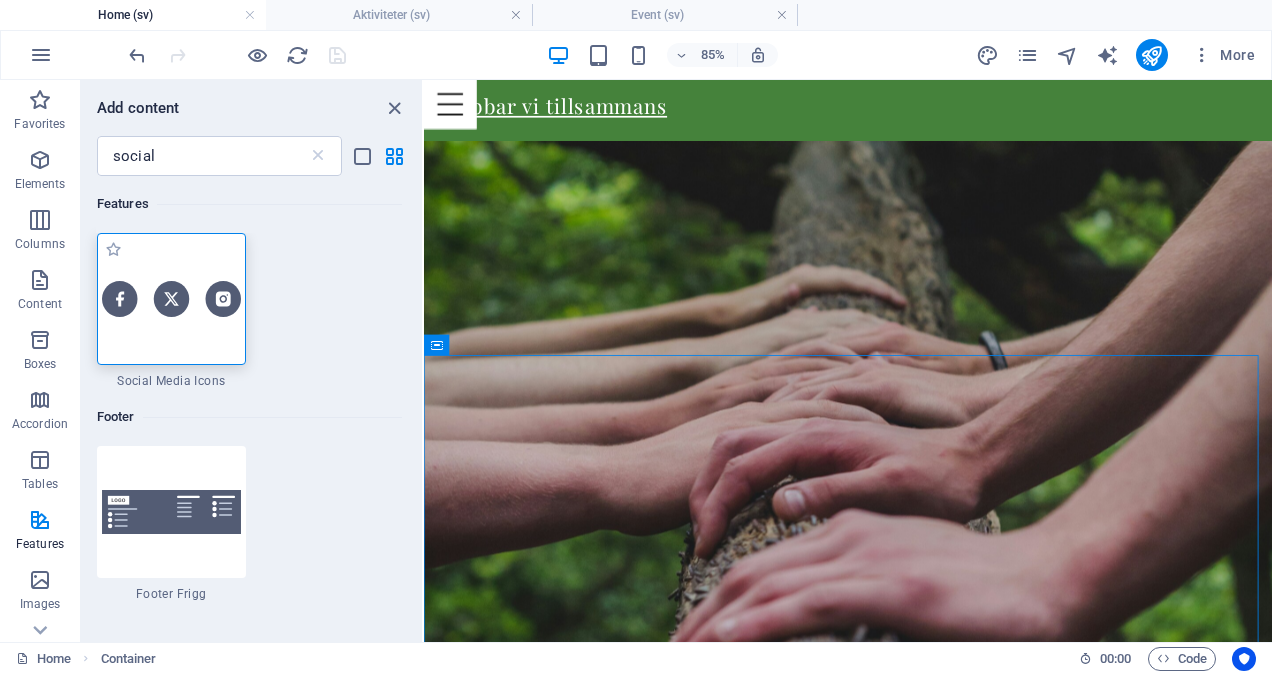 drag, startPoint x: 188, startPoint y: 343, endPoint x: 350, endPoint y: 688, distance: 381.1417 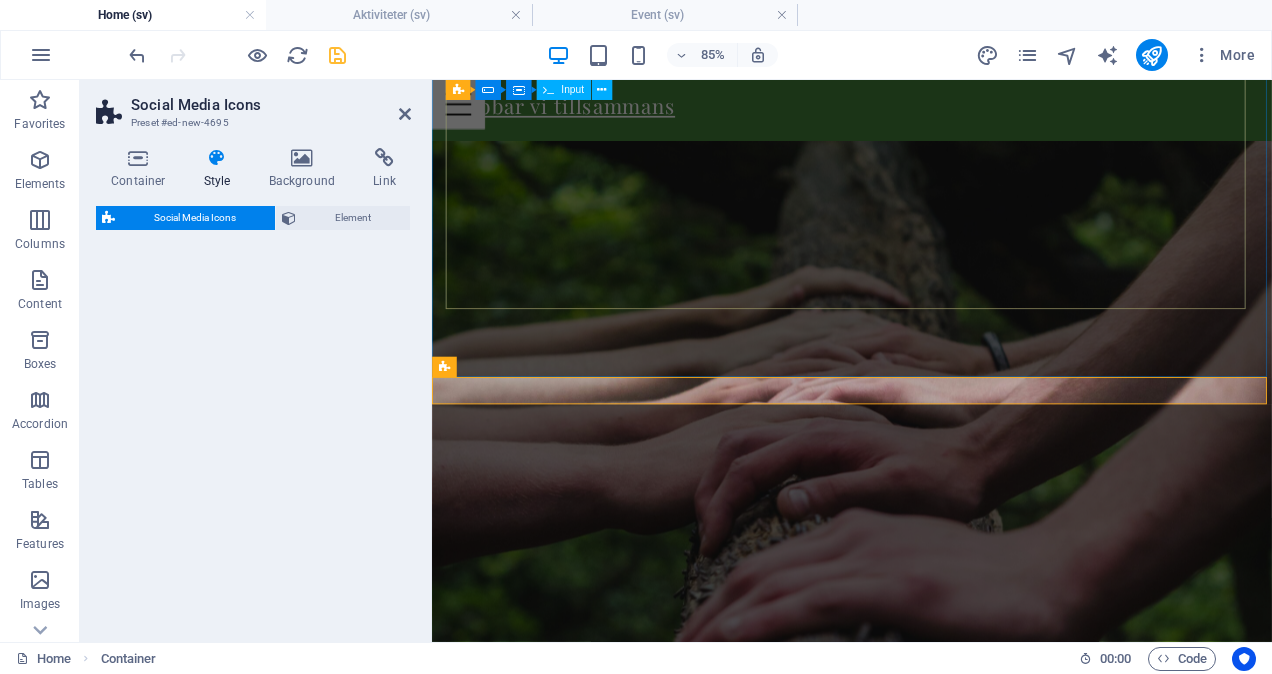scroll, scrollTop: 3924, scrollLeft: 0, axis: vertical 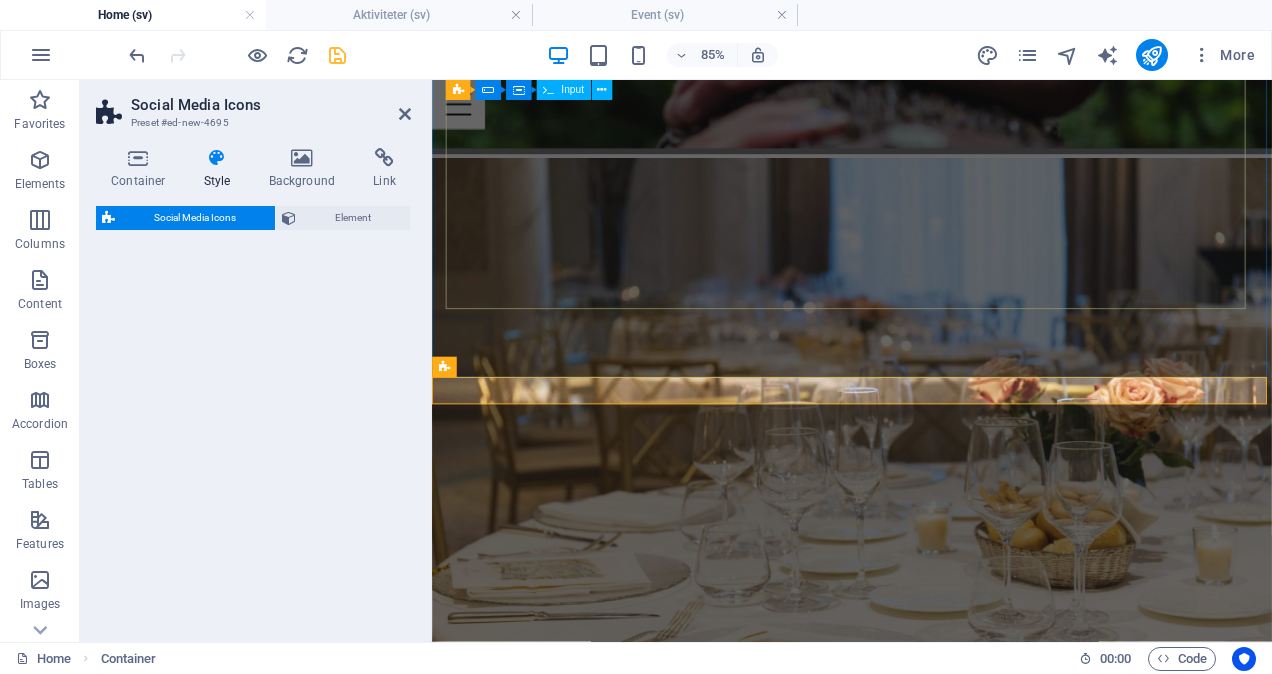 select on "rem" 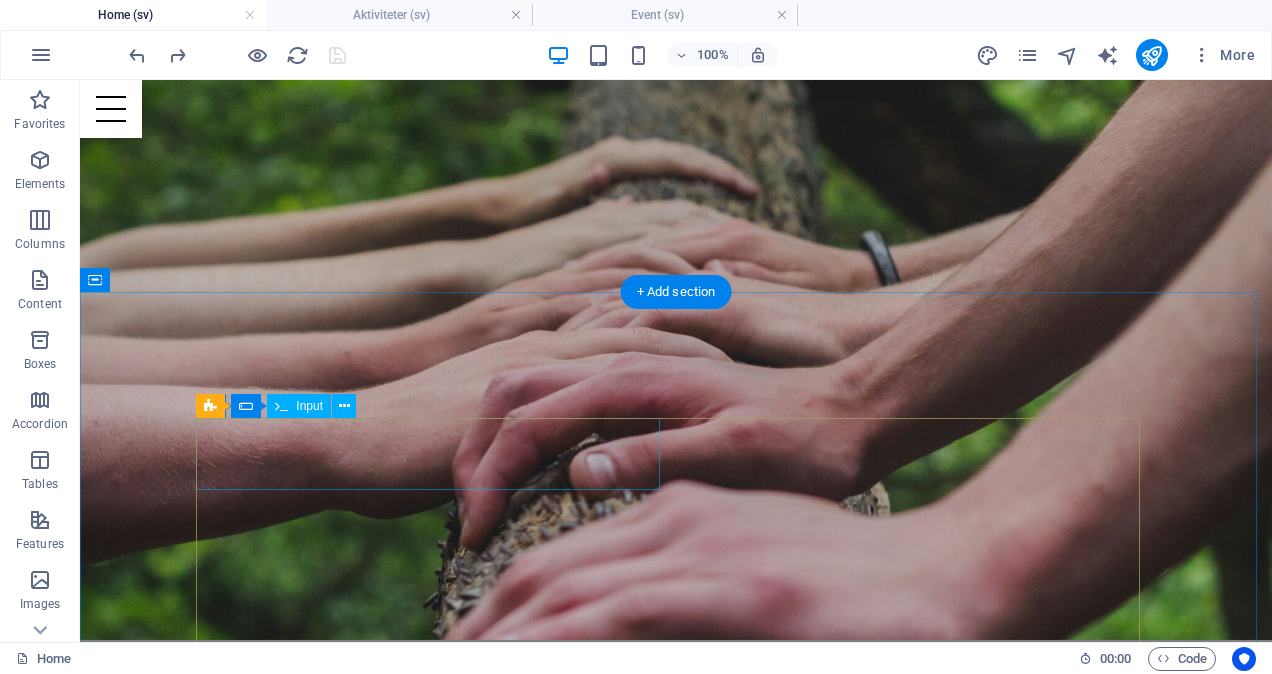 scroll, scrollTop: 3060, scrollLeft: 0, axis: vertical 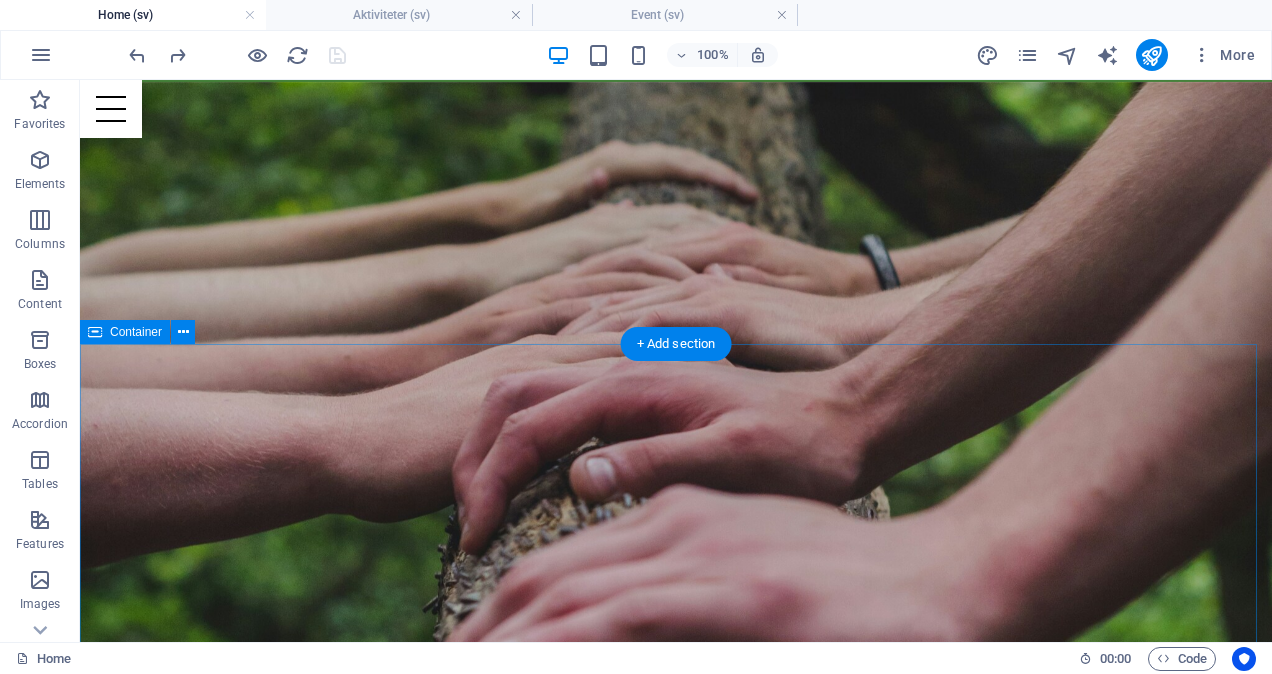 click on "Hej, kontakta oss för mer info För [FIRST NAME] [LAST NAME] (Krävs) E-post (Krävs) Telefonnummer (Krävs) Ämne (Krävs) Skriv datum, tid och deltagarantal om ni önskar boka (Krävs)  Jag godkänner villkoren.  Läs mer under integritetspolicy Unreadable? Load new Skicka" at bounding box center [676, 2209] 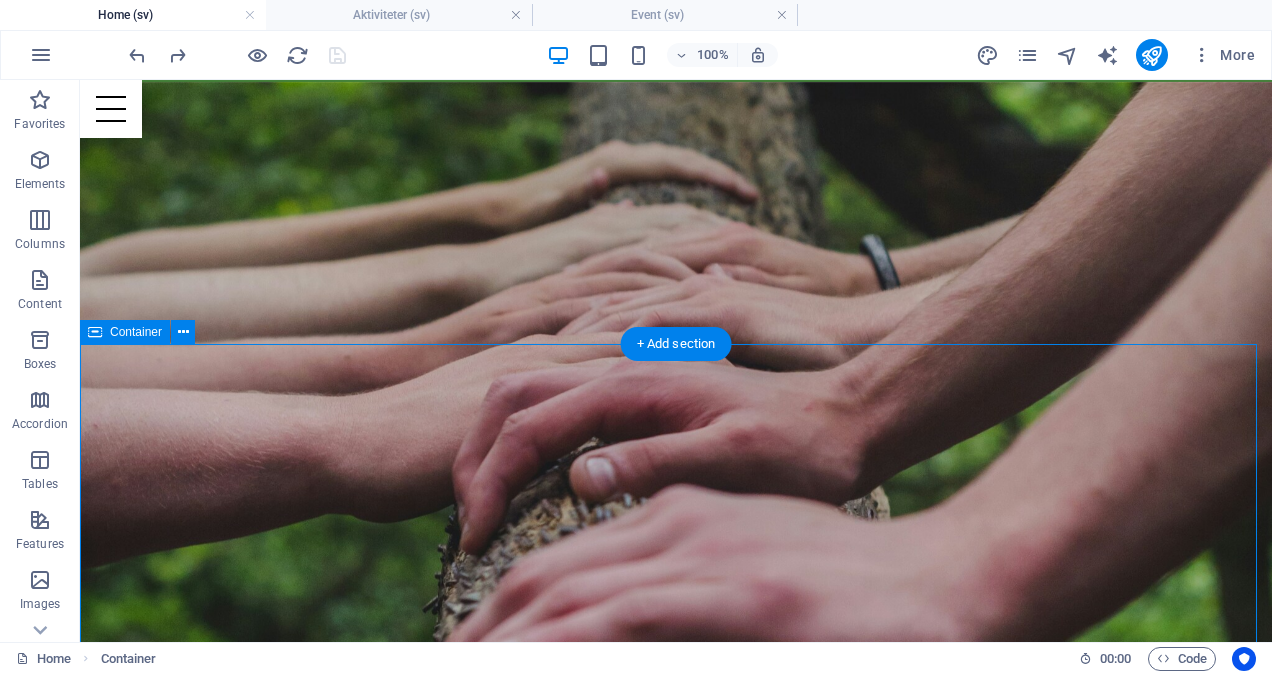 click on "Hej, kontakta oss för mer info För [FIRST NAME] [LAST NAME] (Krävs) E-post (Krävs) Telefonnummer (Krävs) Ämne (Krävs) Skriv datum, tid och deltagarantal om ni önskar boka (Krävs)  Jag godkänner villkoren.  Läs mer under integritetspolicy Unreadable? Load new Skicka" at bounding box center (676, 2209) 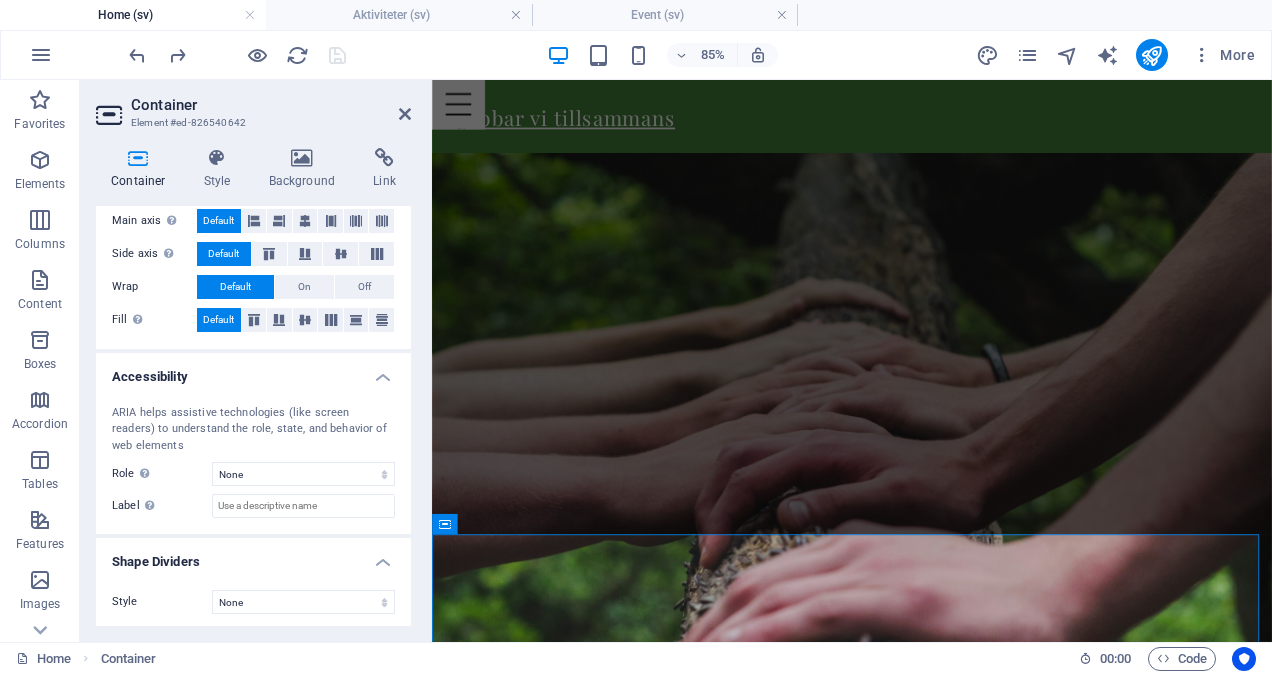 scroll, scrollTop: 353, scrollLeft: 0, axis: vertical 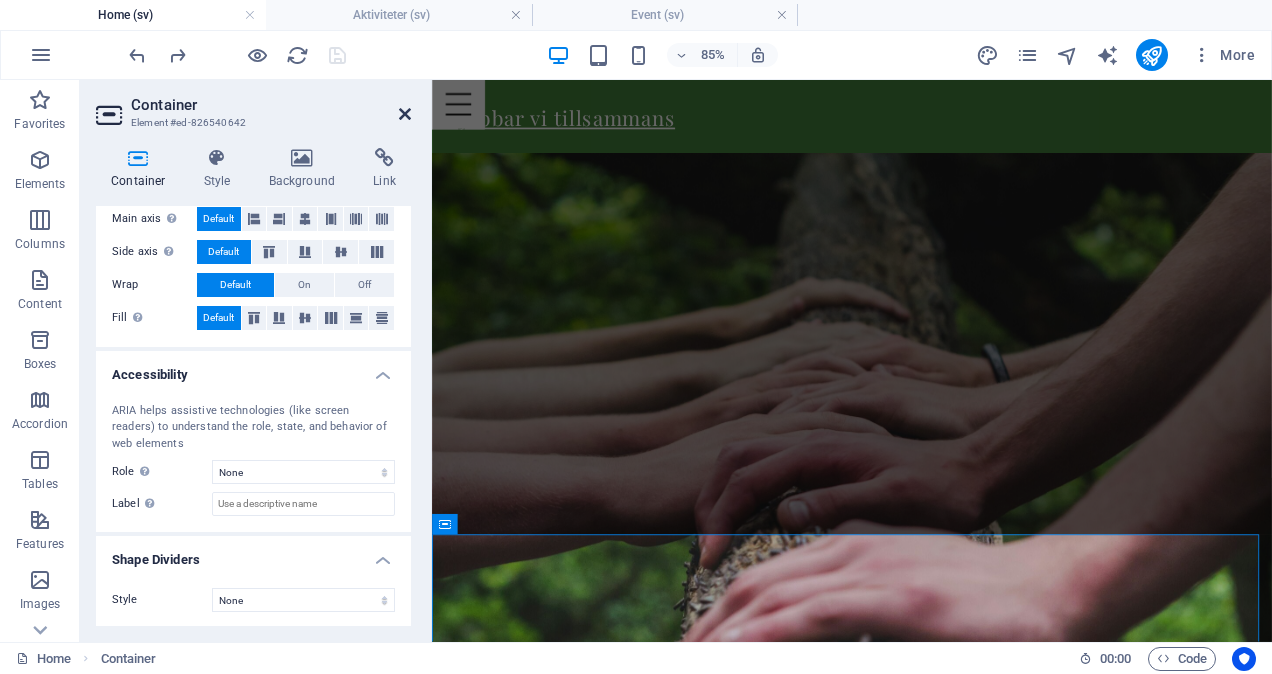 click at bounding box center (405, 114) 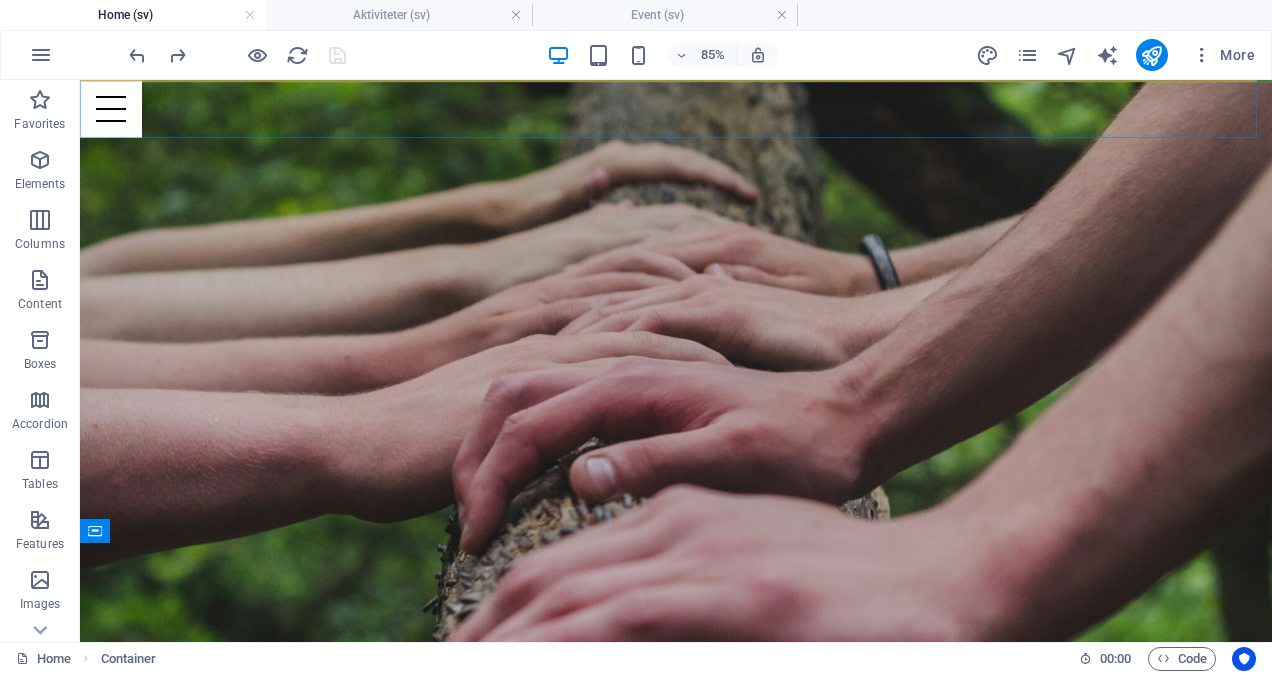 scroll, scrollTop: 2862, scrollLeft: 0, axis: vertical 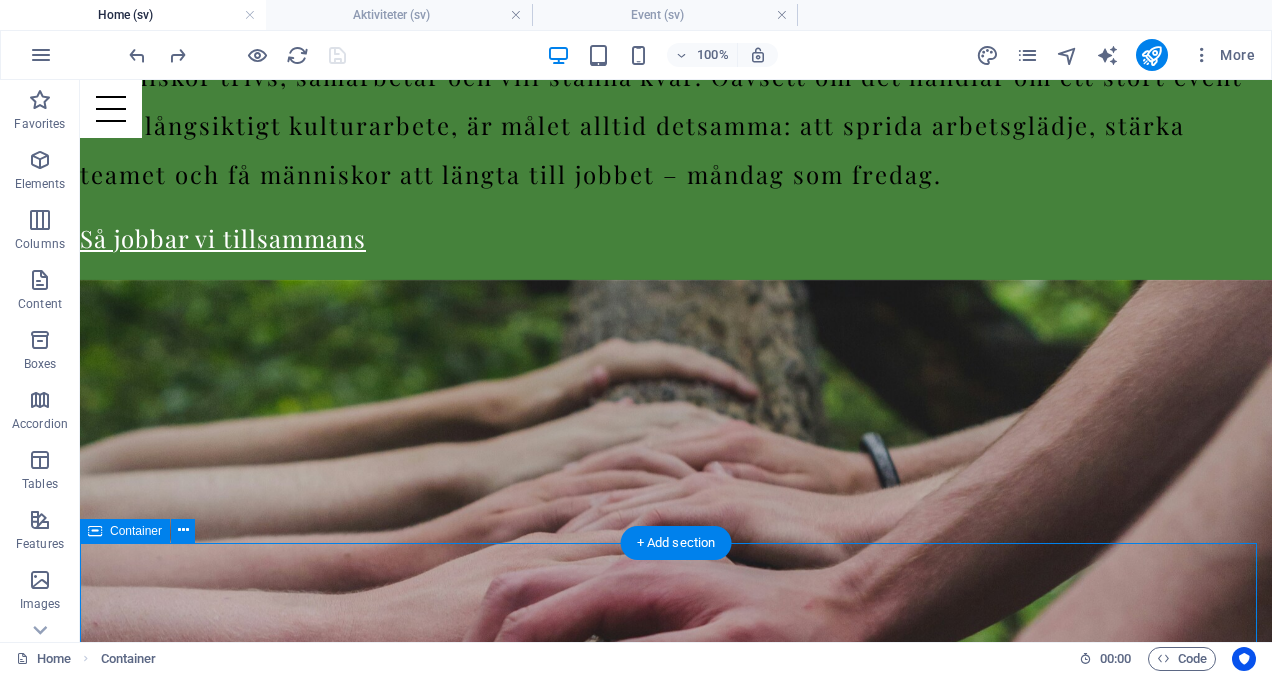click on "Hej, kontakta oss för mer info För [FIRST NAME] [LAST NAME] (Krävs) E-post (Krävs) Telefonnummer (Krävs) Ämne (Krävs) Skriv datum, tid och deltagarantal om ni önskar boka (Krävs)  Jag godkänner villkoren.  Läs mer under integritetspolicy Unreadable? Load new Skicka" at bounding box center [676, 2407] 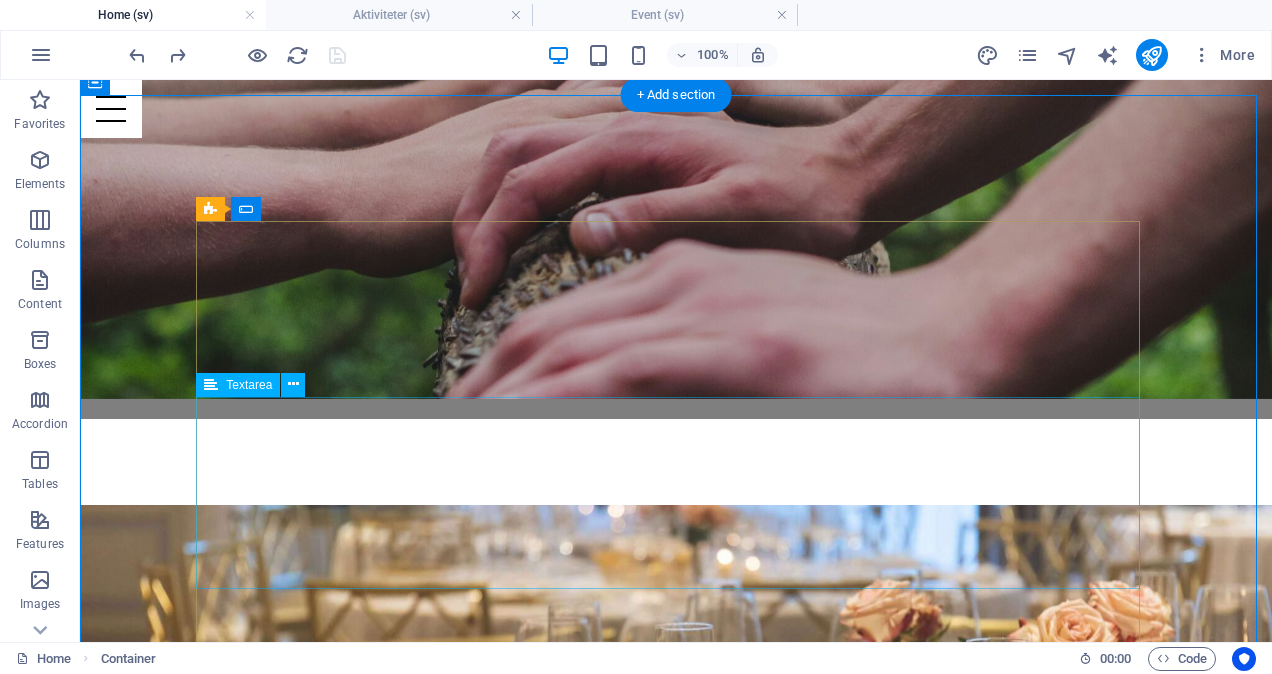 scroll, scrollTop: 3301, scrollLeft: 0, axis: vertical 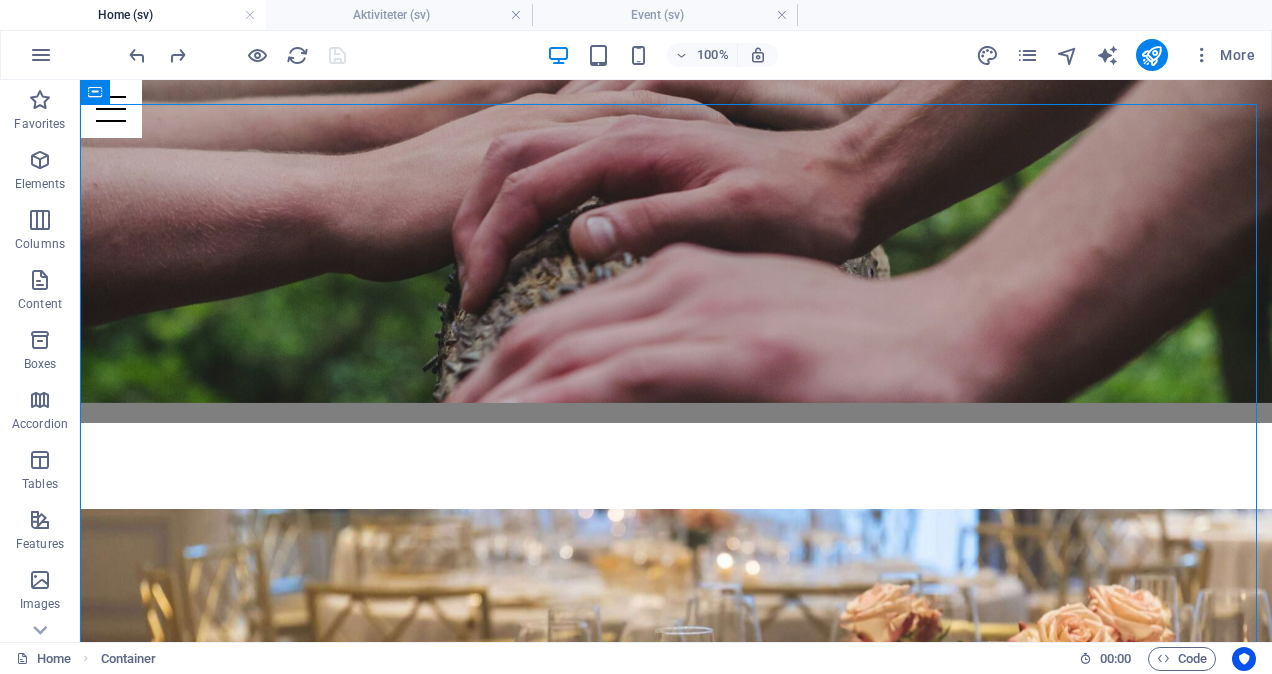 click on "Home (sv)" at bounding box center (133, 15) 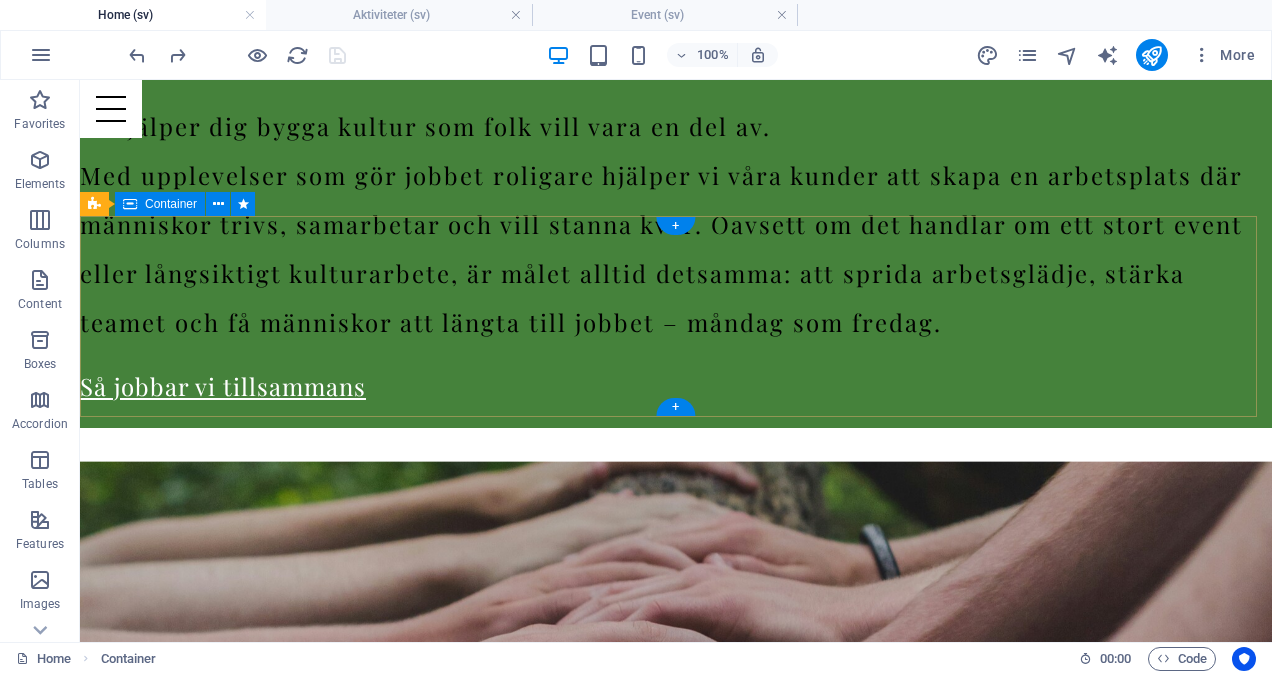 scroll, scrollTop: 2711, scrollLeft: 0, axis: vertical 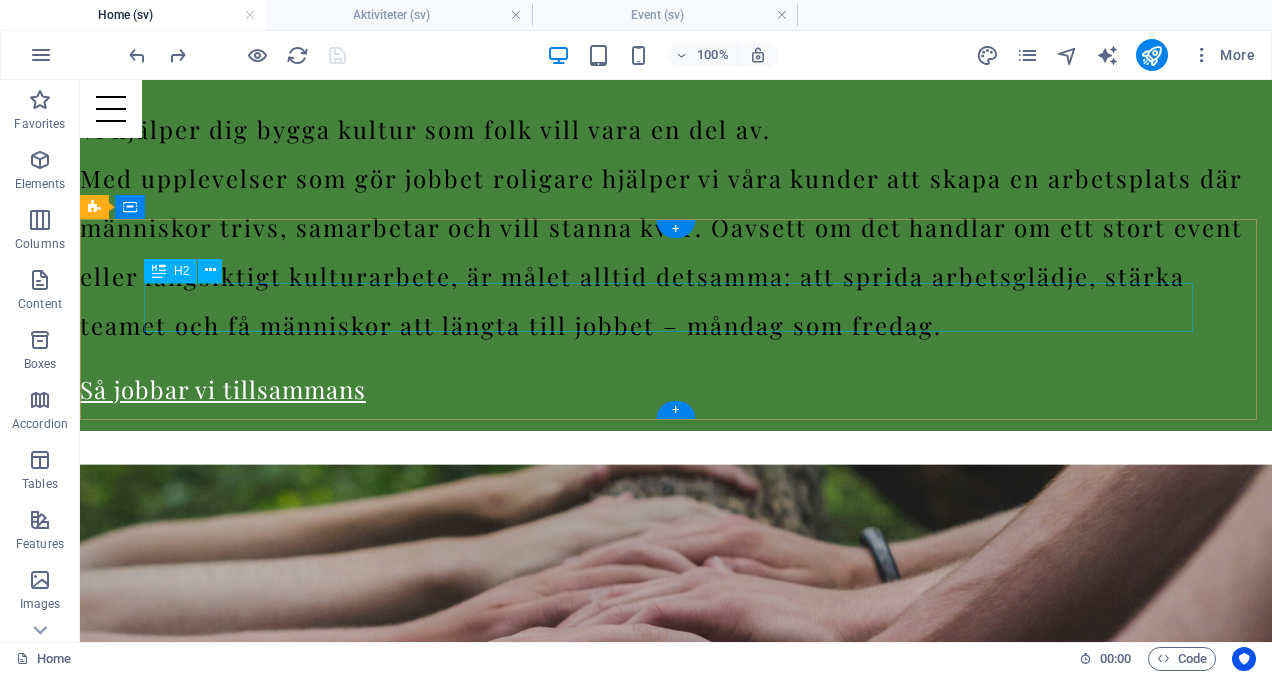 click on "EVENT & FEST Button" at bounding box center [676, 1488] 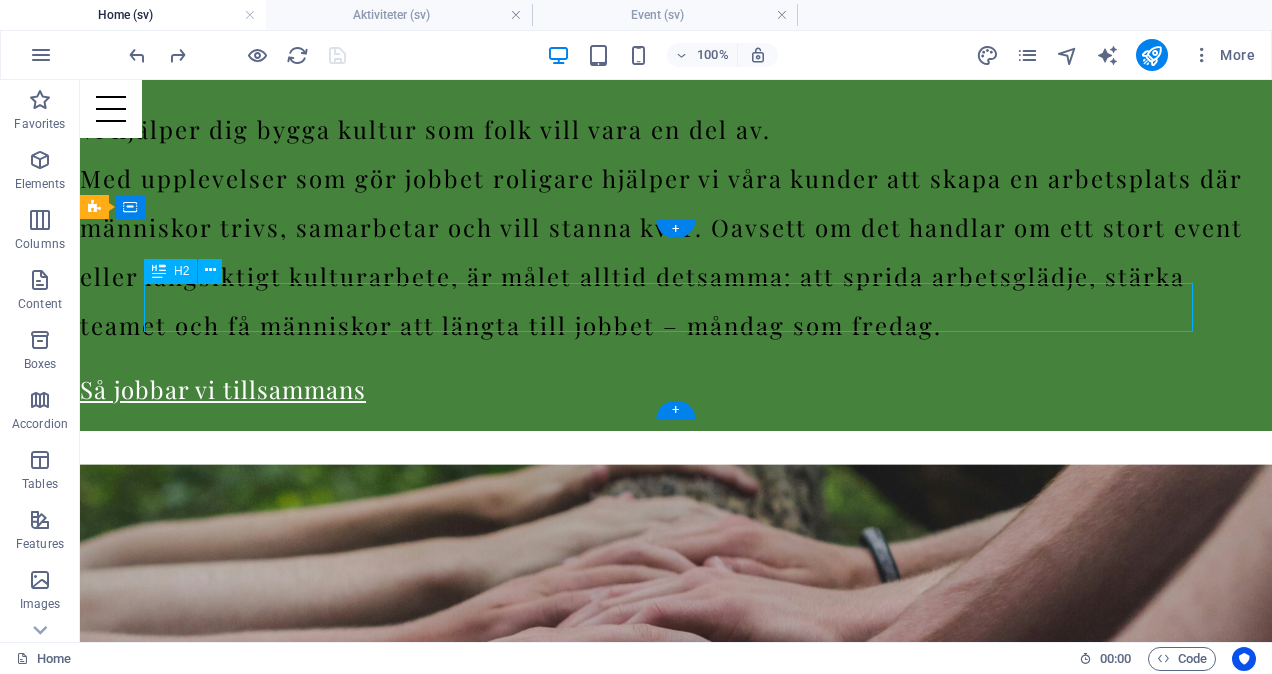 click on "EVENT & FEST Button" at bounding box center (676, 1488) 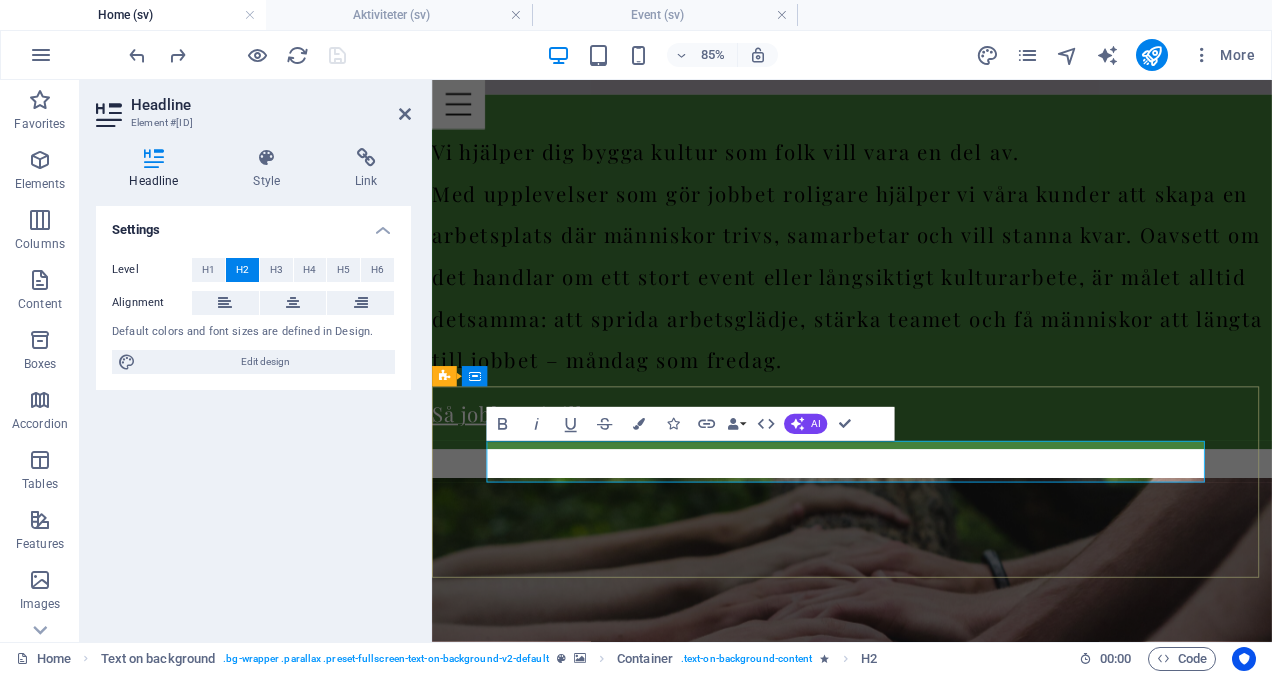 click on "EVENT & FEST Button" at bounding box center [926, 1597] 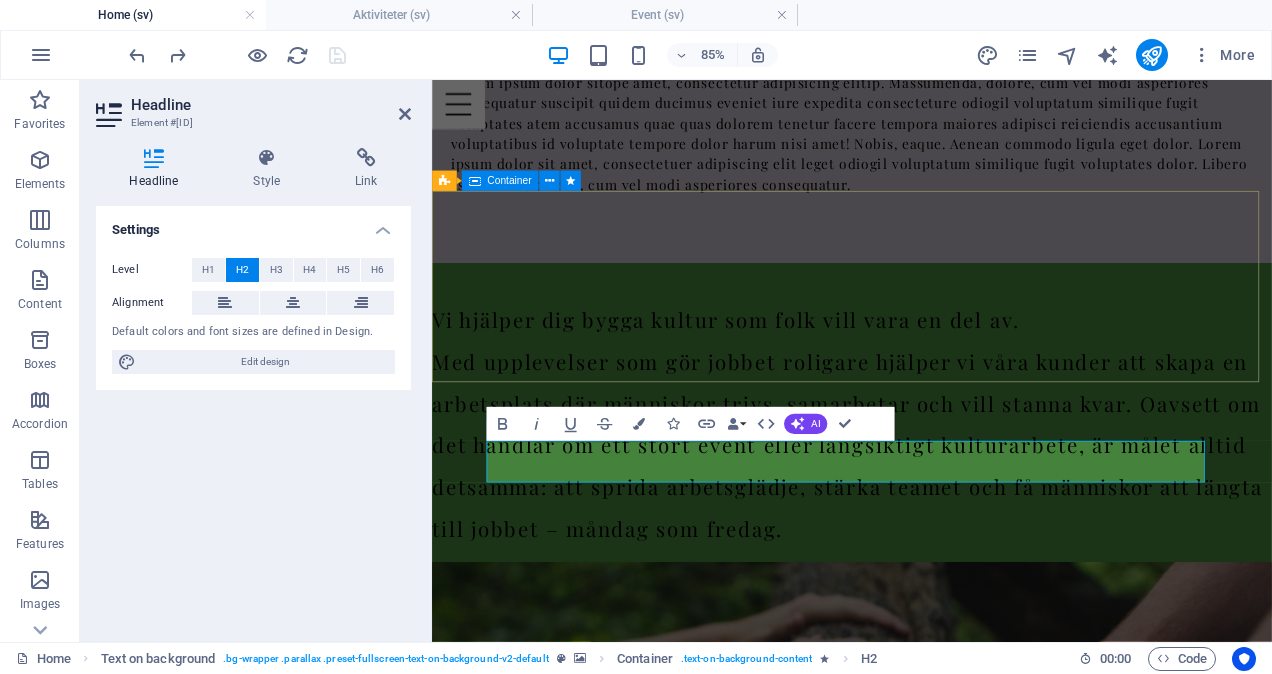 click on "AKTIVITETER Oavsett vad ni önskar har vi aktiviteter som samlar teamet, bygger starkare relationer och sprider glädje på arbetsplatsen." at bounding box center [926, 1268] 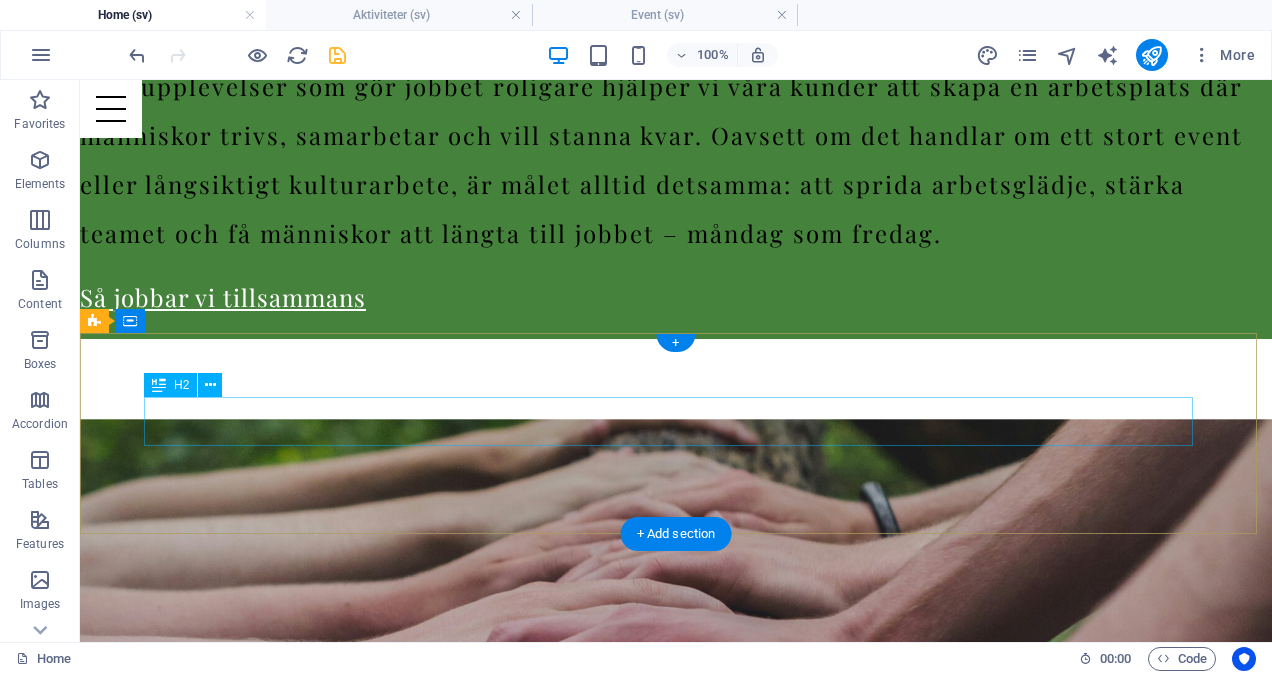 scroll, scrollTop: 2804, scrollLeft: 0, axis: vertical 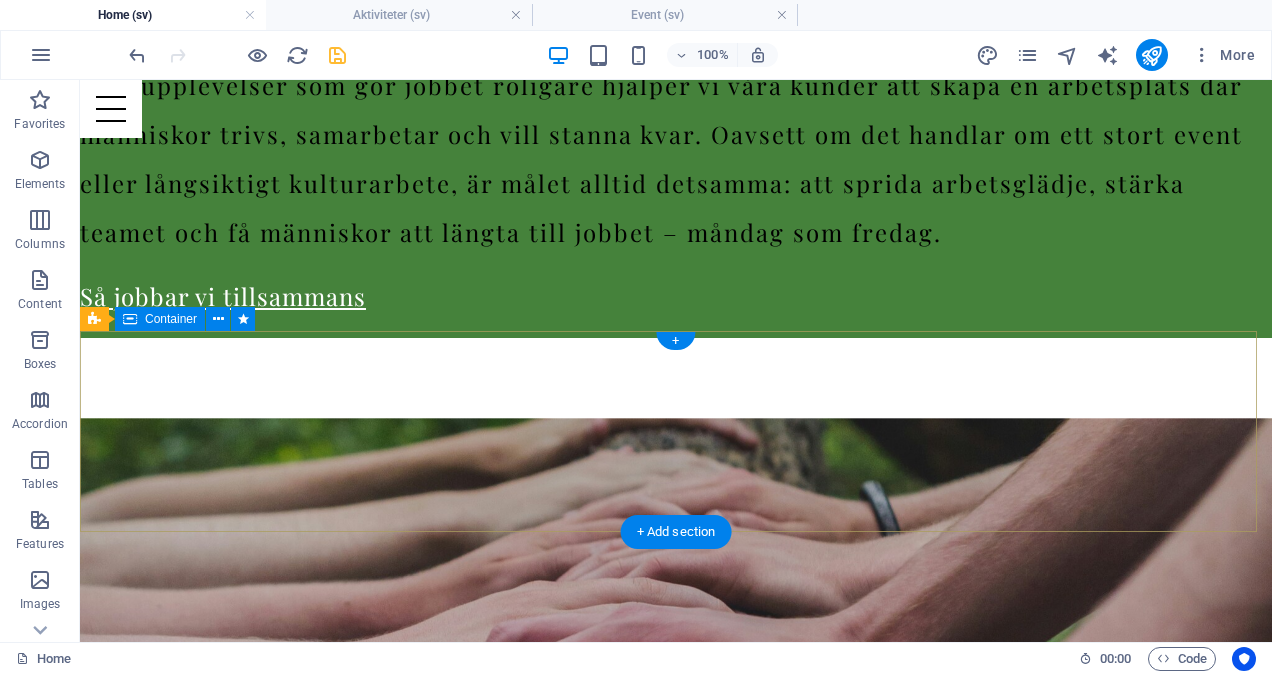 click on "TEAMBUILDINGPAKET Allt ingår – aktivitet, mat, fika och en plats där ni kan samlas i lugn och ro. Ni fokuserar på teamet, vi fixar resten." at bounding box center [676, 1995] 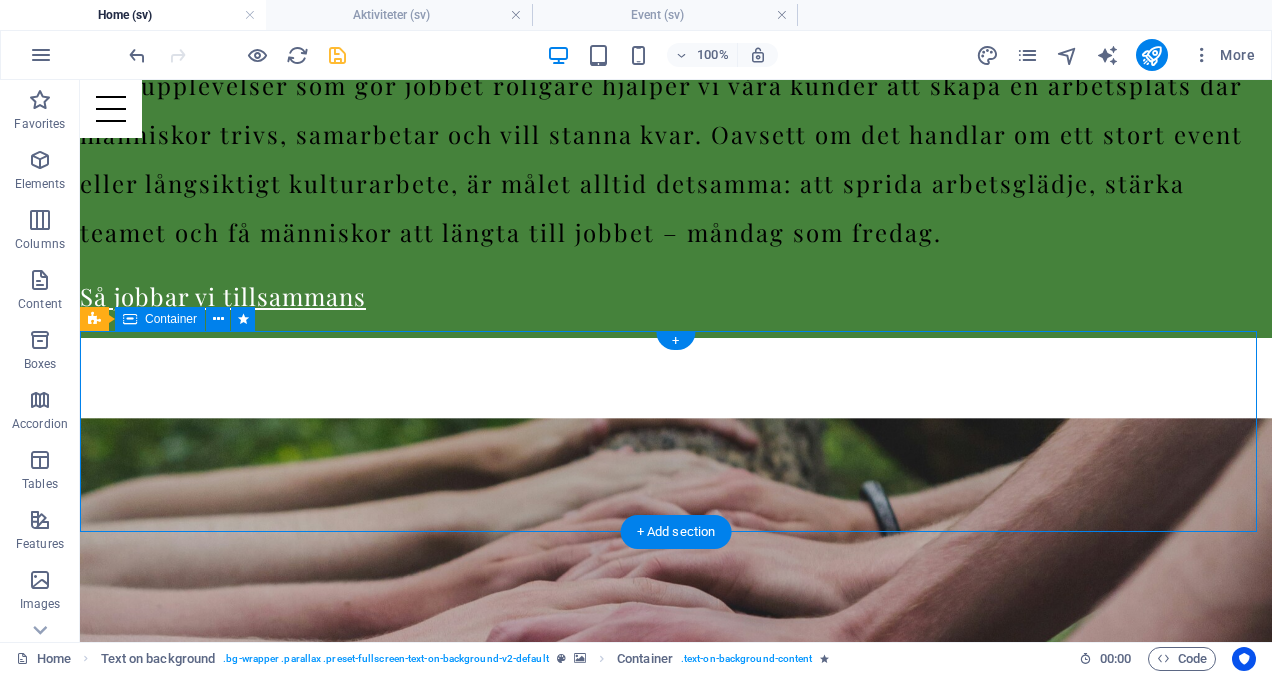 click on "TEAMBUILDINGPAKET Allt ingår – aktivitet, mat, fika och en plats där ni kan samlas i lugn och ro. Ni fokuserar på teamet, vi fixar resten." at bounding box center [676, 1995] 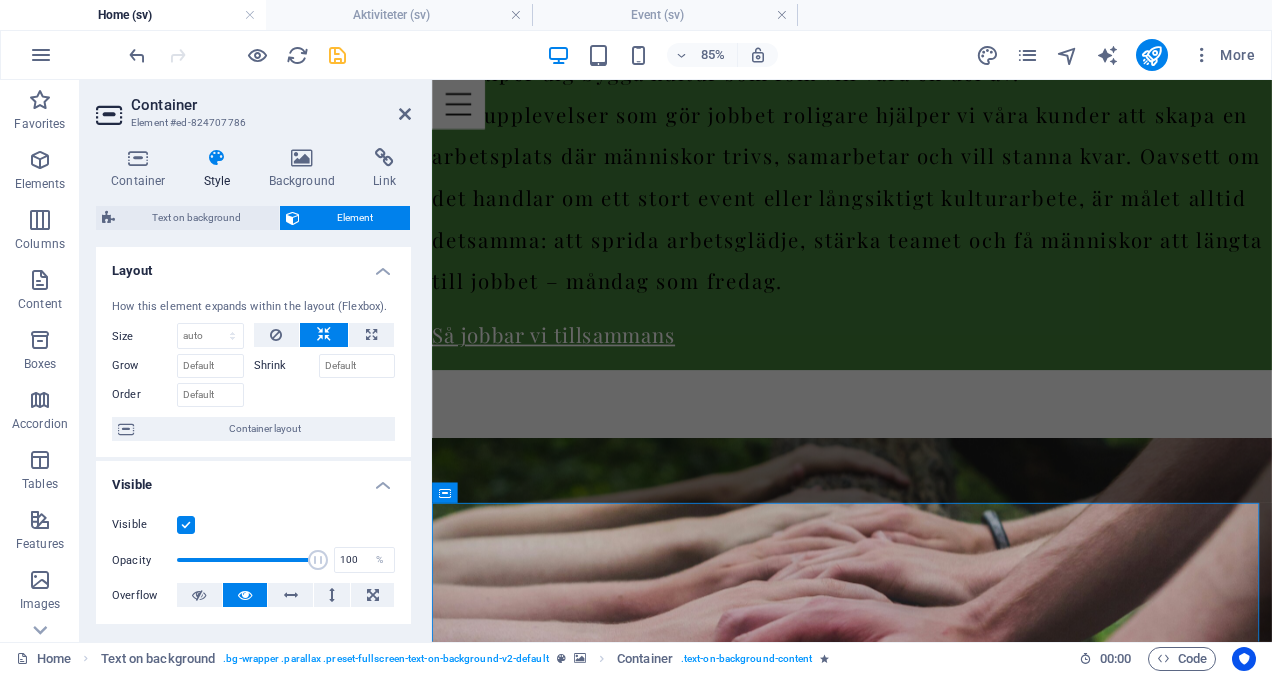click on "Container" at bounding box center (271, 105) 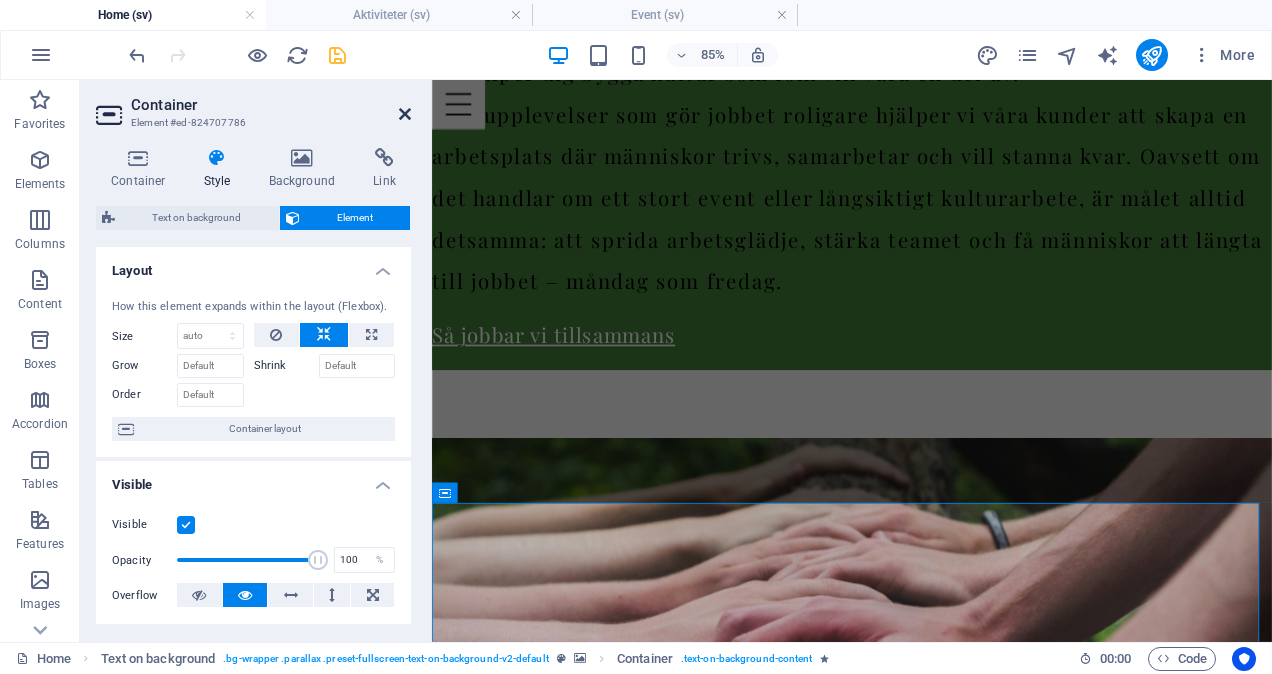 click at bounding box center (405, 114) 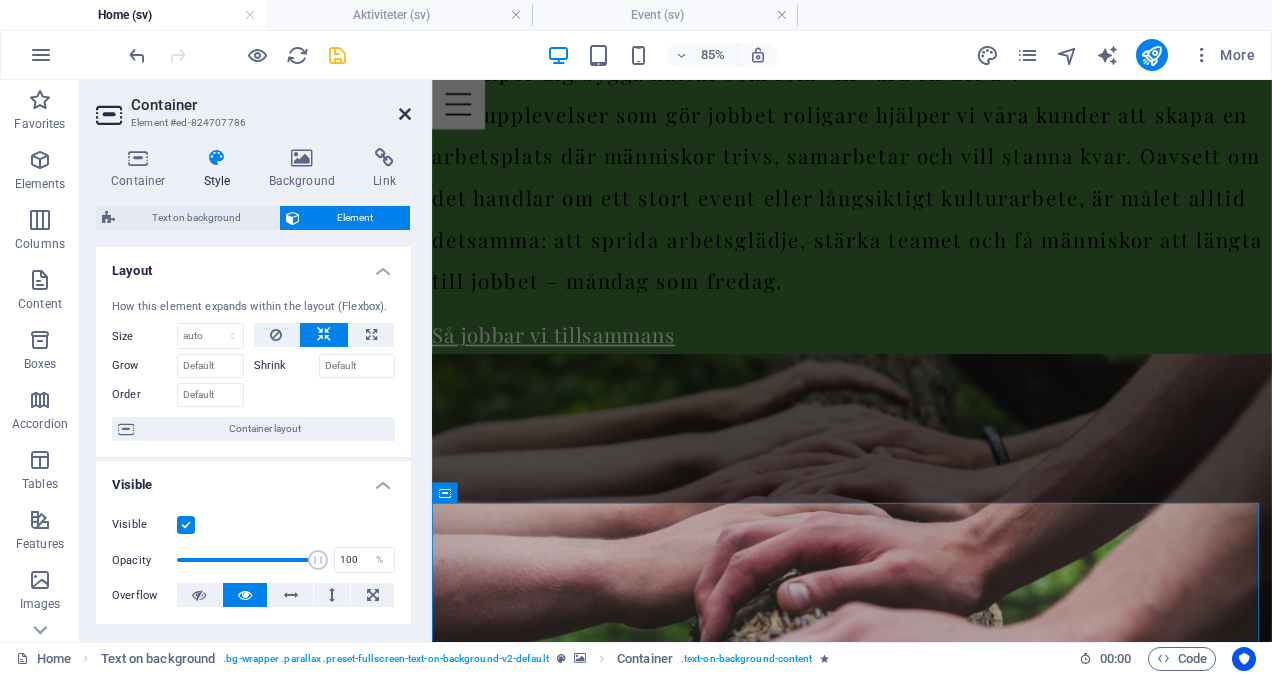 scroll, scrollTop: 2606, scrollLeft: 0, axis: vertical 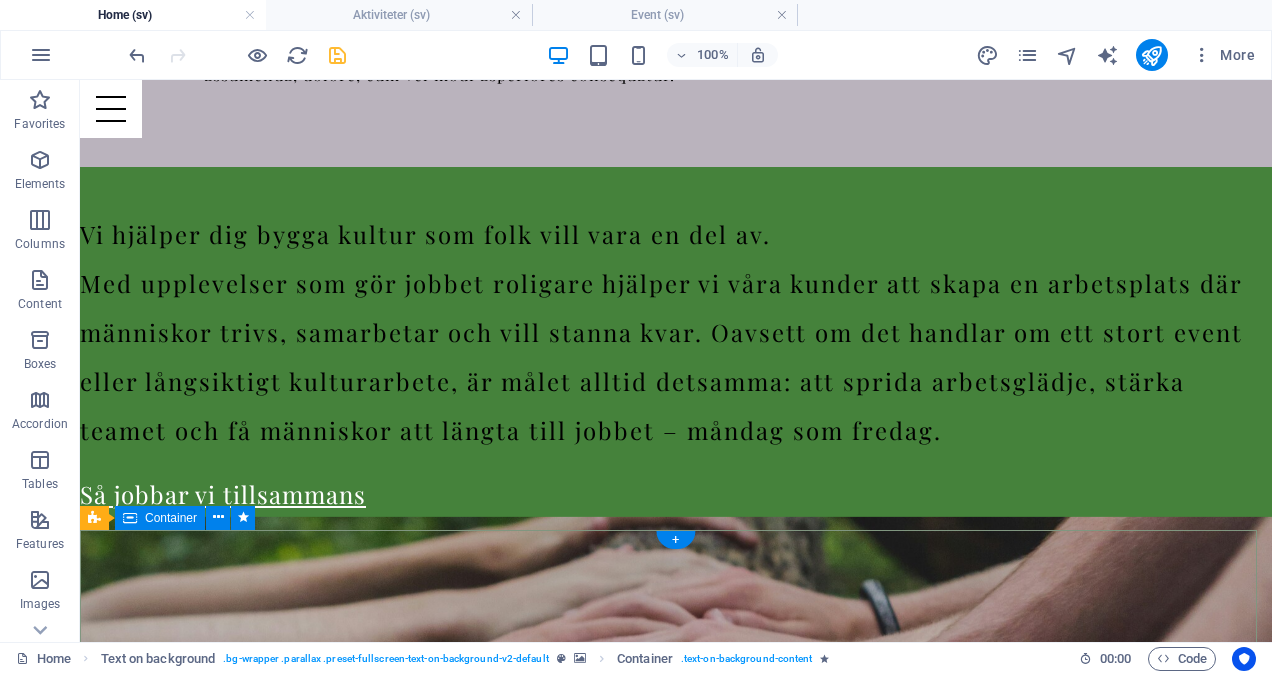 click on "TEAMBUILDINGPAKET Allt ingår – aktivitet, mat, fika och en plats där ni kan samlas i lugn och ro. Ni fokuserar på teamet, vi fixar resten." at bounding box center (676, 2193) 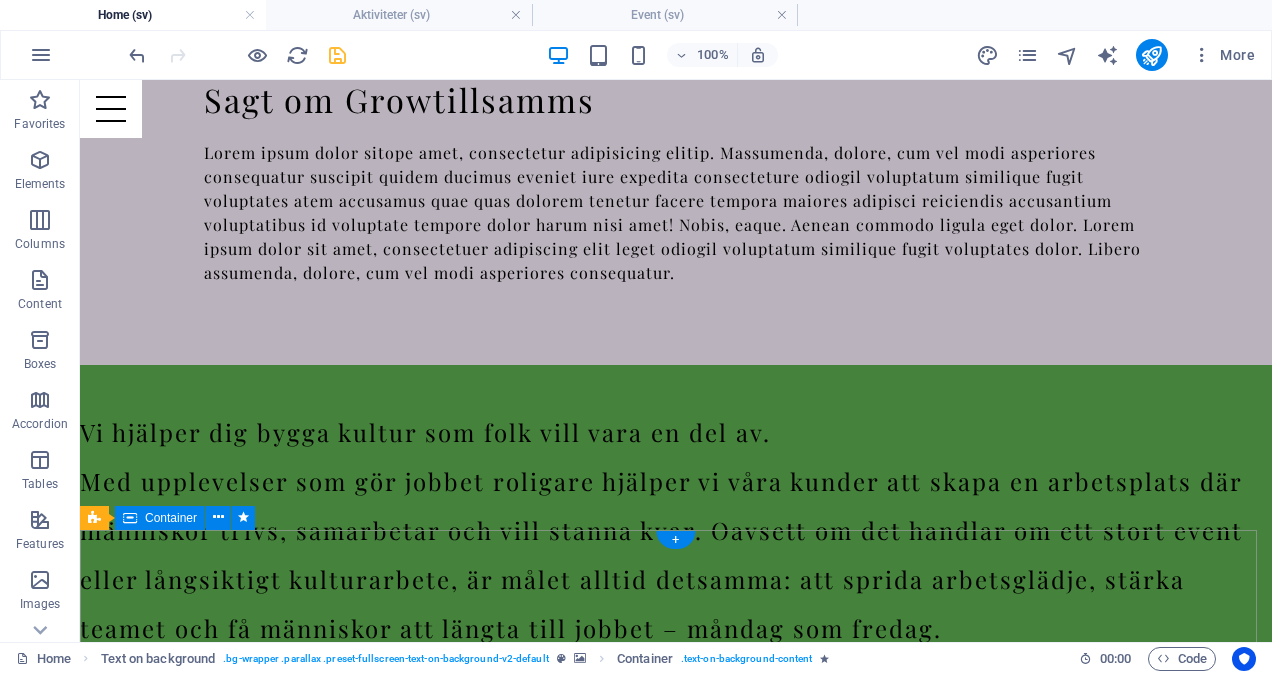 scroll, scrollTop: 2804, scrollLeft: 0, axis: vertical 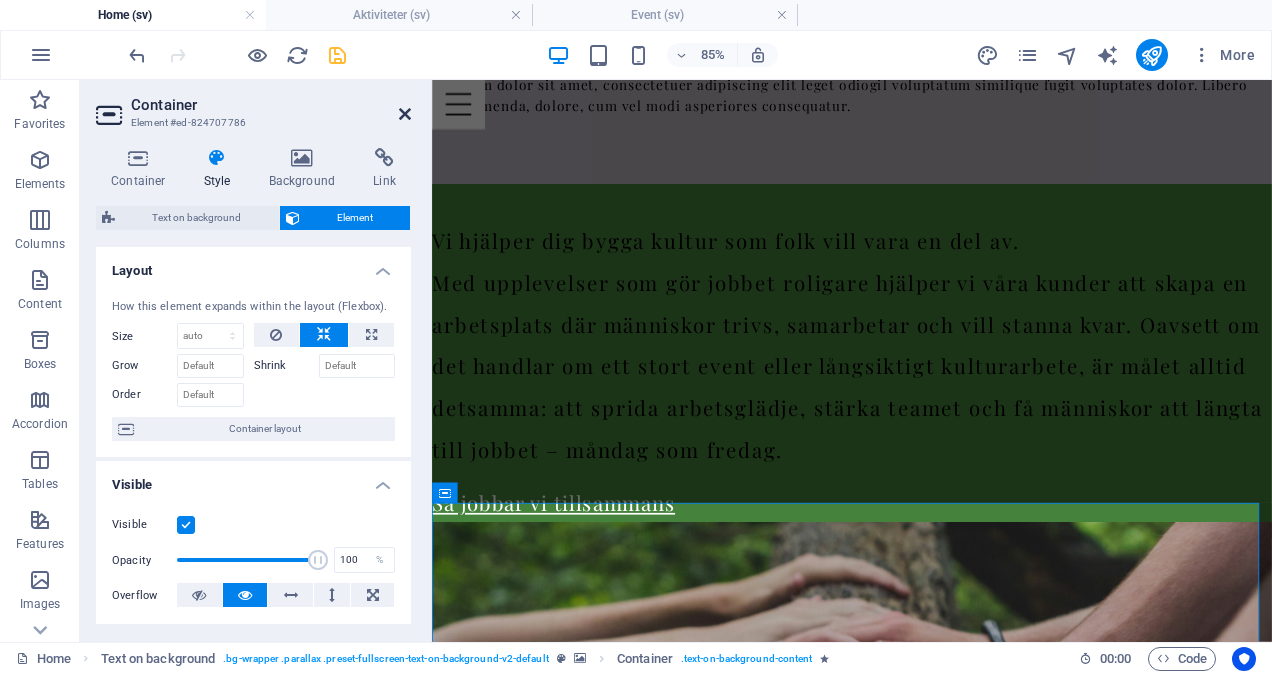 click at bounding box center (405, 114) 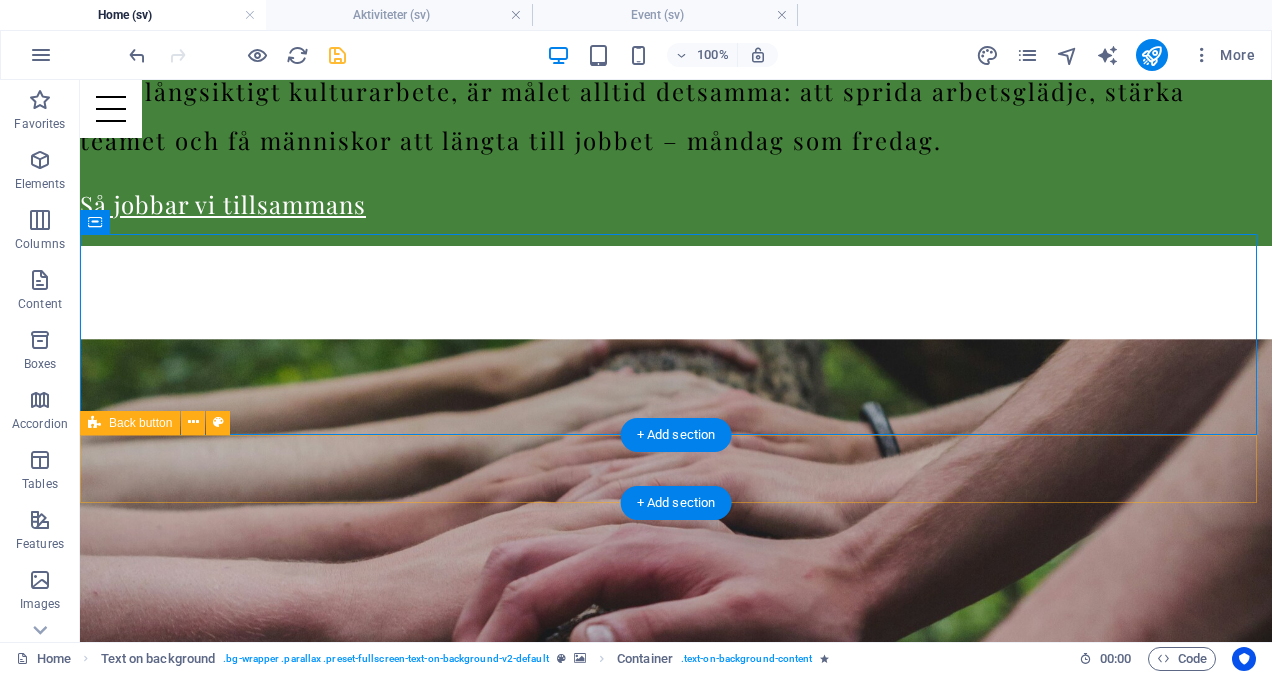 scroll, scrollTop: 2902, scrollLeft: 0, axis: vertical 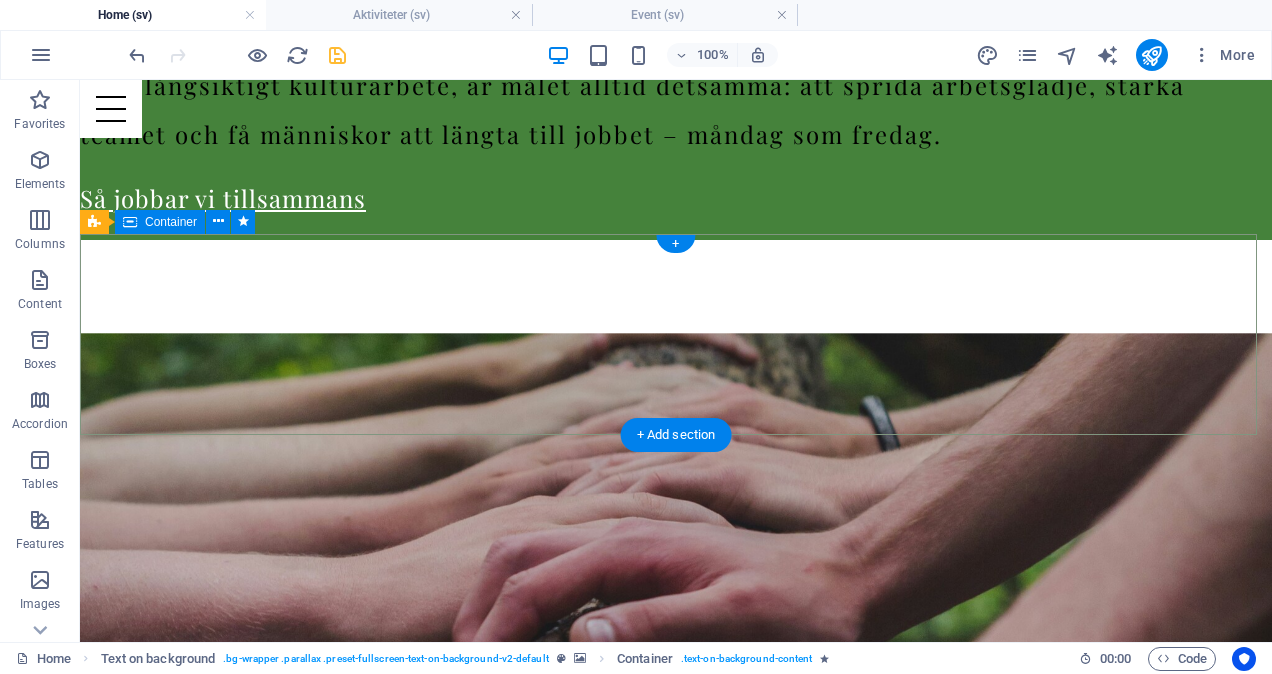 click on "TEAMBUILDINGPAKET Allt ingår – aktivitet, mat, fika och en plats där ni kan samlas i lugn och ro. Ni fokuserar på teamet, vi fixar resten." at bounding box center (676, 1897) 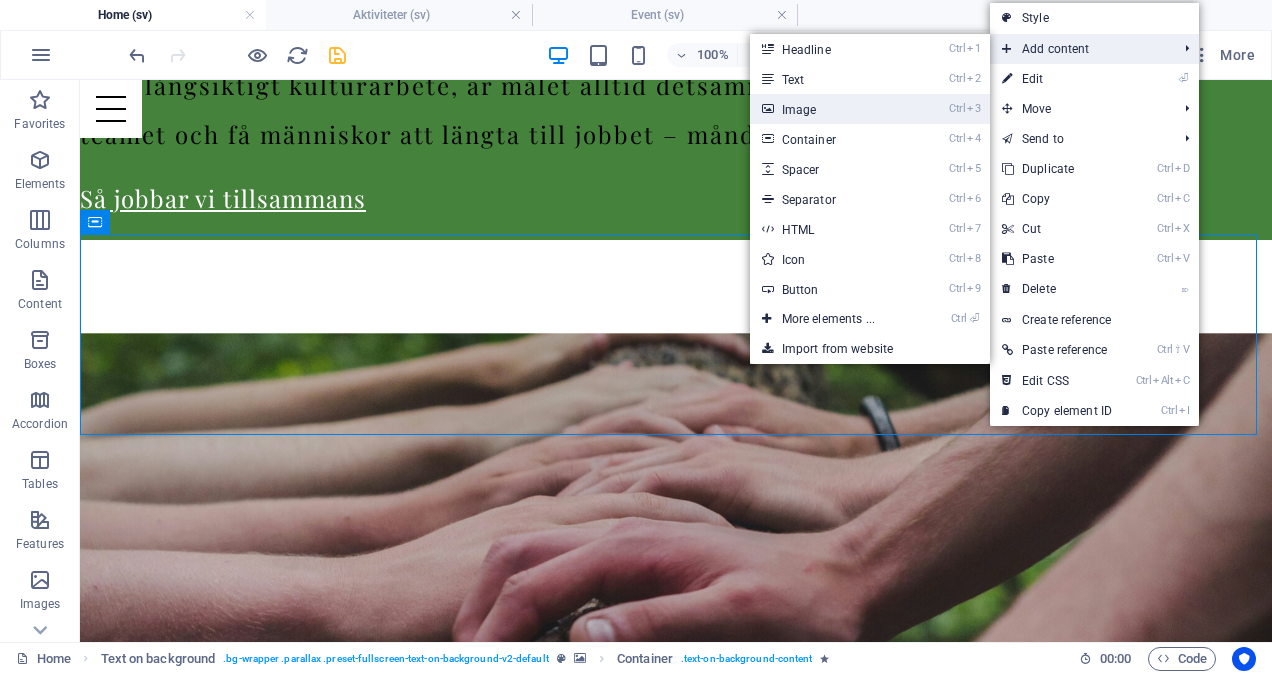 click on "Ctrl 3  Image" at bounding box center [832, 109] 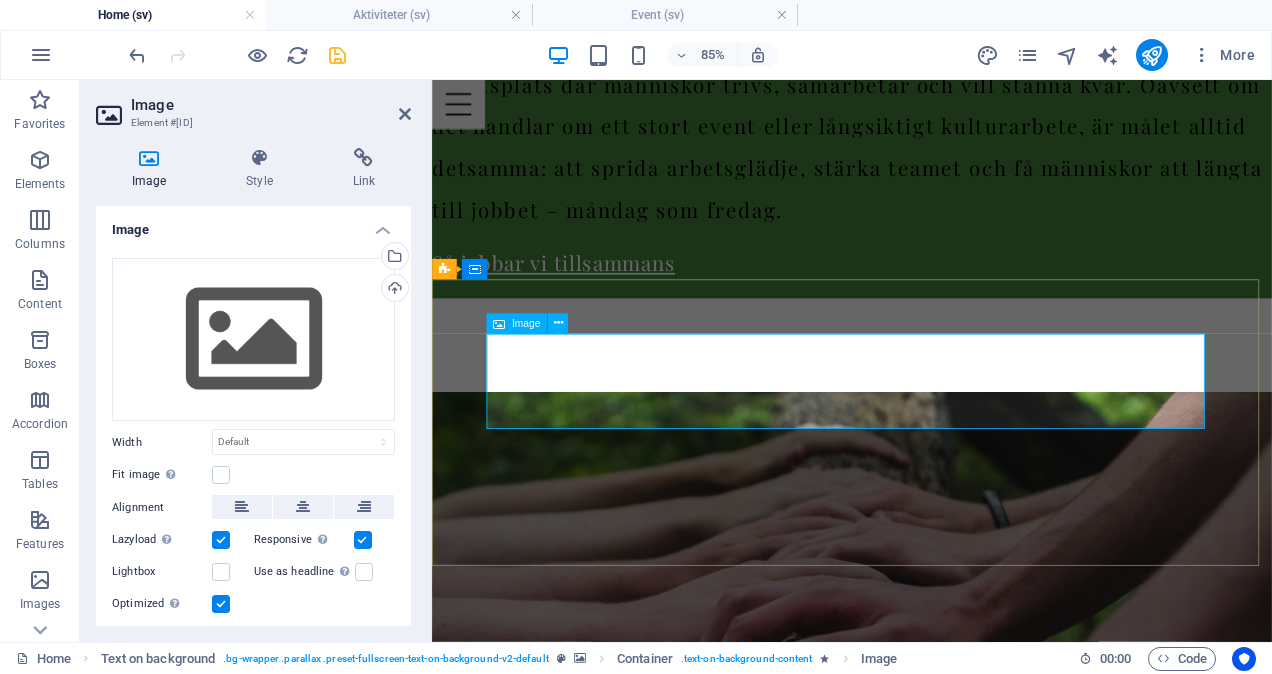 scroll, scrollTop: 3090, scrollLeft: 0, axis: vertical 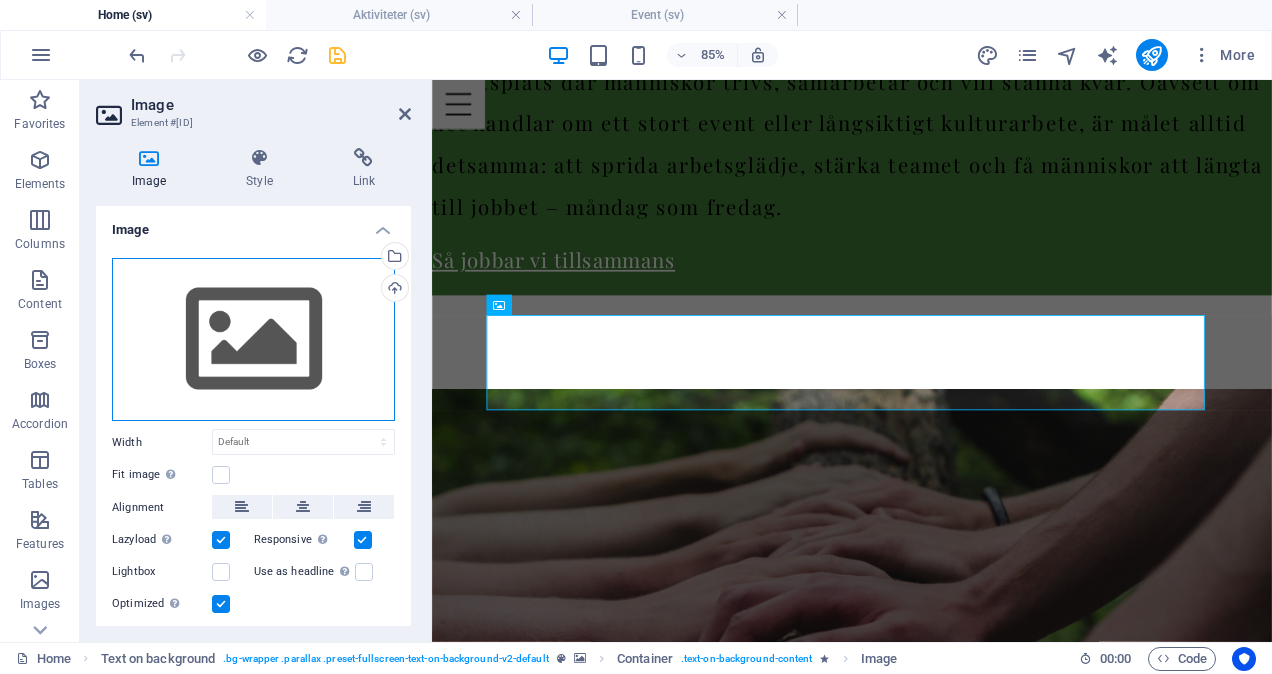click on "Drag files here, click to choose files or select files from Files or our free stock photos & videos" at bounding box center [253, 340] 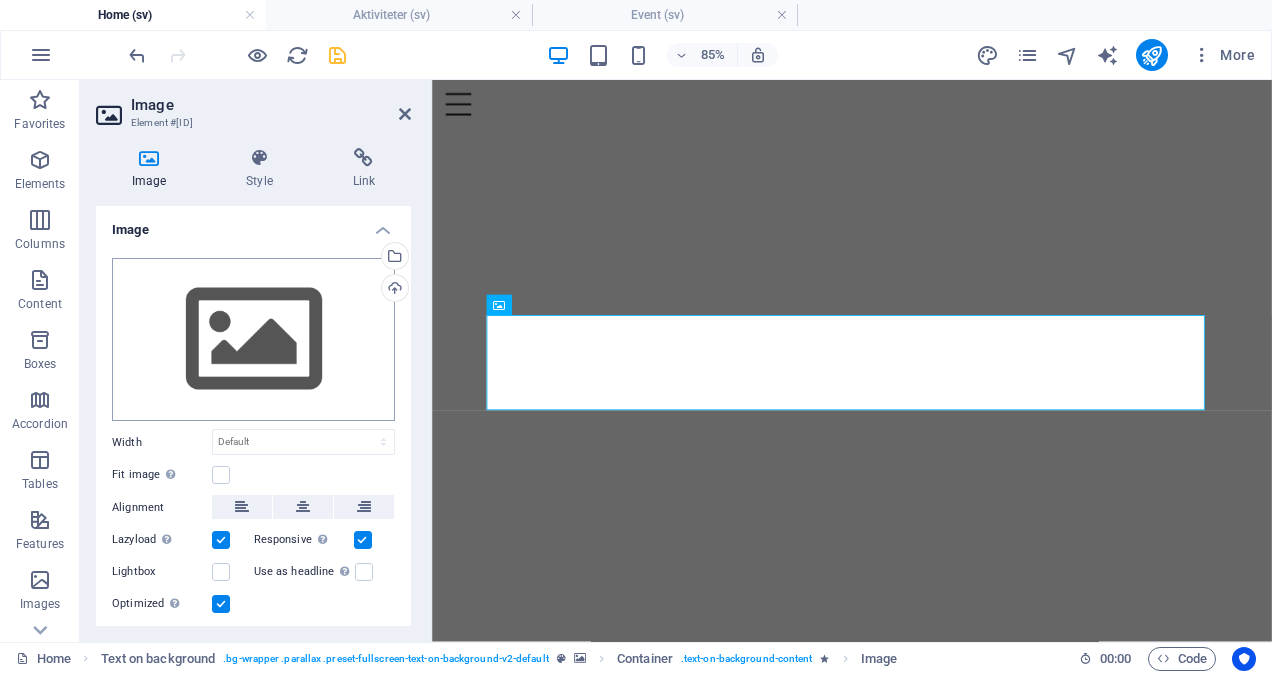 scroll, scrollTop: 4509, scrollLeft: 0, axis: vertical 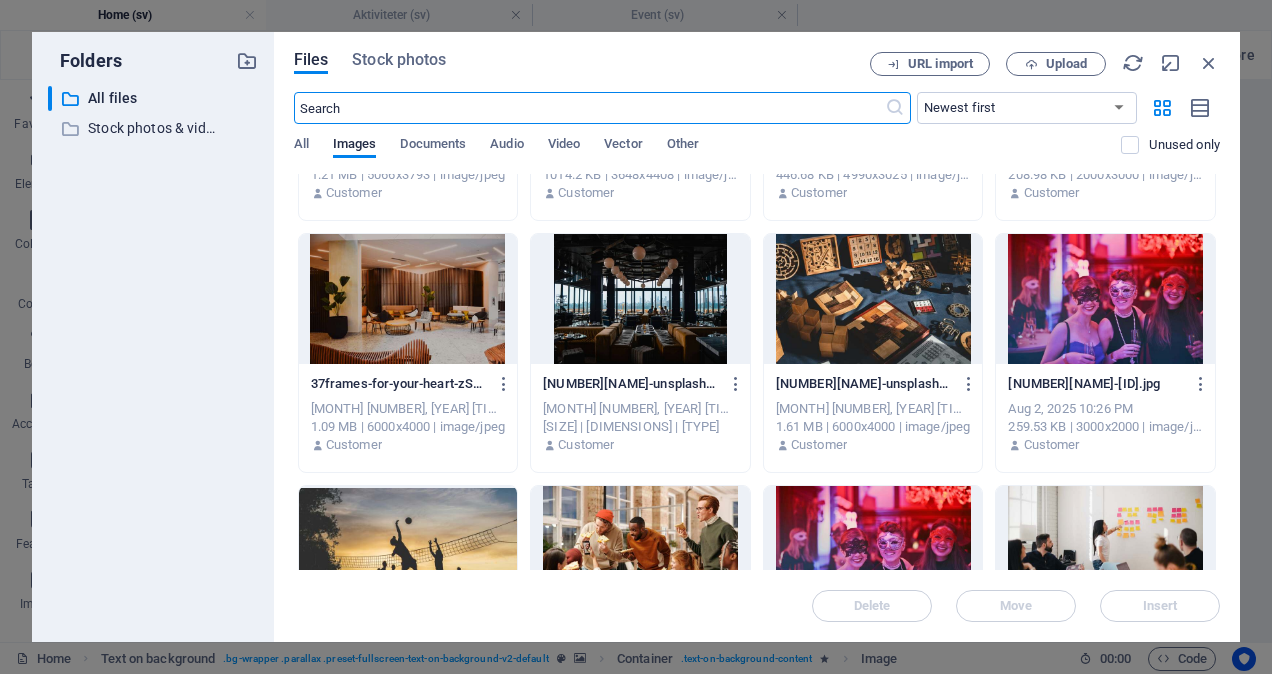 click at bounding box center [640, 299] 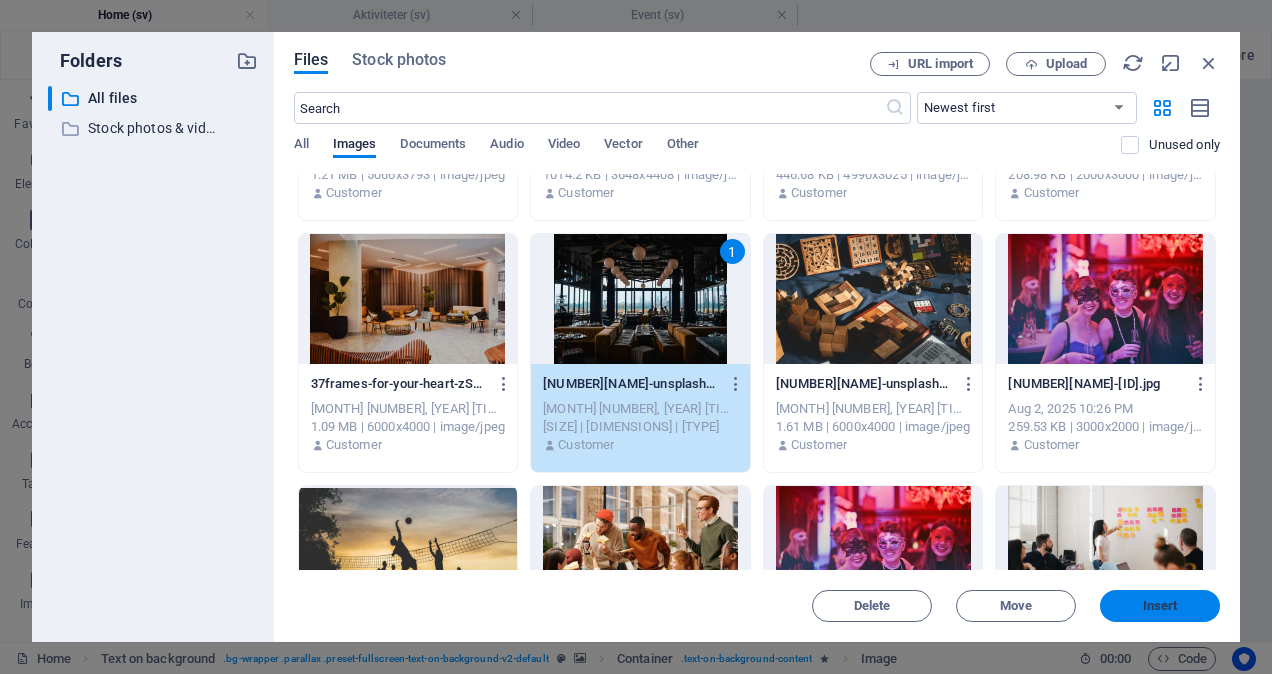 click on "Insert" at bounding box center (1160, 606) 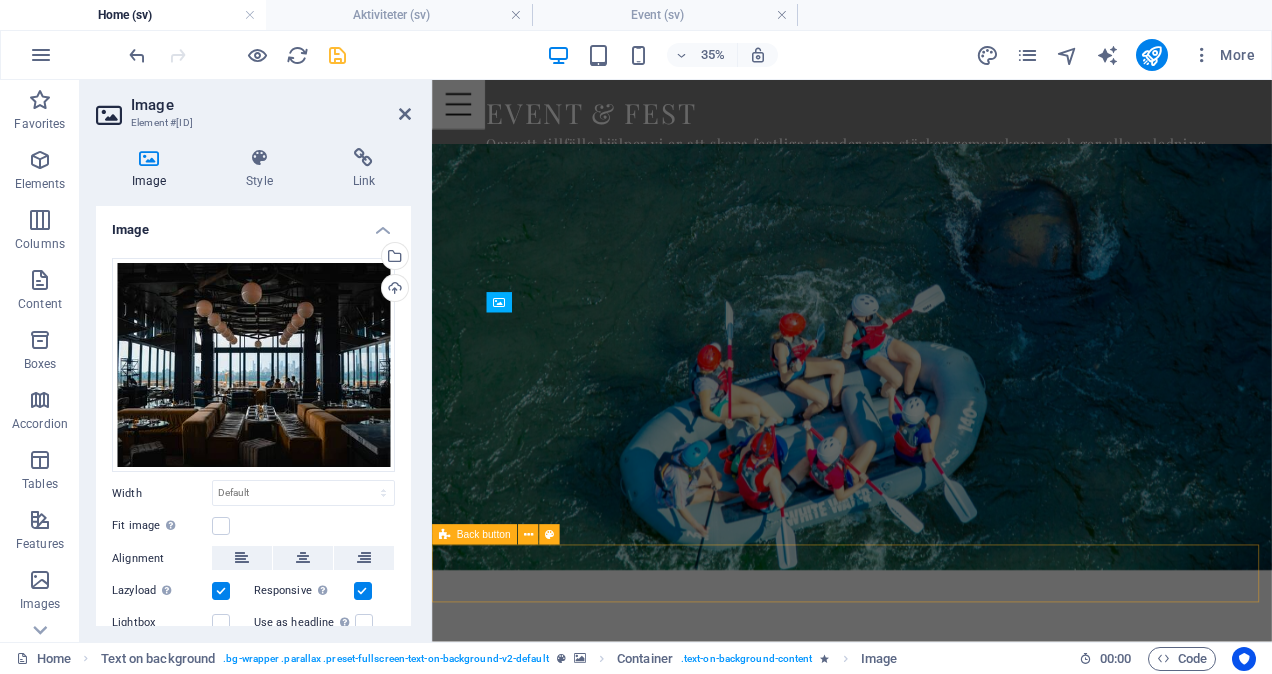 scroll, scrollTop: 3092, scrollLeft: 0, axis: vertical 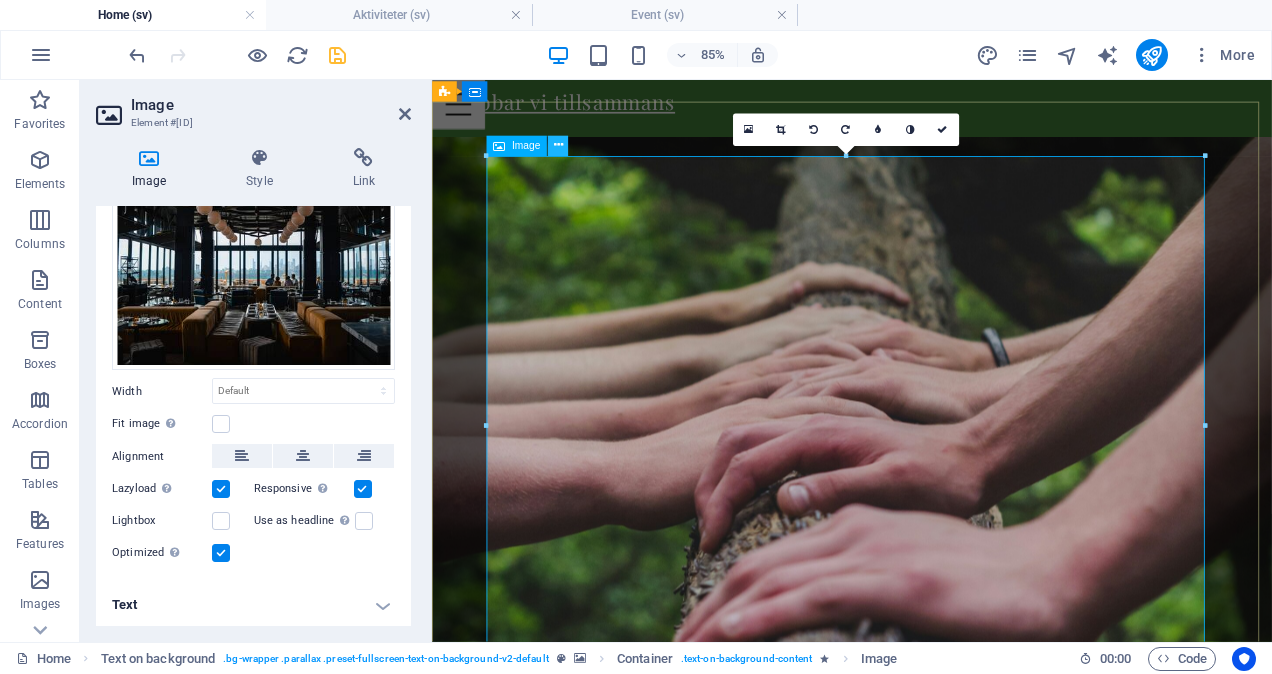 click at bounding box center [557, 146] 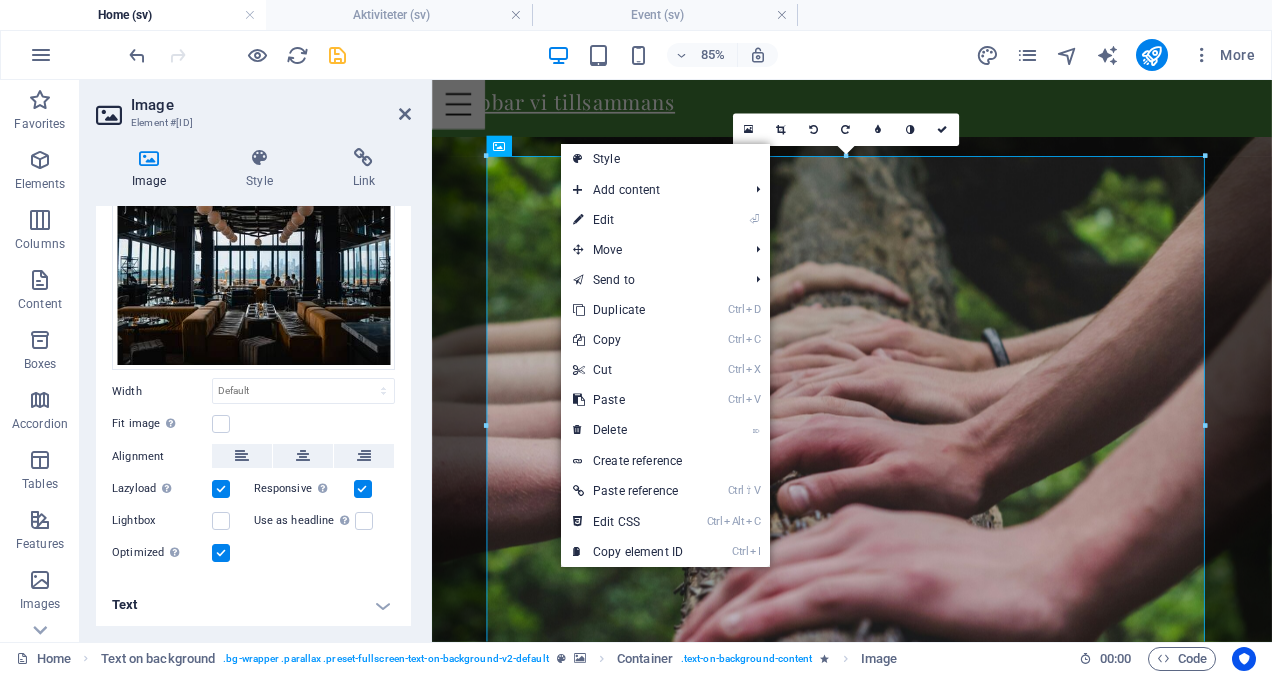 scroll, scrollTop: 51, scrollLeft: 0, axis: vertical 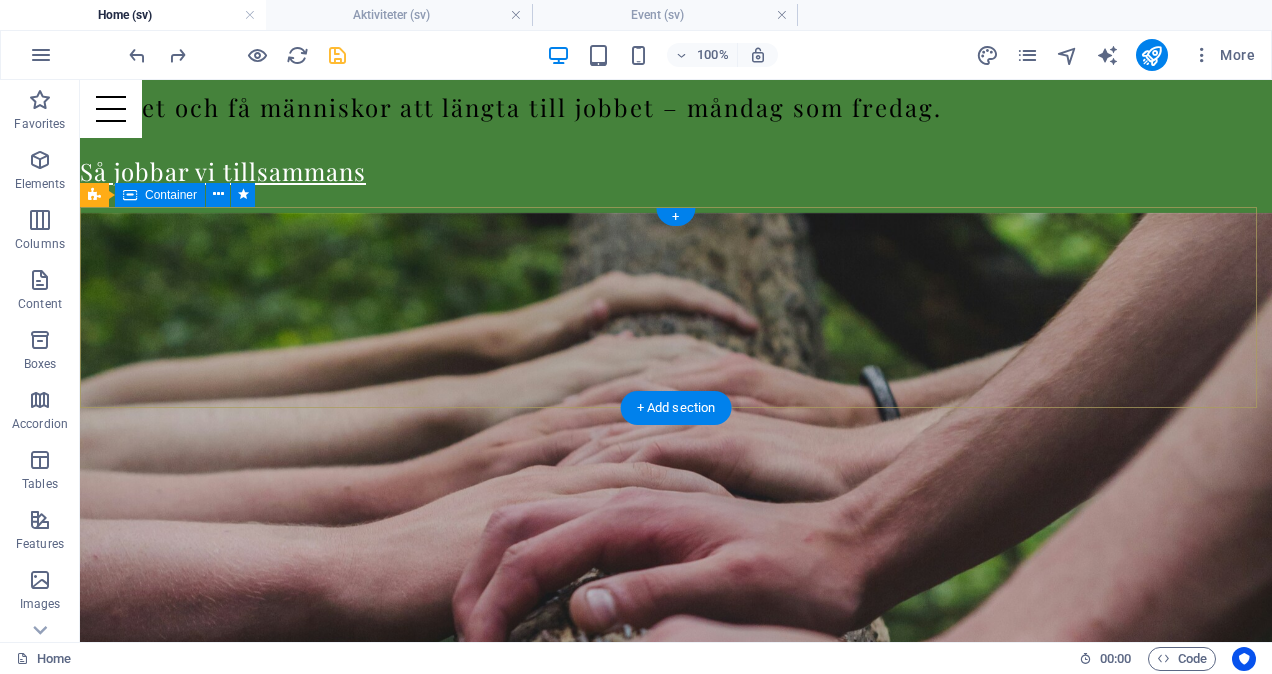 click on "TEAMBUILDINGPAKET Allt ingår – aktivitet, mat, fika och en plats där ni kan samlas i lugn och ro. Ni fokuserar på teamet, vi fixar resten." at bounding box center (676, 1870) 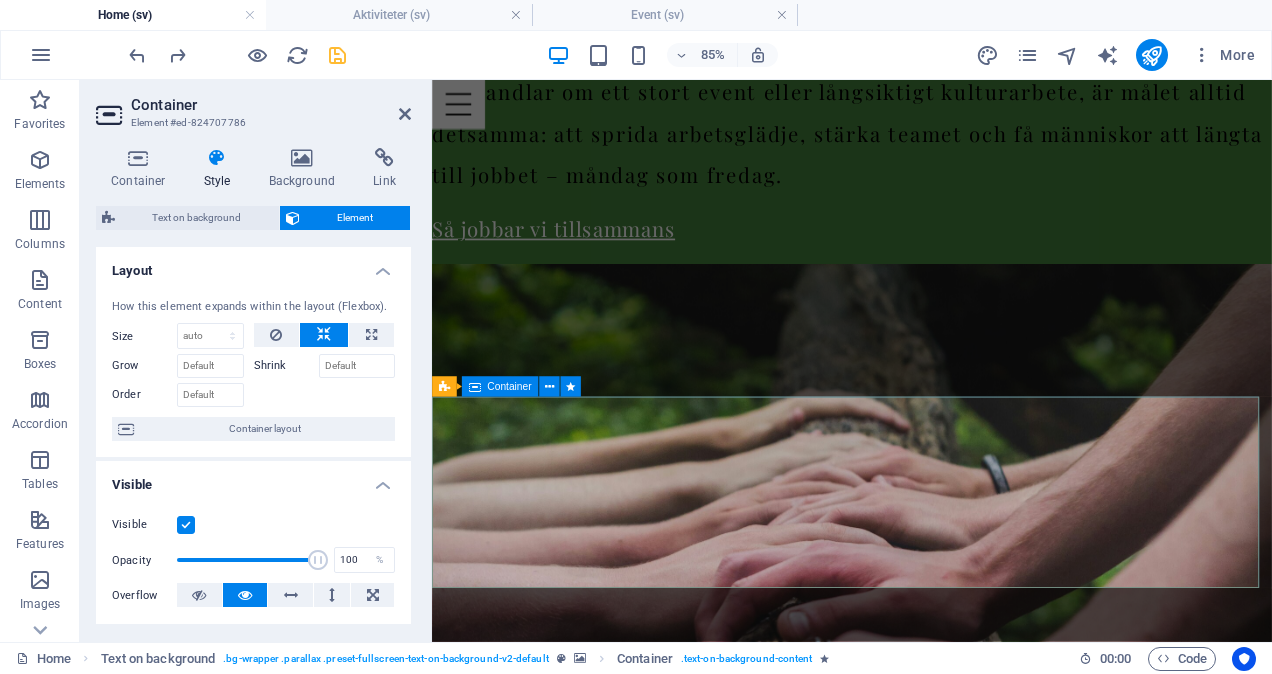 click on "TEAMBUILDINGPAKET Allt ingår – aktivitet, mat, fika och en plats där ni kan samlas i lugn och ro. Ni fokuserar på teamet, vi fixar resten." at bounding box center [926, 2015] 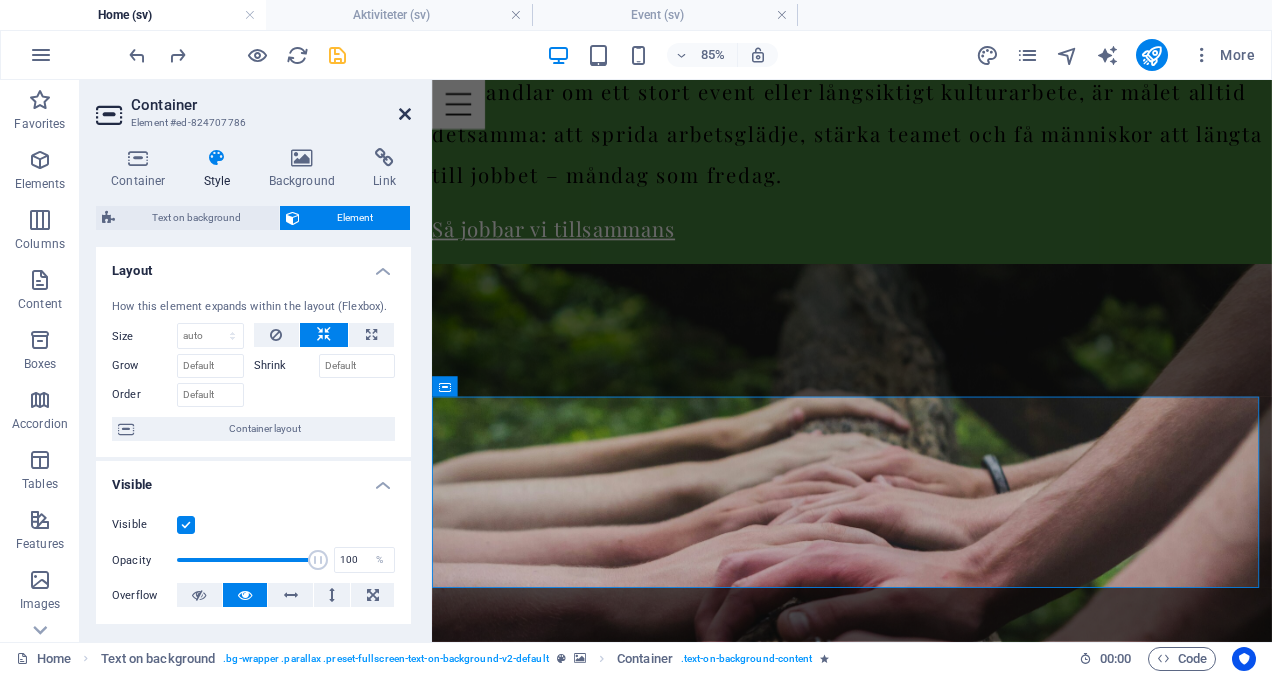 click at bounding box center (405, 114) 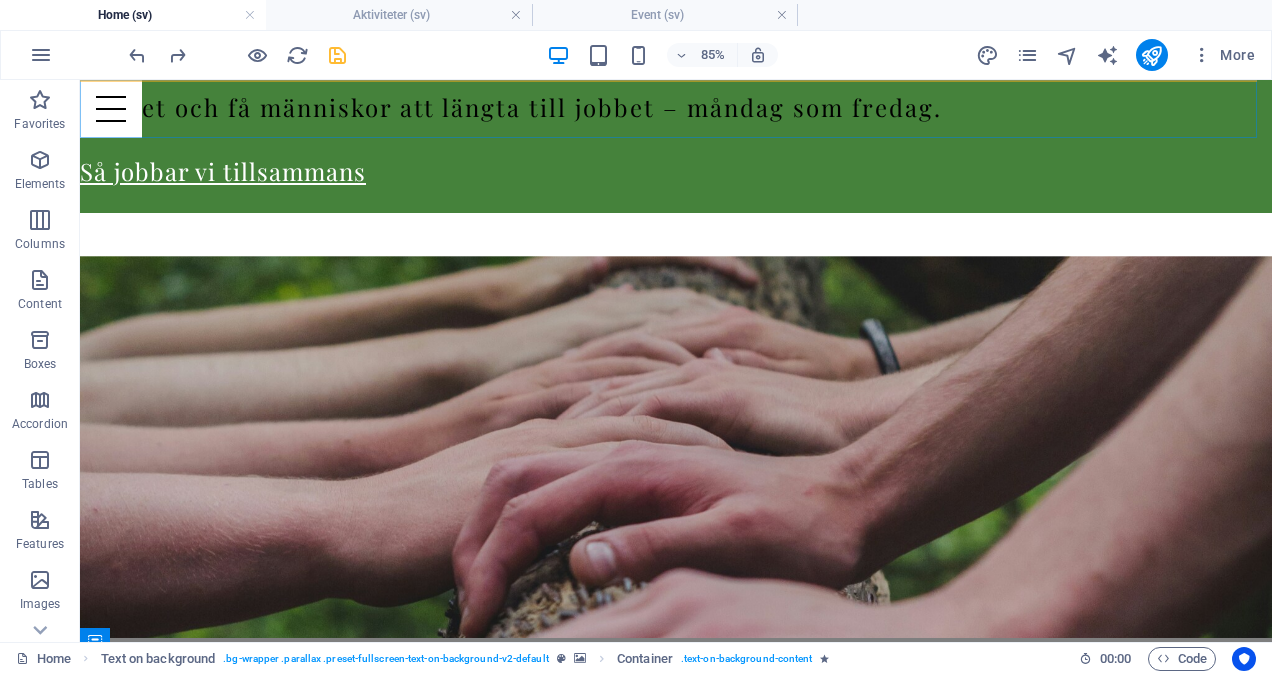 scroll, scrollTop: 2730, scrollLeft: 0, axis: vertical 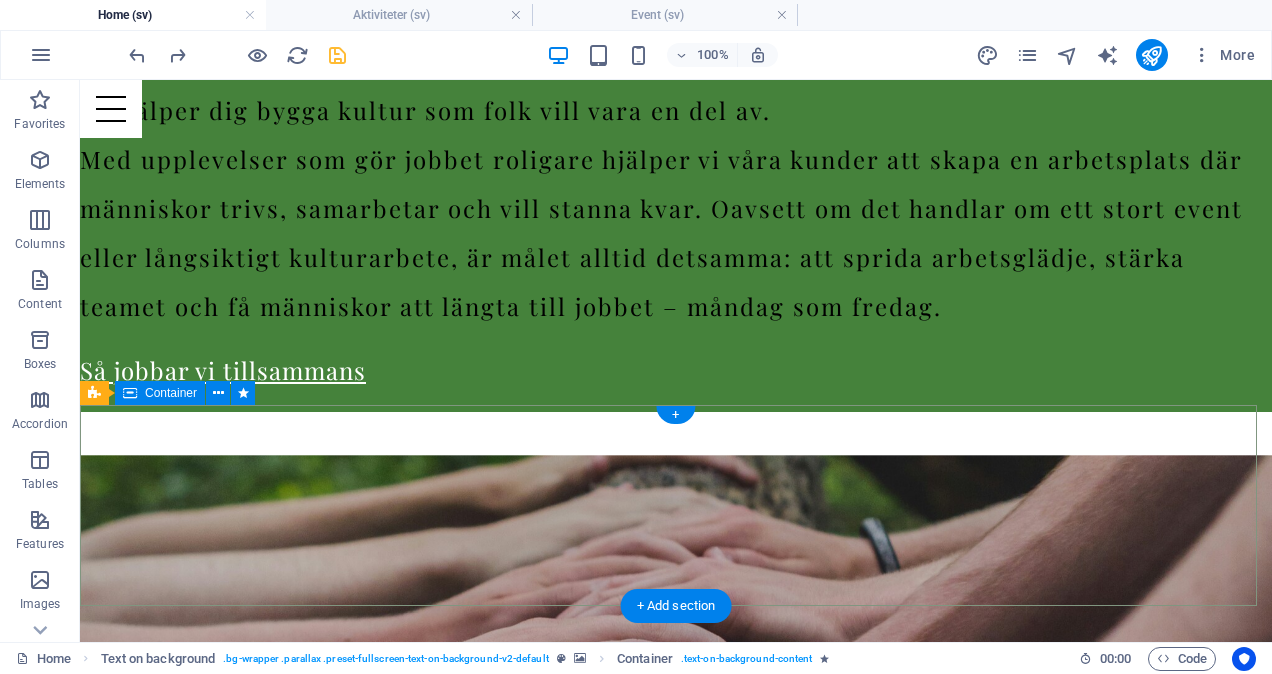 click on "TEAMBUILDINGPAKET Allt ingår – aktivitet, mat, fika och en plats där ni kan samlas i lugn och ro. Ni fokuserar på teamet, vi fixar resten." at bounding box center (676, 2069) 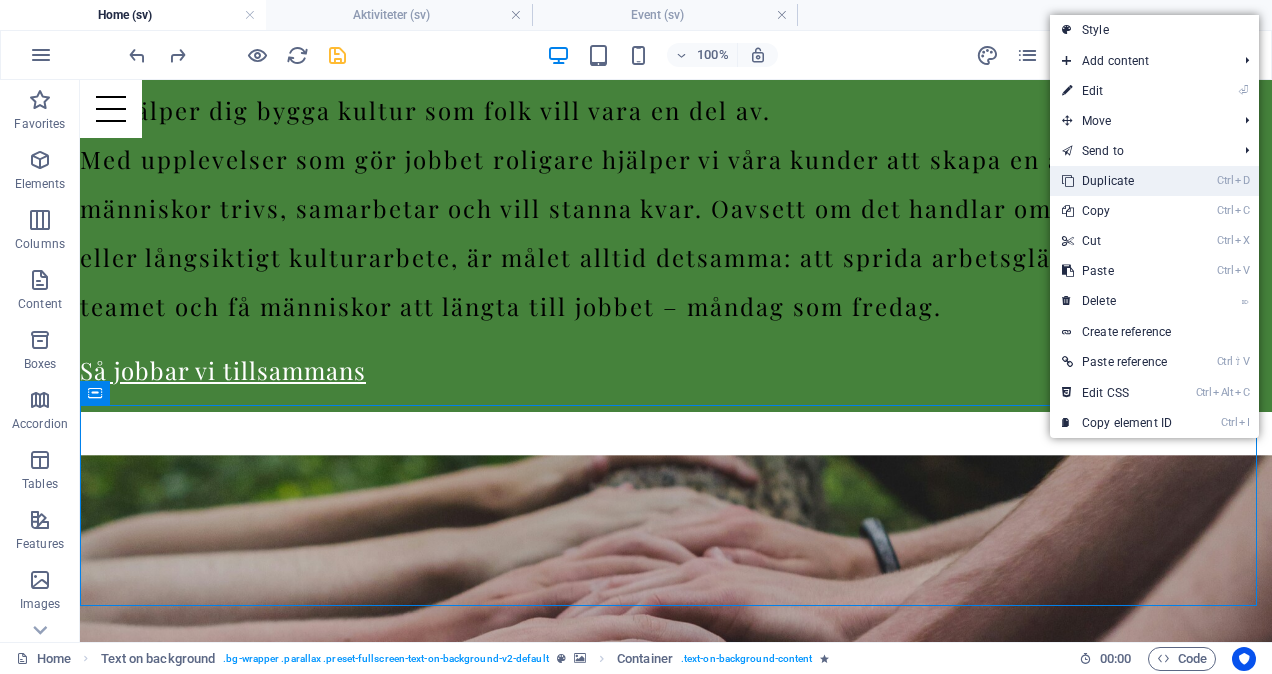 click on "Ctrl D  Duplicate" at bounding box center (1117, 181) 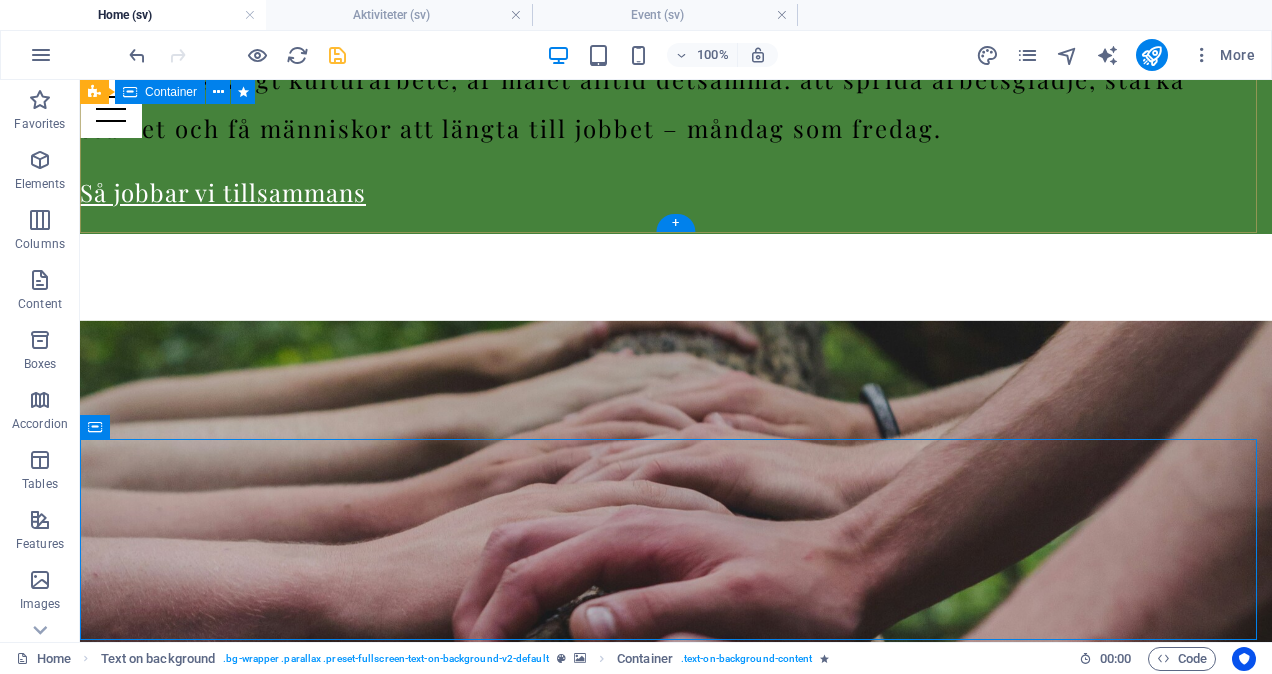 scroll, scrollTop: 2910, scrollLeft: 0, axis: vertical 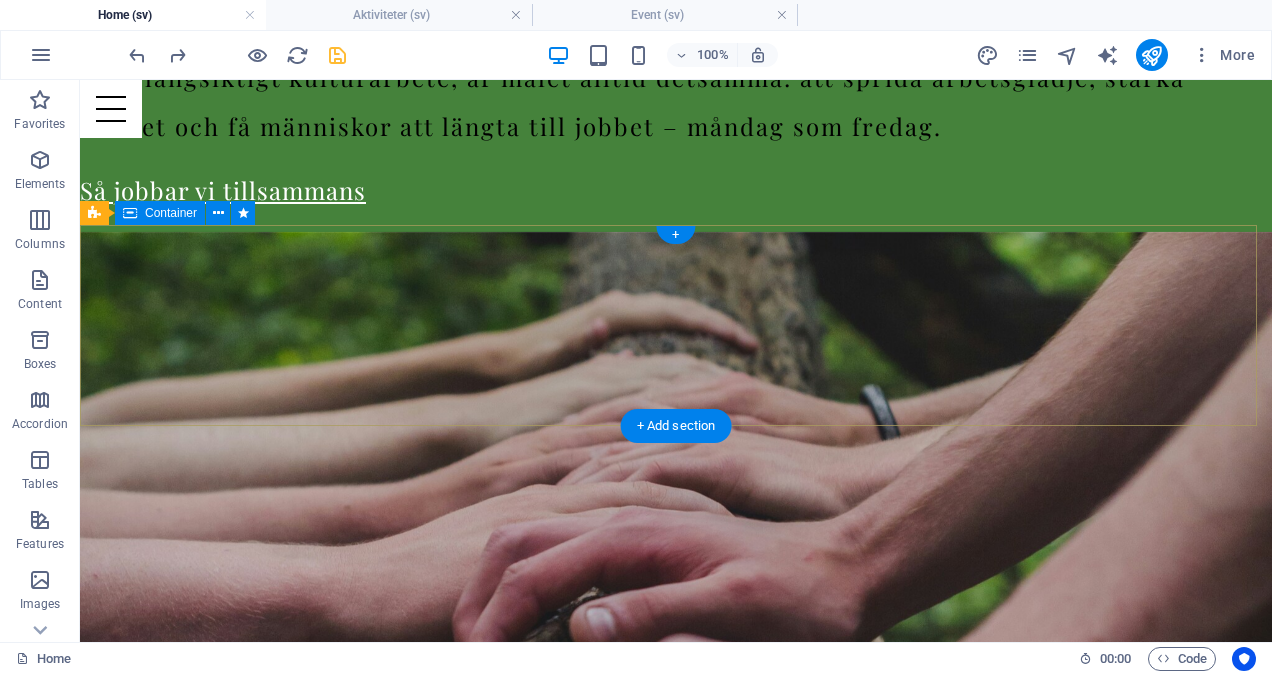 click on "TEAMBUILDINGPAKET Allt ingår – aktivitet, mat, fika och en plats där ni kan samlas i lugn och ro. Ni fokuserar på teamet, vi fixar resten." at bounding box center [676, 1889] 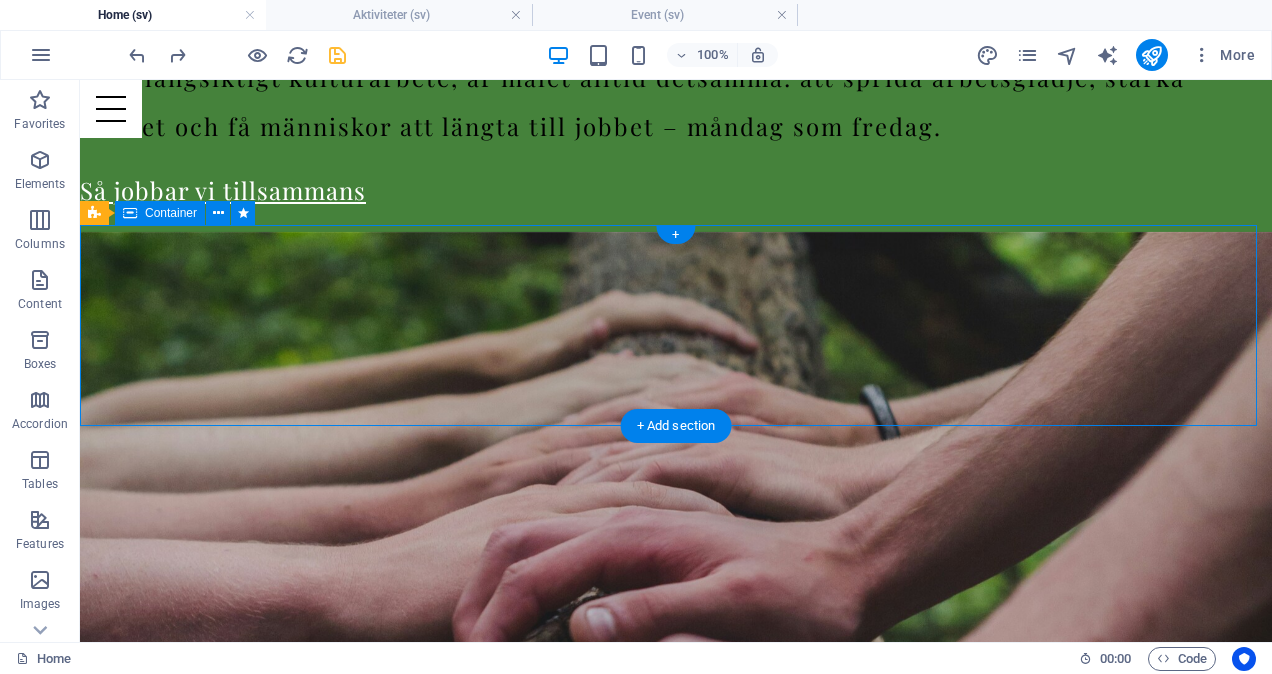 click on "TEAMBUILDINGPAKET Allt ingår – aktivitet, mat, fika och en plats där ni kan samlas i lugn och ro. Ni fokuserar på teamet, vi fixar resten." at bounding box center (676, 1889) 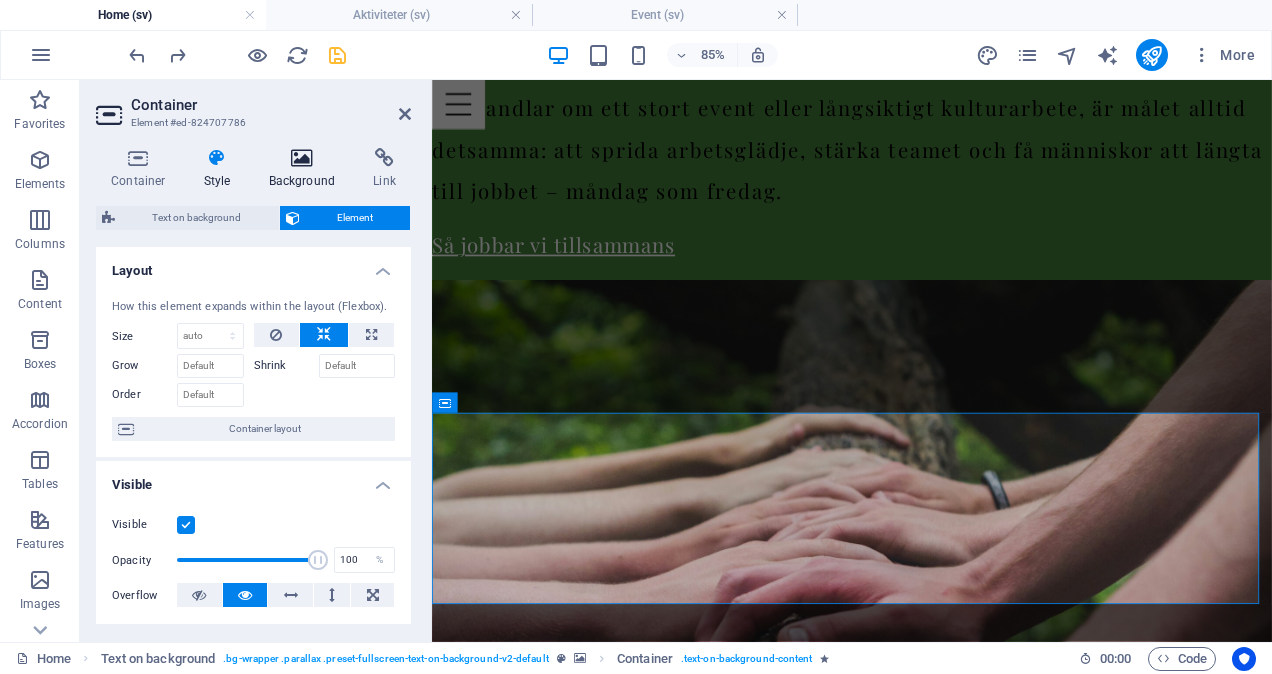 click on "Background" at bounding box center (306, 169) 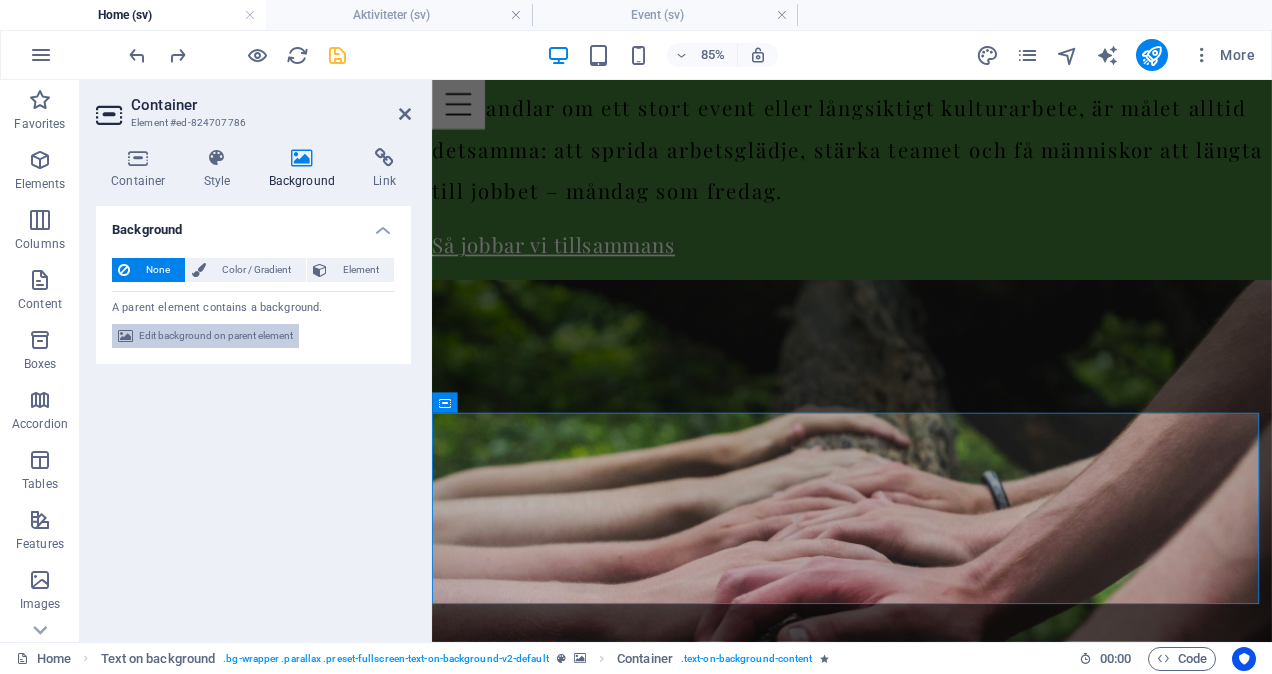 click on "Edit background on parent element" at bounding box center (216, 336) 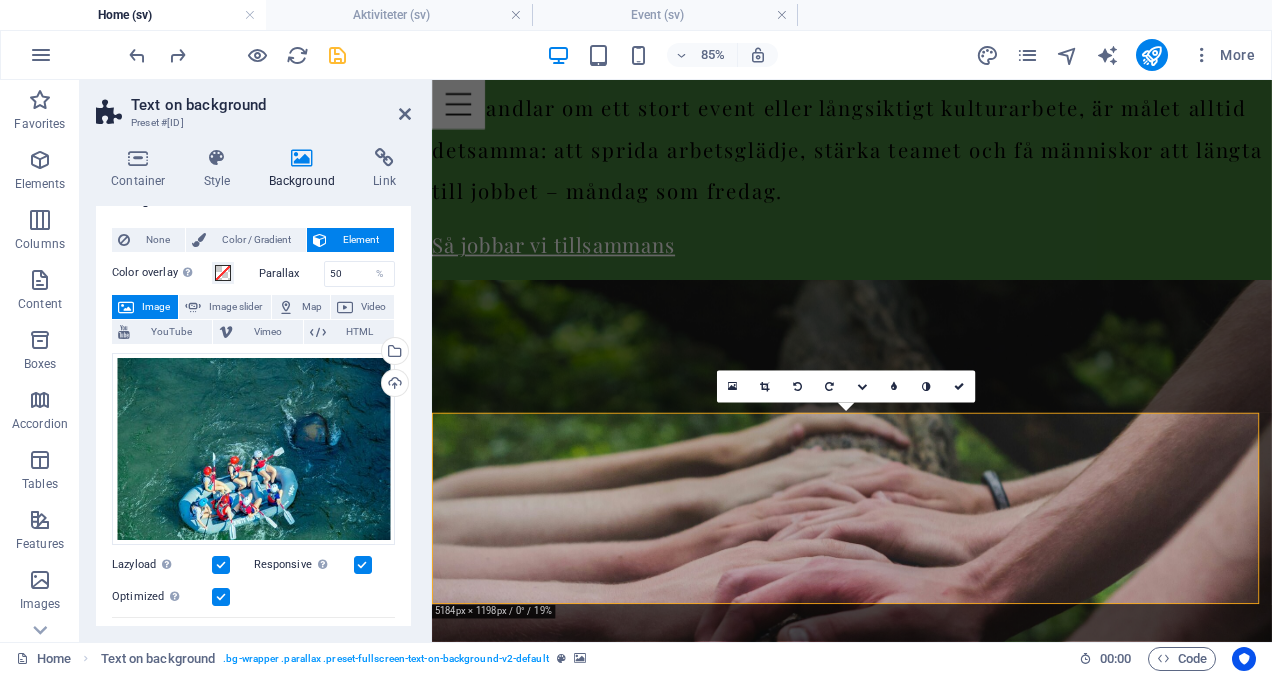 scroll, scrollTop: 0, scrollLeft: 0, axis: both 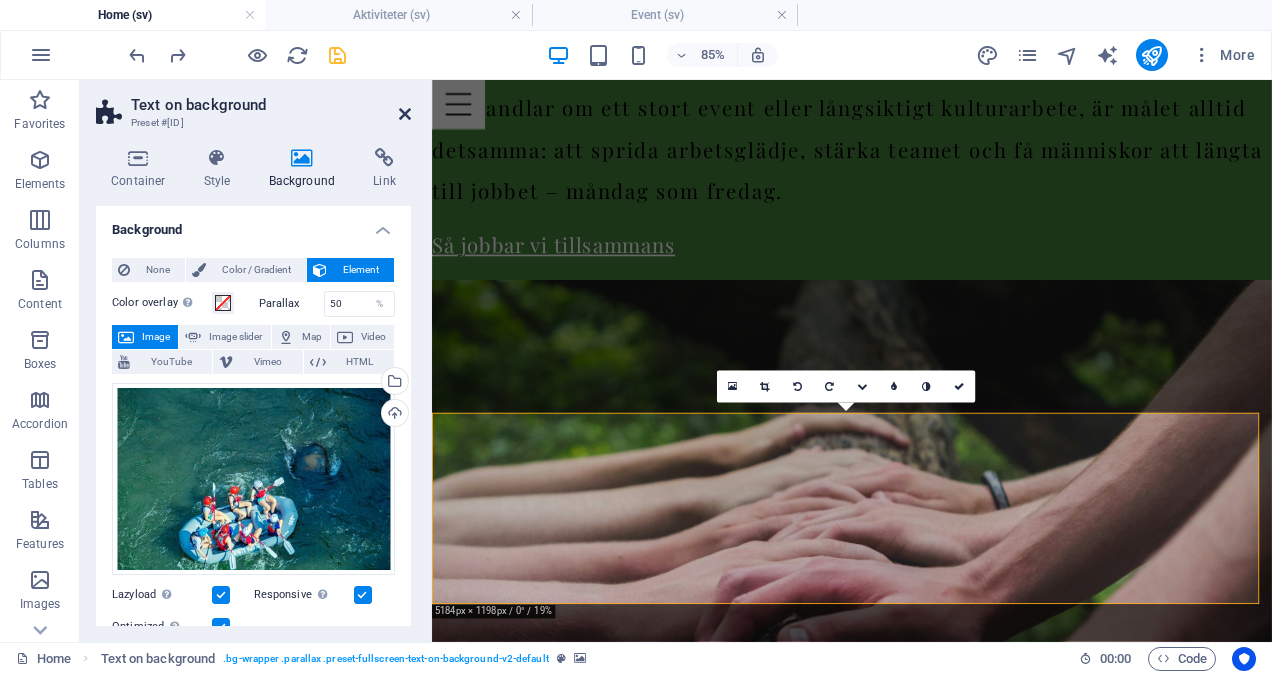 click at bounding box center (405, 114) 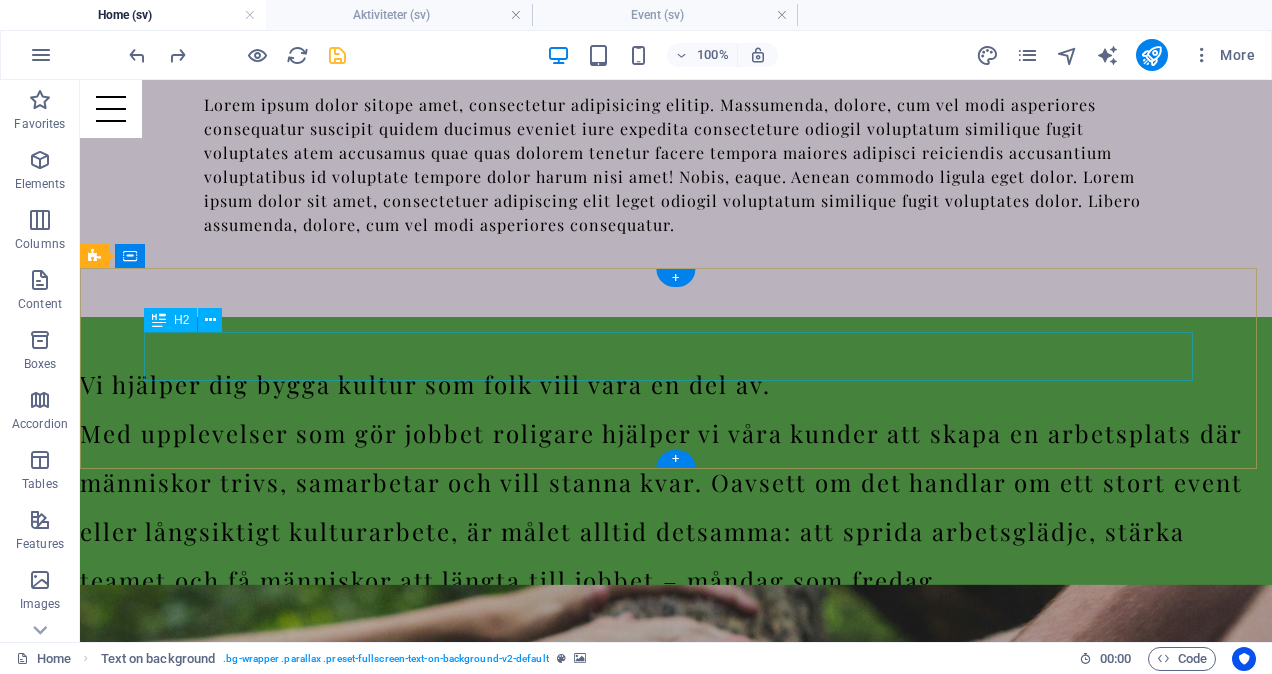 scroll, scrollTop: 2440, scrollLeft: 0, axis: vertical 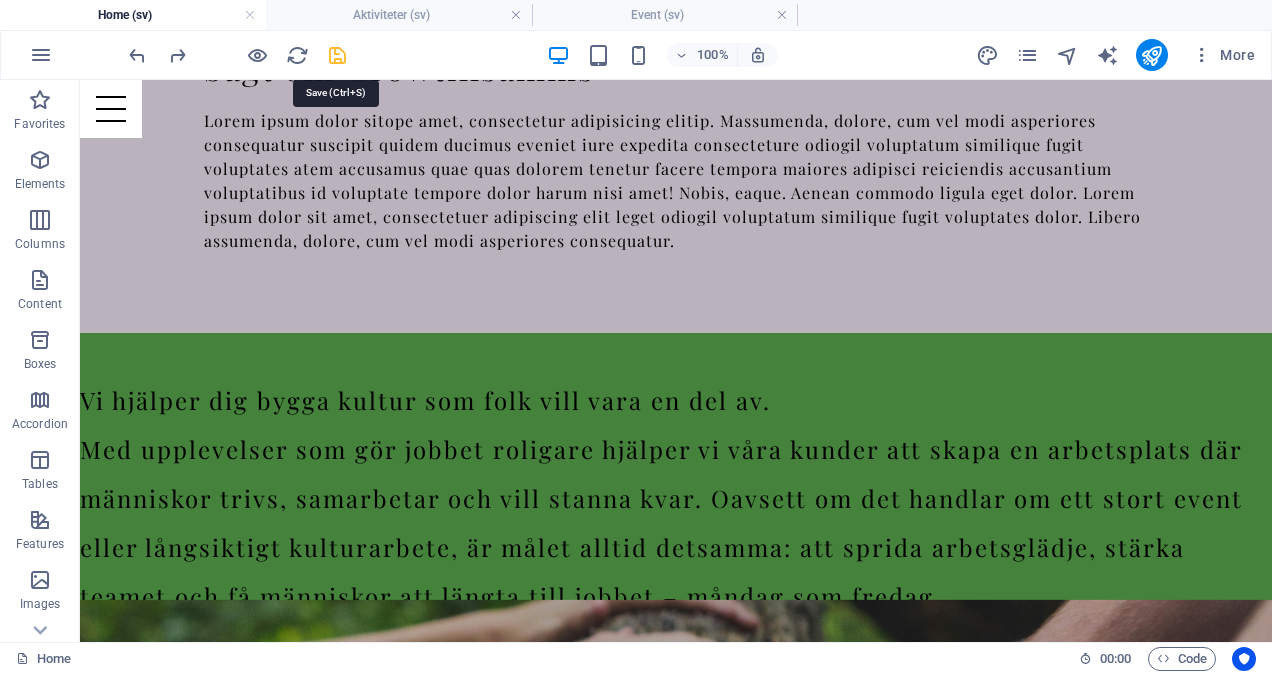 click at bounding box center (337, 55) 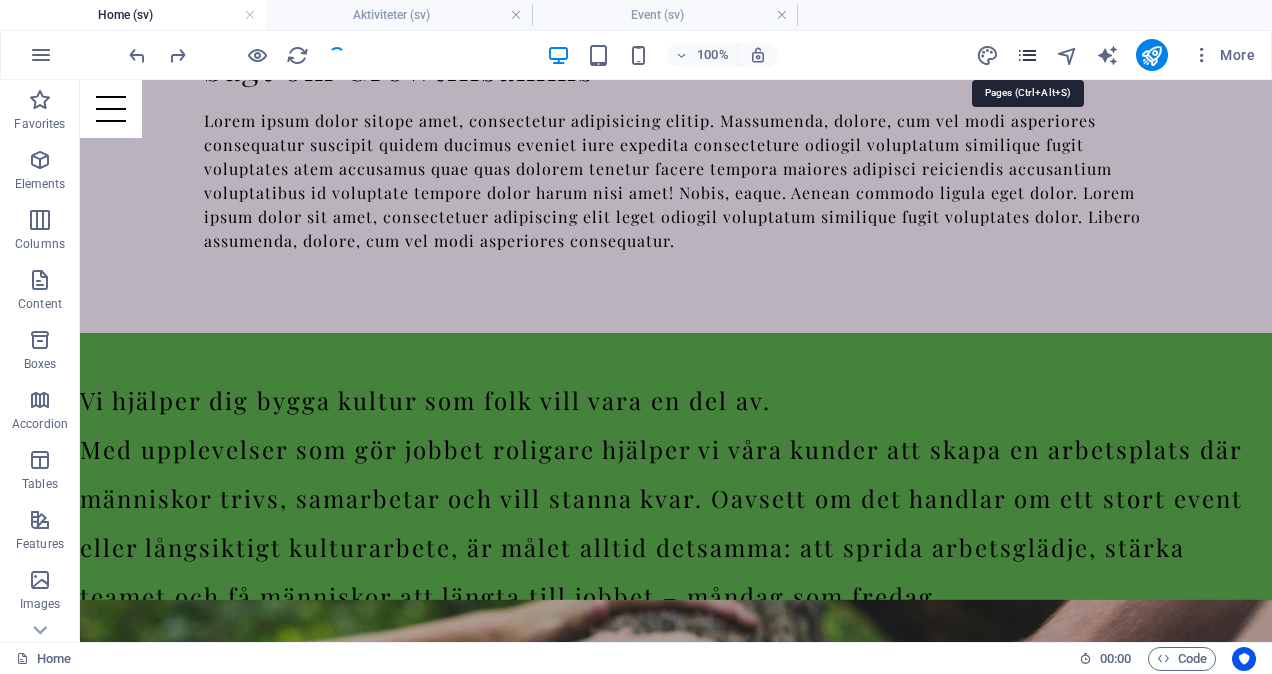 click at bounding box center (1027, 55) 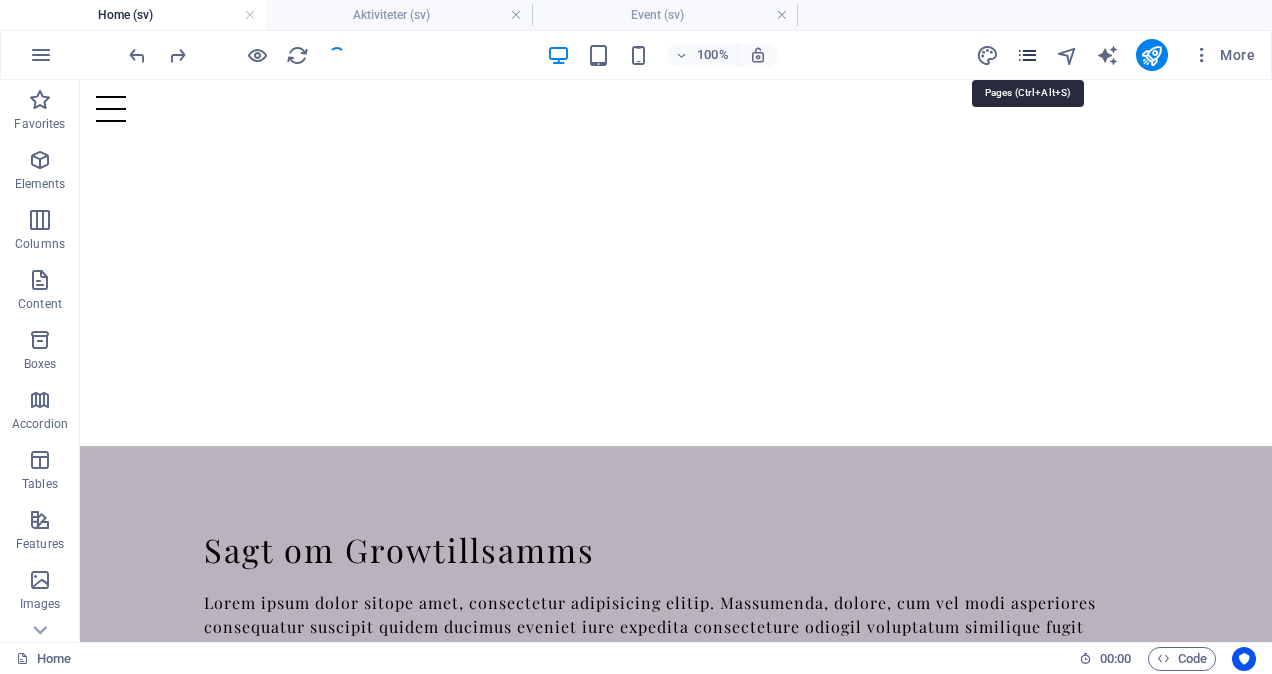scroll, scrollTop: 2921, scrollLeft: 0, axis: vertical 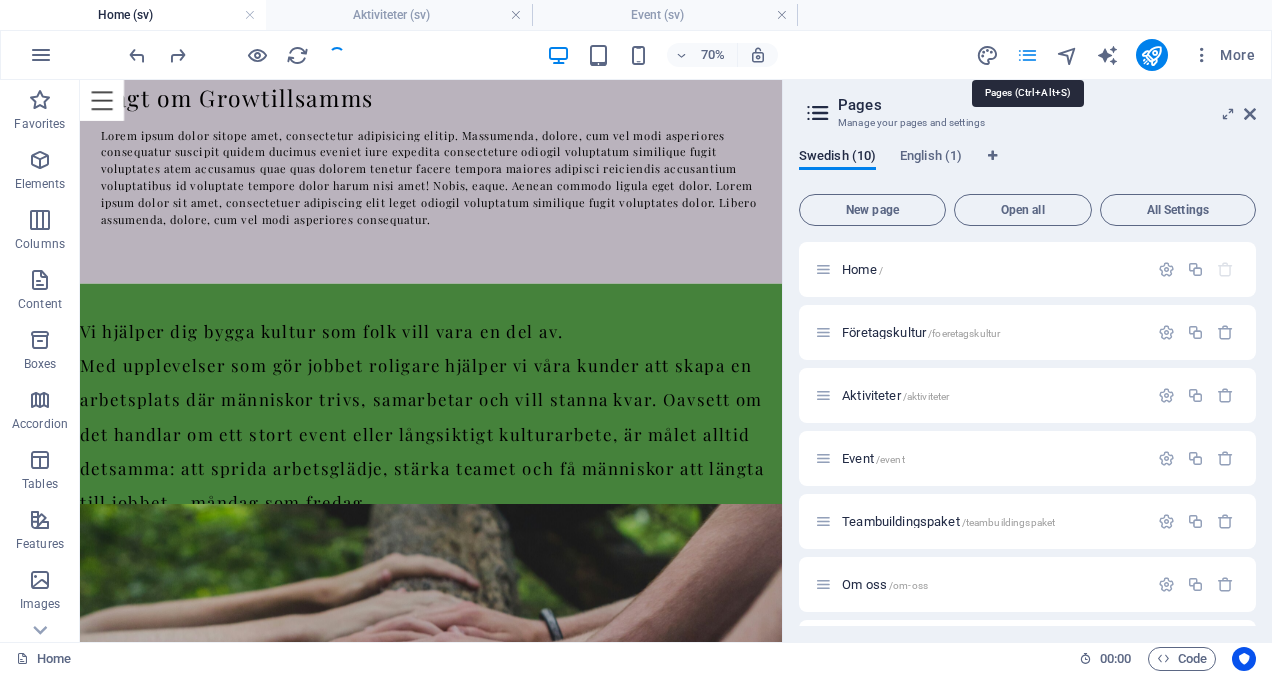 click at bounding box center (1027, 55) 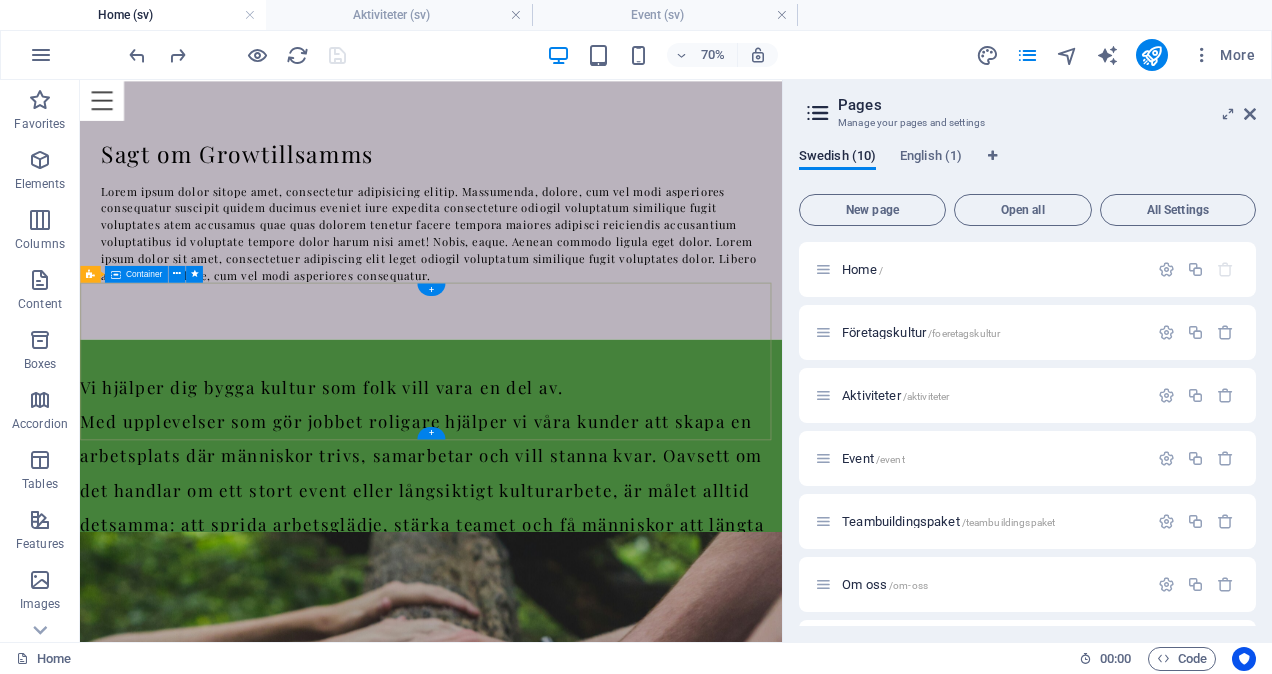 scroll, scrollTop: 2841, scrollLeft: 0, axis: vertical 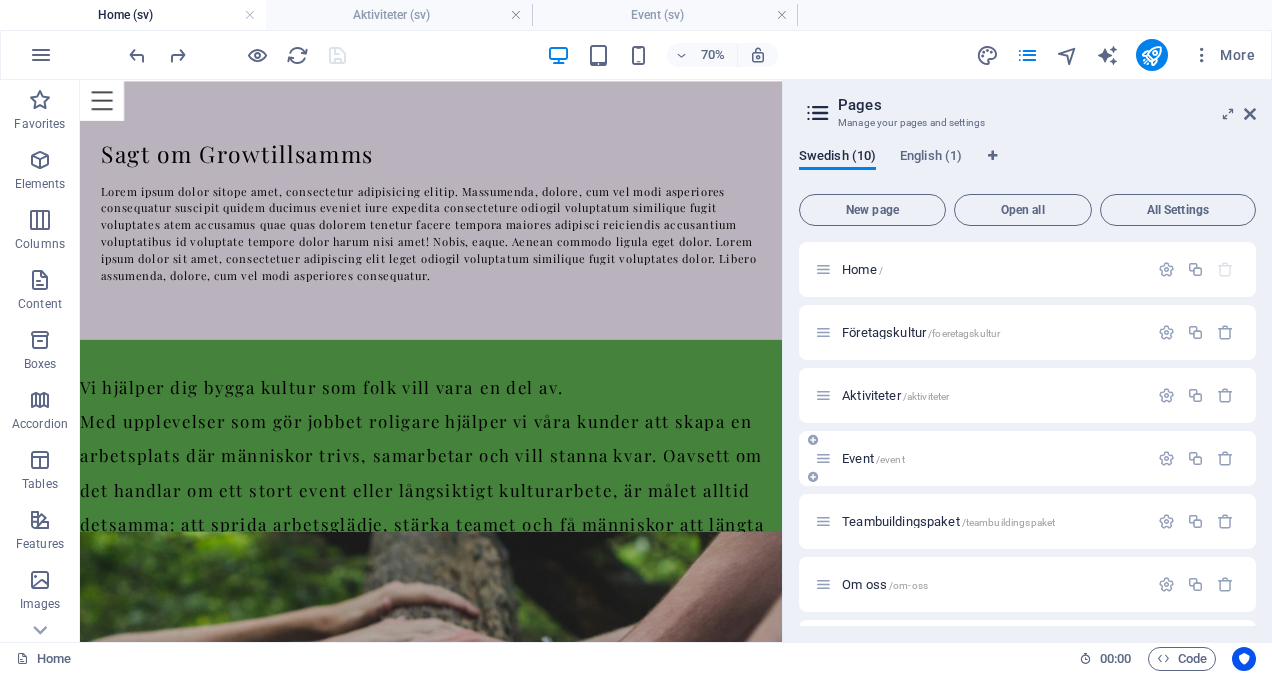 click on "Event /event" at bounding box center [873, 458] 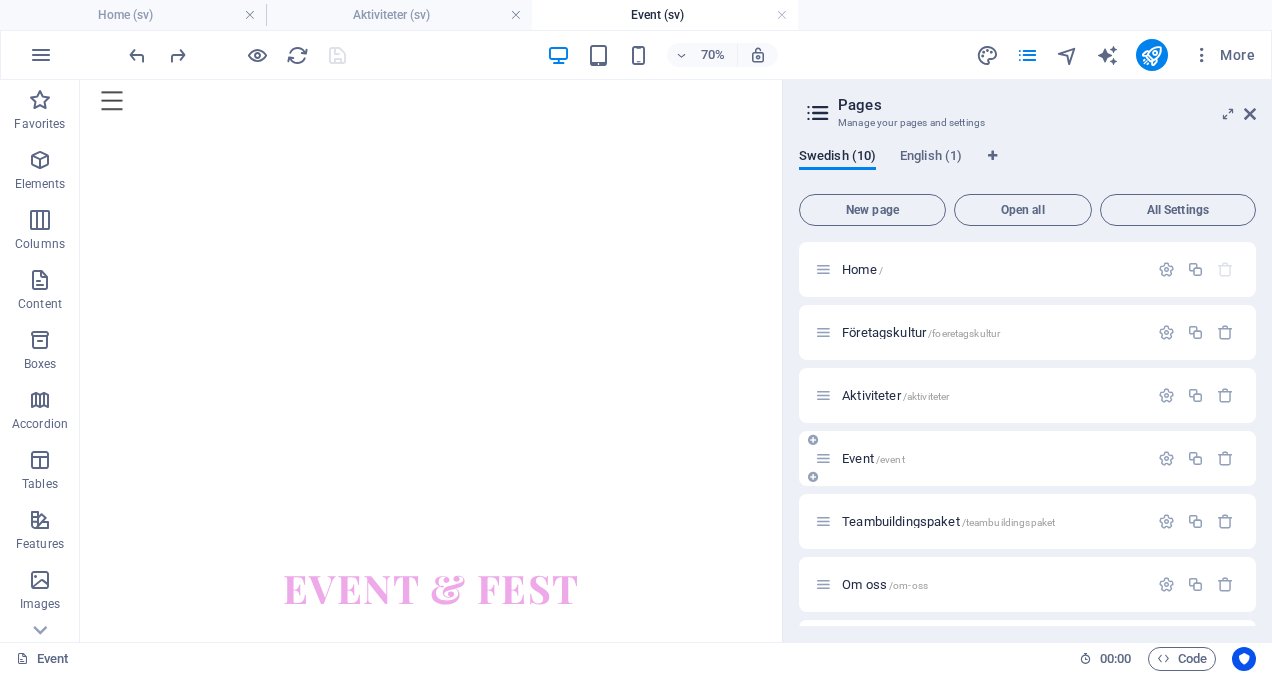 scroll, scrollTop: 0, scrollLeft: 0, axis: both 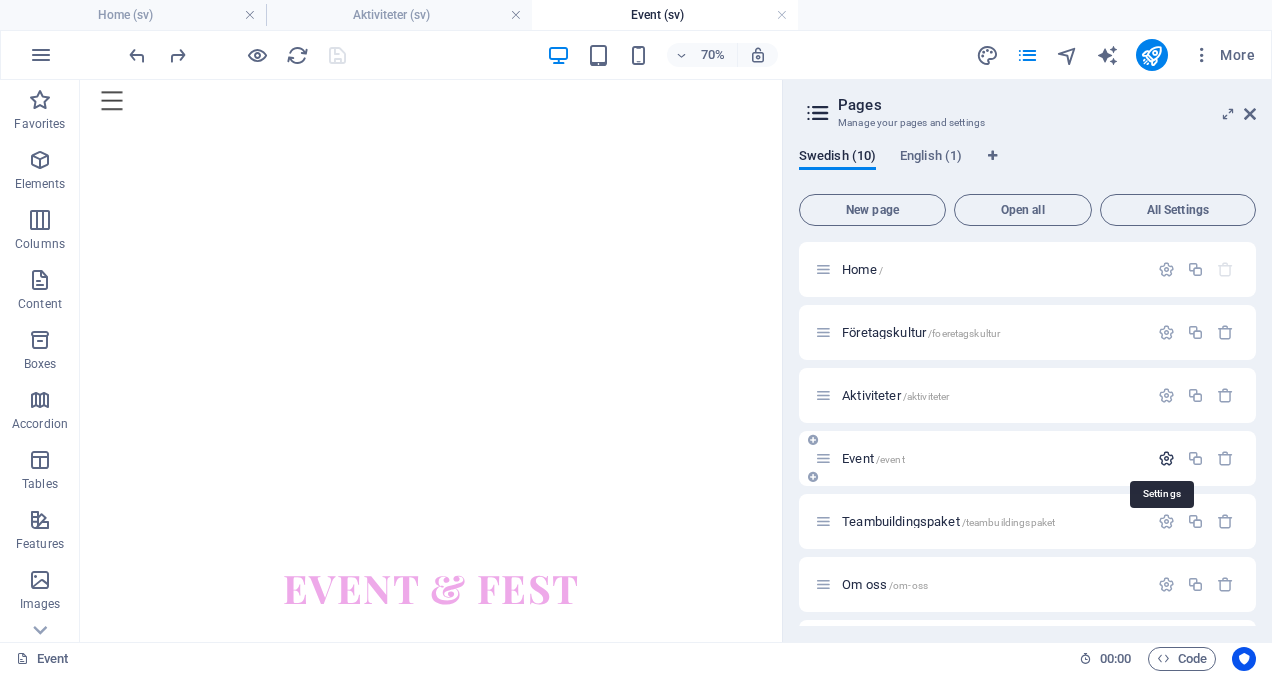 click at bounding box center (1166, 458) 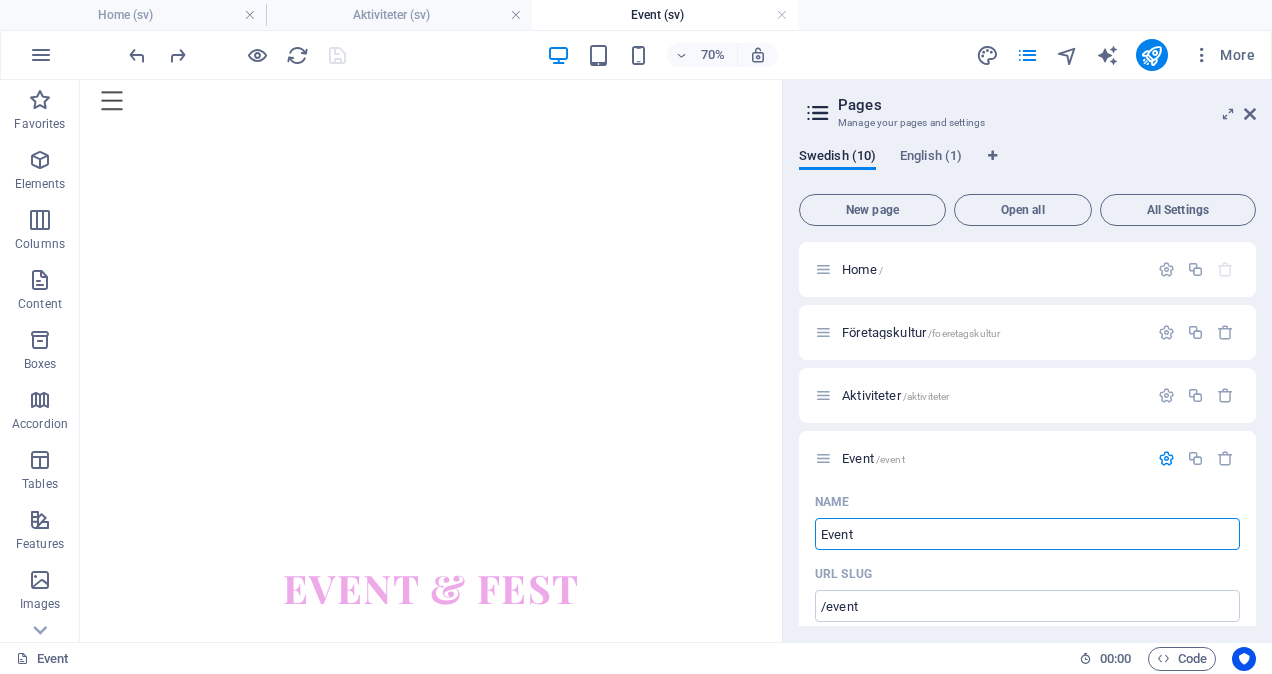 type on "Event &" 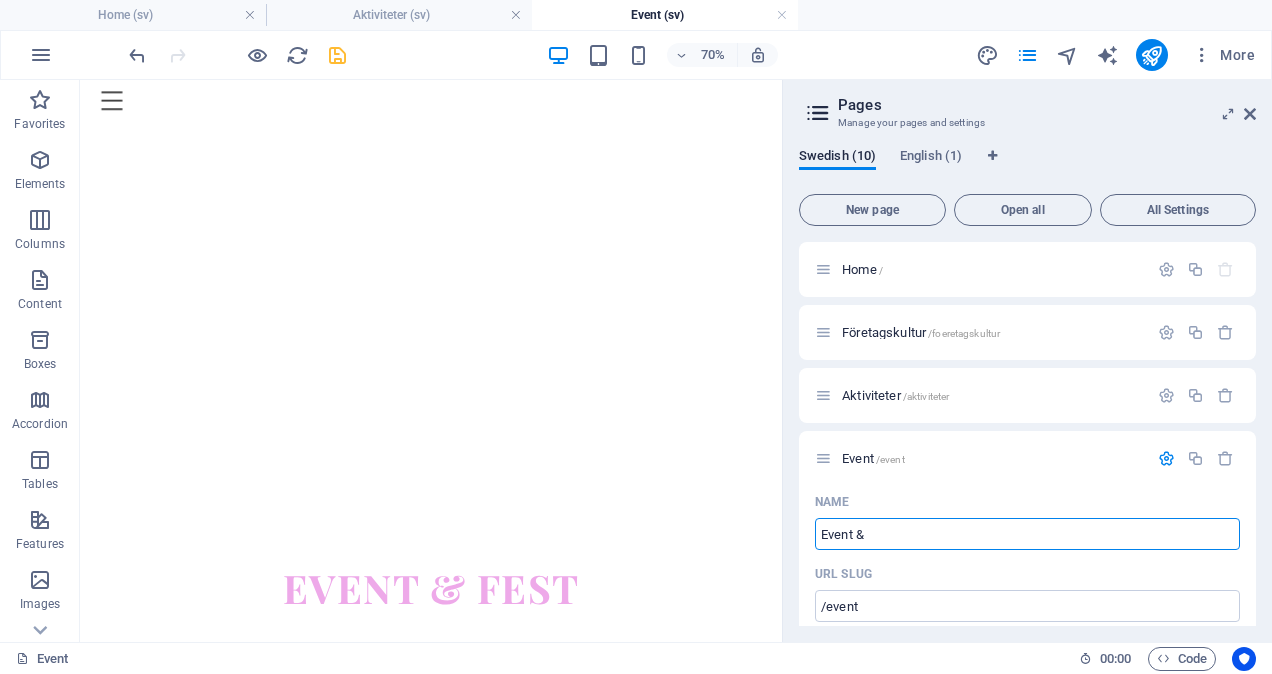 type on "Event" 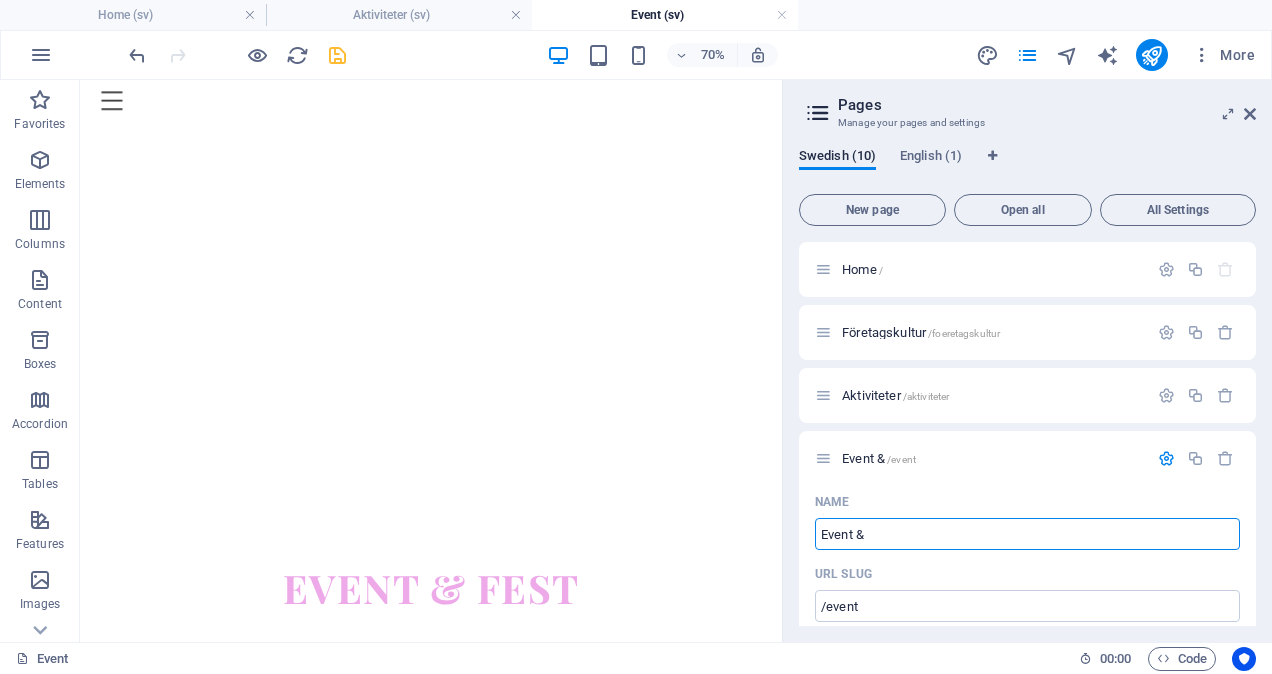type on "Event &" 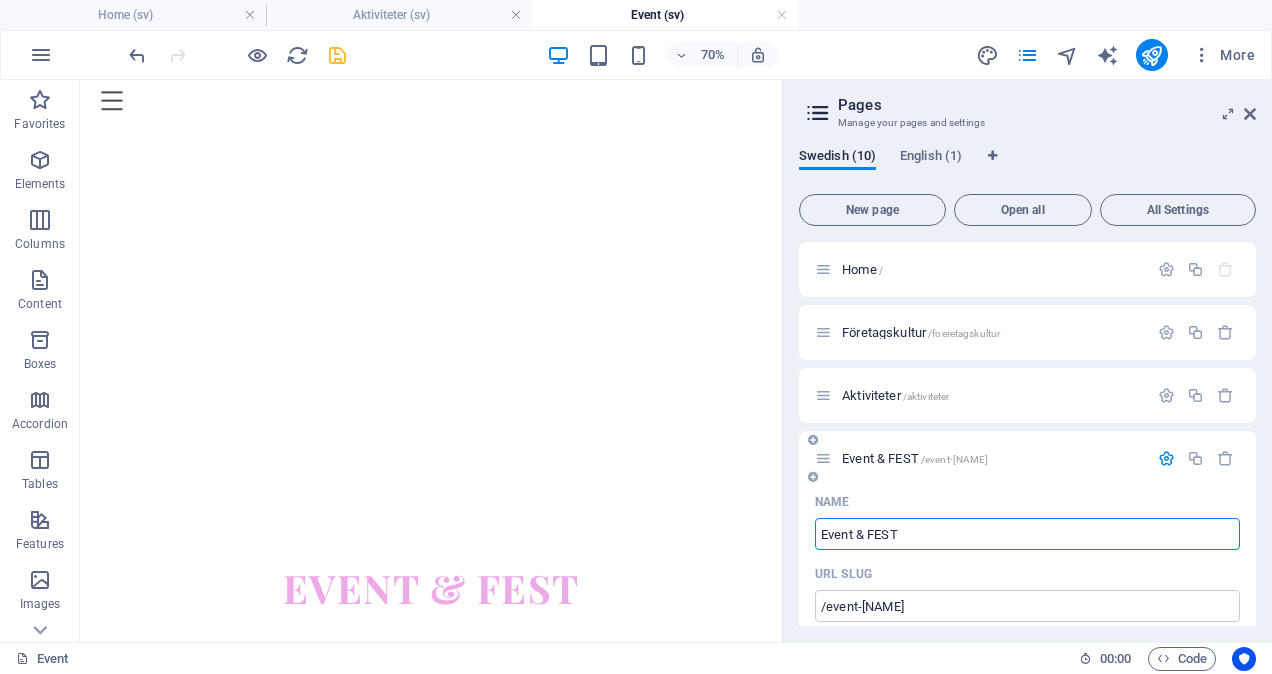 type on "Event & FEST" 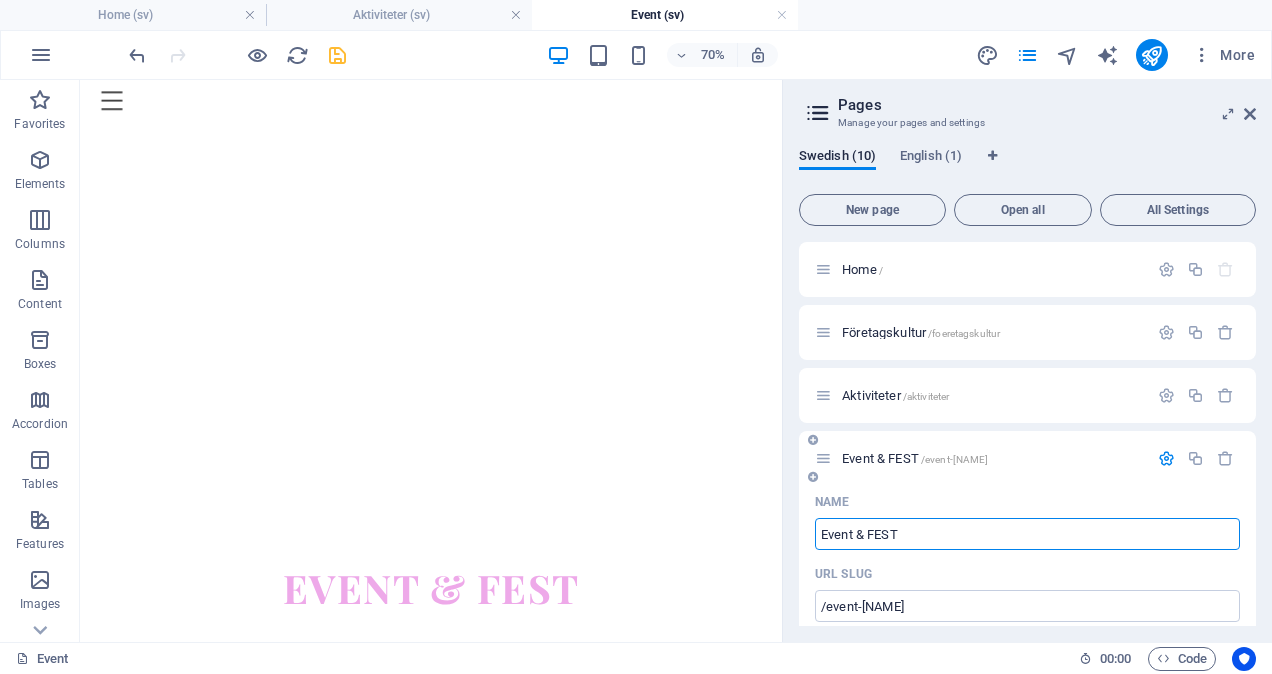 click on "Event & FEST" at bounding box center [1027, 534] 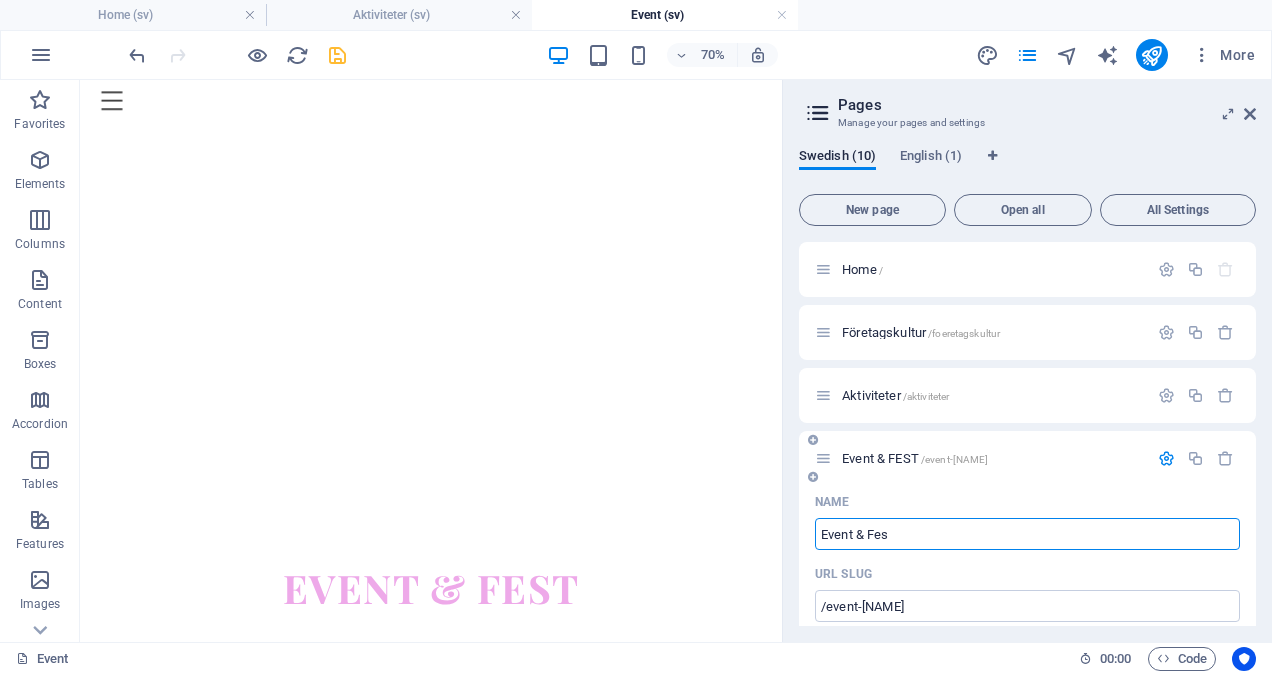 type on "Event & Fest" 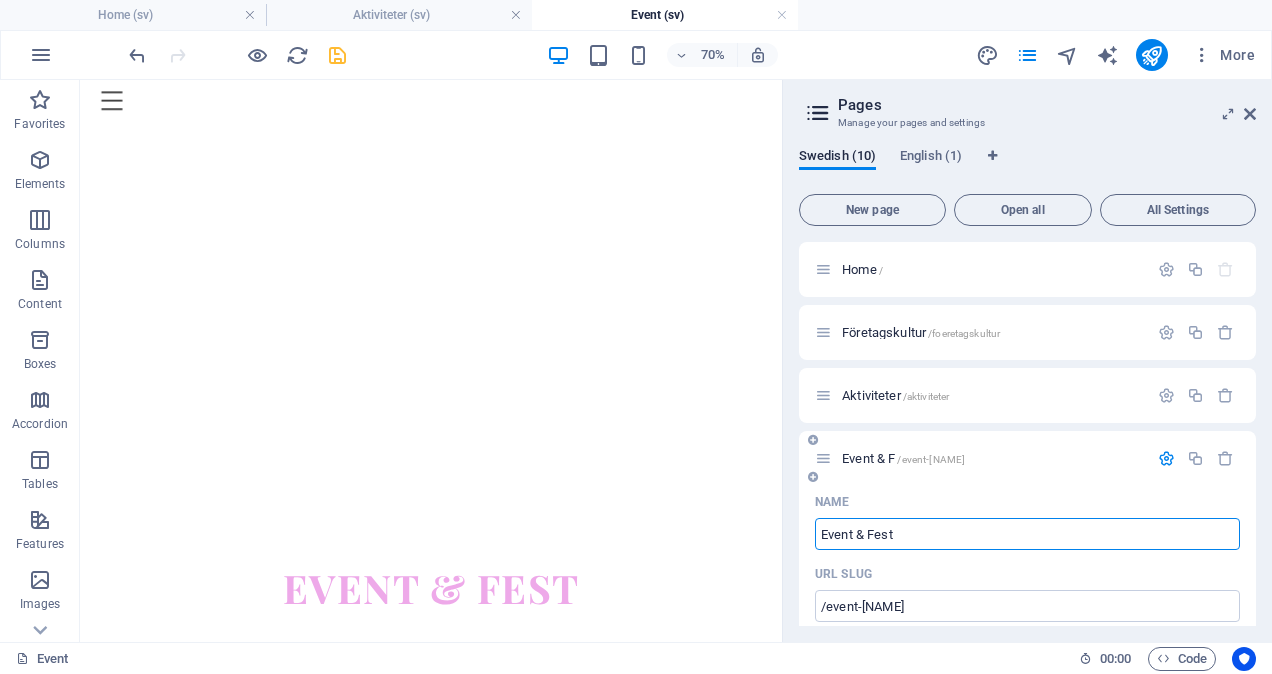 type on "/event-[NAME]" 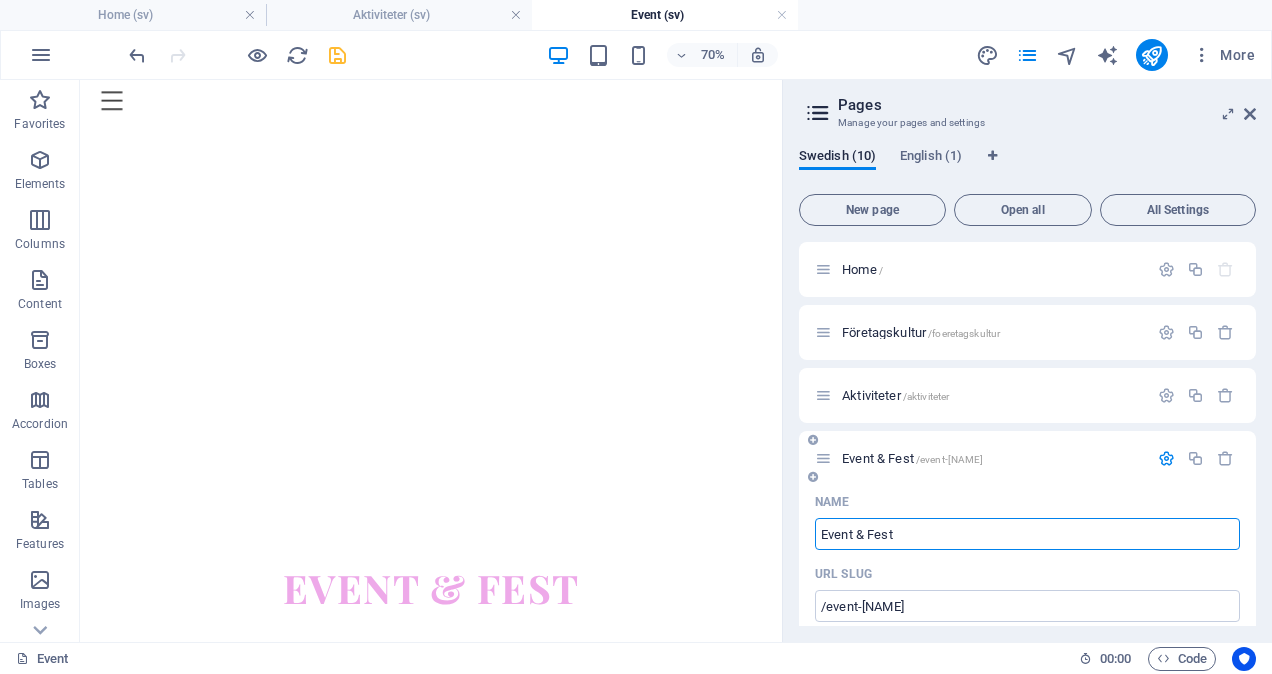 type on "Event & Fest" 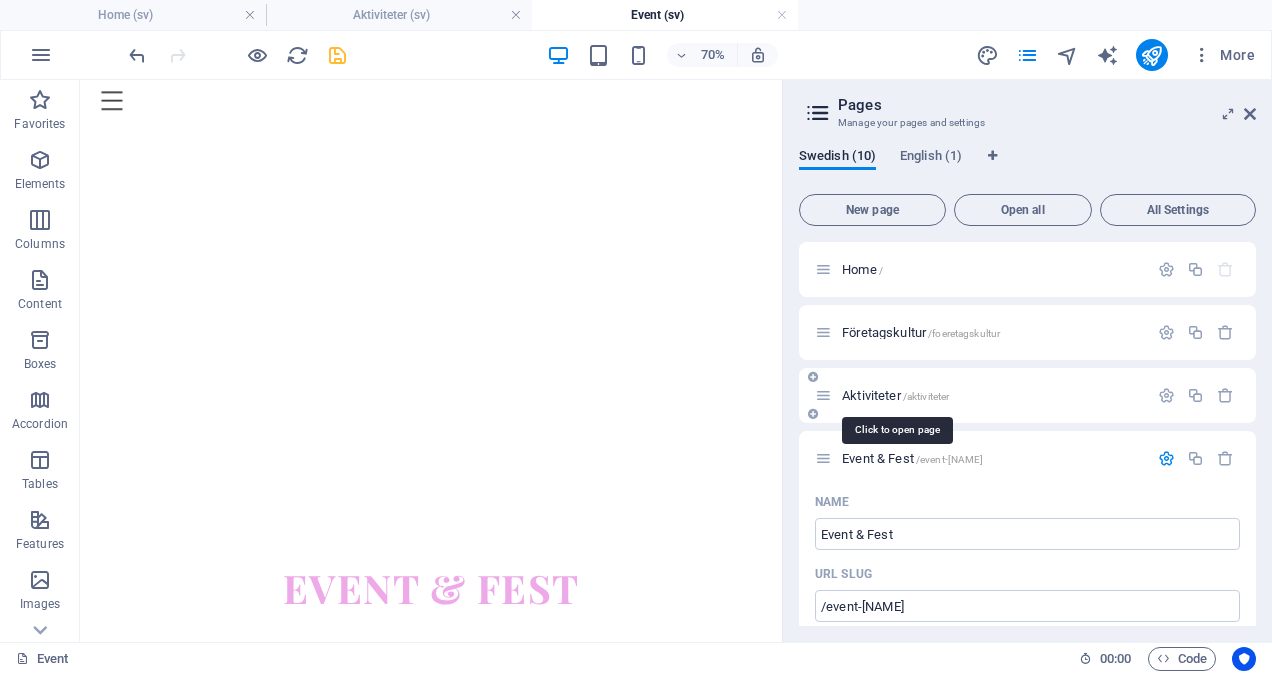 click on "Aktiviteter /aktiviteter" at bounding box center (895, 395) 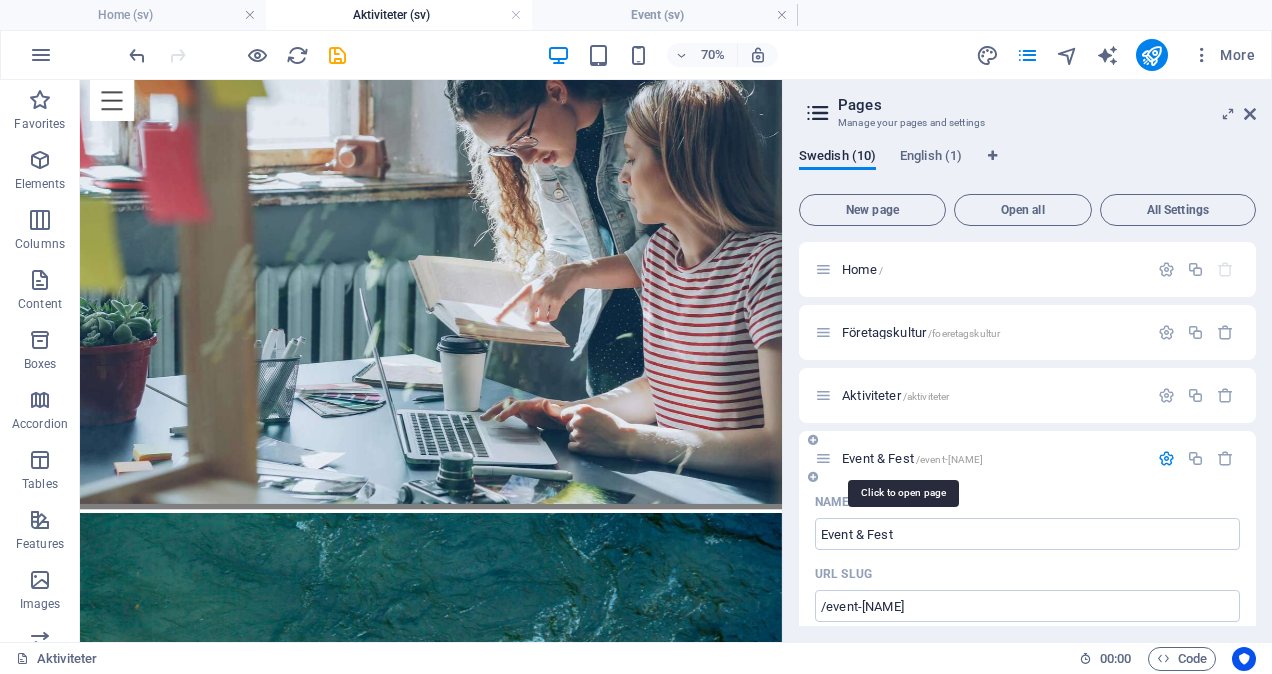 click on "Event & Fest /event-fest" at bounding box center [912, 458] 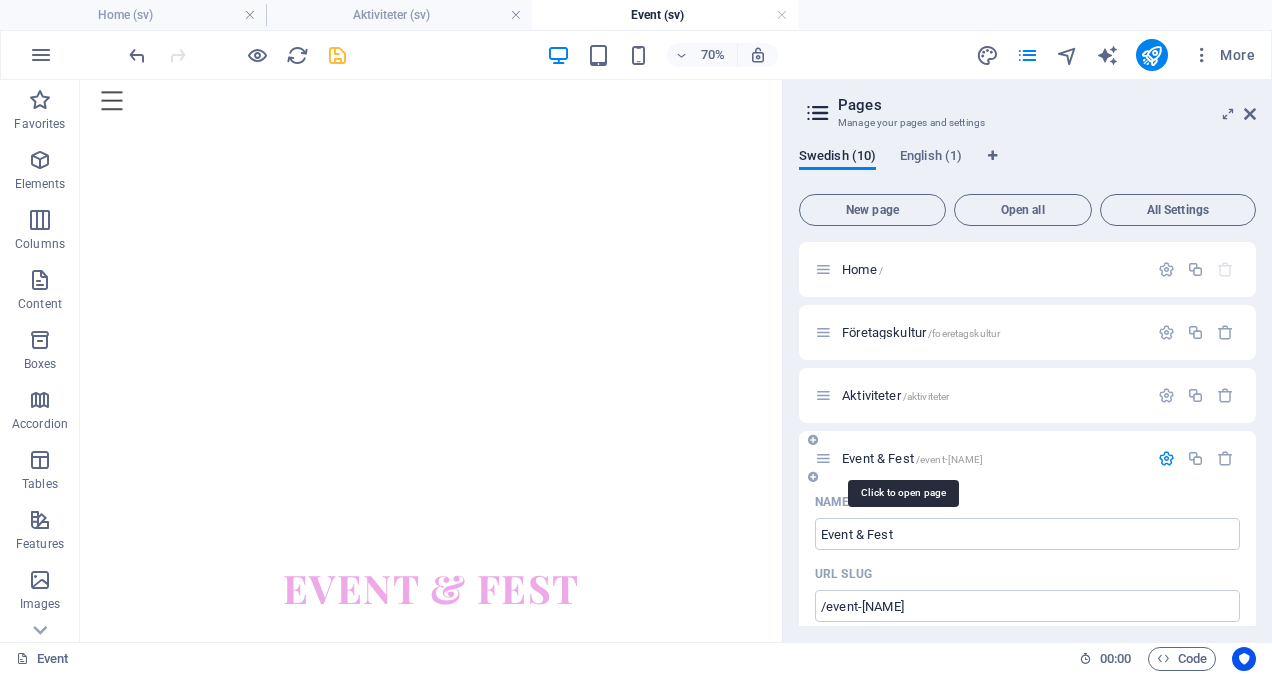 click on "Event & Fest /event-fest" at bounding box center (912, 458) 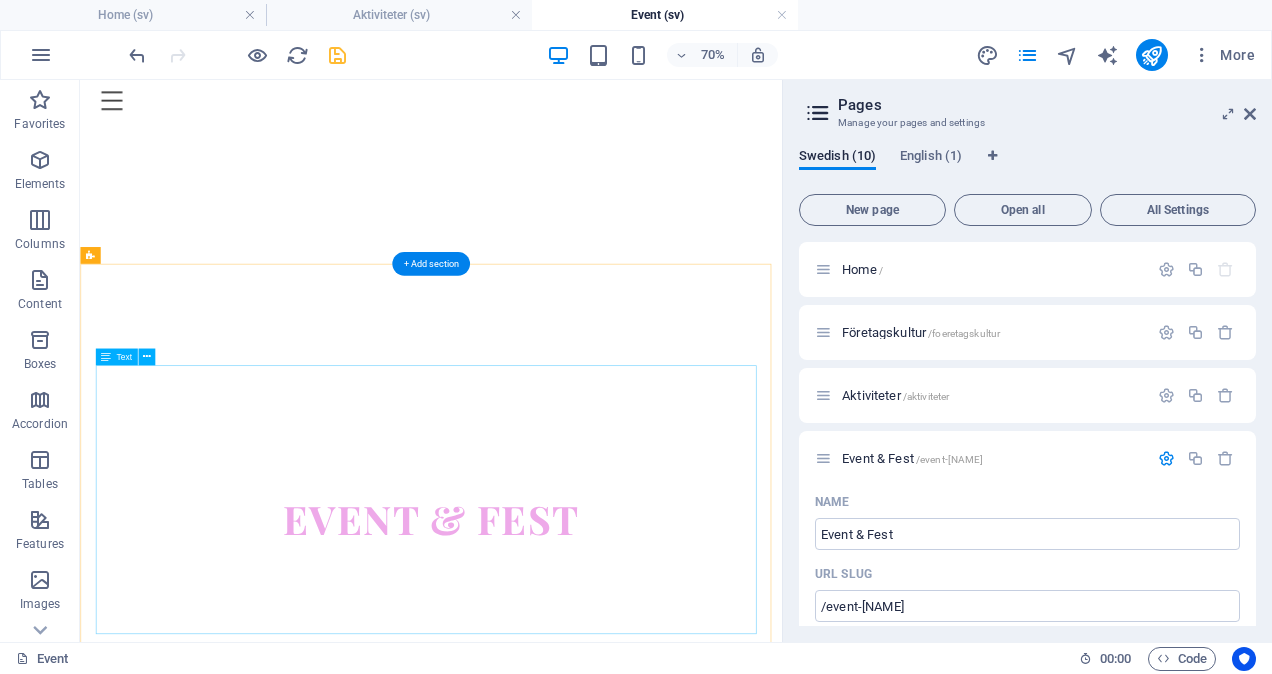 scroll, scrollTop: 102, scrollLeft: 0, axis: vertical 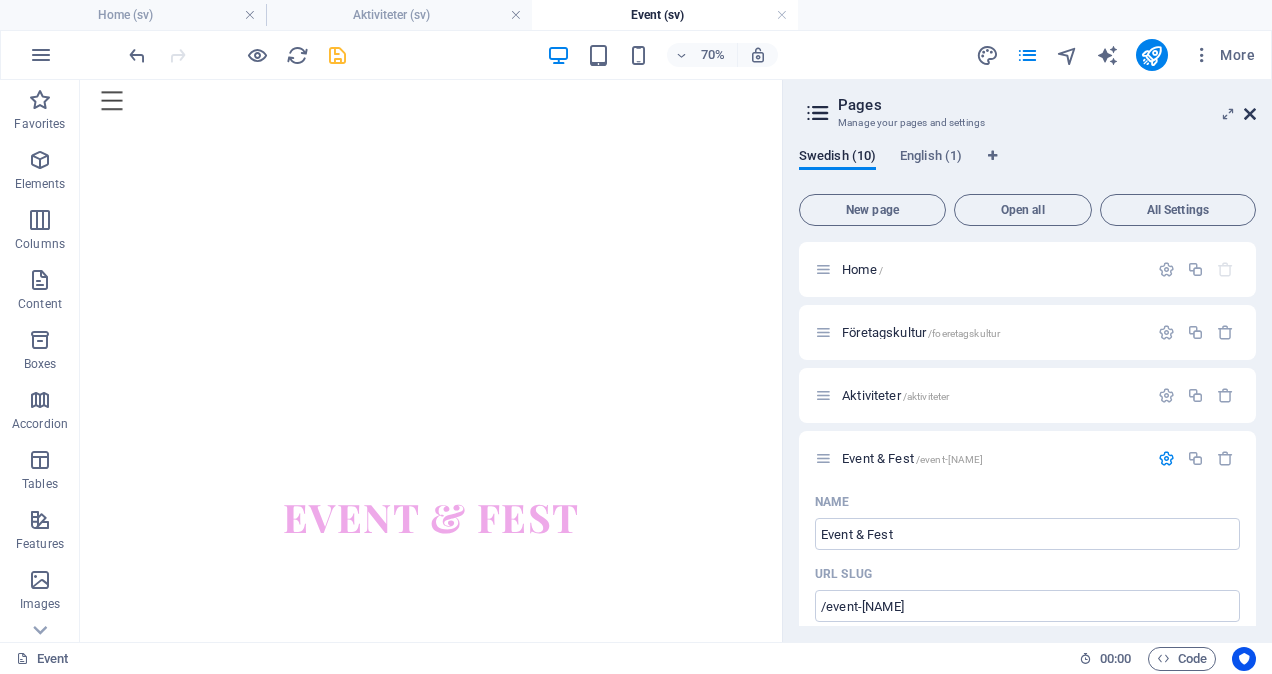 click at bounding box center [1250, 114] 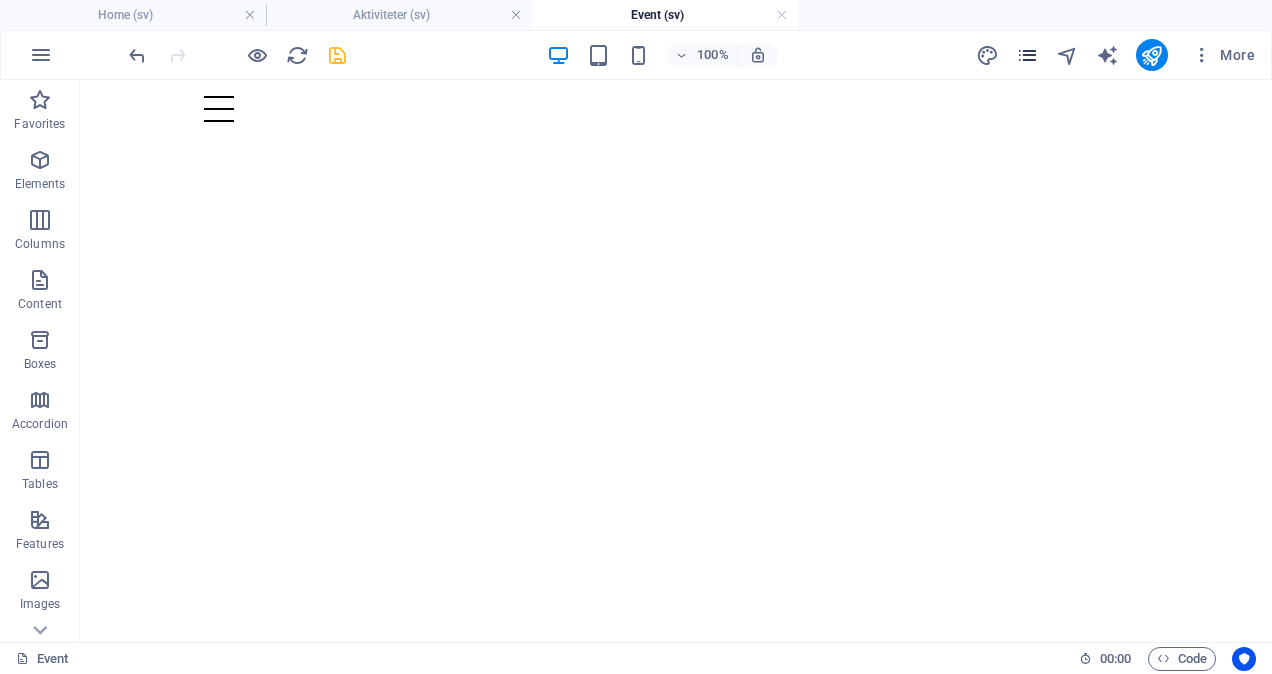 click at bounding box center [1027, 55] 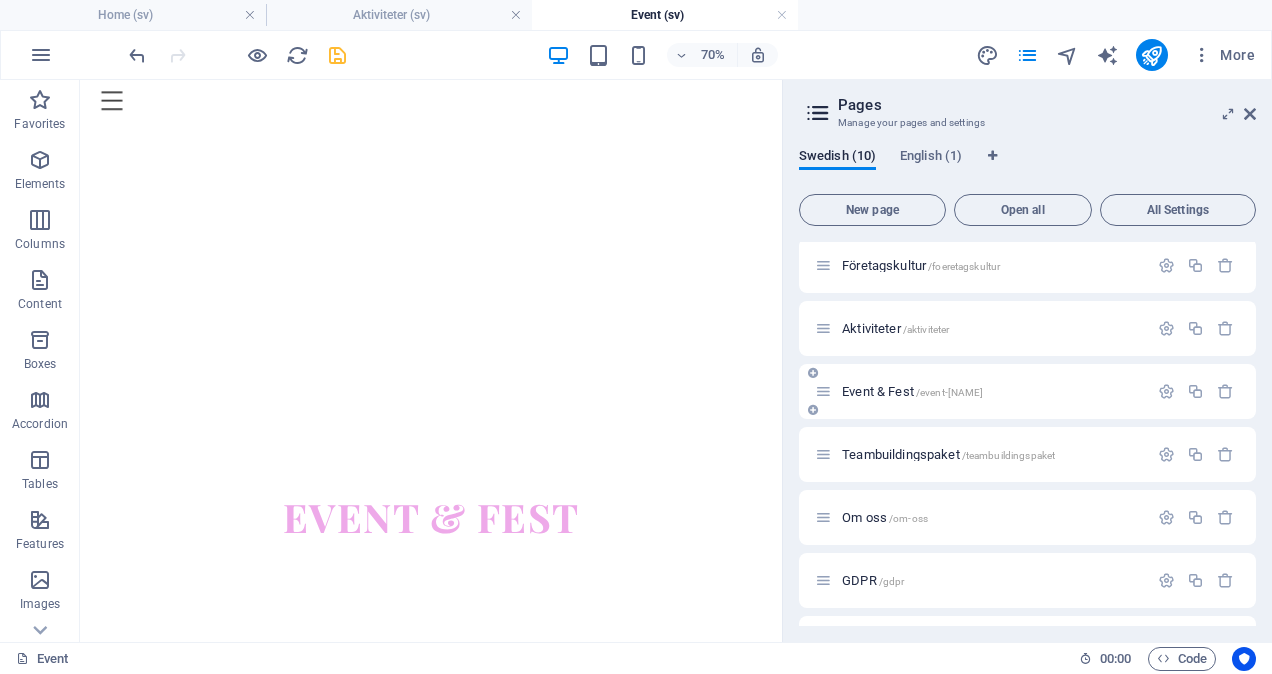 scroll, scrollTop: 66, scrollLeft: 0, axis: vertical 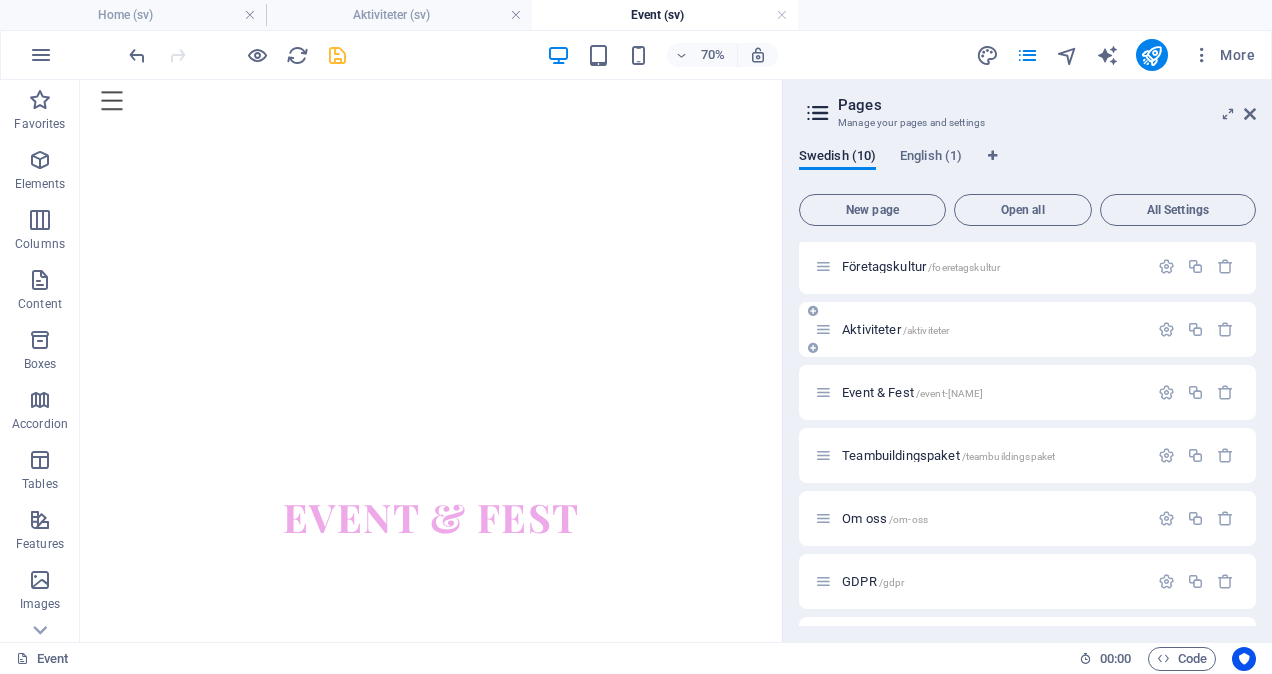click on "Aktiviteter /aktiviteter" at bounding box center (895, 329) 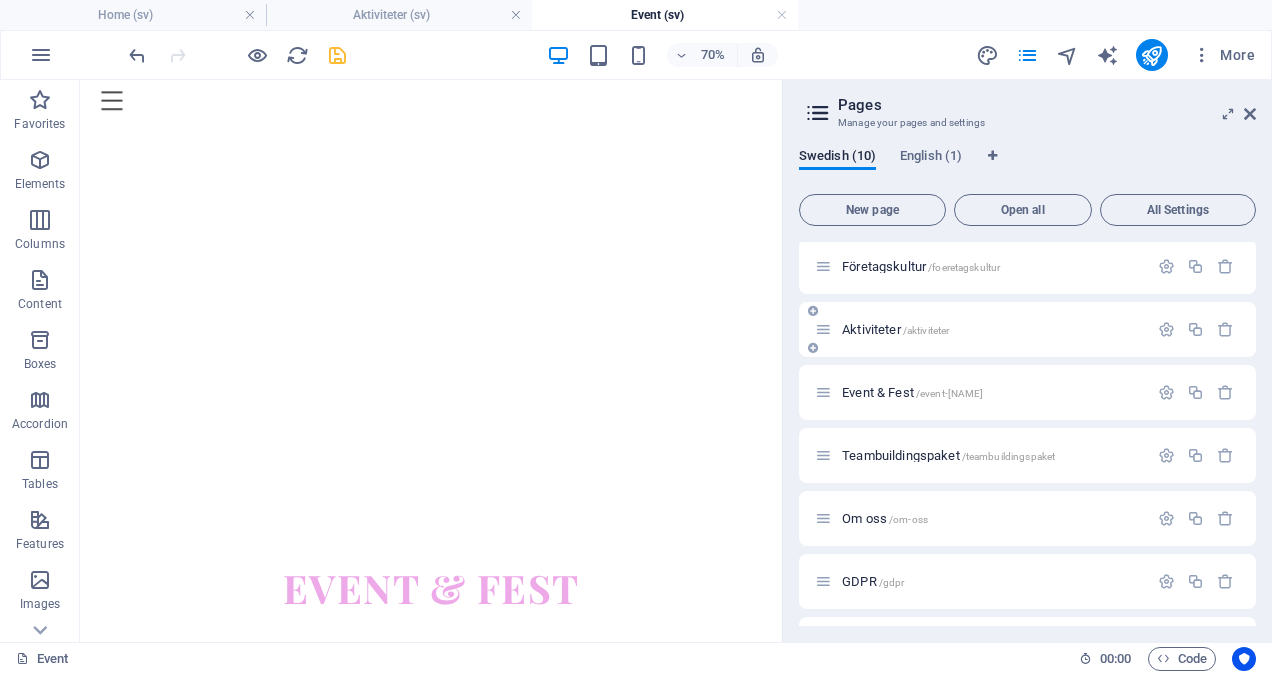 scroll, scrollTop: 3117, scrollLeft: 0, axis: vertical 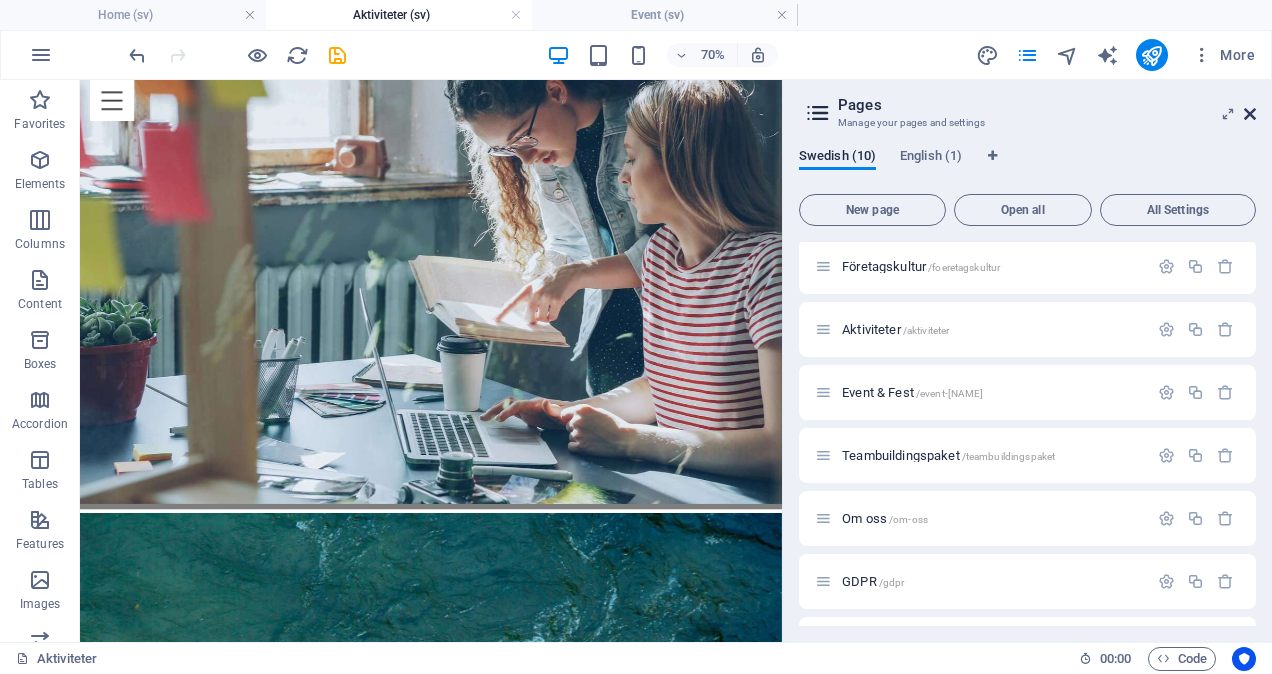 click at bounding box center [1250, 114] 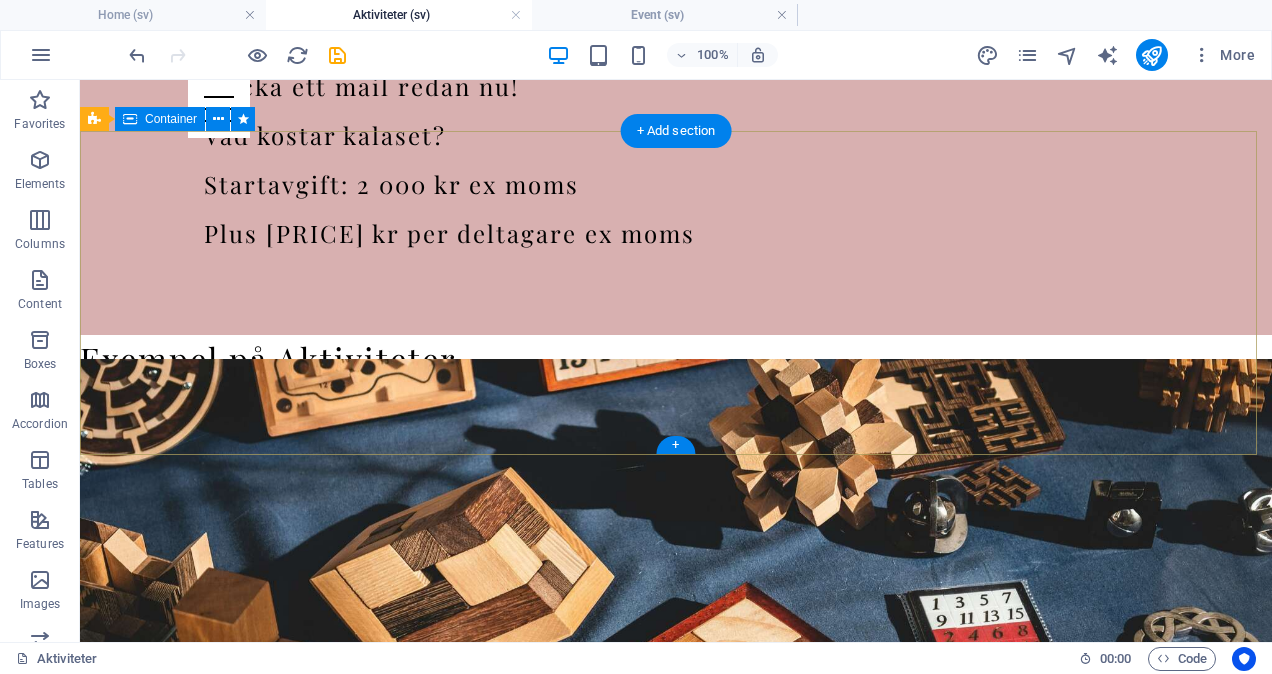 scroll, scrollTop: 1526, scrollLeft: 0, axis: vertical 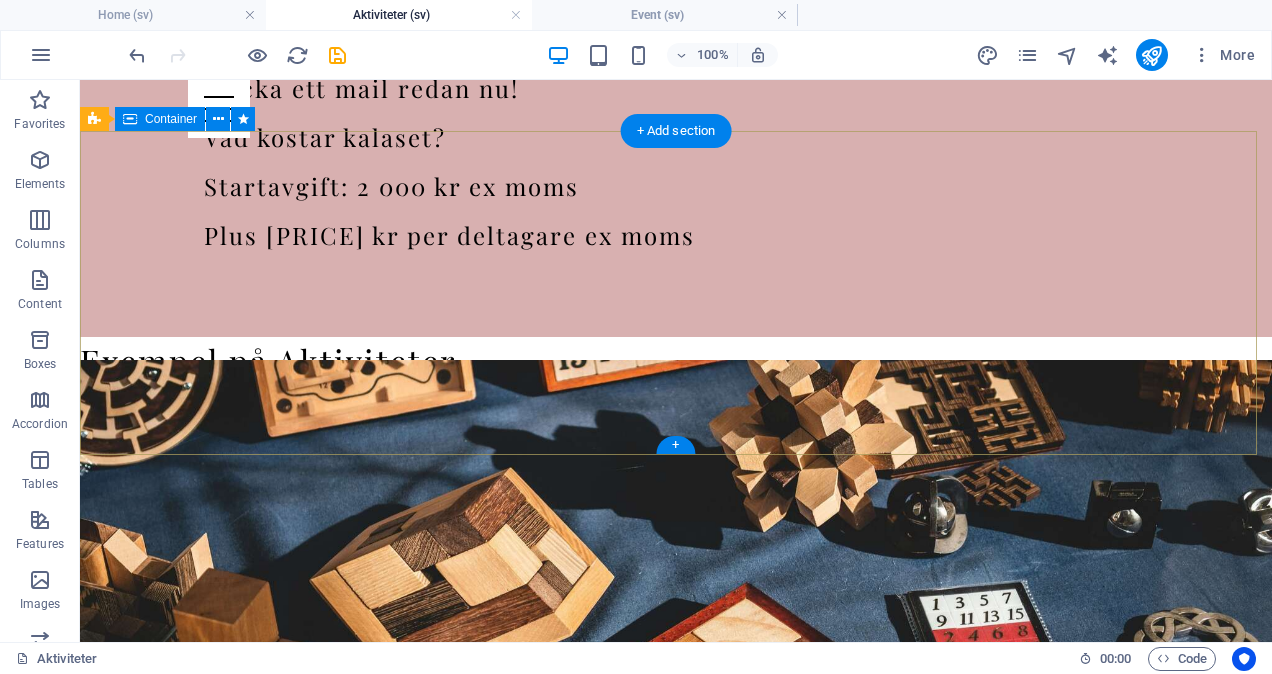 click on "Frågesport: Kunskap mellan åren [YEAR]-[YEAR] En rolig frågesport som tar er genom fem decennier, från 70-talet till 2020. Tävla i lag med hjälp av bilder, musik och ljudklipp och återupplev klassiska TV-serier, mat, mode och händelser. Ingår: planering, aktivitetsledare med reseersättning, all utrustning samt guldmedaljer. Aktiviteten är inomhus och varar 1,5–2 timmar. råga ChatGP" at bounding box center (676, 990) 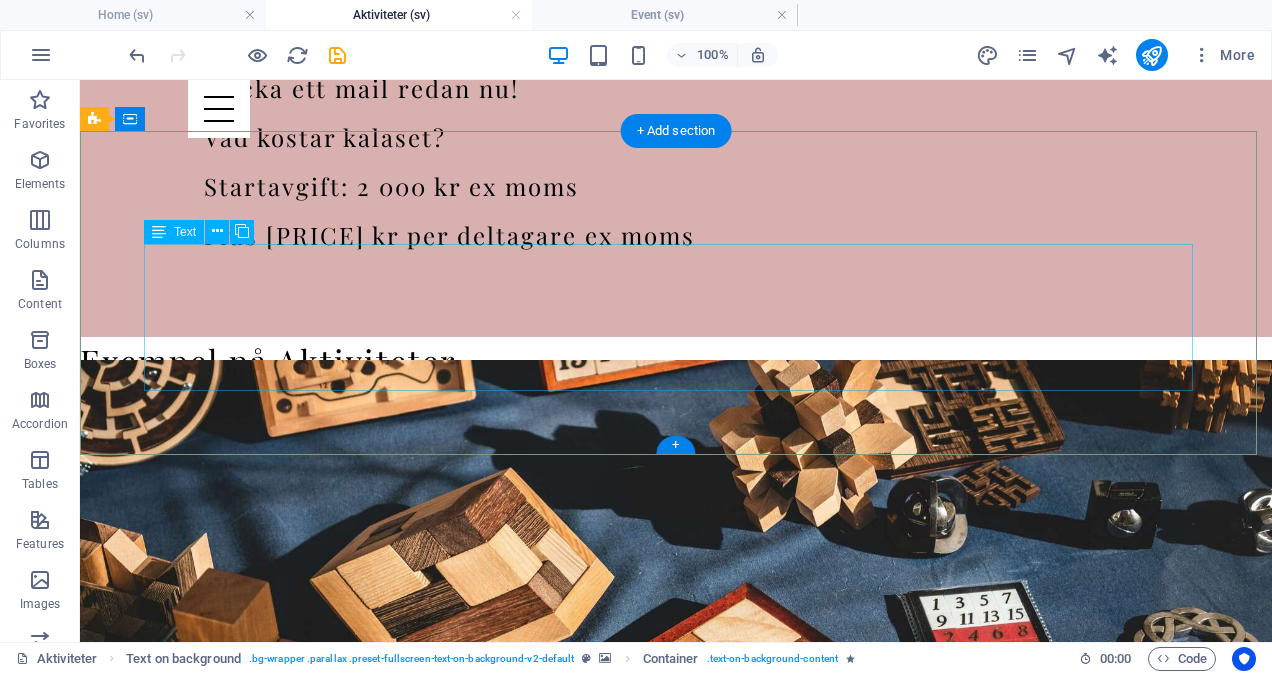 click on "En rolig frågesport som tar er genom fem decennier, från 70-talet till 2020. Tävla i lag med hjälp av bilder, musik och ljudklipp och återupplev klassiska TV-serier, mat, mode och händelser. Ingår: planering, aktivitetsledare med reseersättning, all utrustning samt guldmedaljer. Aktiviteten är inomhus och varar 1,5–2 timmar. råga ChatGP" at bounding box center [676, 1015] 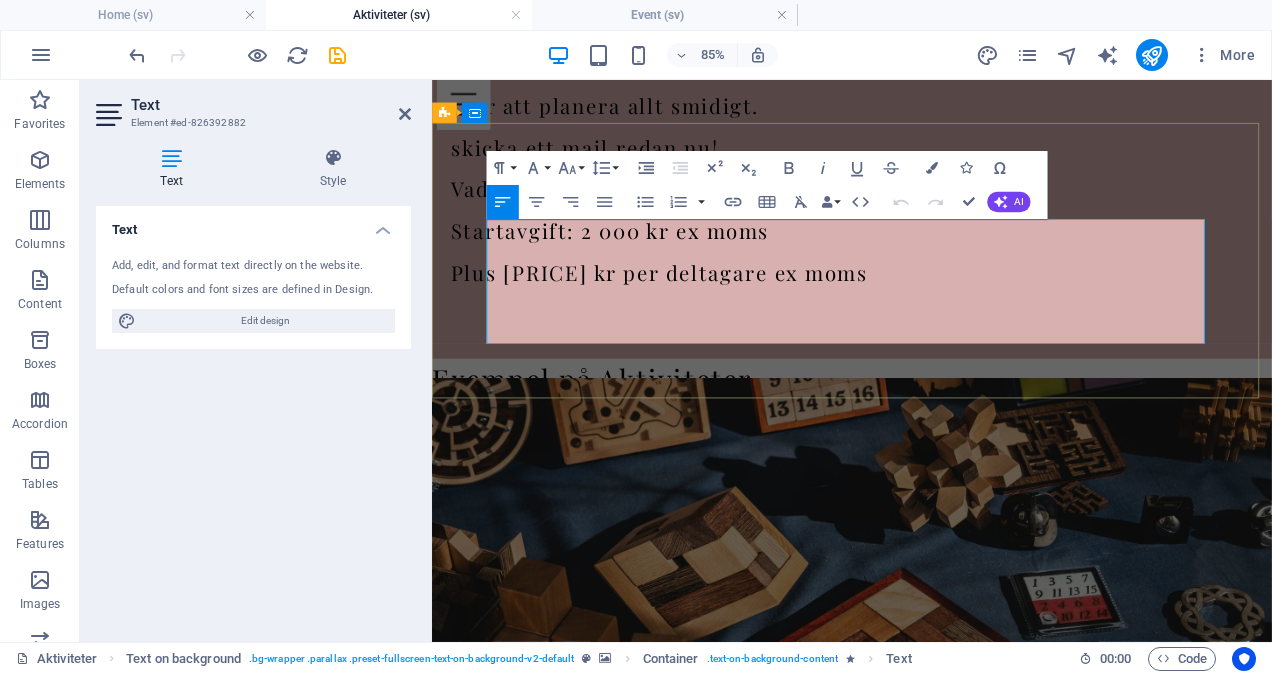 click on "råga ChatGP" at bounding box center [926, 1148] 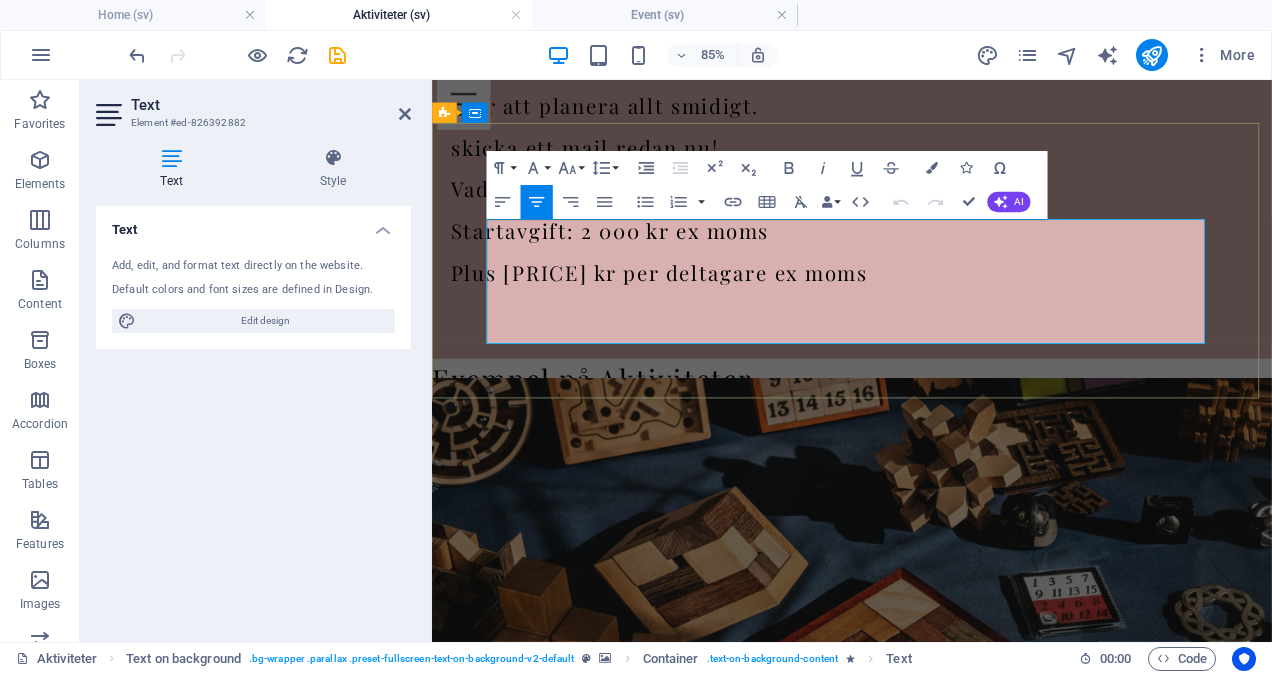 click on "råga ChatGP" at bounding box center [926, 1148] 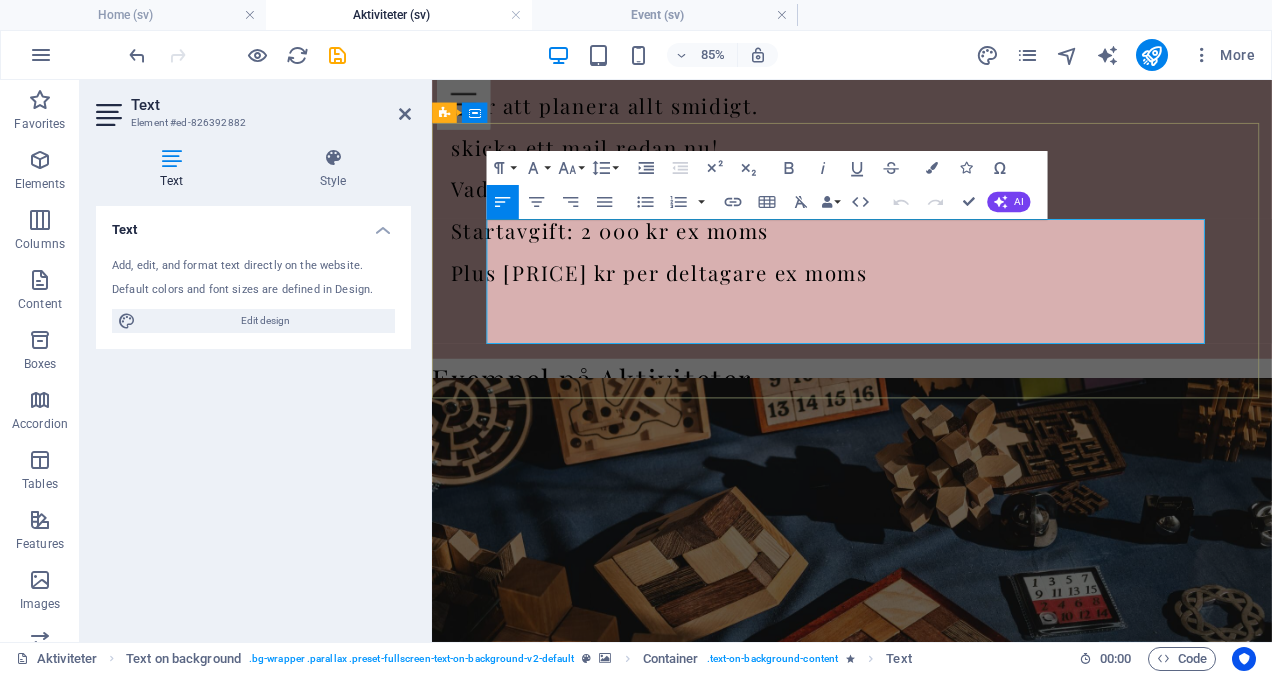 click on "Ingår: planering, aktivitetsledare med reseersättning, all utrustning samt guldmedaljer. Aktiviteten är inomhus och varar 1,5–2 timmar." at bounding box center (926, 1085) 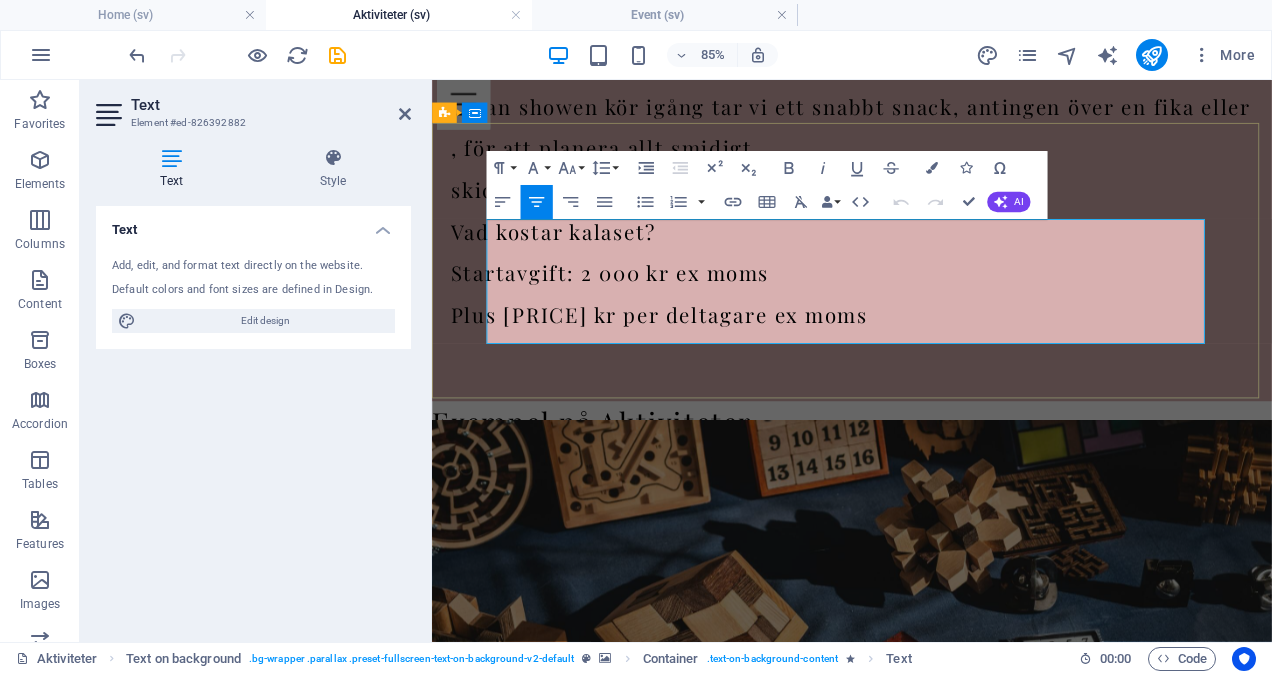 scroll, scrollTop: 25, scrollLeft: 6, axis: both 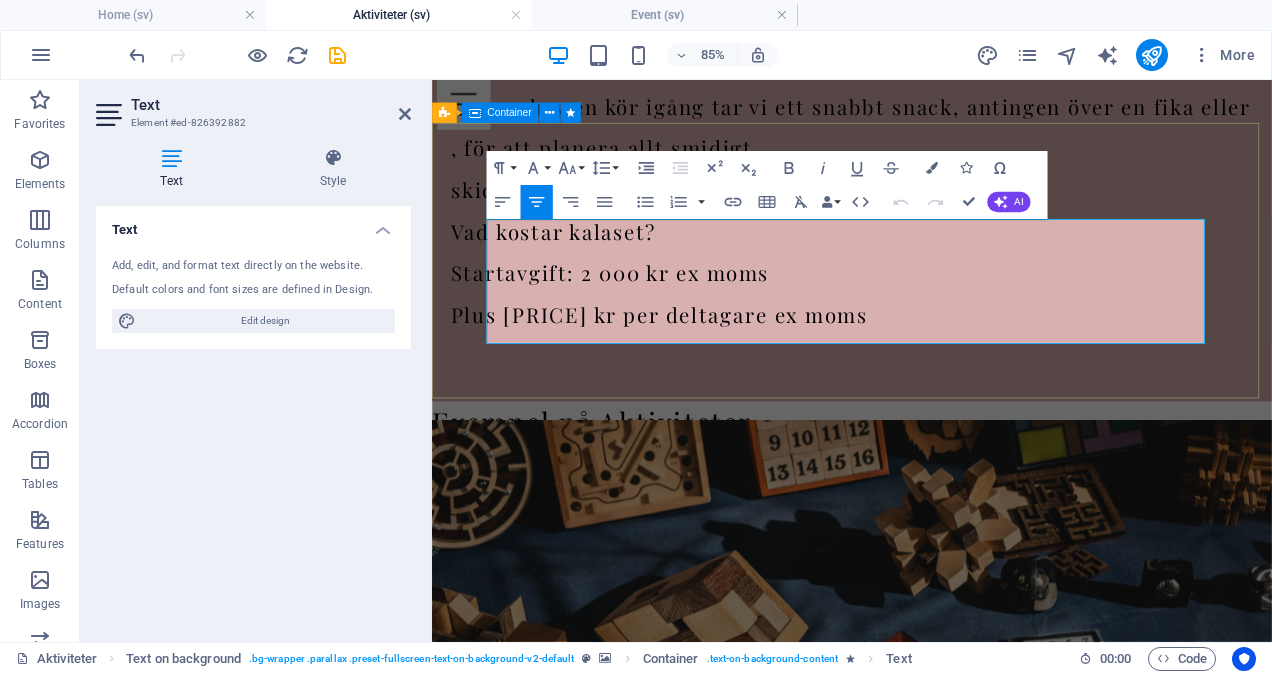 click on "Frågesport: Kunskap mellan åren [YEAR]-[YEAR] En rolig frågesport som tar er genom fem decennier, från 70-talet till 2020. Tävla i lag med hjälp av bilder, musik och ljudklipp och återupplev klassiska TV-serier, mat, mode och händelser. Ingår: planering, aktivitetsledare med reseersättning, all utrustning samt guldmedaljer. Aktiviteten är inomhus och varar 1,5–2 timmar. råga ChatGP" at bounding box center (926, 1162) 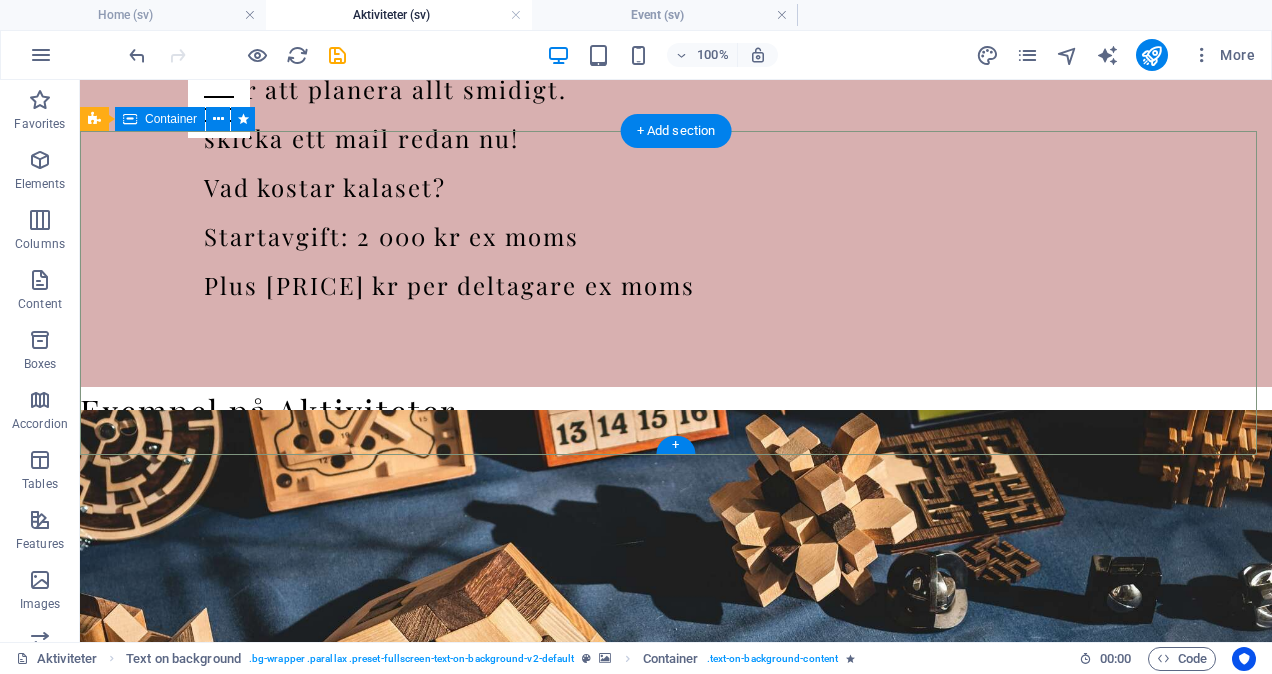 click on "Frågesport: Kunskap mellan åren [YEAR]-[YEAR] En rolig frågesport som tar er genom fem decennier, från 70-talet till 2020. Tävla i lag med hjälp av bilder, musik och ljudklipp och återupplev klassiska TV-serier, mat, mode och händelser. Ingår: planering, aktivitetsledare med reseersättning, all utrustning samt guldmedaljer. Aktiviteten är inomhus och varar 1,5–2 timmar. råga ChatGP" at bounding box center [676, 1090] 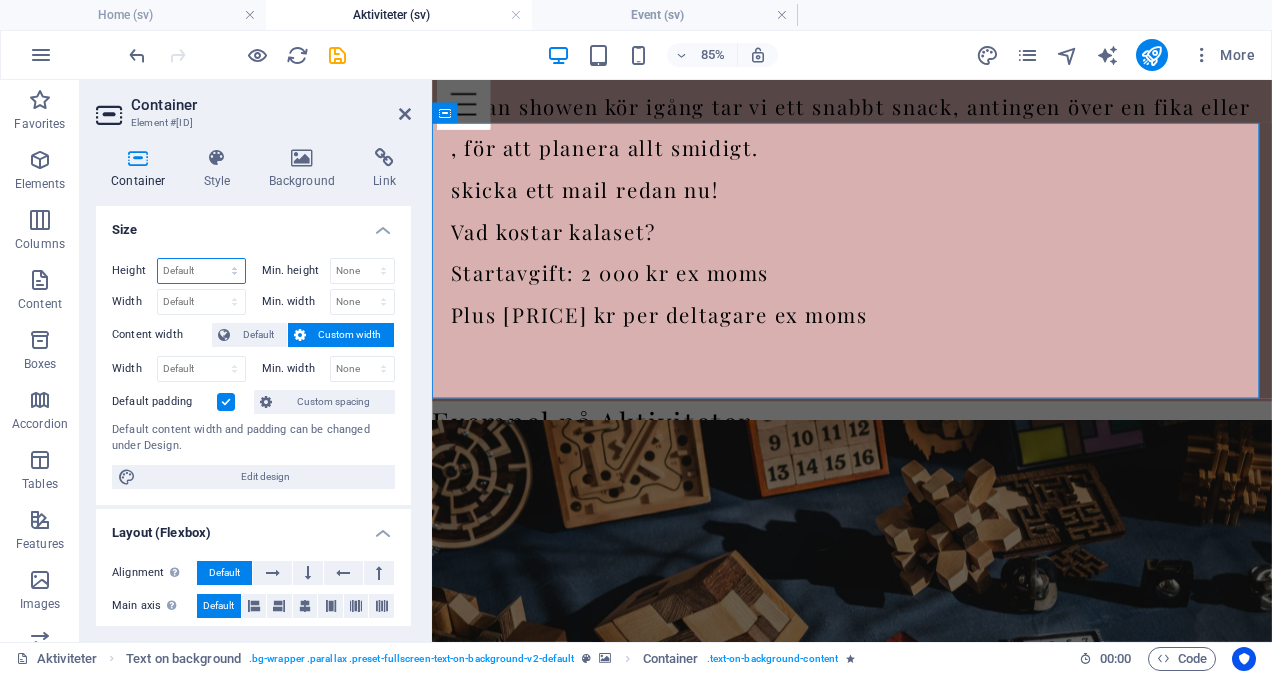 click on "Default px rem % vh vw" at bounding box center [201, 271] 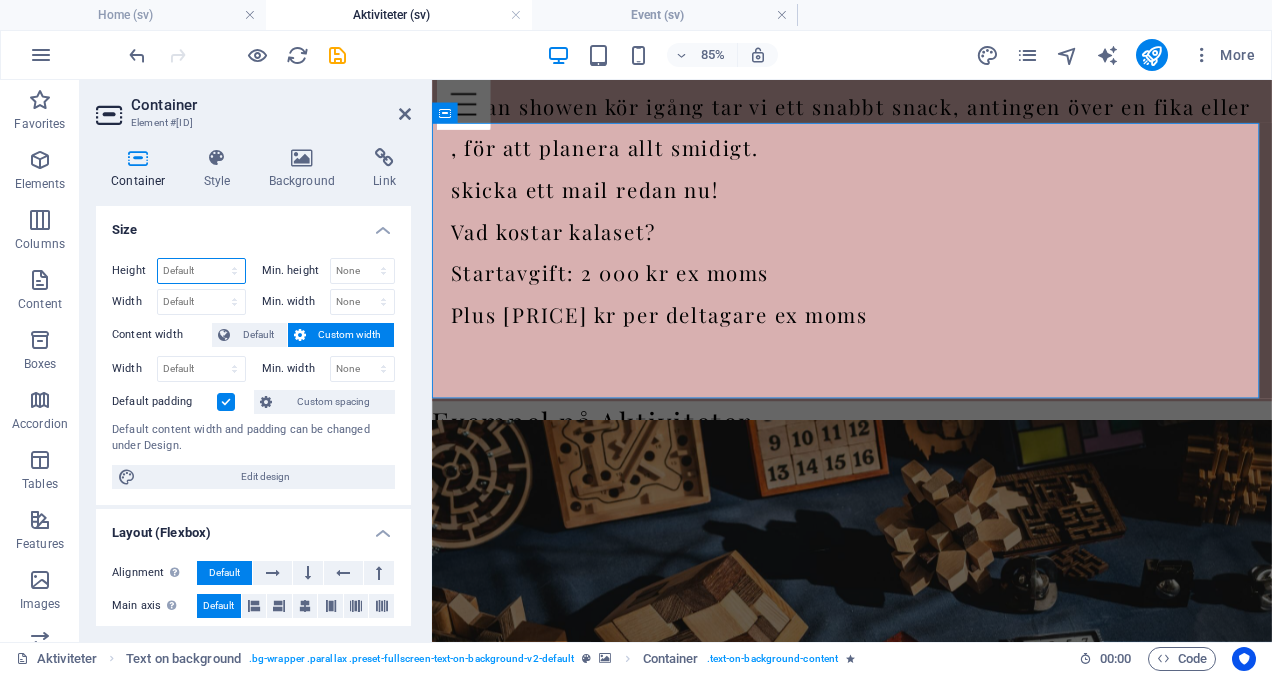 select on "px" 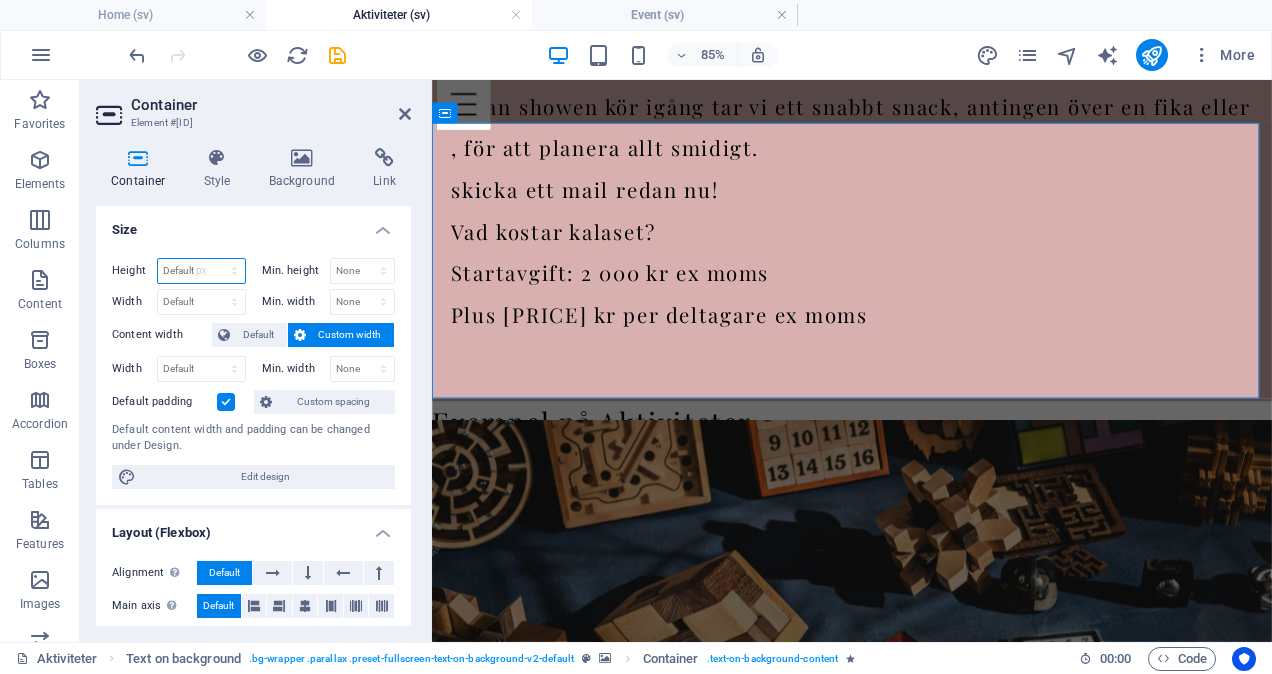 click on "Default px rem % vh vw" at bounding box center [201, 271] 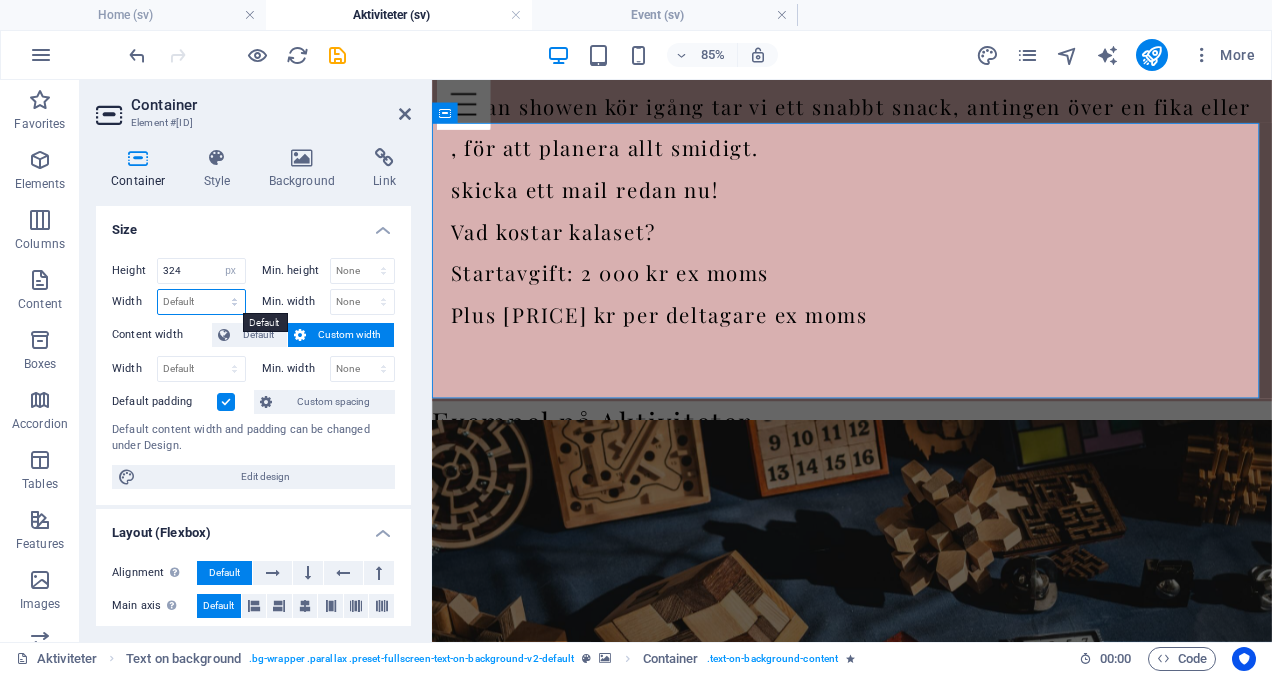 click on "Default px rem % em vh vw" at bounding box center (201, 302) 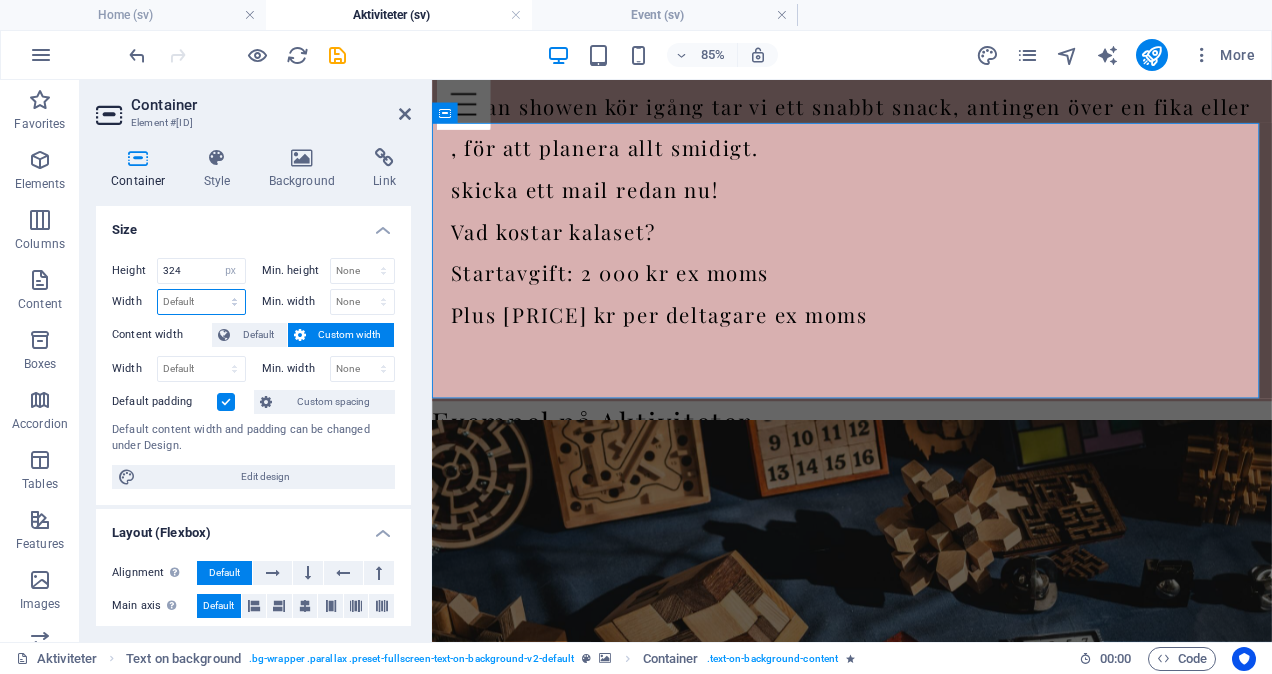 select on "px" 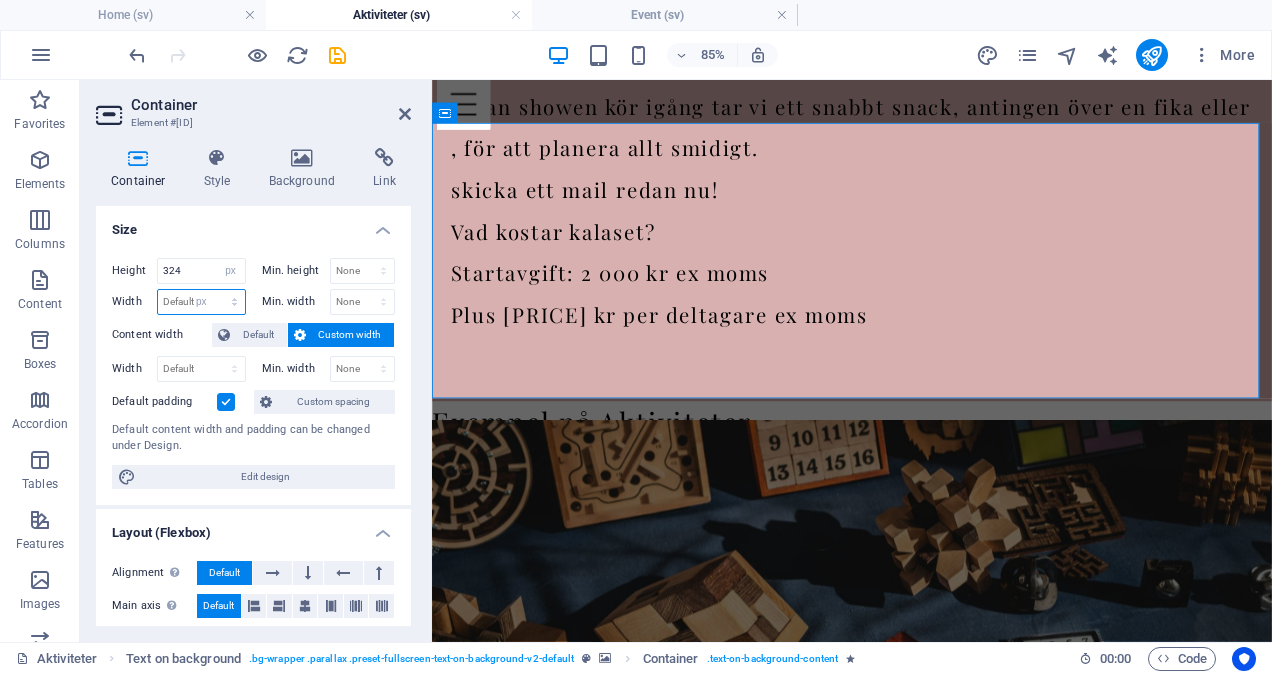 click on "Default px rem % em vh vw" at bounding box center [201, 302] 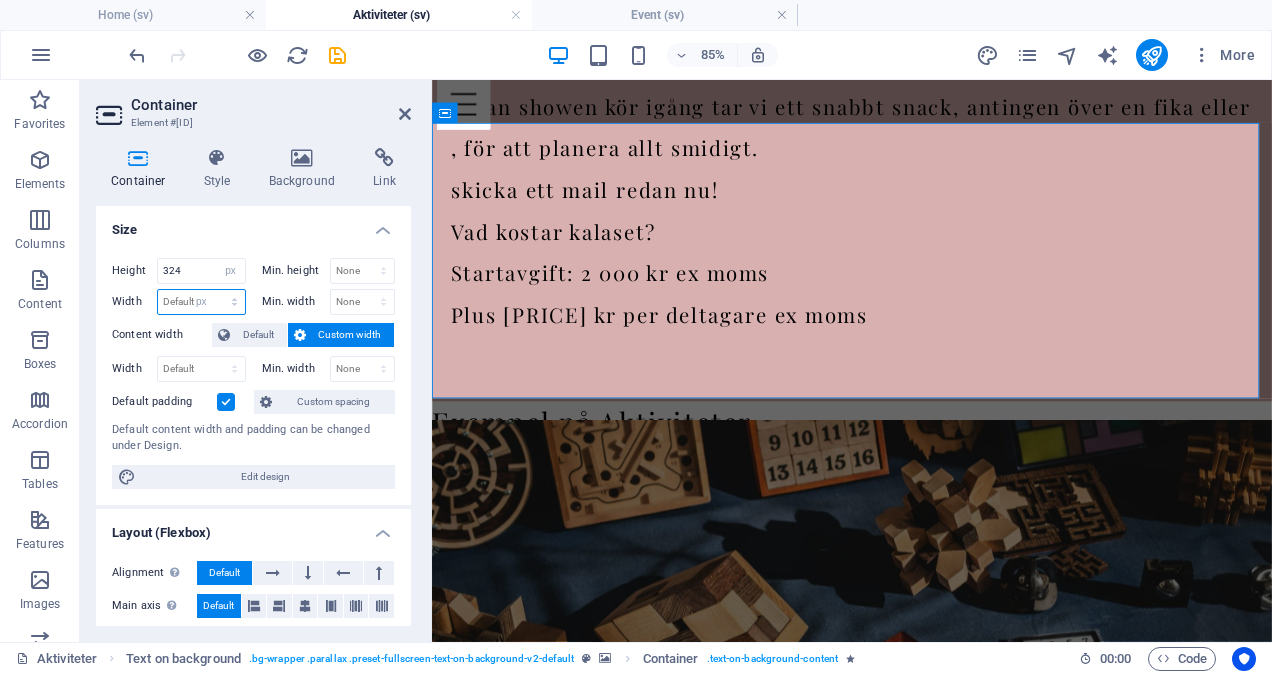 type on "973" 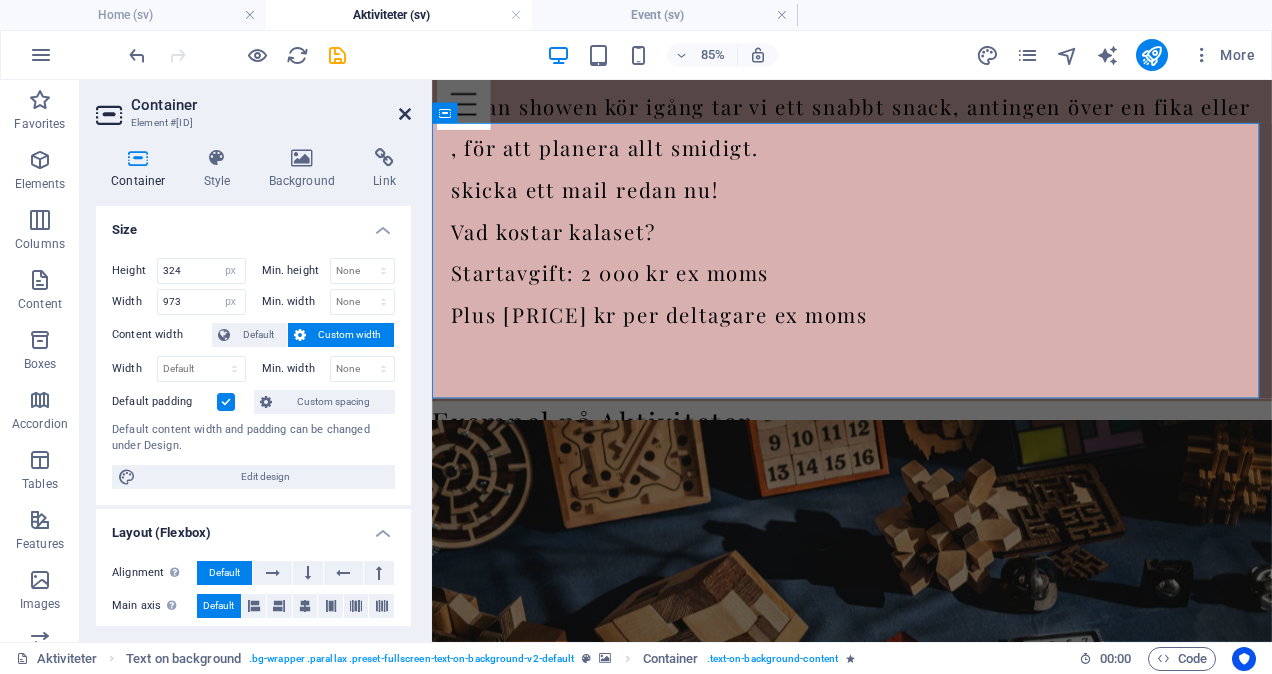click at bounding box center [405, 114] 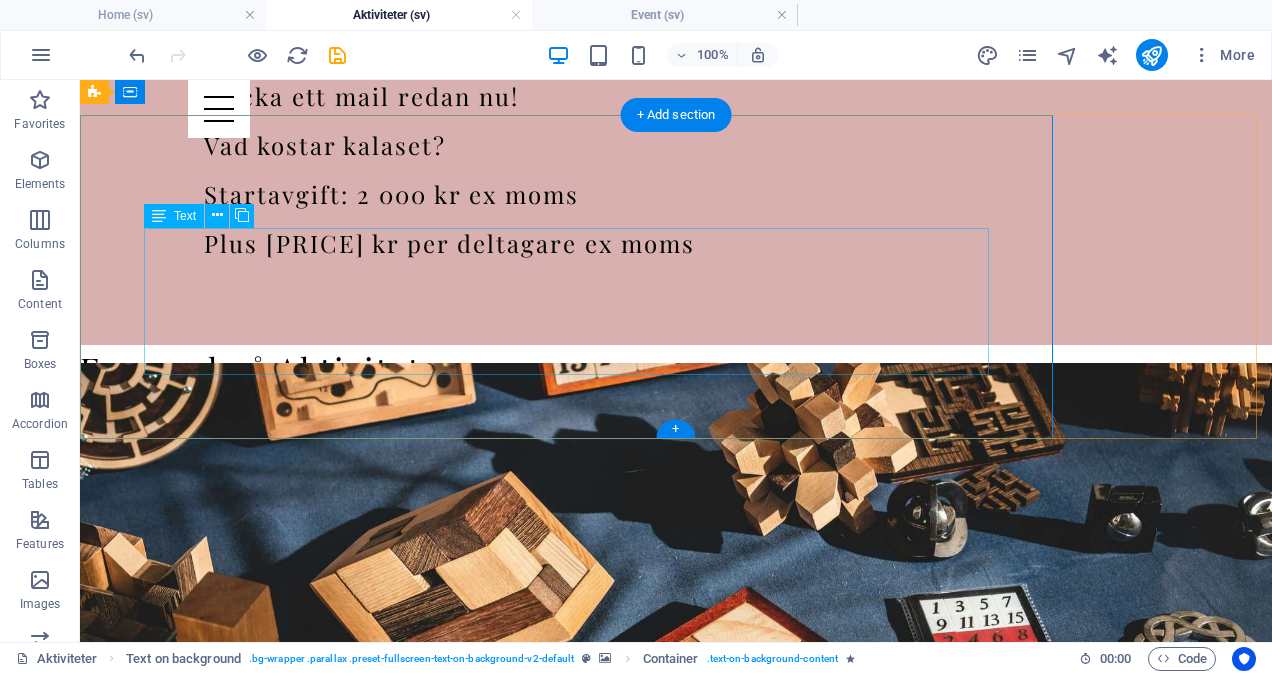 scroll, scrollTop: 1517, scrollLeft: 0, axis: vertical 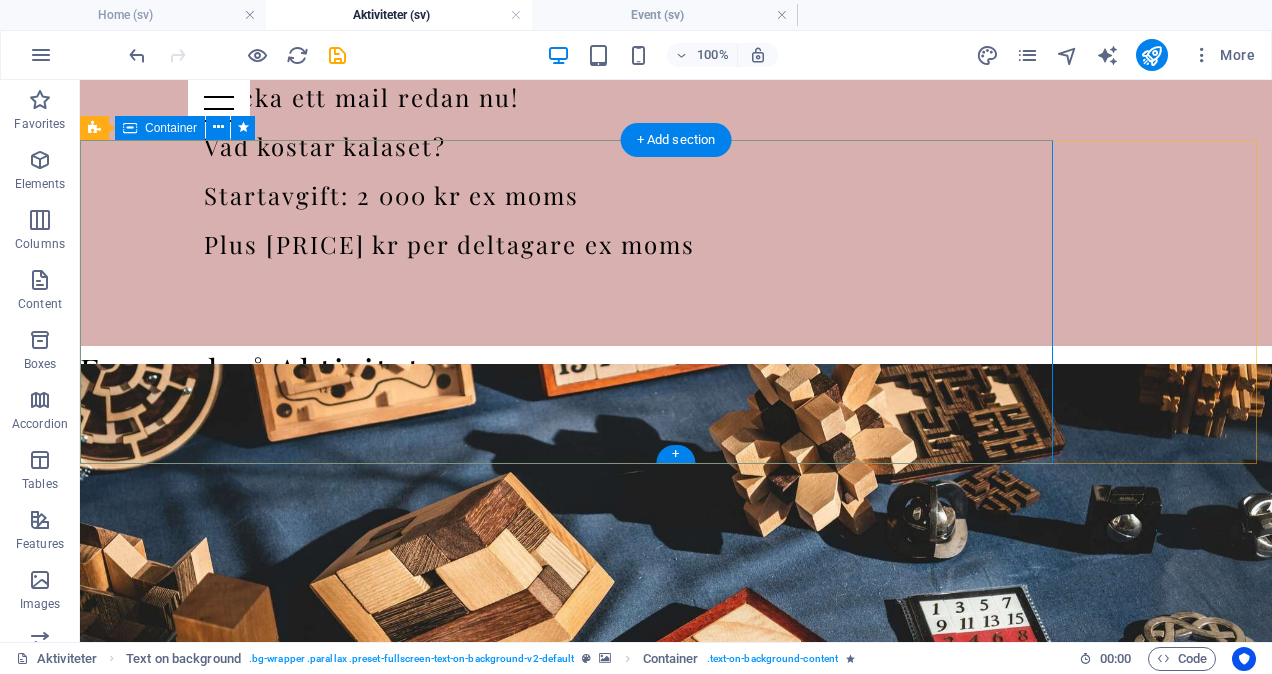 click on "Frågesport: Kunskap mellan åren [YEAR]-[YEAR] En rolig frågesport som tar er genom fem decennier, från 70-talet till 2020. Tävla i lag med hjälp av bilder, musik och ljudklipp och återupplev klassiska TV-serier, mat, mode och händelser. Ingår: planering, aktivitetsledare med reseersättning, all utrustning samt guldmedaljer. Aktiviteten är inomhus och varar 1,5–2 timmar. råga ChatGP" at bounding box center (566, 999) 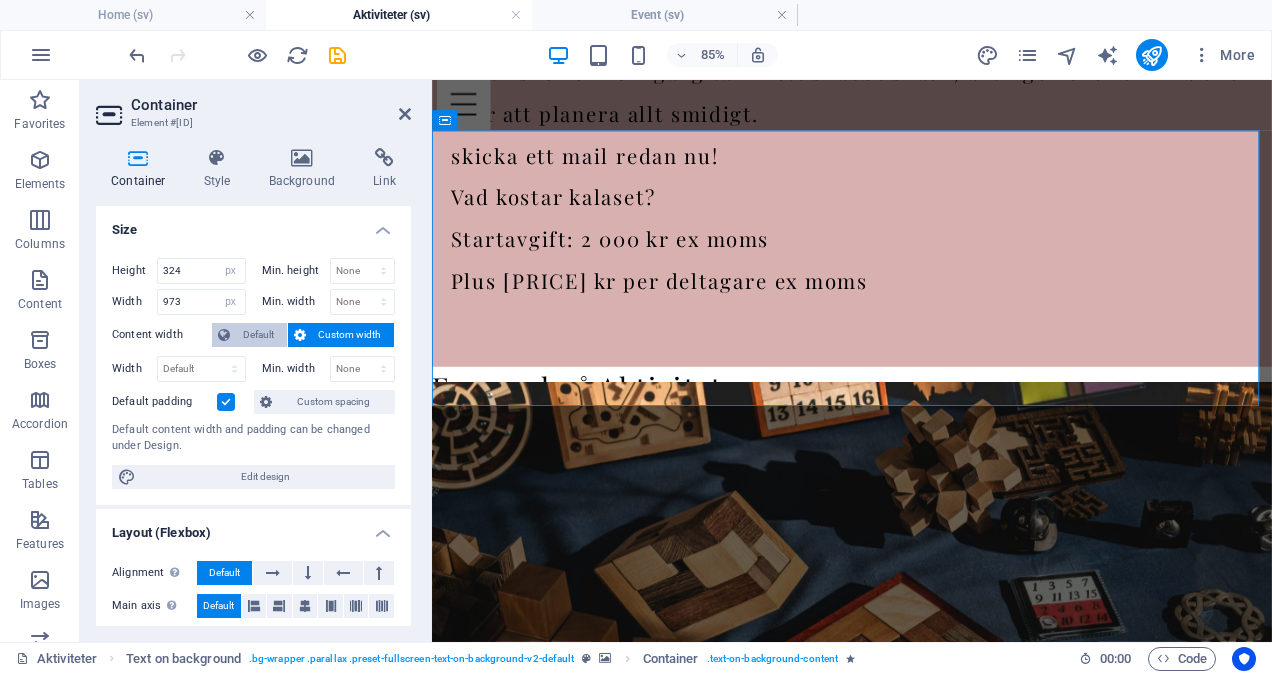 click on "Default" at bounding box center [258, 335] 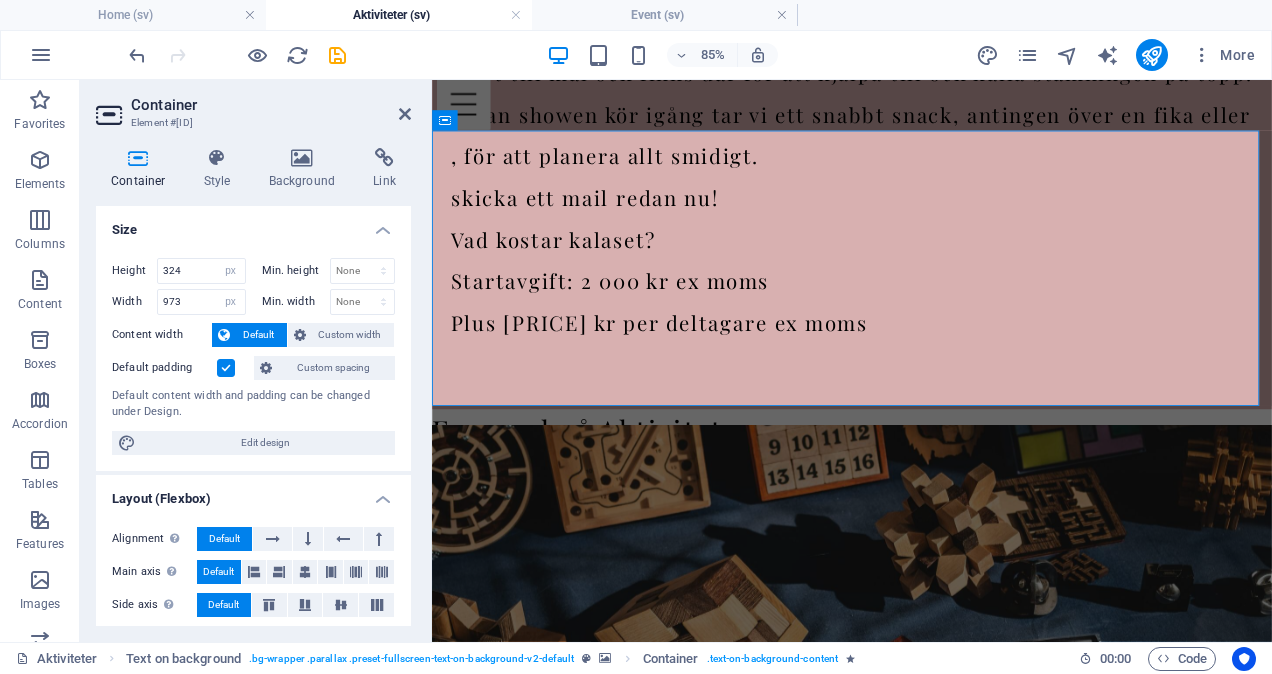 click on "Container" at bounding box center (271, 105) 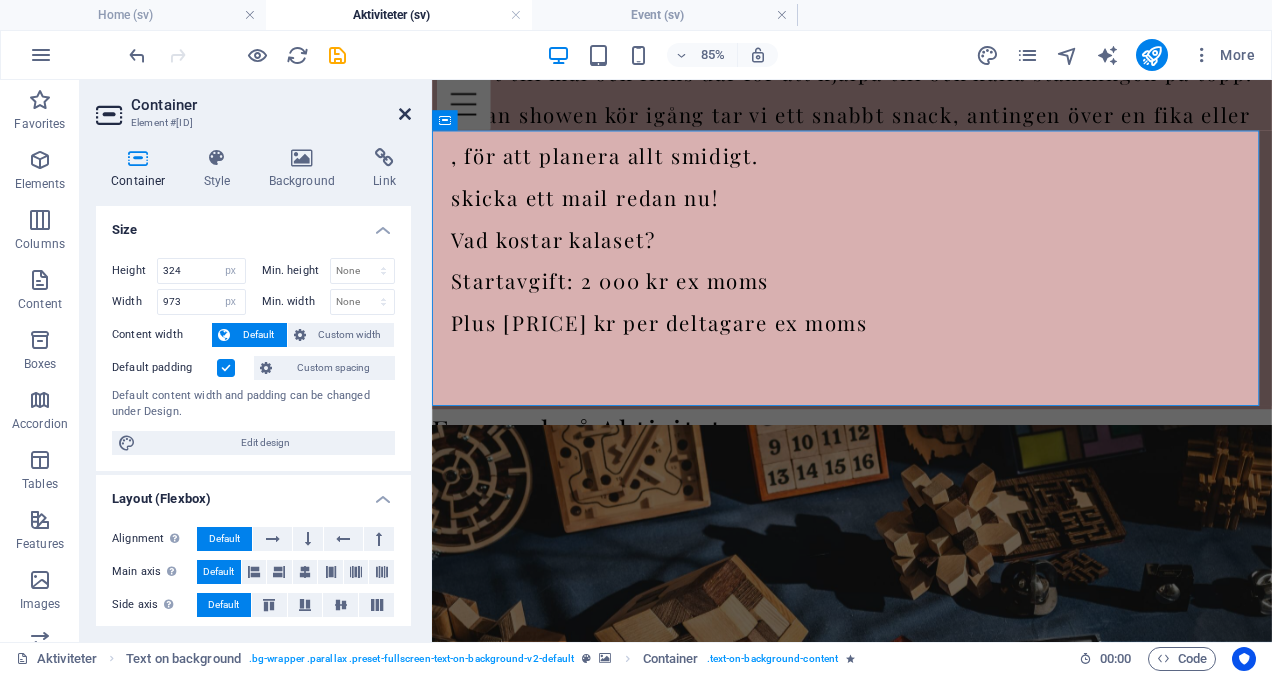 click at bounding box center [405, 114] 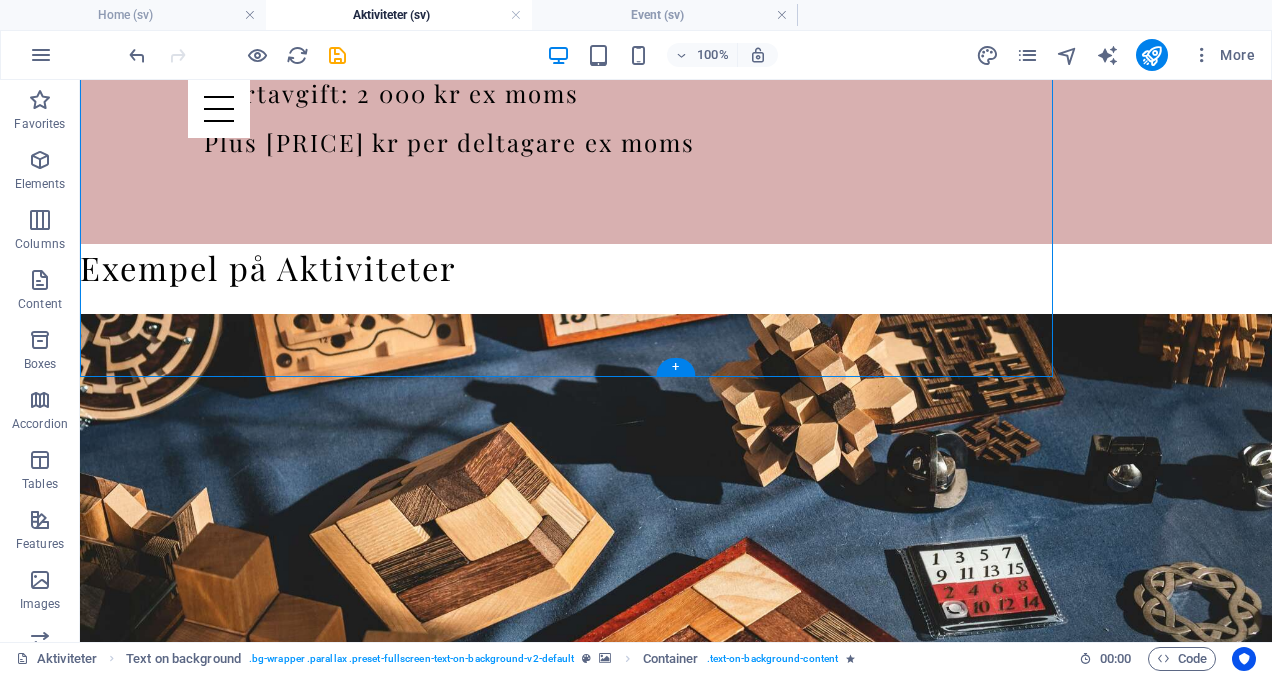 scroll, scrollTop: 1621, scrollLeft: 0, axis: vertical 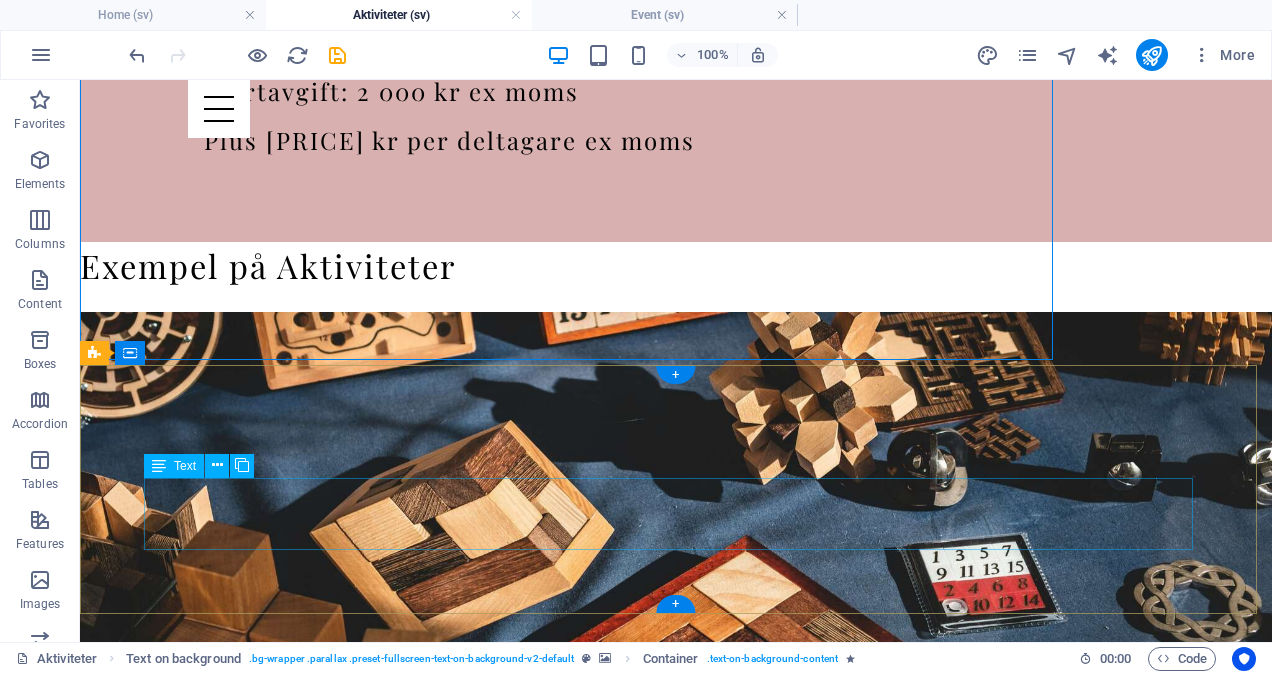 click on "Lorem ipsum dolor sit amet, consectetuer adipiscing elit. Aenean commodo ligula eget dolor. Lorem ipsum dolor sit amet, consectetuer adipiscing elit leget dolor. Lorem ipsum dolor sit amet, consectetuer adipiscing elit. Aenean commodo ligula eget dolor. Lorem ipsum dolor sit amet, consectetuer adipiscing elit dolor." at bounding box center [676, 1617] 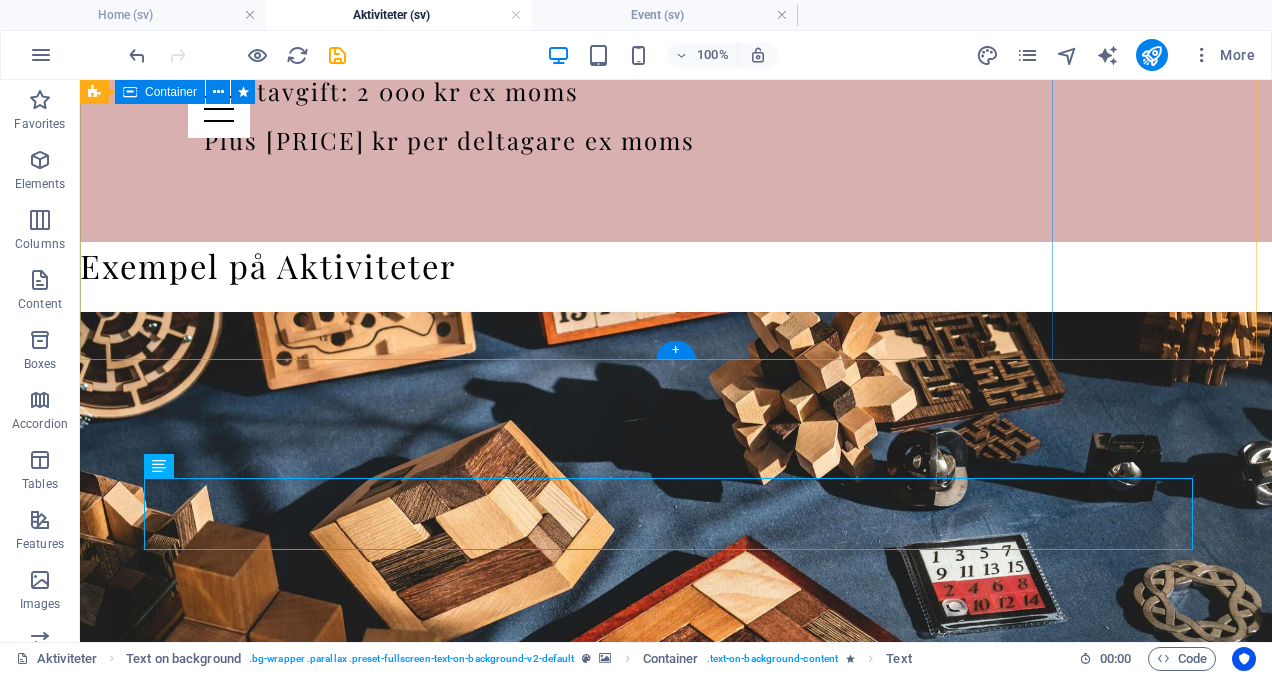 click on "Frågesport: Kunskap mellan åren [YEAR]-[YEAR] En rolig frågesport som tar er genom fem decennier, från 70-talet till 2020. Tävla i lag med hjälp av bilder, musik och ljudklipp och återupplev klassiska TV-serier, mat, mode och händelser. Ingår: planering, aktivitetsledare med reseersättning, all utrustning samt guldmedaljer. Aktiviteten är inomhus och varar 1,5–2 timmar. råga ChatGP" at bounding box center (566, 895) 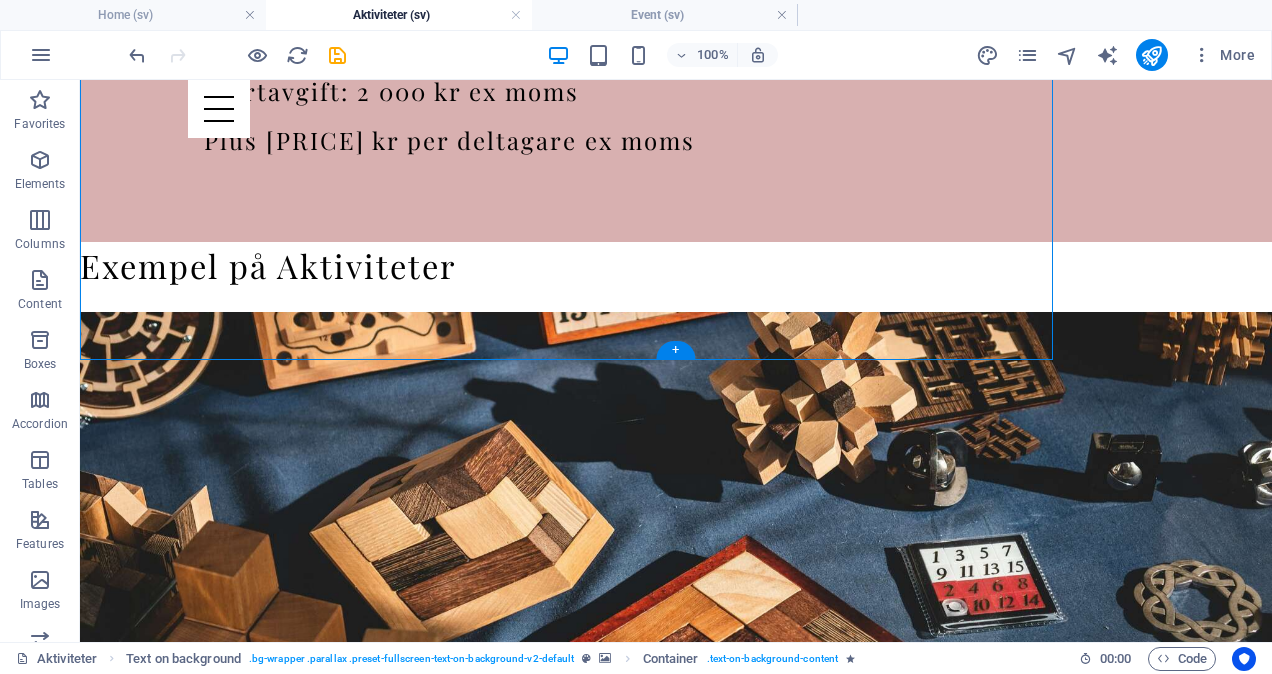 click at bounding box center (676, 534) 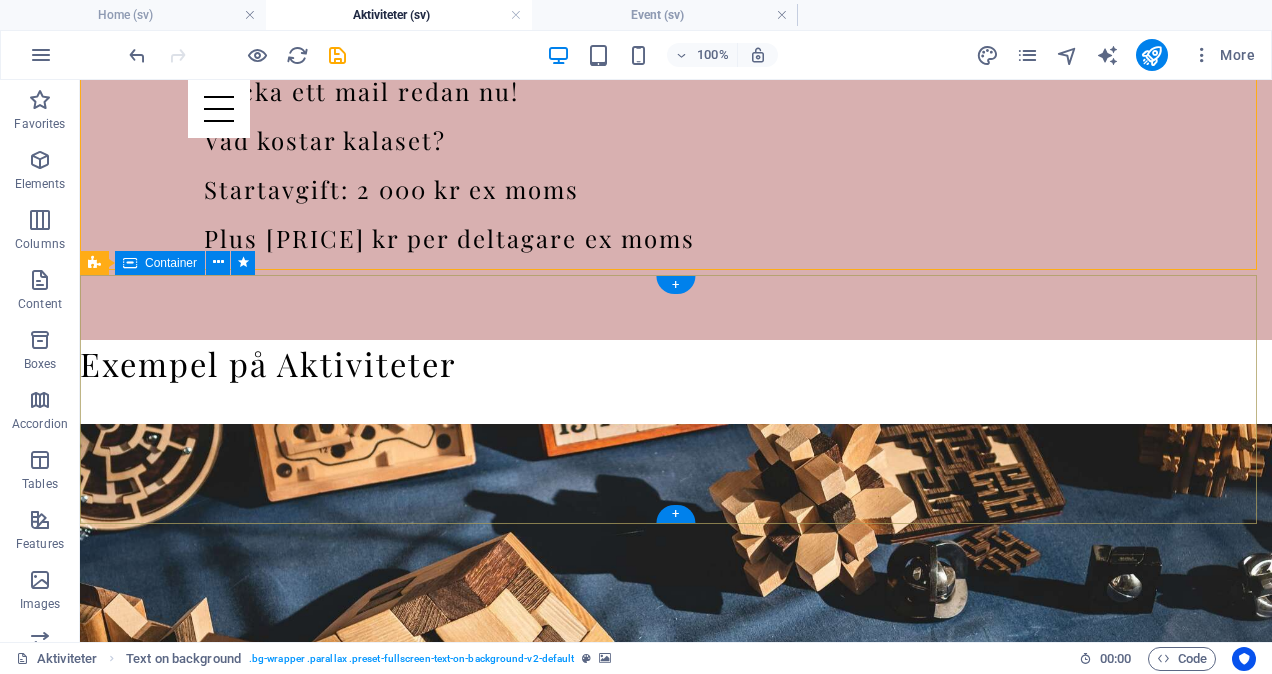 scroll, scrollTop: 1783, scrollLeft: 0, axis: vertical 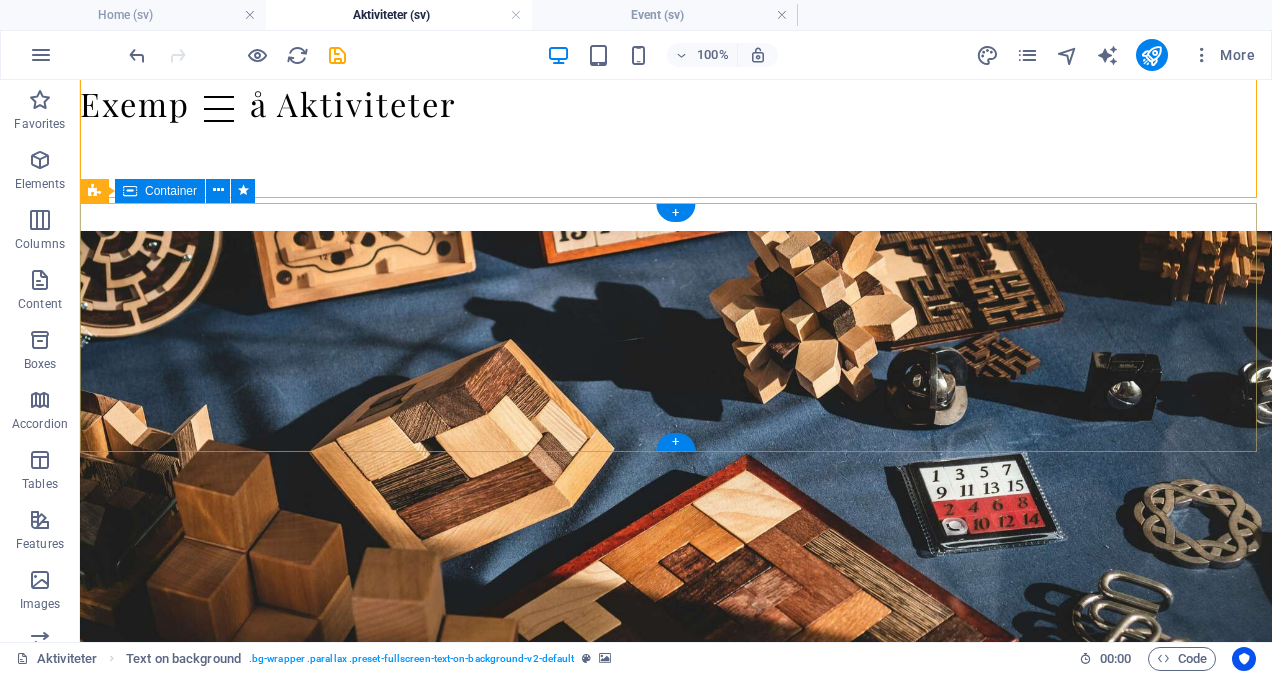 click on "[PRODUCT] Lorem ipsum dolor sit amet, consectetuer adipiscing elit. Aenean commodo ligula eget dolor. Lorem ipsum dolor sit amet, consectetuer adipiscing elit leget dolor. Lorem ipsum dolor sit amet, consectetuer adipiscing elit. Aenean commodo ligula eget dolor. Lorem ipsum dolor sit amet, consectetuer adipiscing elit dolor." at bounding box center [676, 1430] 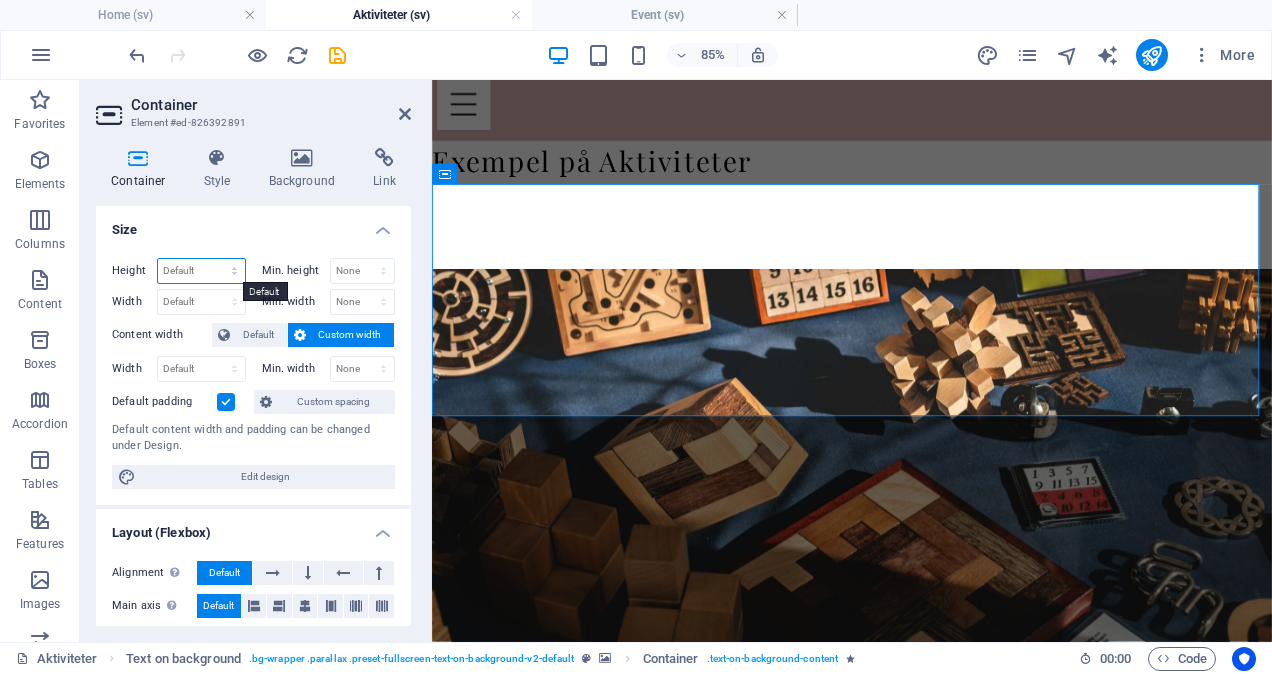 click on "Default px rem % vh vw" at bounding box center (201, 271) 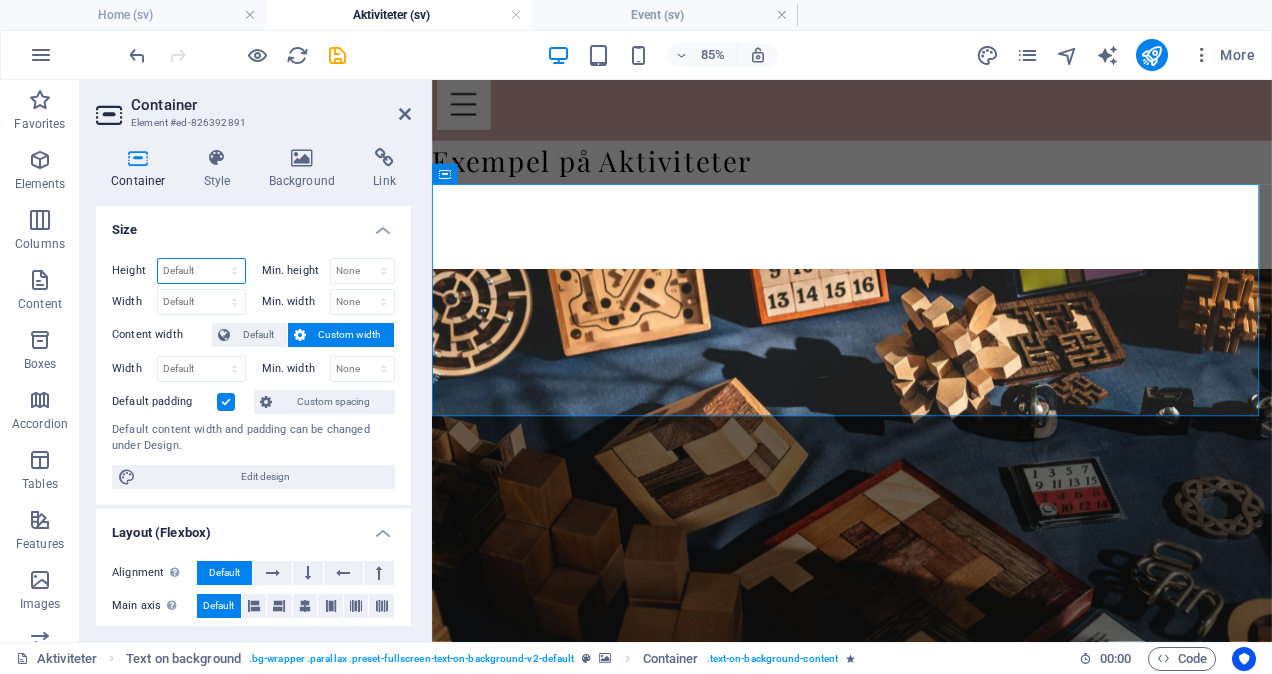 select on "px" 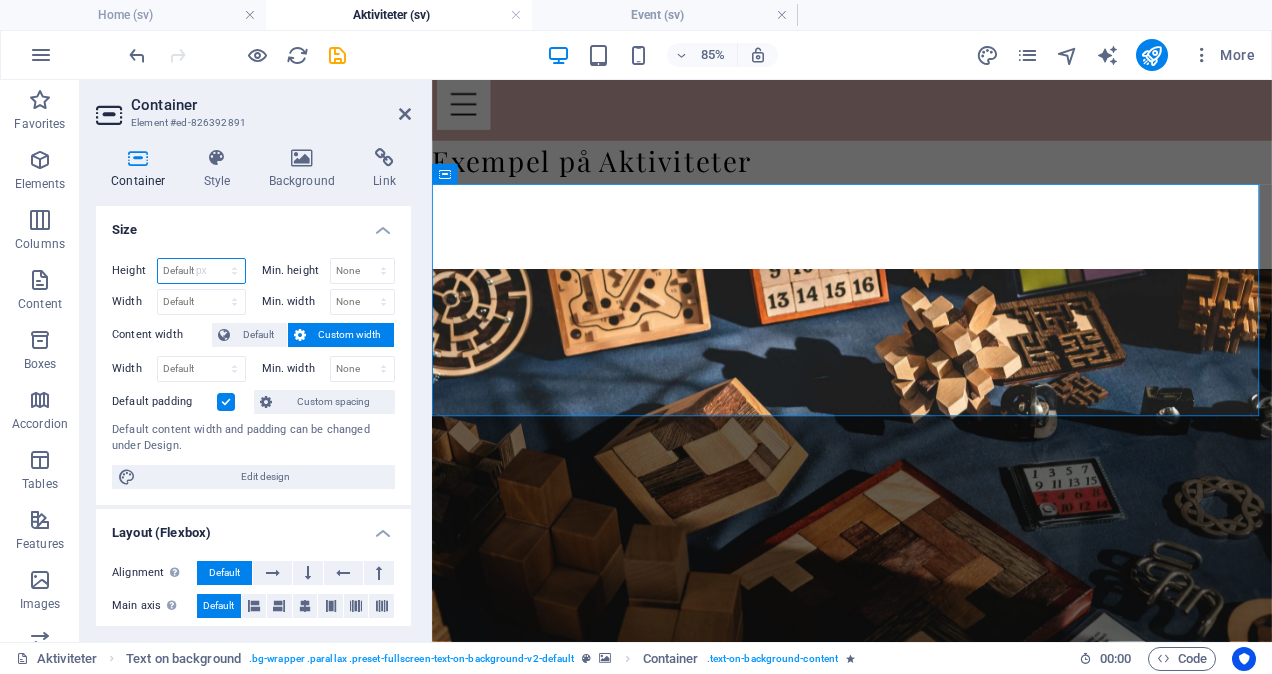 click on "Default px rem % vh vw" at bounding box center [201, 271] 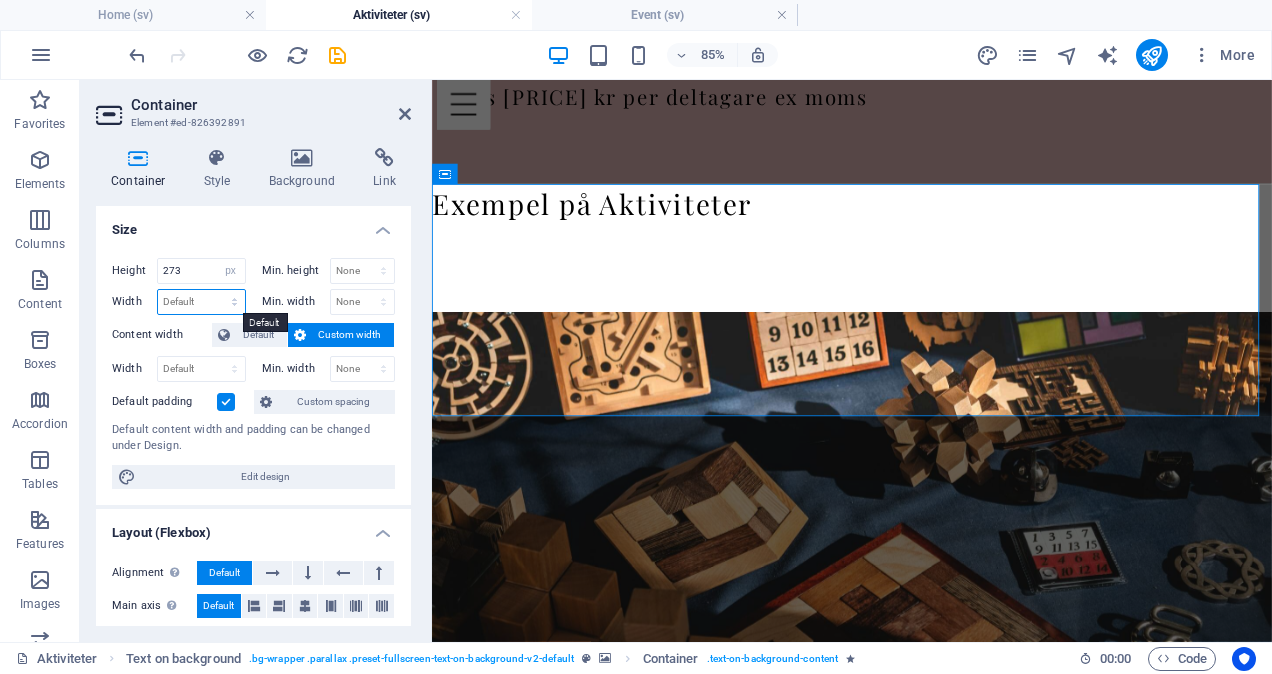 click on "Default px rem % em vh vw" at bounding box center (201, 302) 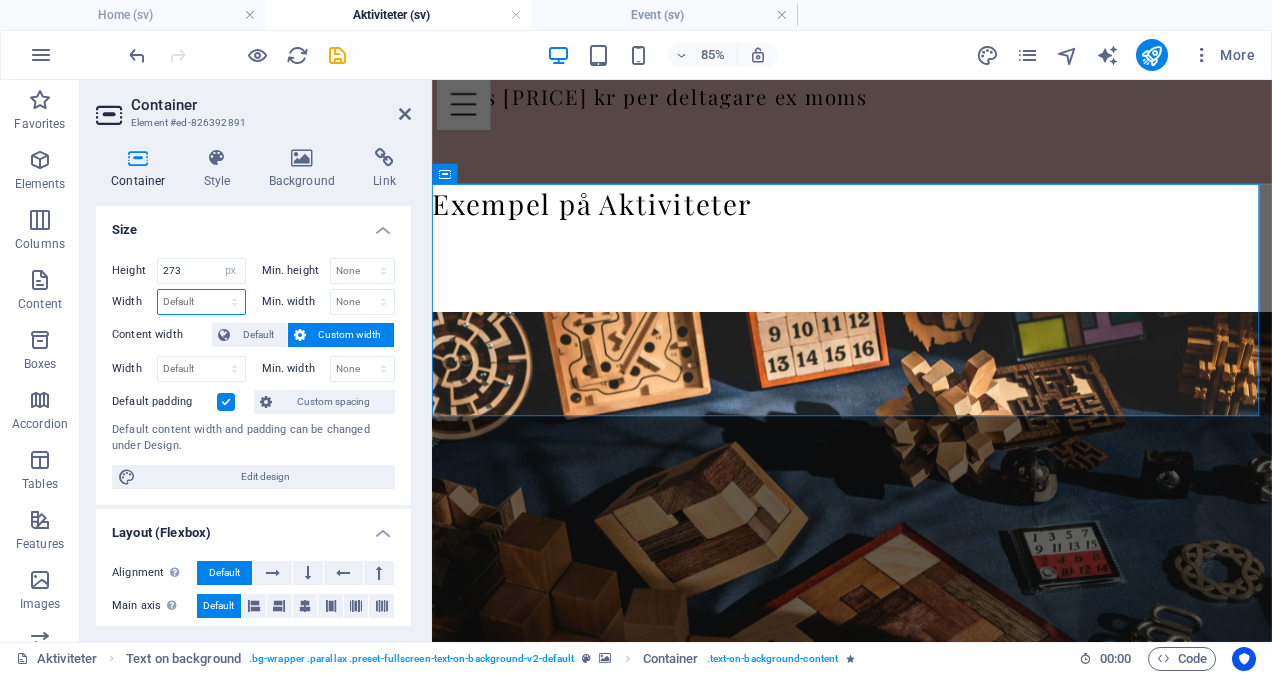 select on "px" 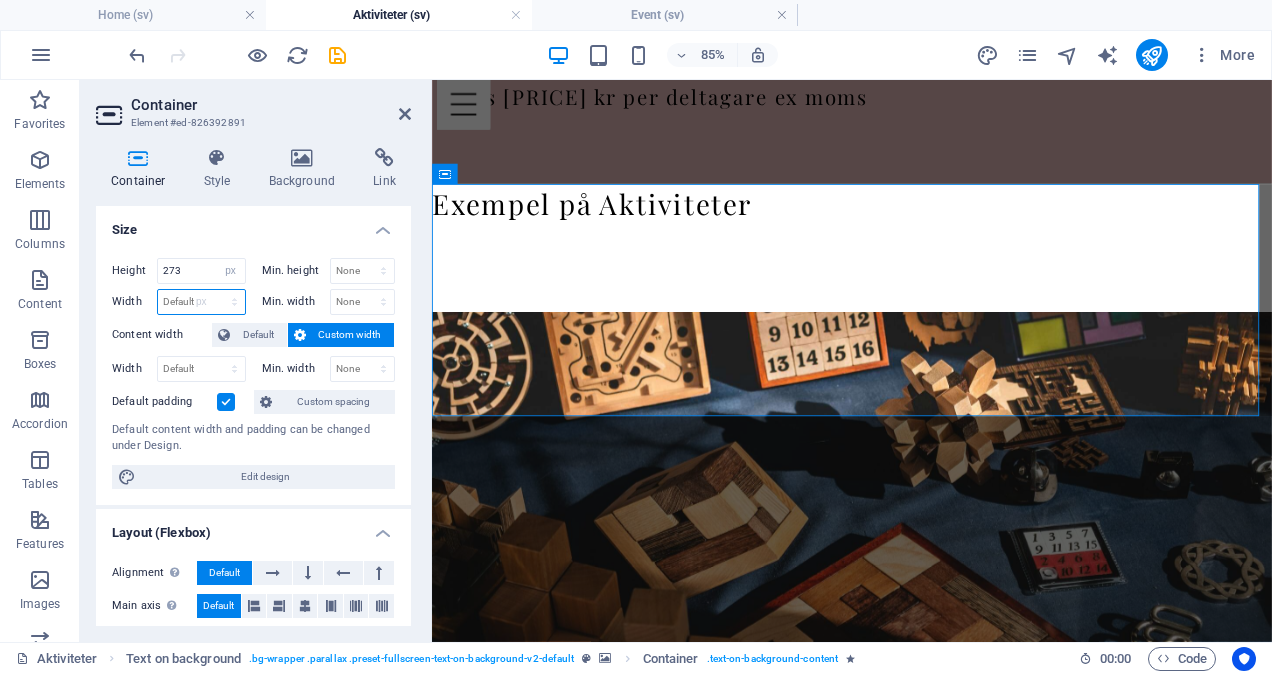 click on "Default px rem % em vh vw" at bounding box center [201, 302] 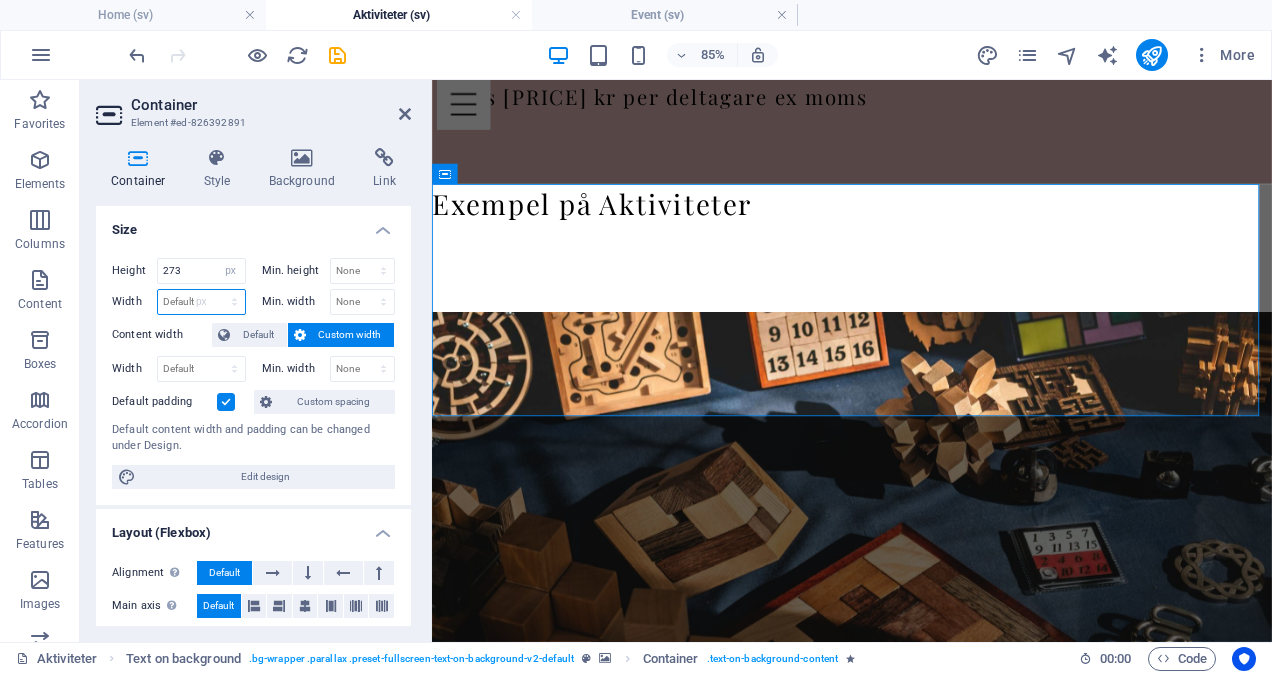 type on "973" 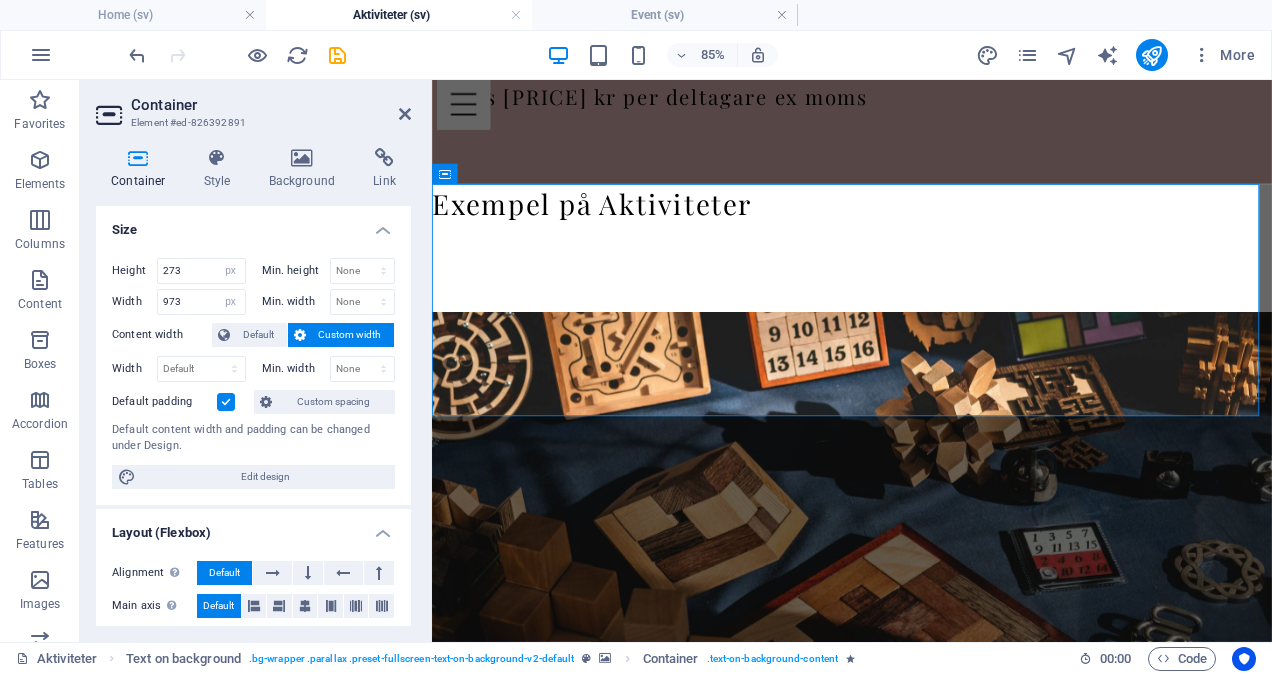 click on "Container Element #[ID]" at bounding box center [253, 106] 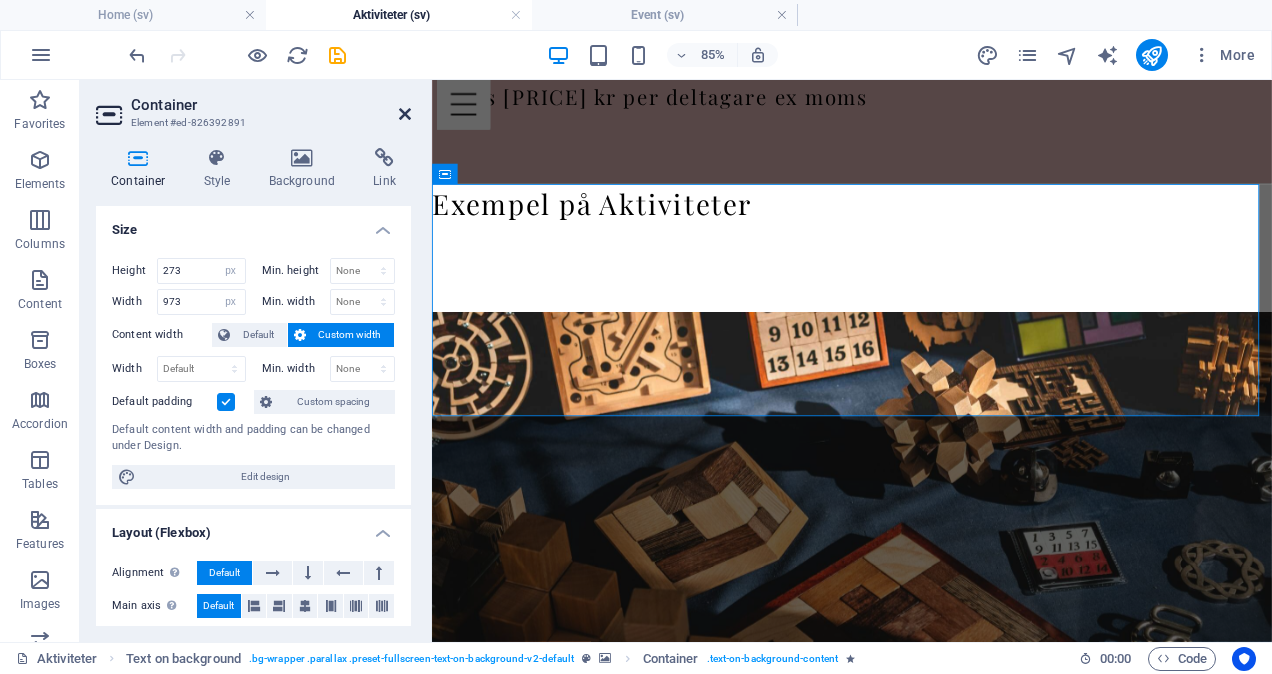 click at bounding box center (405, 114) 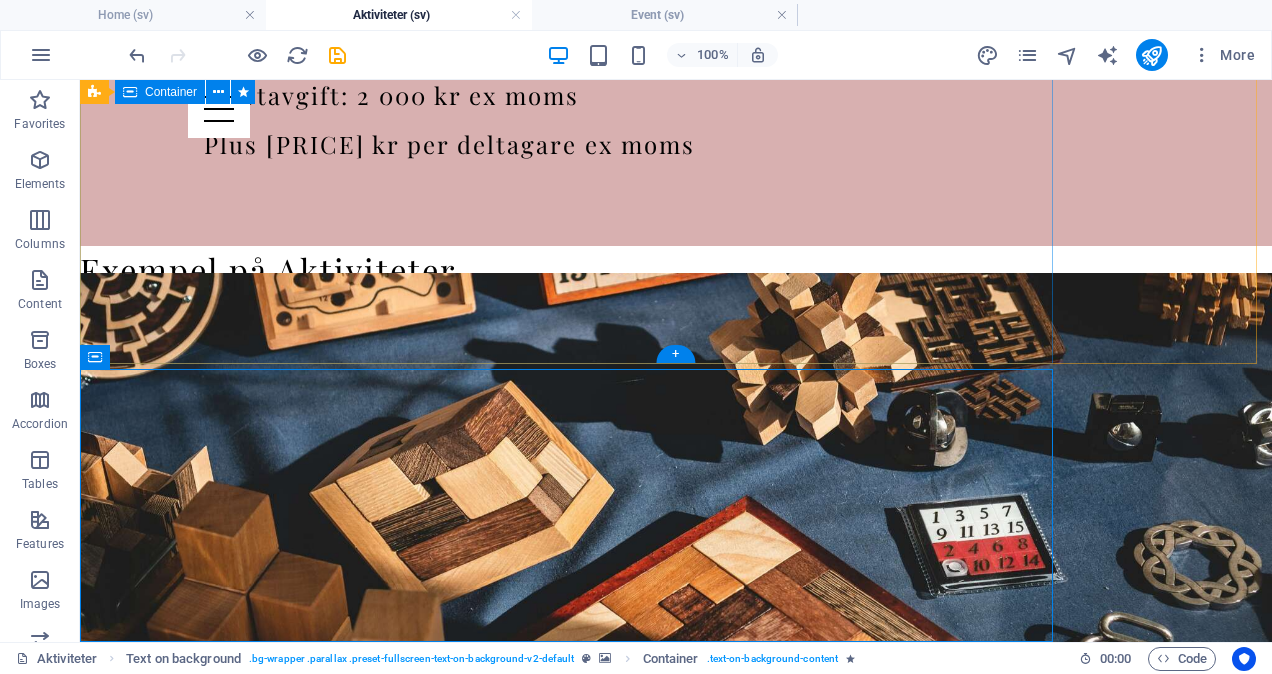 scroll, scrollTop: 1519, scrollLeft: 0, axis: vertical 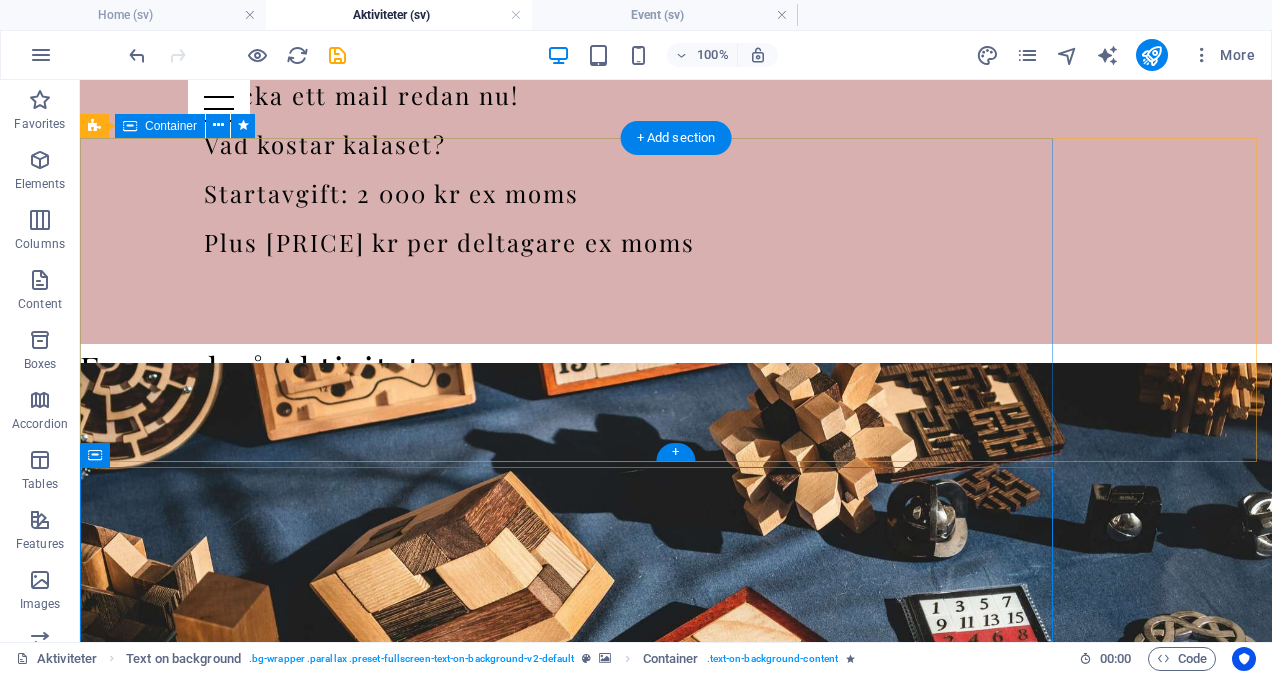 click on "Frågesport: Kunskap mellan åren [YEAR]-[YEAR] En rolig frågesport som tar er genom fem decennier, från 70-talet till 2020. Tävla i lag med hjälp av bilder, musik och ljudklipp och återupplev klassiska TV-serier, mat, mode och händelser. Ingår: planering, aktivitetsledare med reseersättning, all utrustning samt guldmedaljer. Aktiviteten är inomhus och varar 1,5–2 timmar. råga ChatGP" at bounding box center [566, 997] 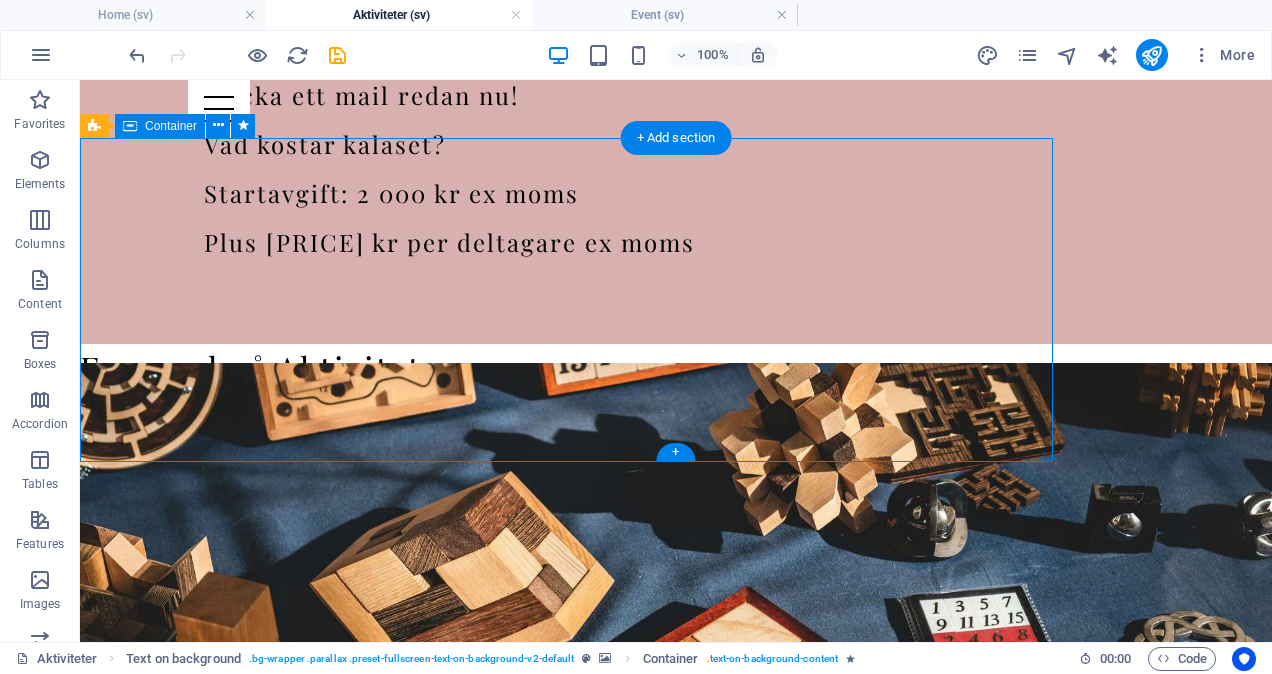 click on "Frågesport: Kunskap mellan åren [YEAR]-[YEAR] En rolig frågesport som tar er genom fem decennier, från 70-talet till 2020. Tävla i lag med hjälp av bilder, musik och ljudklipp och återupplev klassiska TV-serier, mat, mode och händelser. Ingår: planering, aktivitetsledare med reseersättning, all utrustning samt guldmedaljer. Aktiviteten är inomhus och varar 1,5–2 timmar. råga ChatGP" at bounding box center [566, 997] 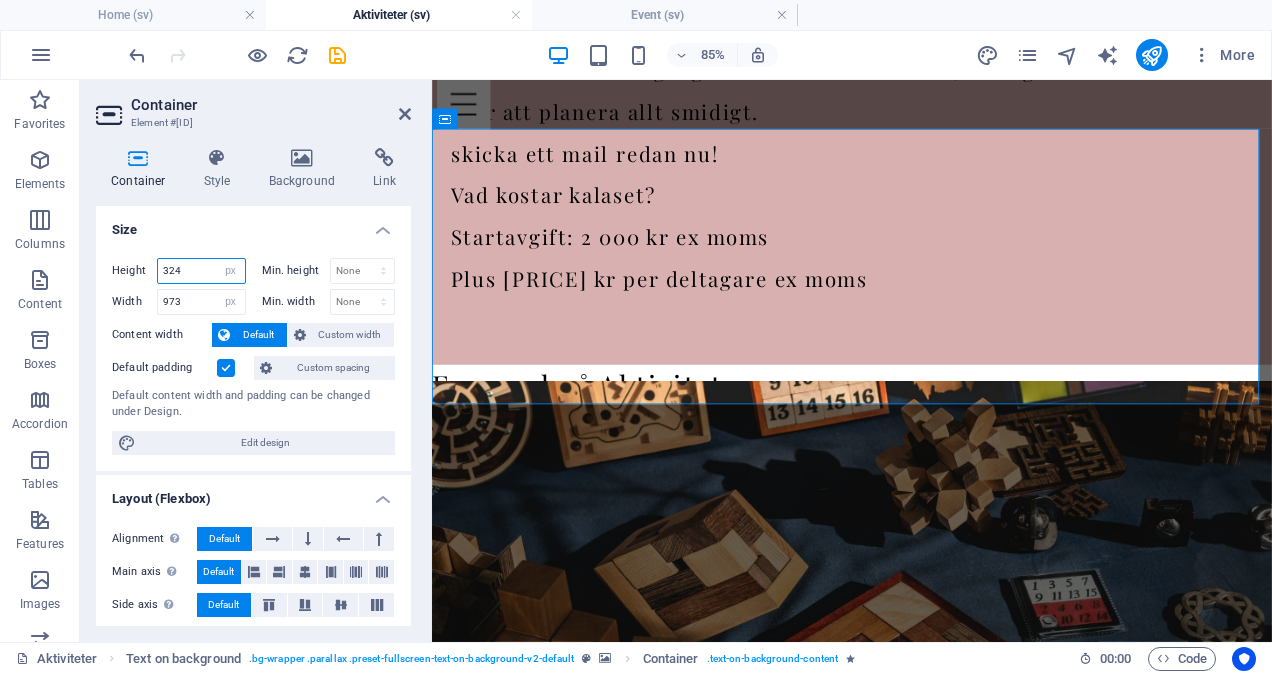 click on "324" at bounding box center (201, 271) 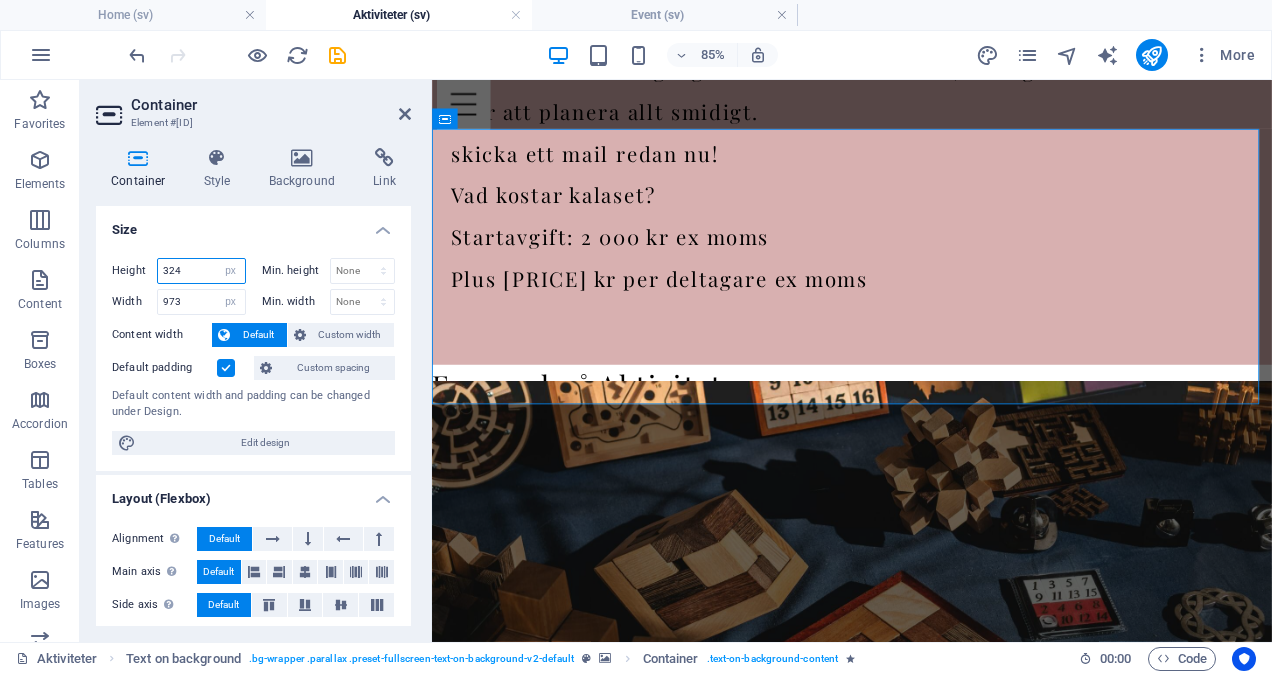 click on "324" at bounding box center (201, 271) 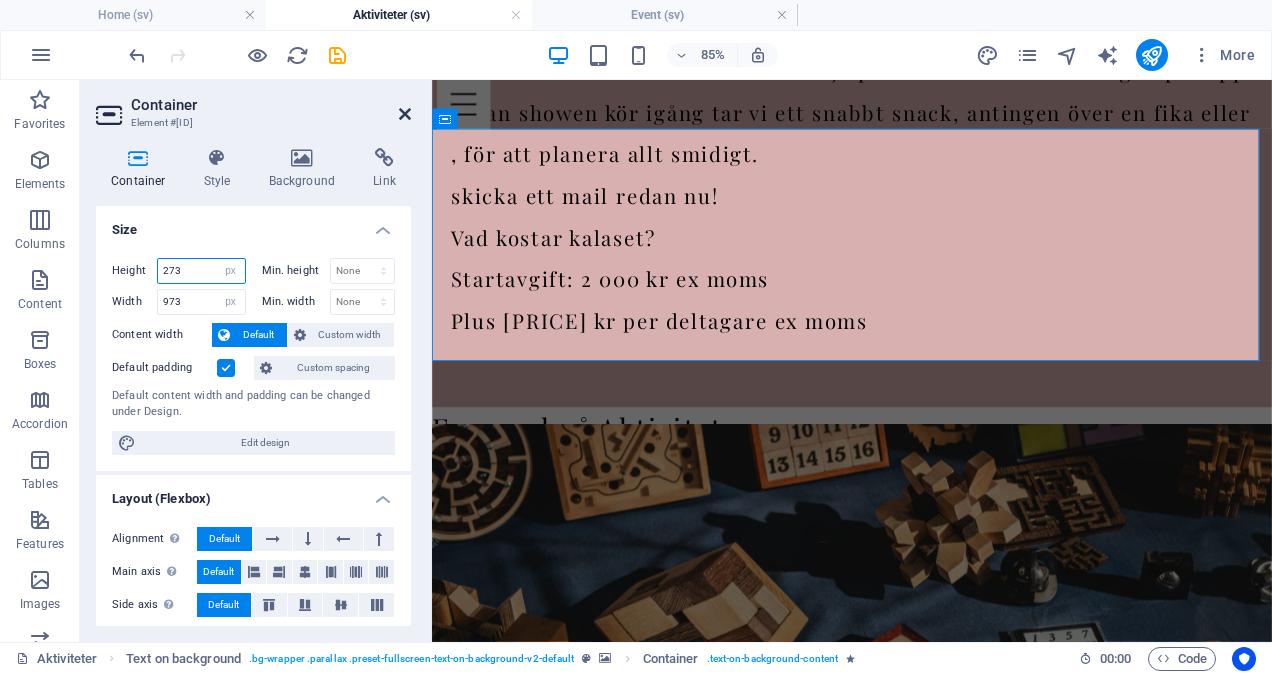 type on "273" 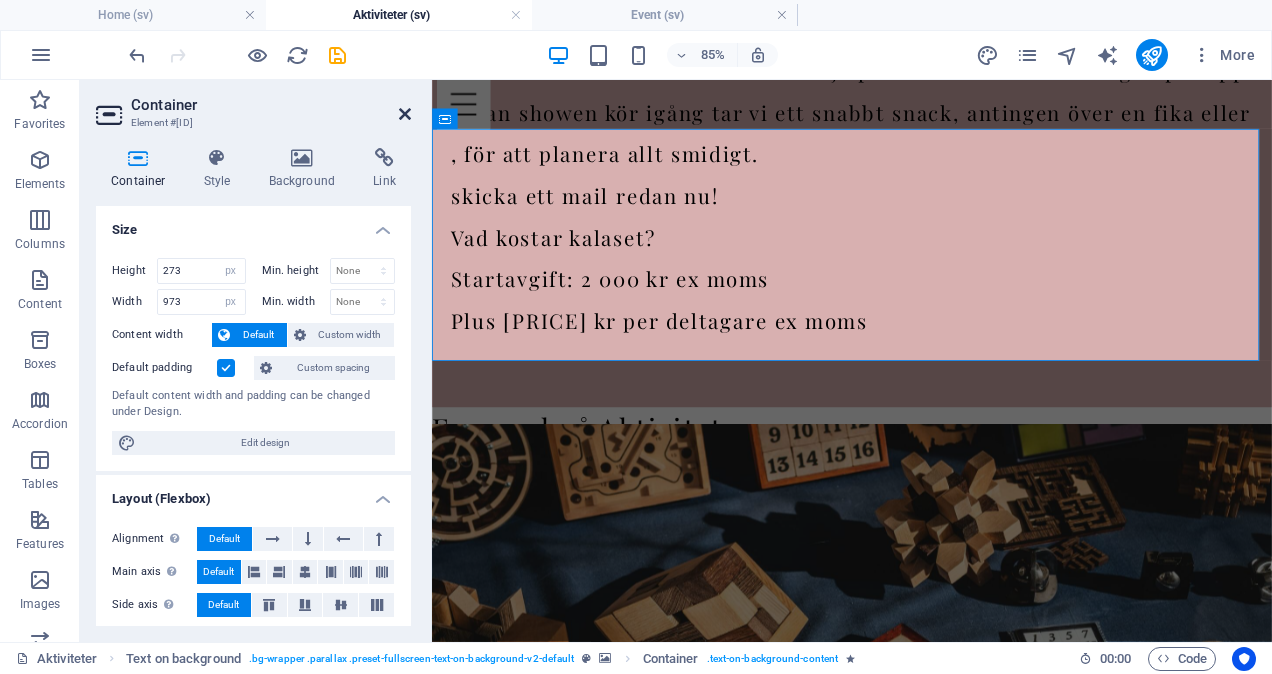 click at bounding box center (405, 114) 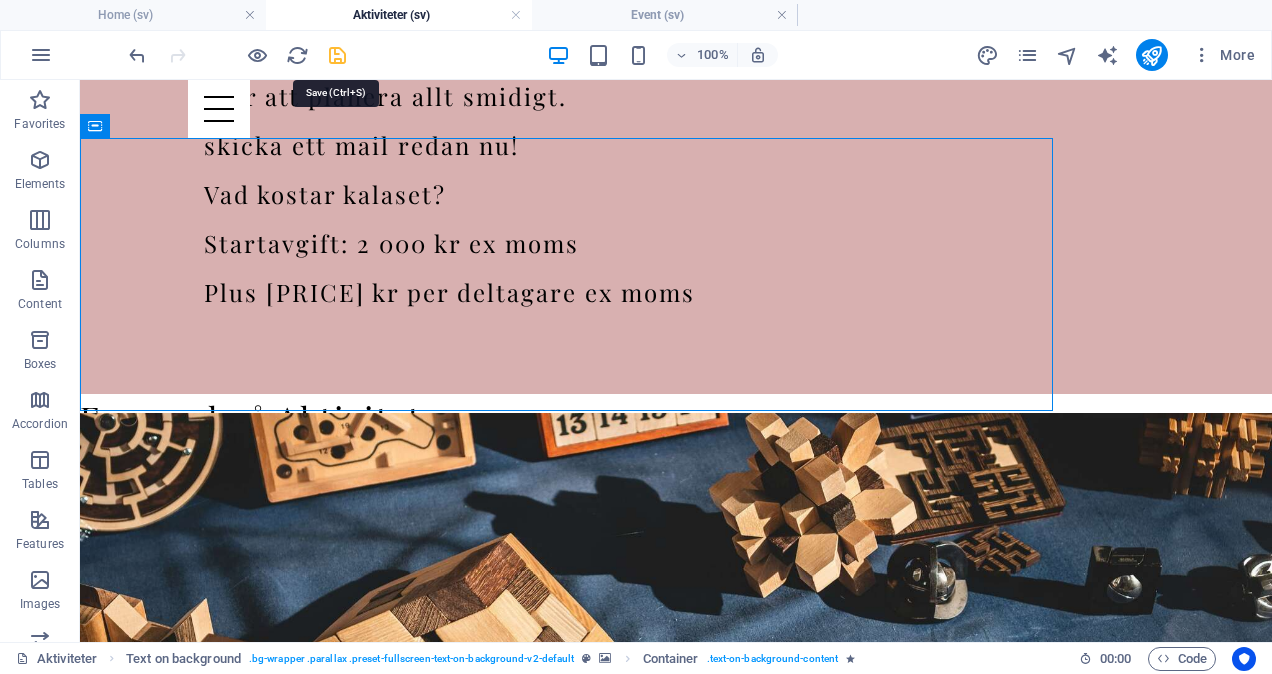 click at bounding box center [337, 55] 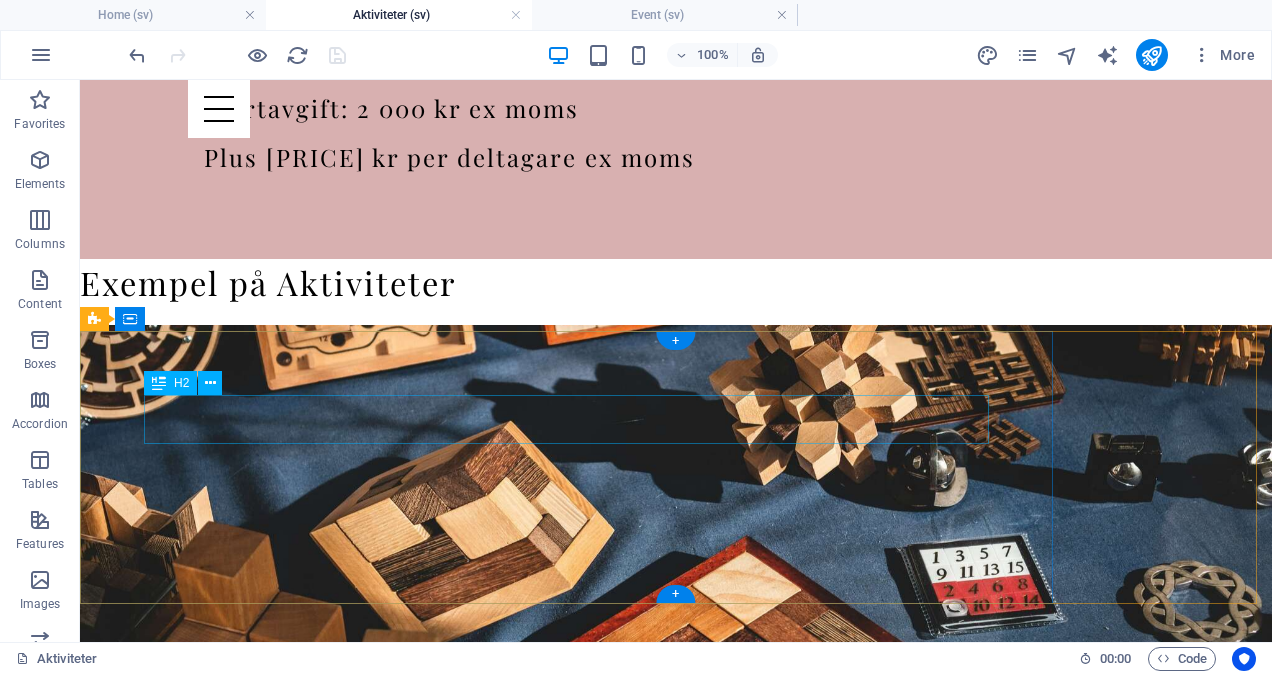 scroll, scrollTop: 1601, scrollLeft: 0, axis: vertical 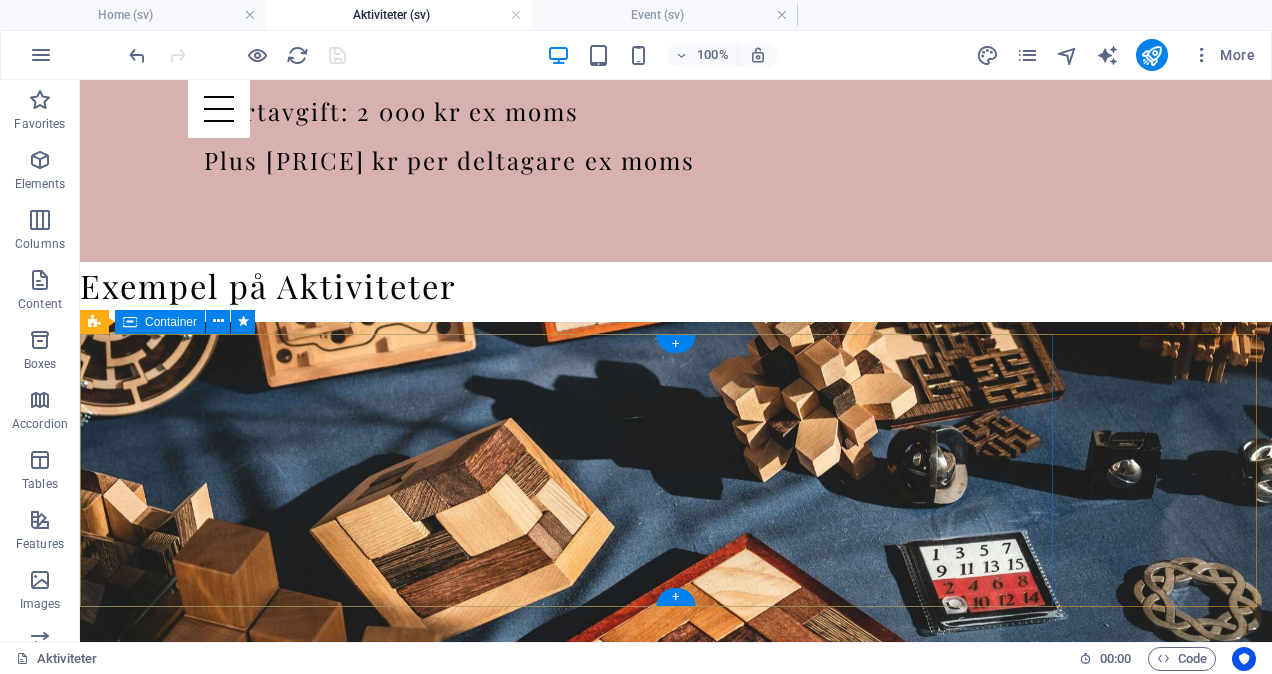 click on "[PRODUCT] Lorem ipsum dolor sit amet, consectetuer adipiscing elit. Aenean commodo ligula eget dolor. Lorem ipsum dolor sit amet, consectetuer adipiscing elit leget dolor. Lorem ipsum dolor sit amet, consectetuer adipiscing elit. Aenean commodo ligula eget dolor. Lorem ipsum dolor sit amet, consectetuer adipiscing elit dolor." at bounding box center [566, 1560] 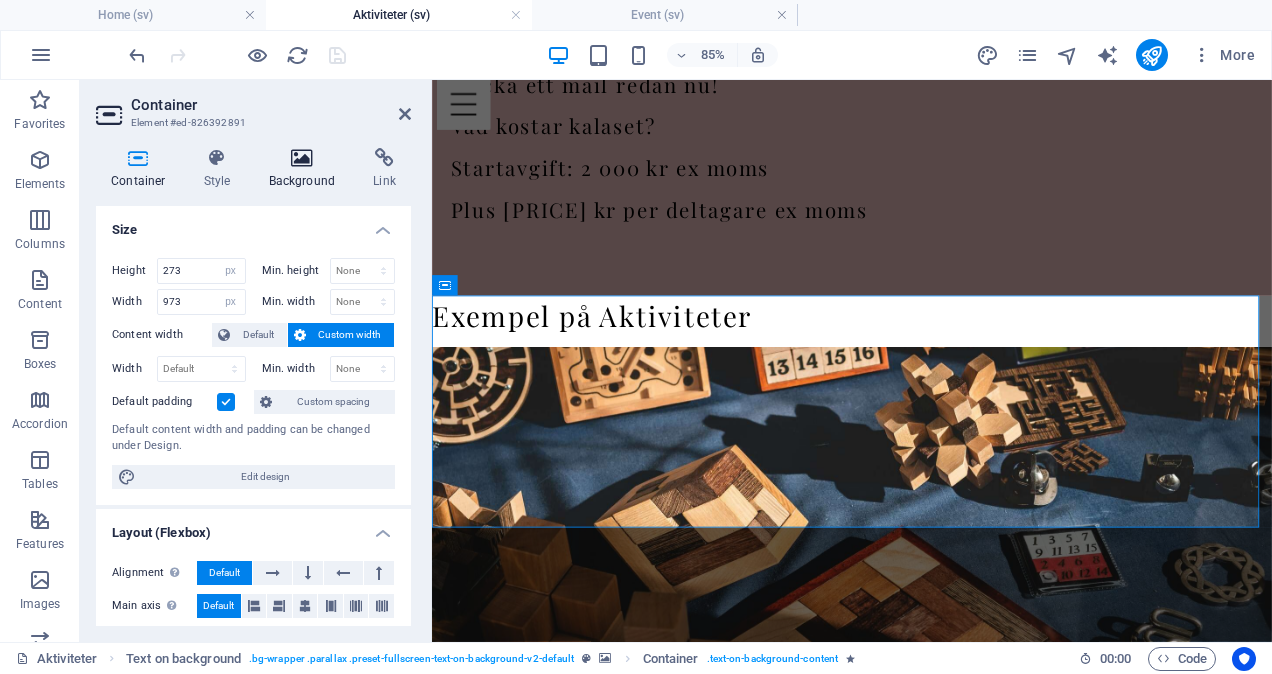 click on "Background" at bounding box center [306, 169] 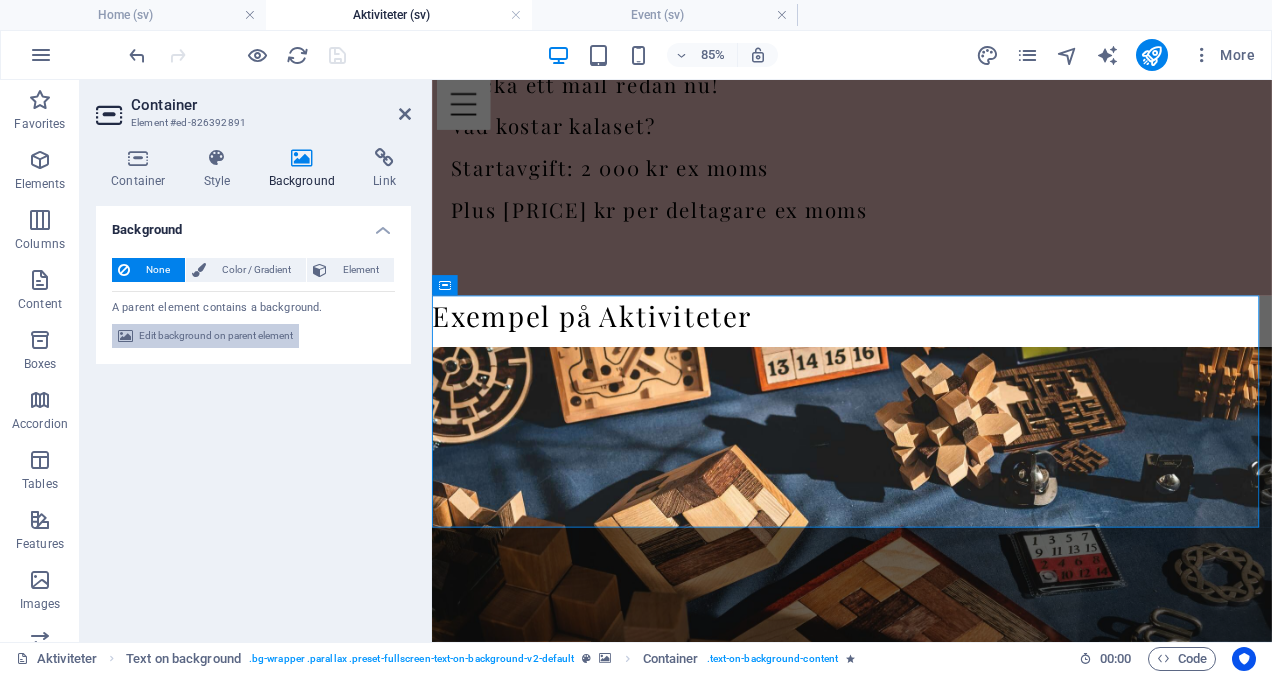 click on "Edit background on parent element" at bounding box center [216, 336] 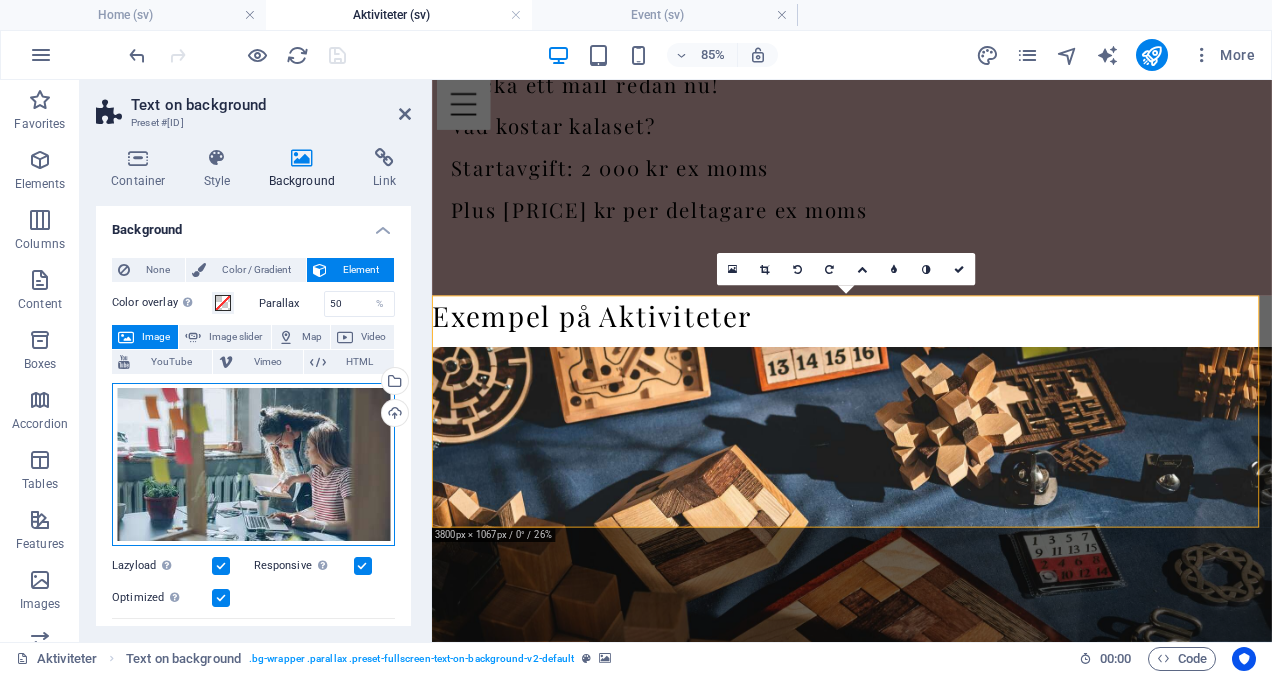 click on "Drag files here, click to choose files or select files from Files or our free stock photos & videos" at bounding box center [253, 465] 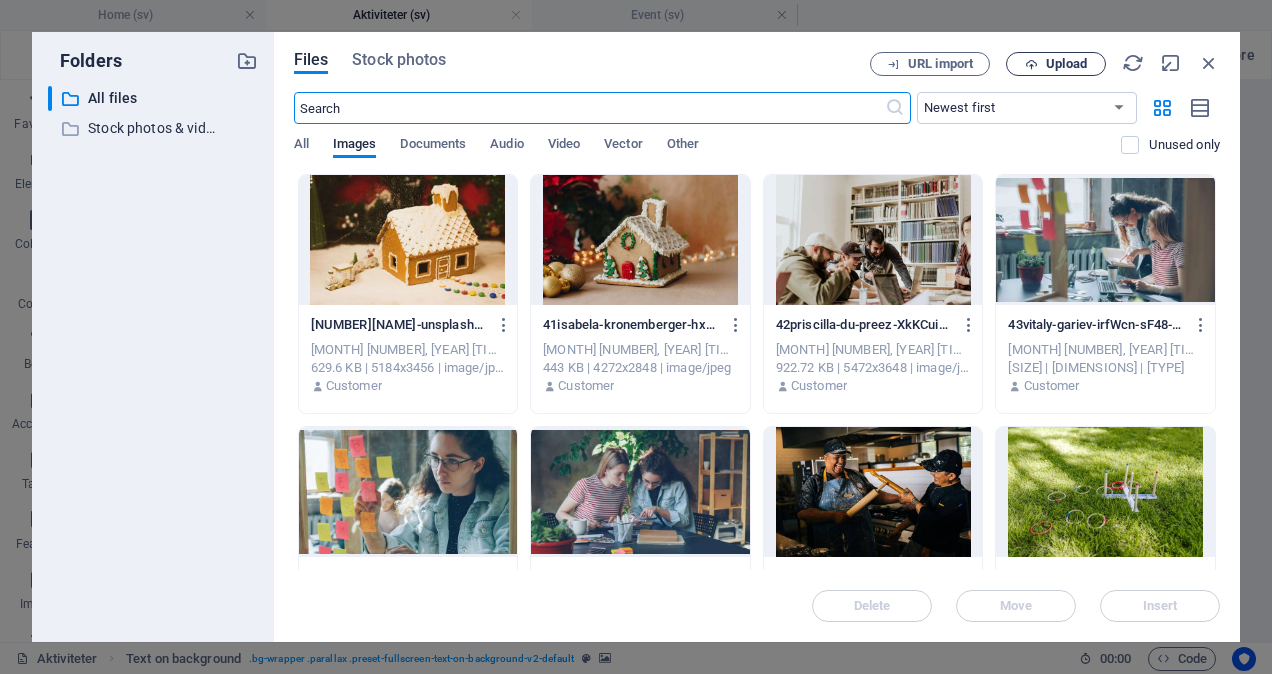 click on "Upload" at bounding box center [1066, 64] 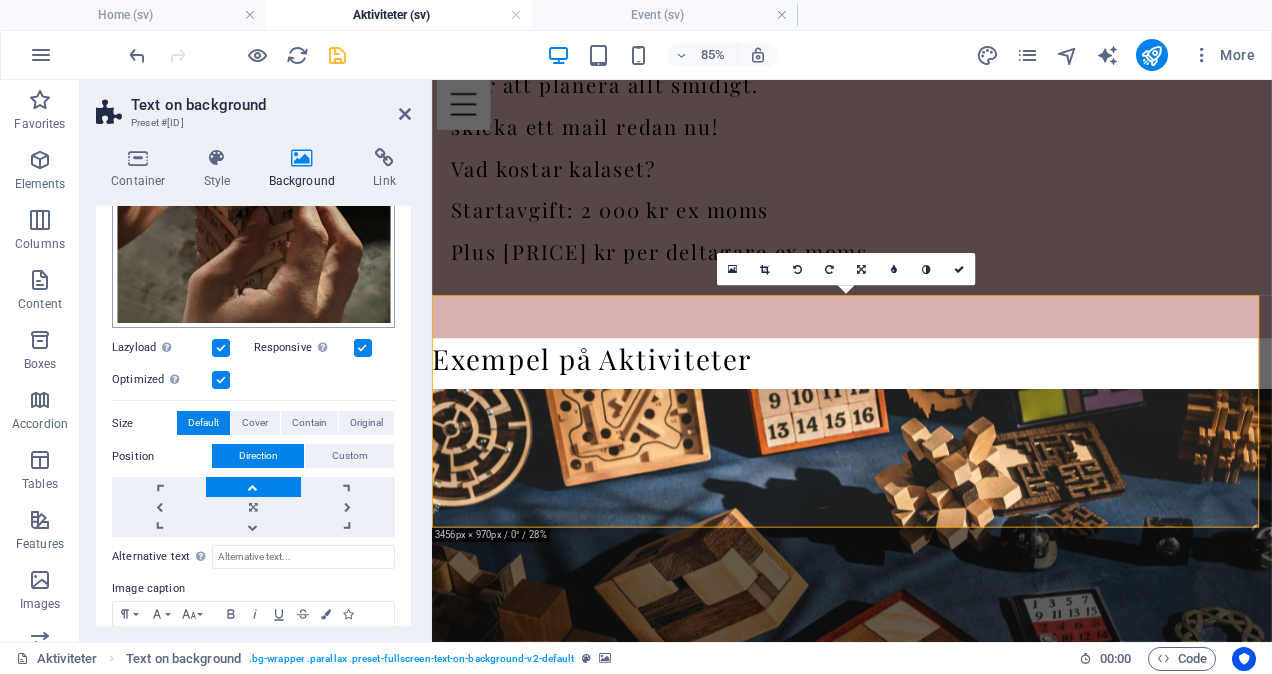 scroll, scrollTop: 429, scrollLeft: 0, axis: vertical 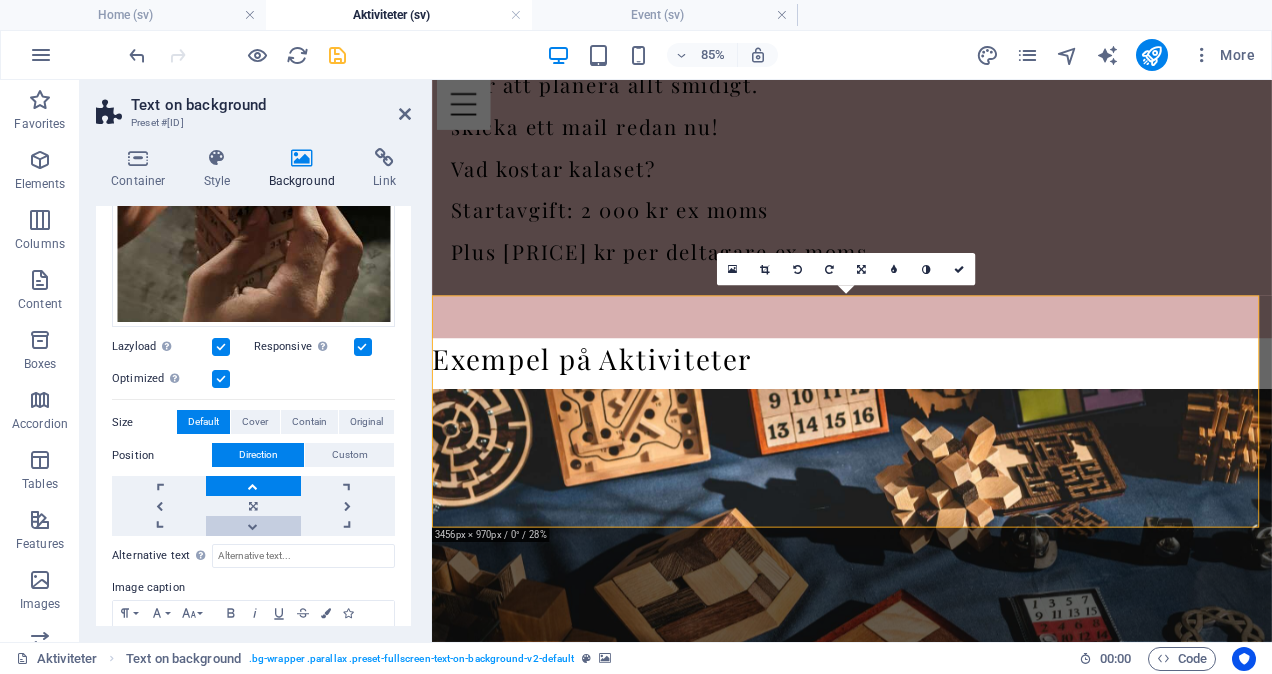 click at bounding box center [253, 526] 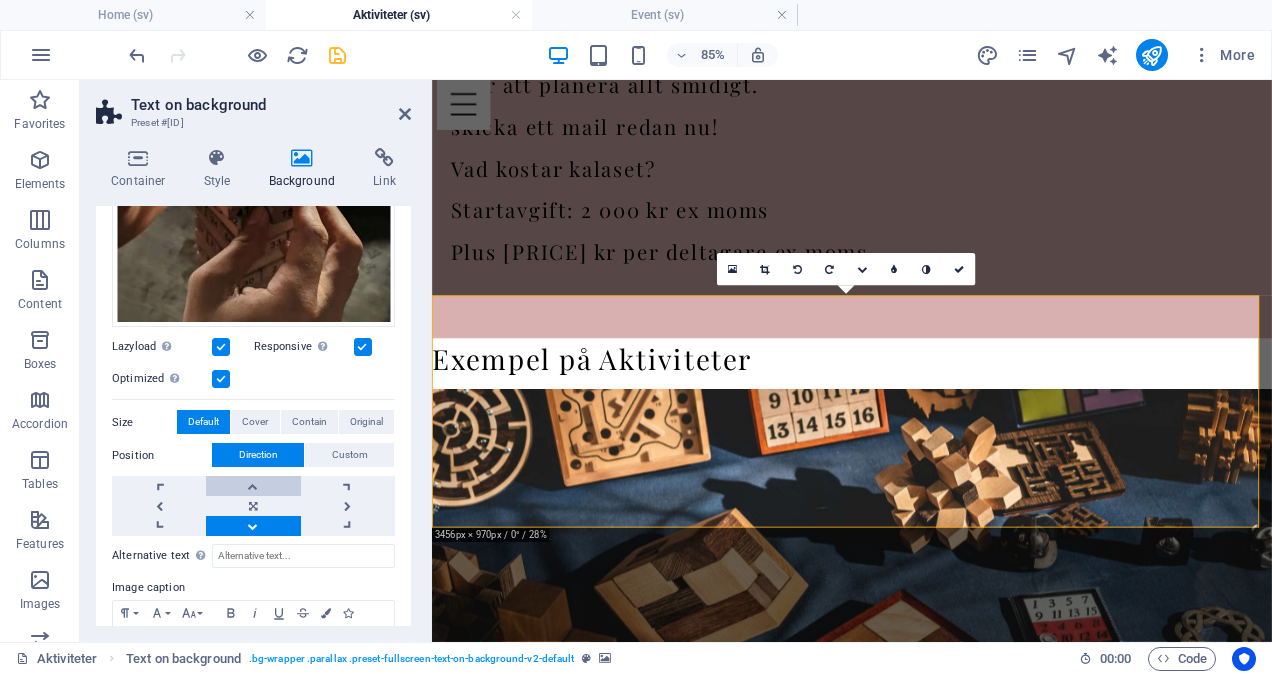 click at bounding box center [253, 486] 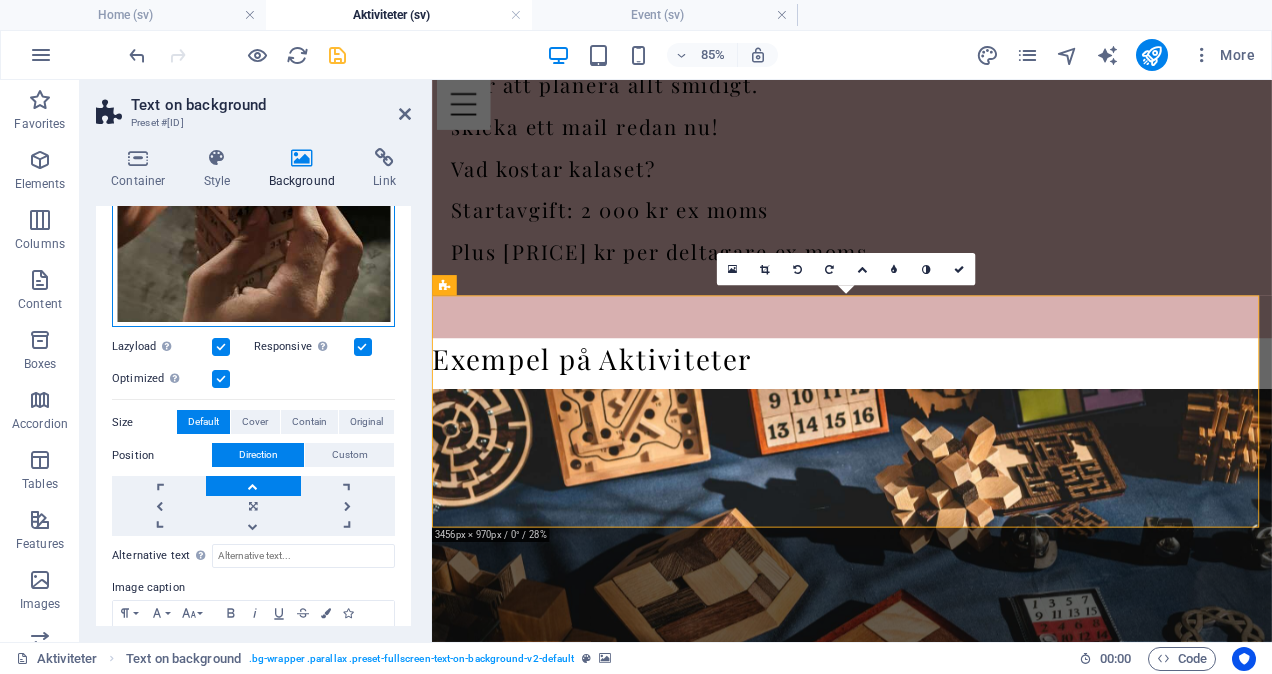 click on "Drag files here, click to choose files or select files from Files or our free stock photos & videos" at bounding box center (253, 141) 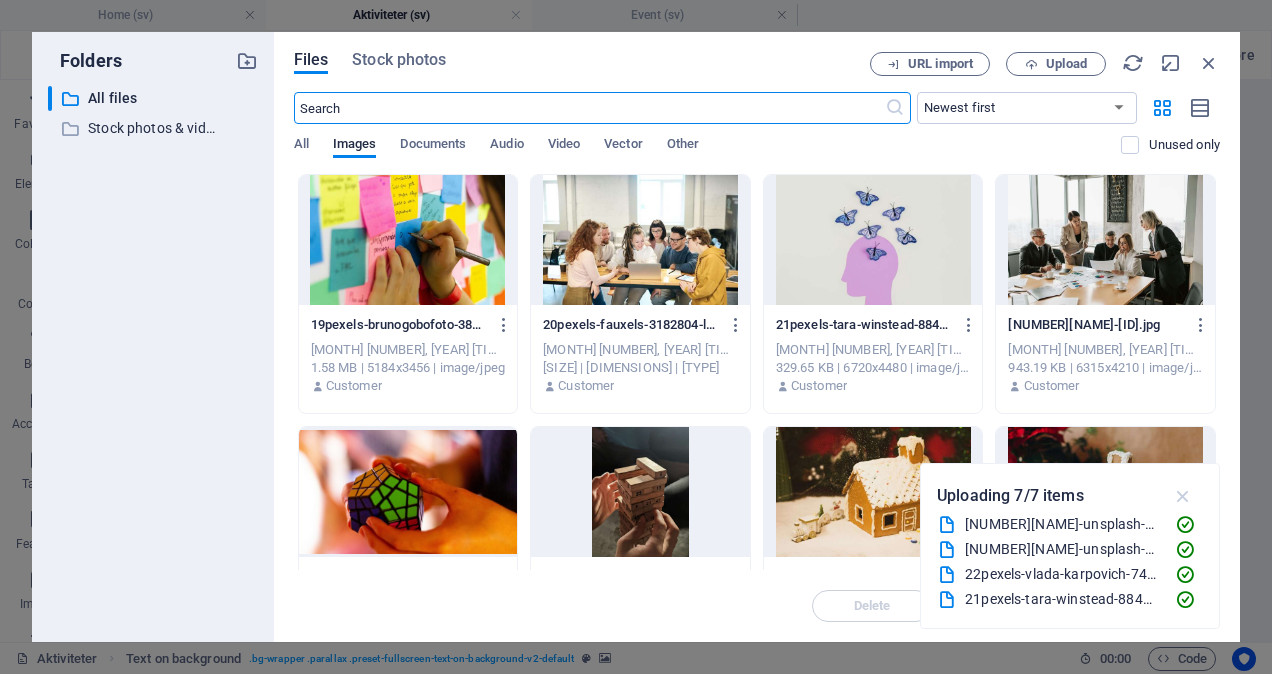 click at bounding box center [1183, 496] 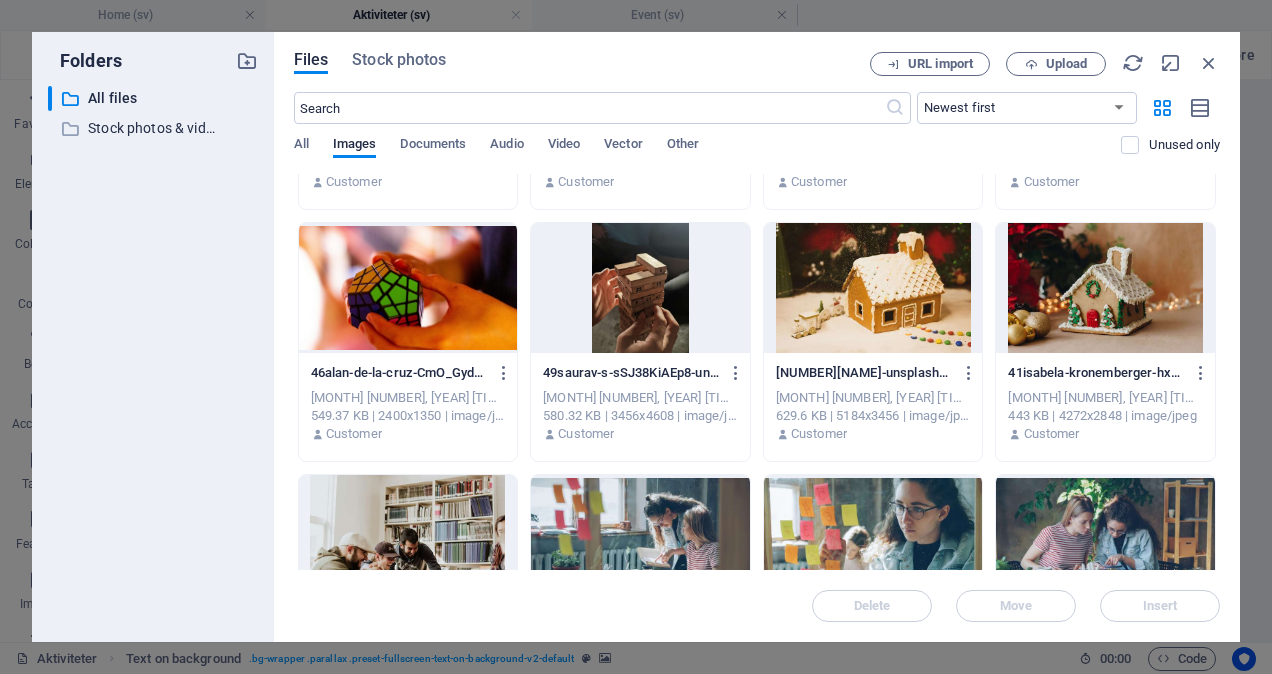 scroll, scrollTop: 200, scrollLeft: 0, axis: vertical 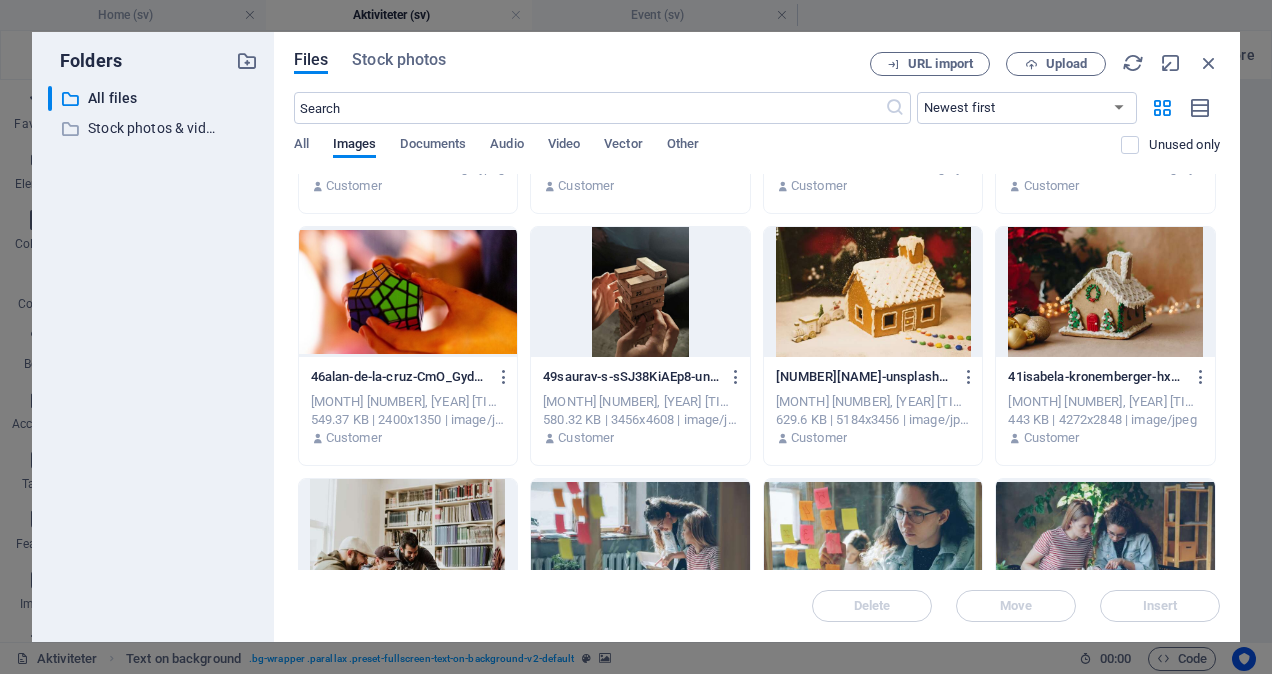 click at bounding box center [408, 292] 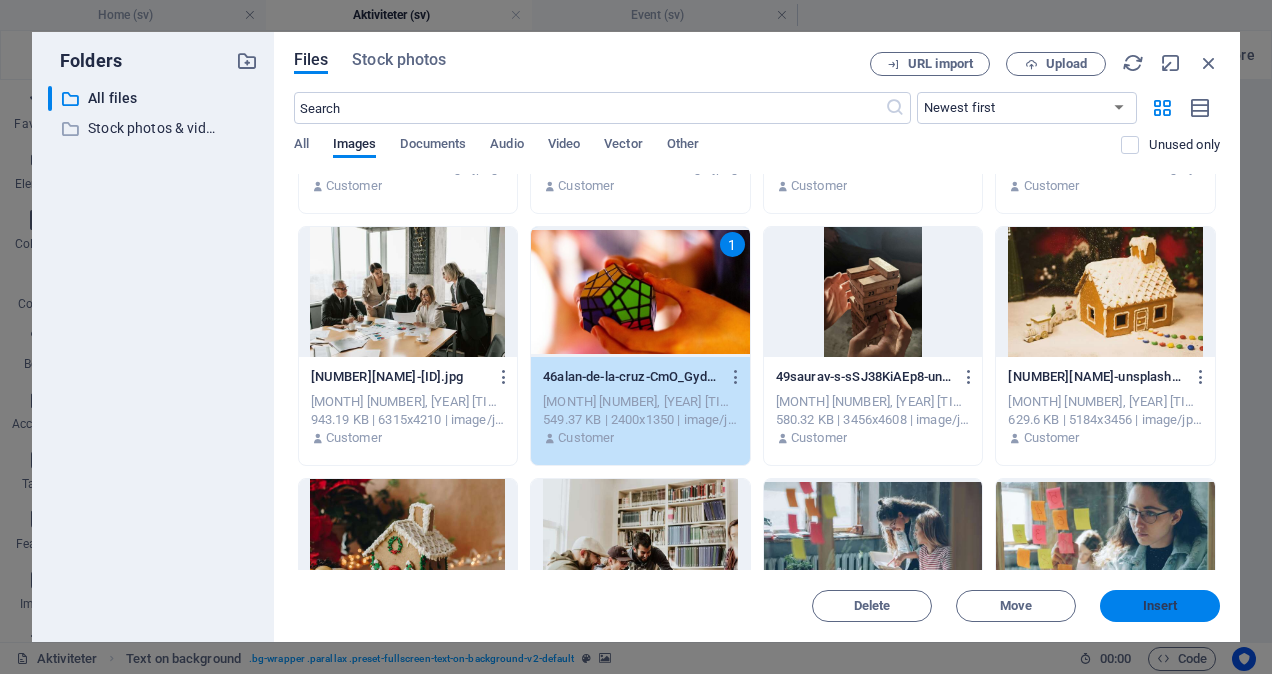 click on "Insert" at bounding box center (1160, 606) 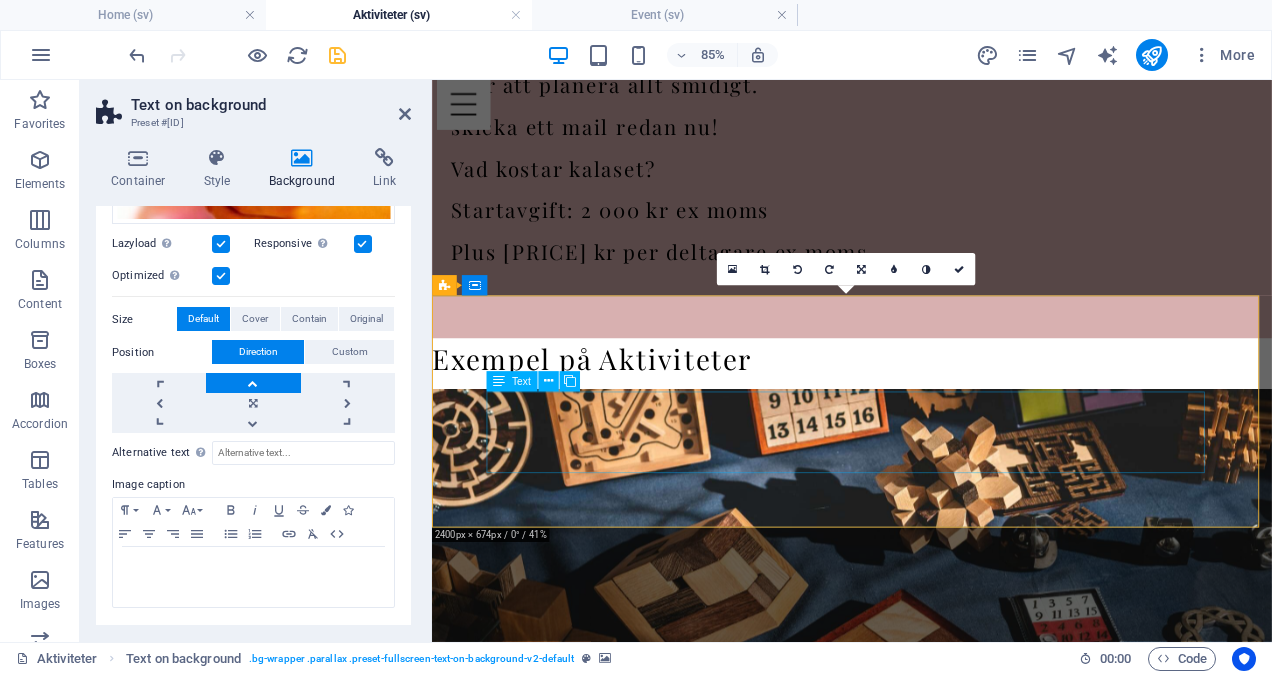 scroll, scrollTop: 317, scrollLeft: 0, axis: vertical 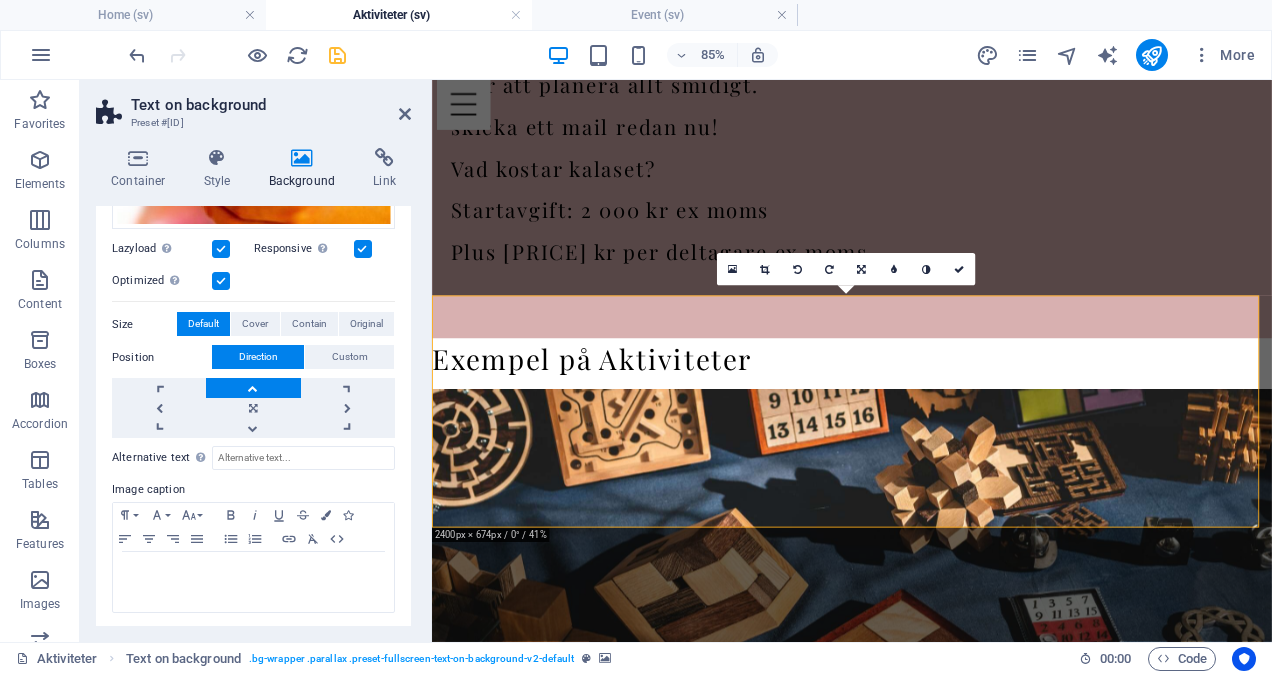 click on "None Color / Gradient Element Stretch background to full-width Color overlay Places an overlay over the background to colorize it Parallax 50 % Image Image slider Map Video YouTube Vimeo HTML Drag files here, click to choose files or select files from Files or our free stock photos & videos Select files from the file manager, stock photos, or upload file(s) Upload Lazyload Loading images after the page loads improves page speed. Responsive Automatically load retina image and smartphone optimized sizes. Optimized Images are compressed to improve page speed. Size Default Cover Contain Original Repeat Default Position Direction Custom X offset 50 px rem % vh vw Y offset 50 px rem % vh vw Alternative text The alternative text is used by devices that cannot display images (e.g. image search engines) and should be added to every image to improve website accessibility. Image caption Paragraph Format Normal Heading 1 Heading 2 Heading 3 Heading 4 Heading 5 Heading 6 Code Font Family Arial Georgia Impact Tahoma Gugi 8" at bounding box center [253, 278] 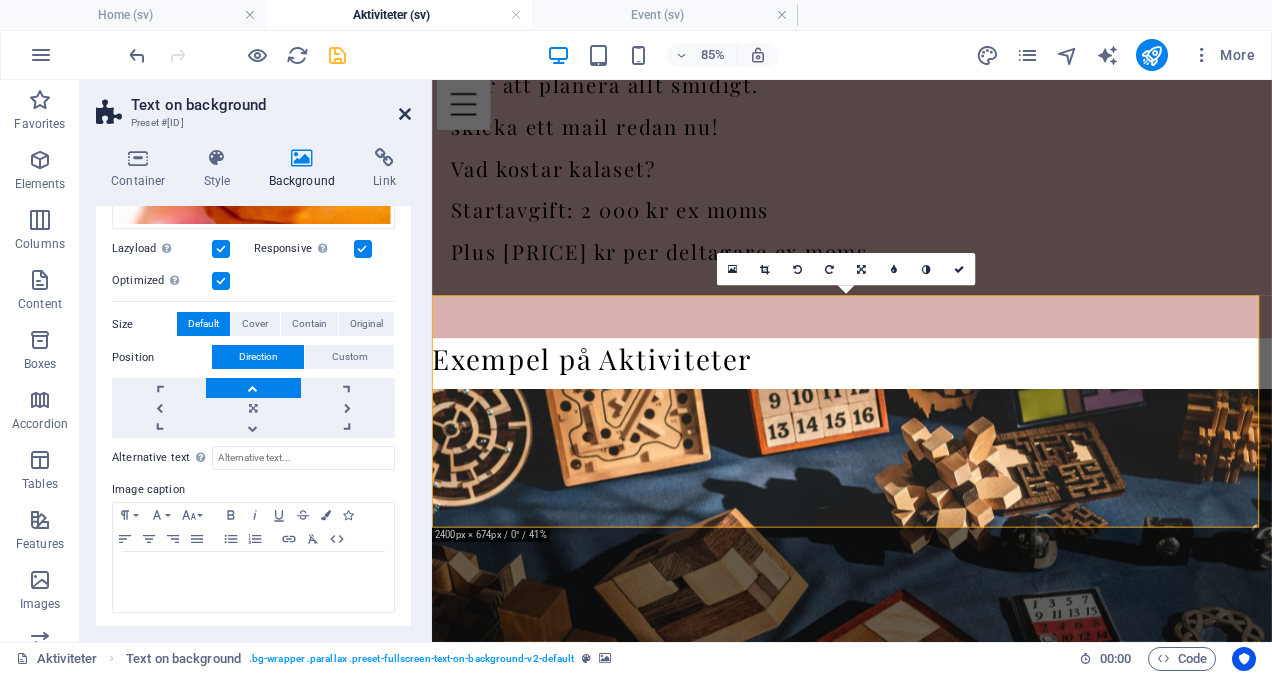 click at bounding box center [405, 114] 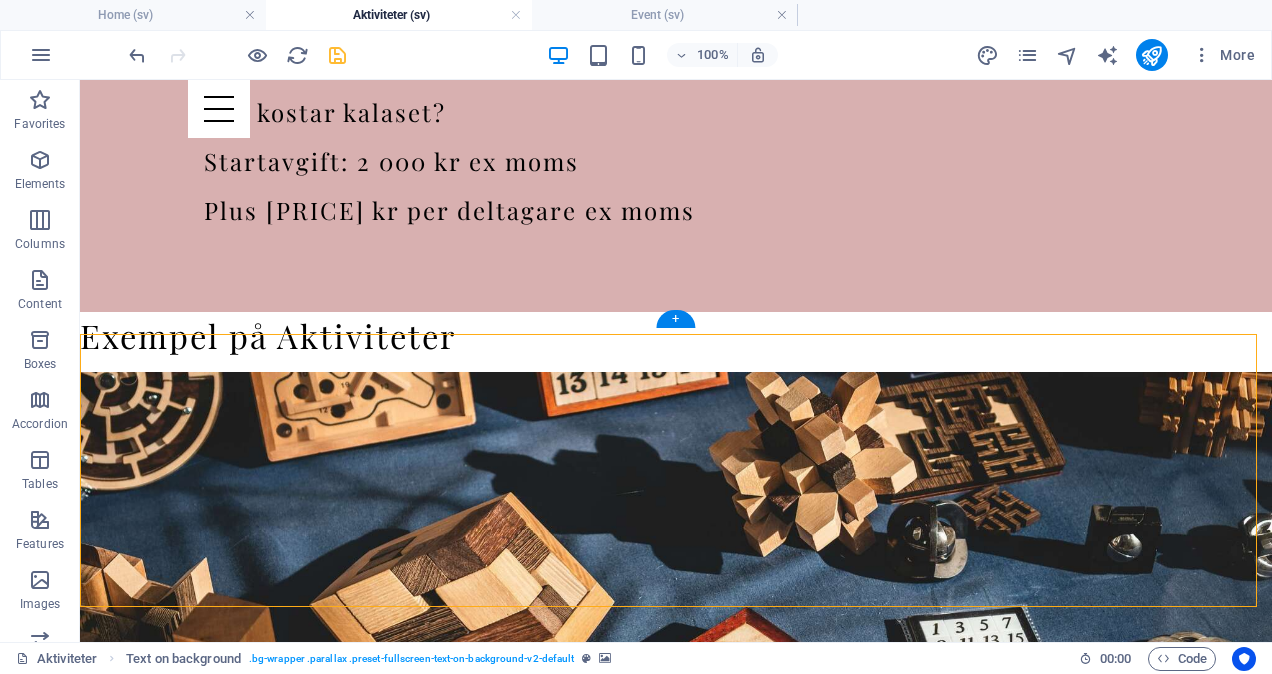 click at bounding box center [676, 606] 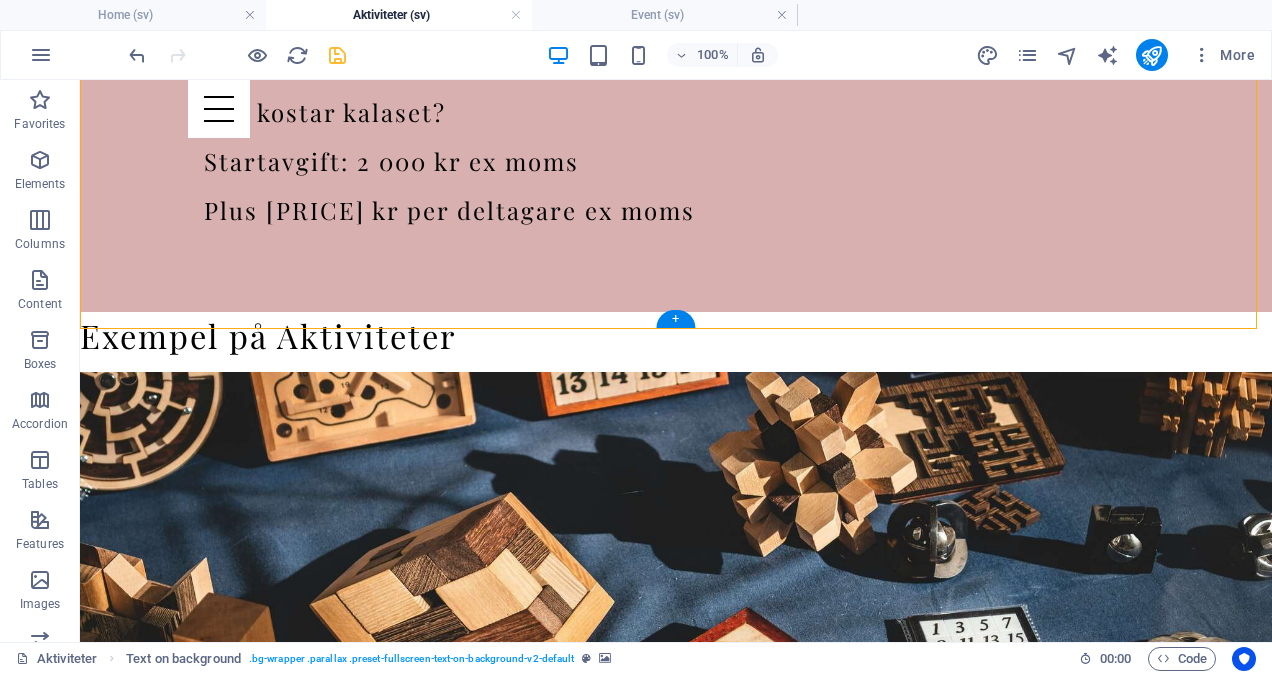 click at bounding box center (676, 606) 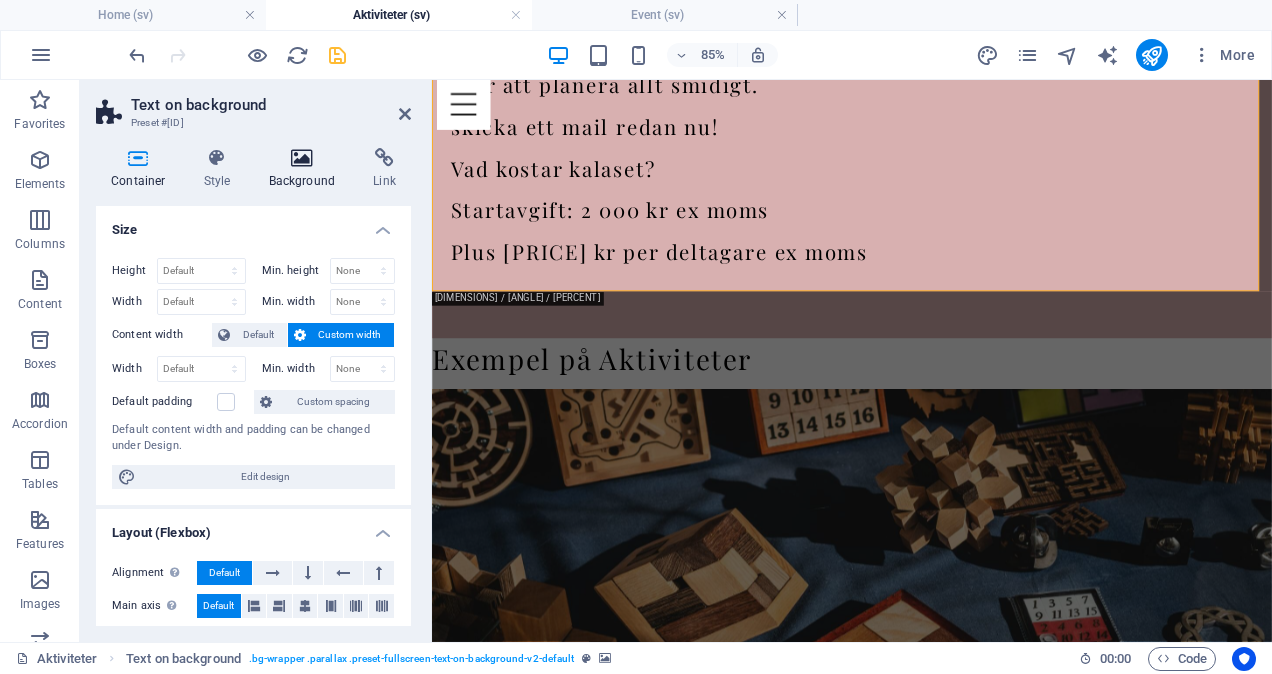 click on "Background" at bounding box center (306, 169) 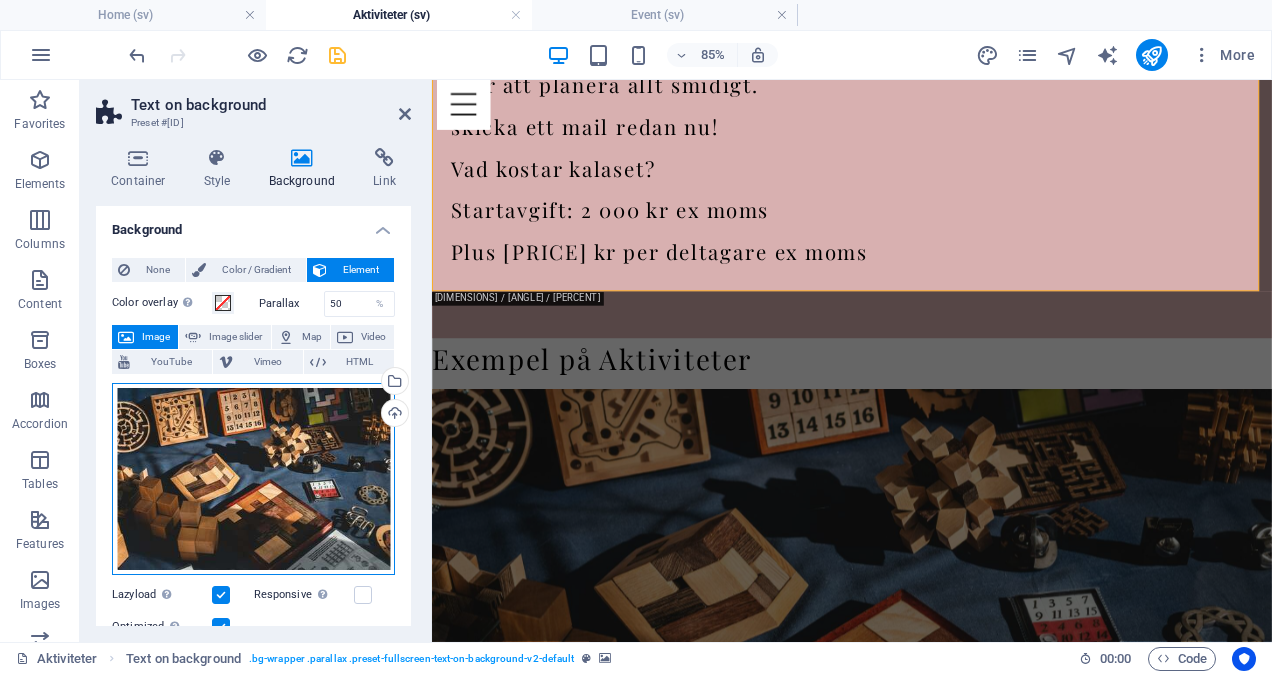 click on "Drag files here, click to choose files or select files from Files or our free stock photos & videos" at bounding box center [253, 479] 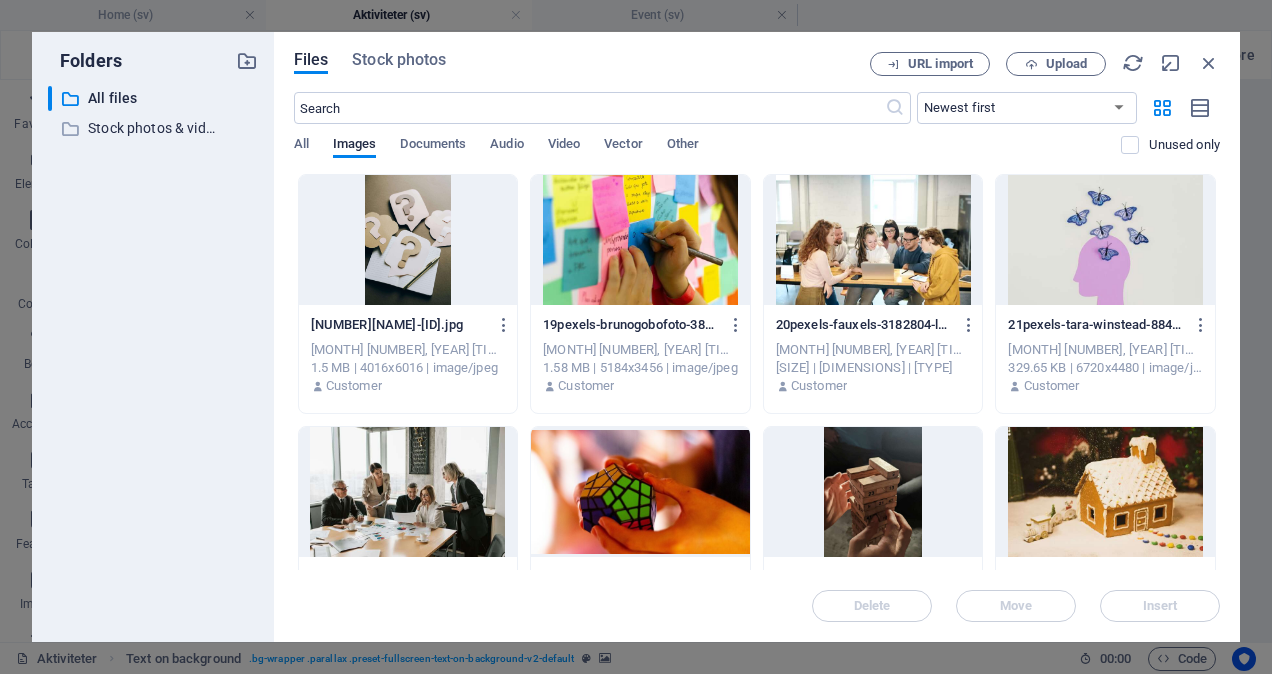 click at bounding box center [873, 240] 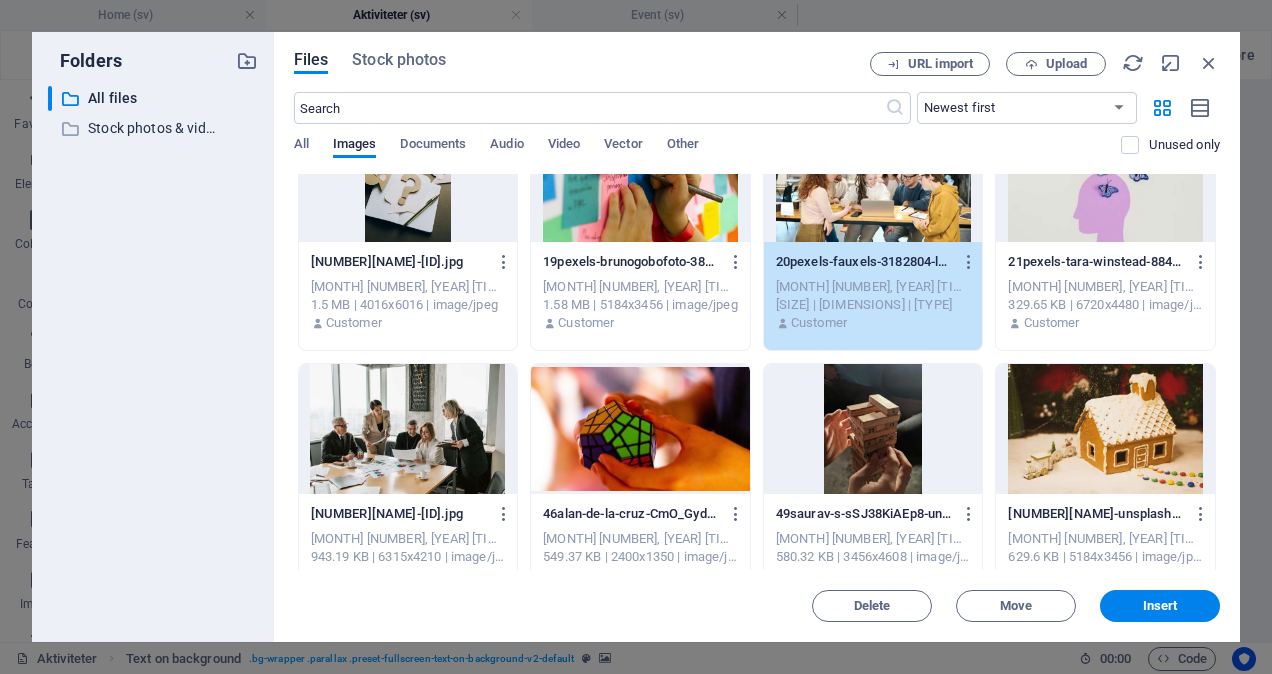 scroll, scrollTop: 67, scrollLeft: 0, axis: vertical 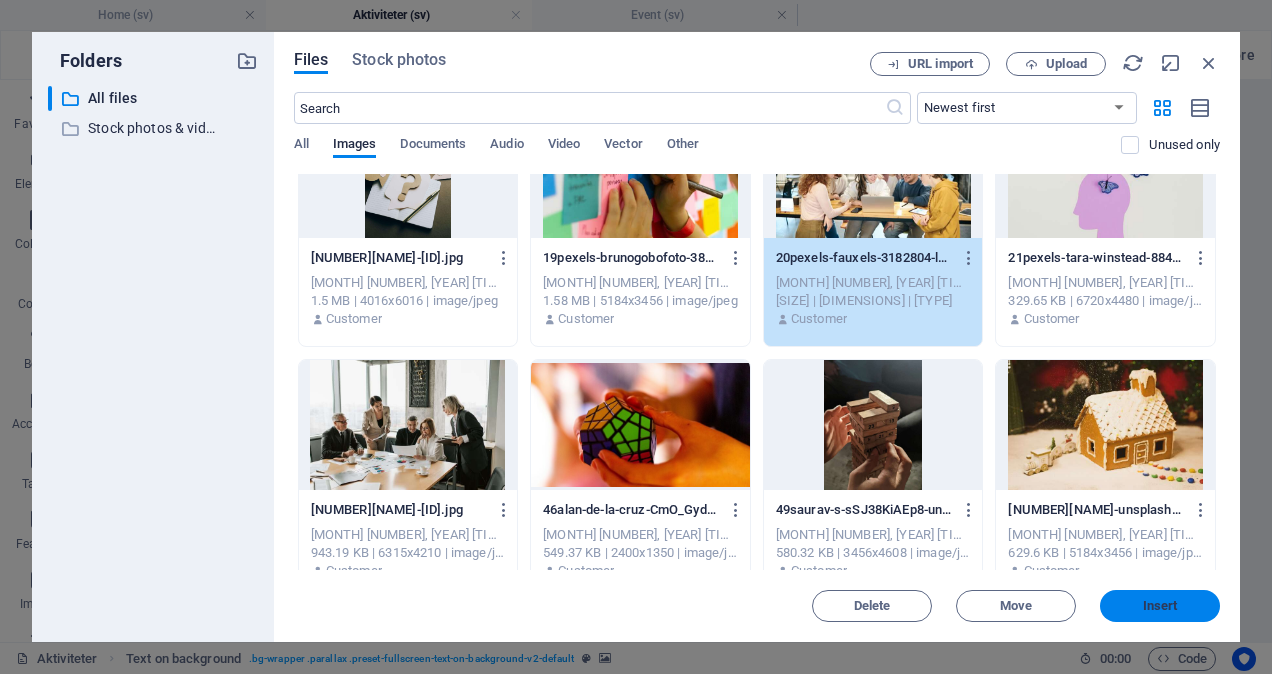 click on "Insert" at bounding box center (1160, 606) 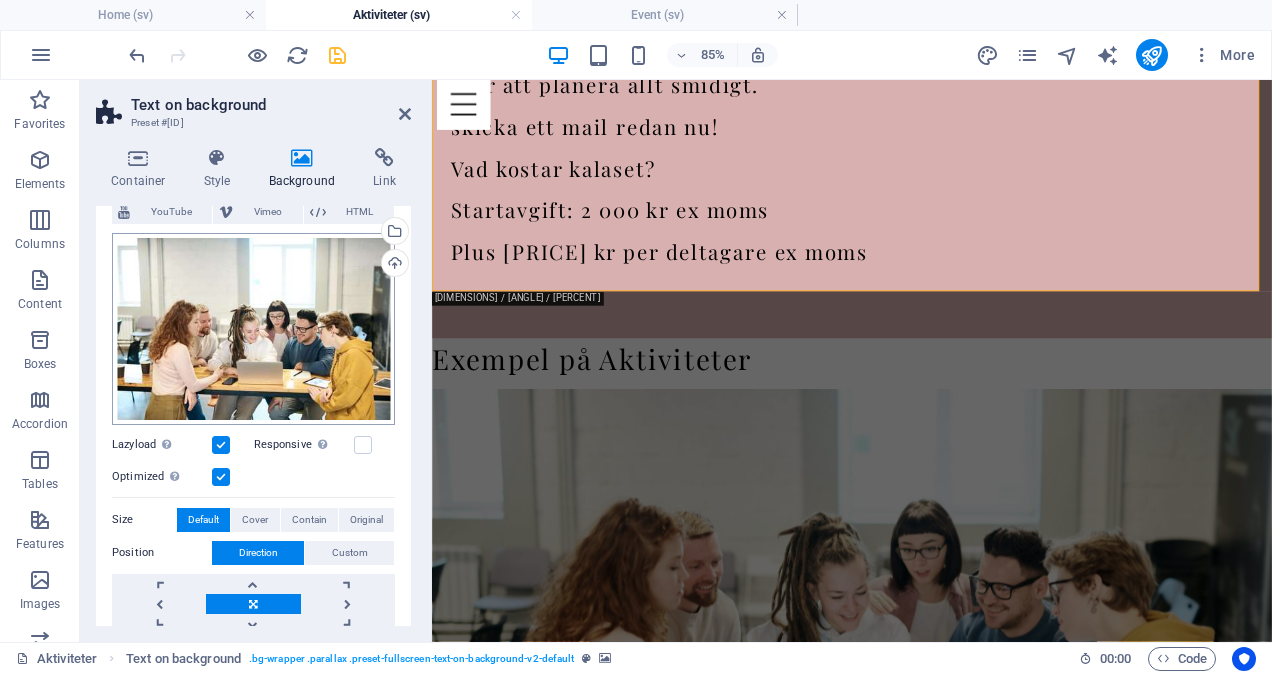 scroll, scrollTop: 153, scrollLeft: 0, axis: vertical 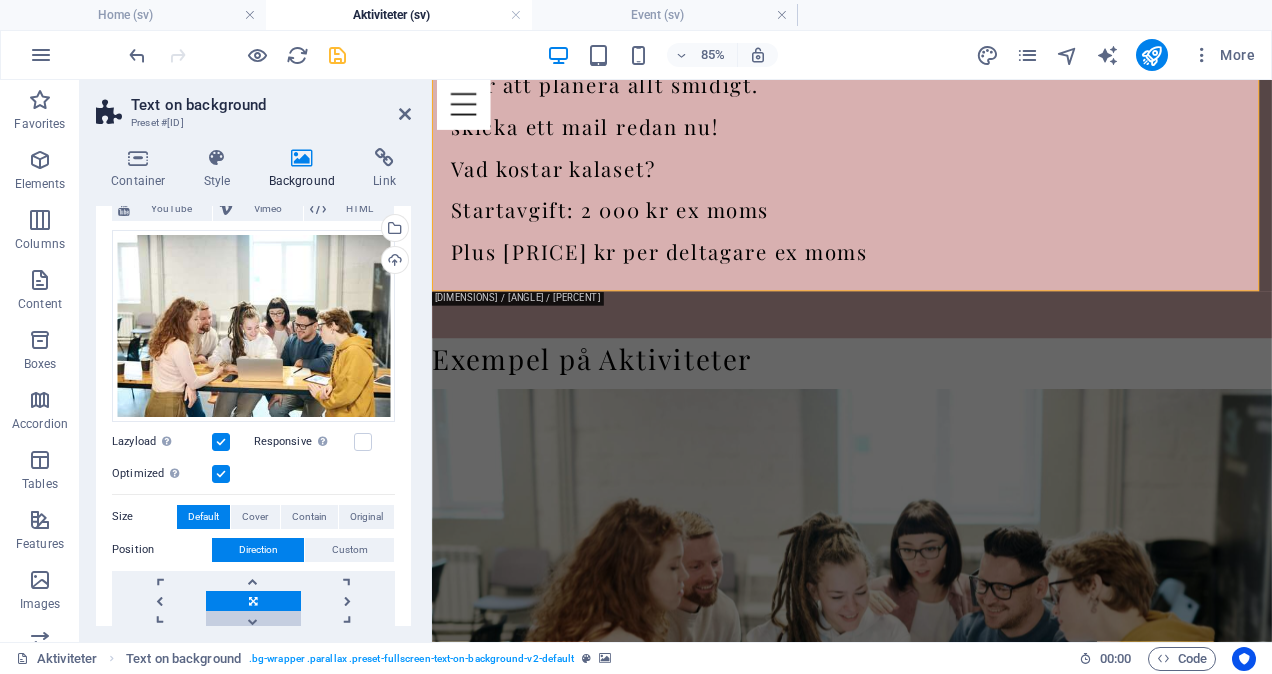 click at bounding box center [253, 621] 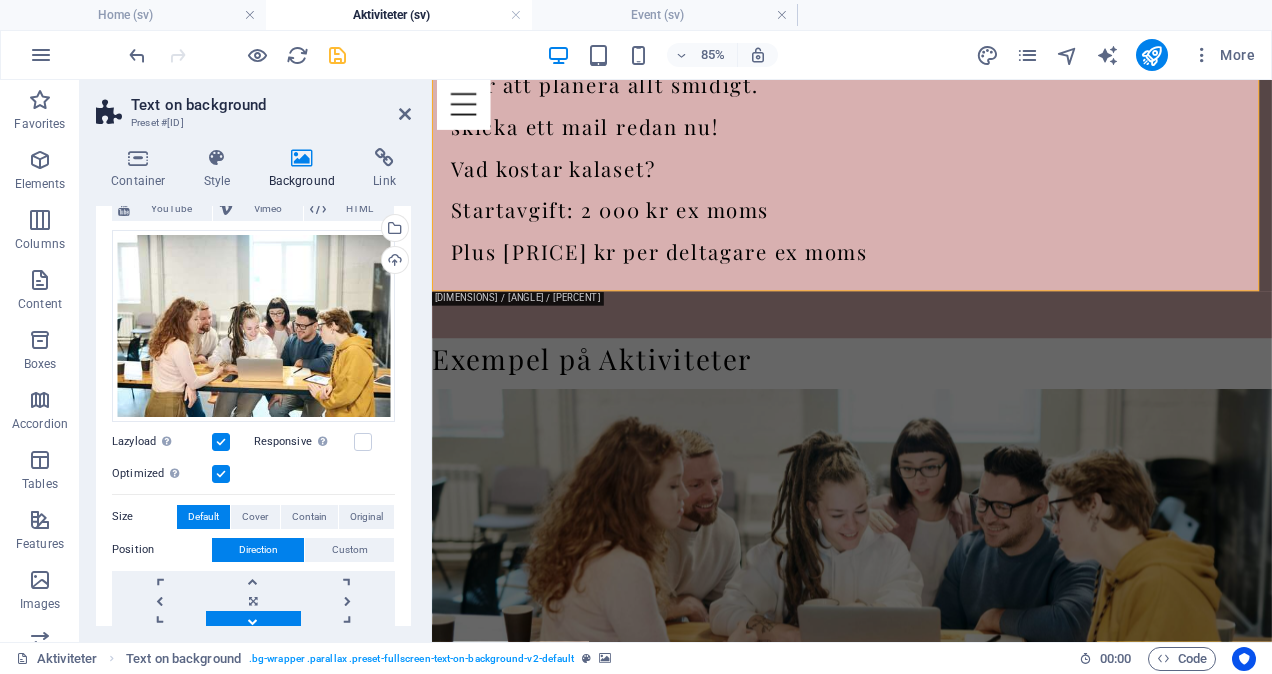 click at bounding box center [253, 621] 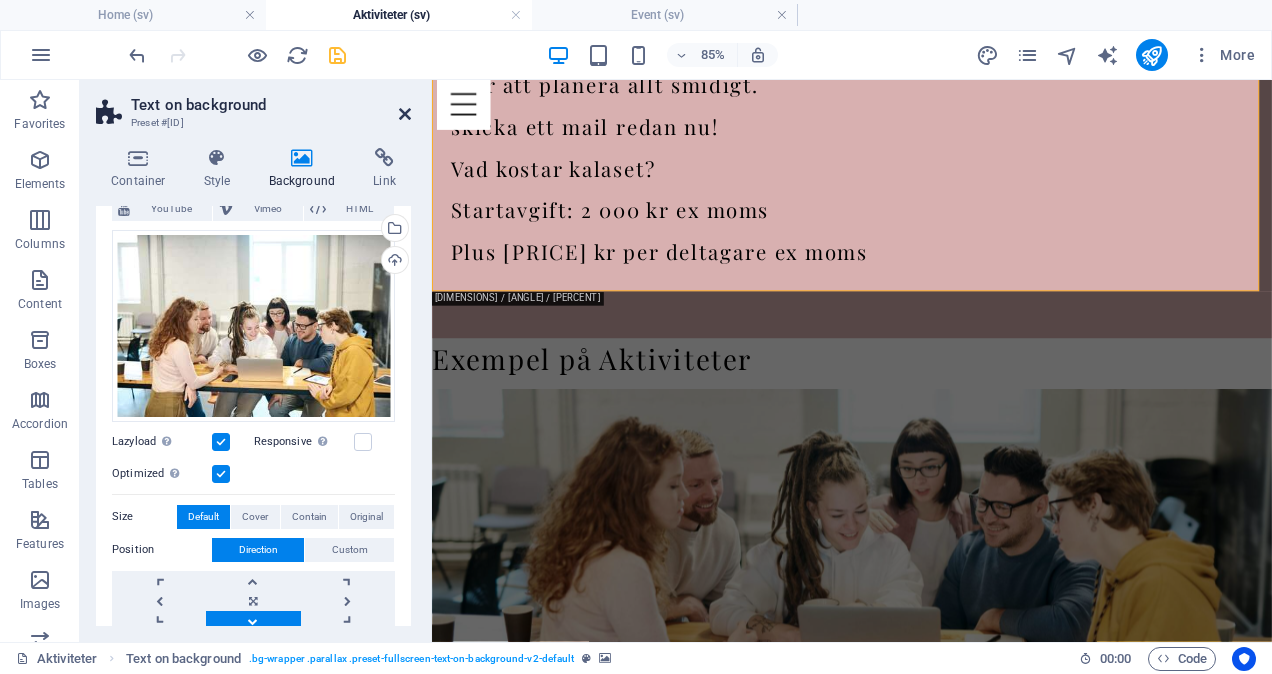click at bounding box center [405, 114] 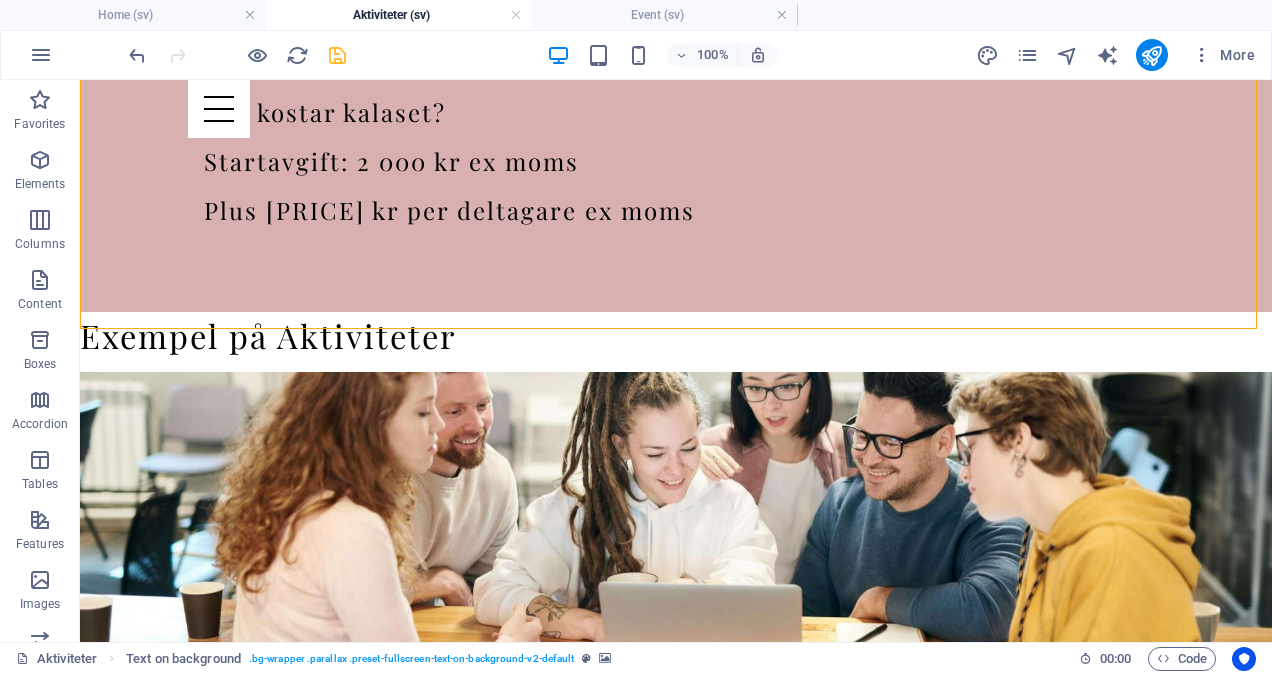 click on "100% More" at bounding box center [694, 55] 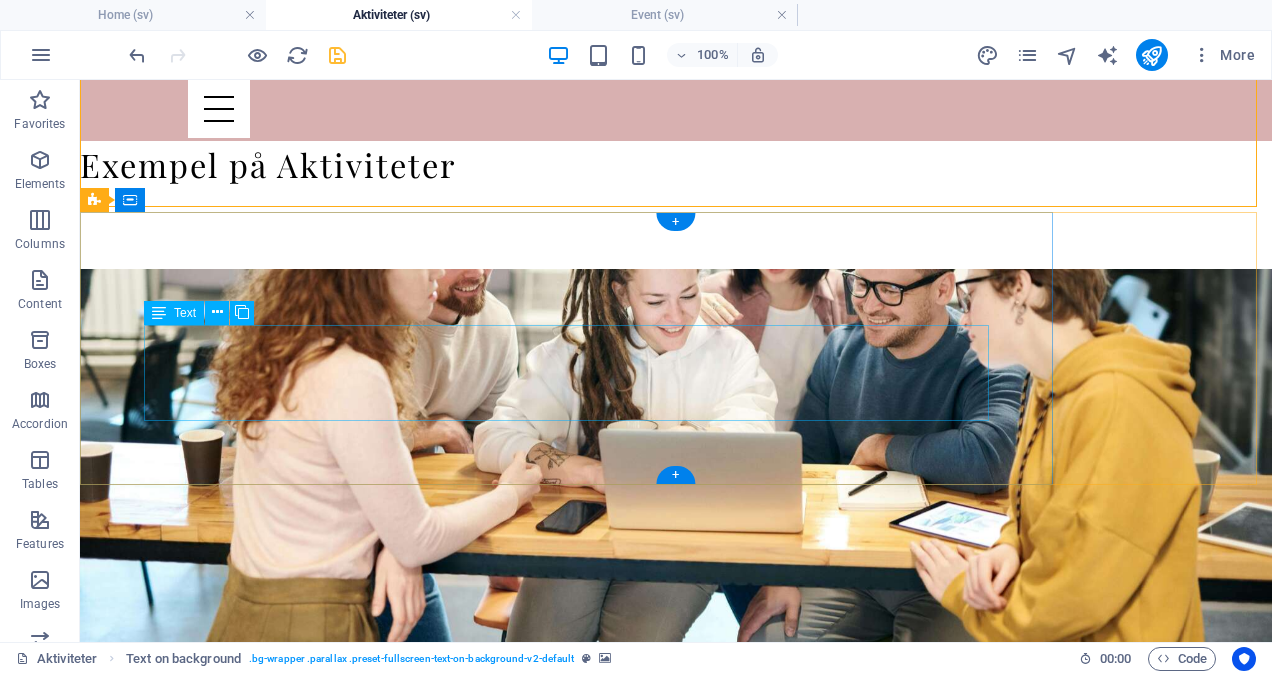 scroll, scrollTop: 1721, scrollLeft: 0, axis: vertical 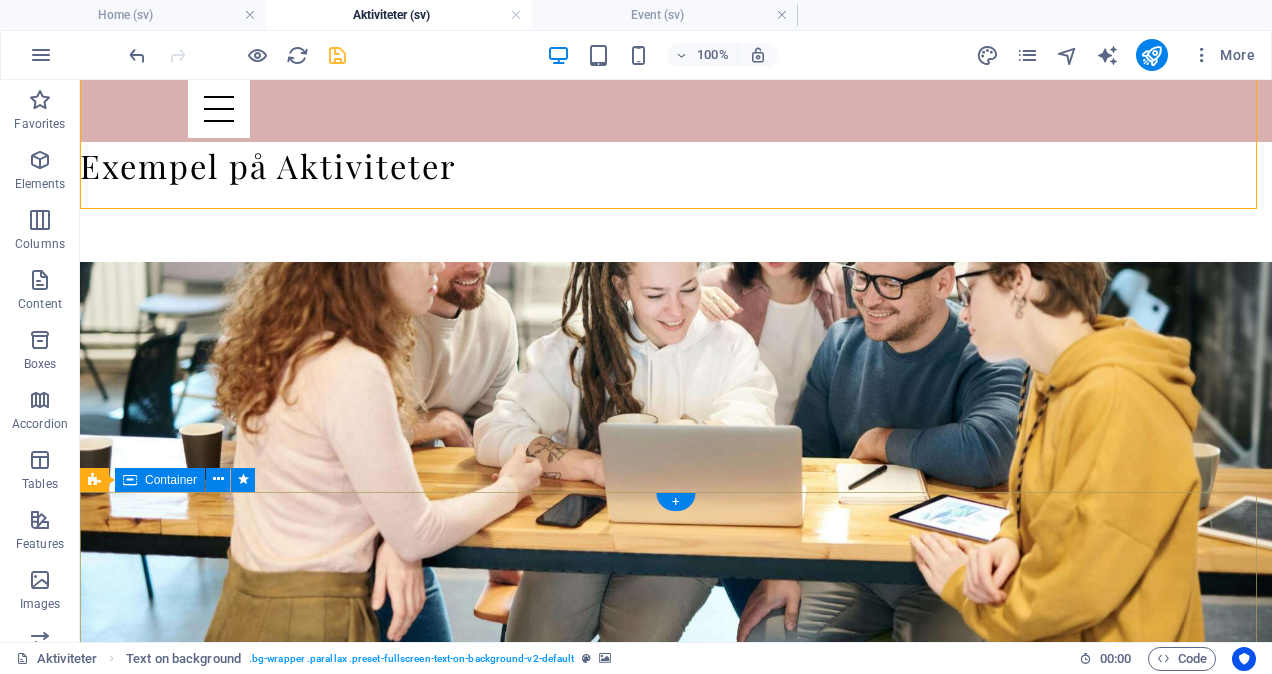 click on "Headline Lorem ipsum dolor sit amet, consectetuer adipiscing elit. Aenean commodo ligula eget dolor. Lorem ipsum dolor sit amet, consectetuer adipiscing elit leget dolor. Lorem ipsum dolor sit amet, consectetuer adipiscing elit. Aenean commodo ligula eget dolor. Lorem ipsum dolor sit amet, consectetuer adipiscing elit dolor." at bounding box center [676, 2112] 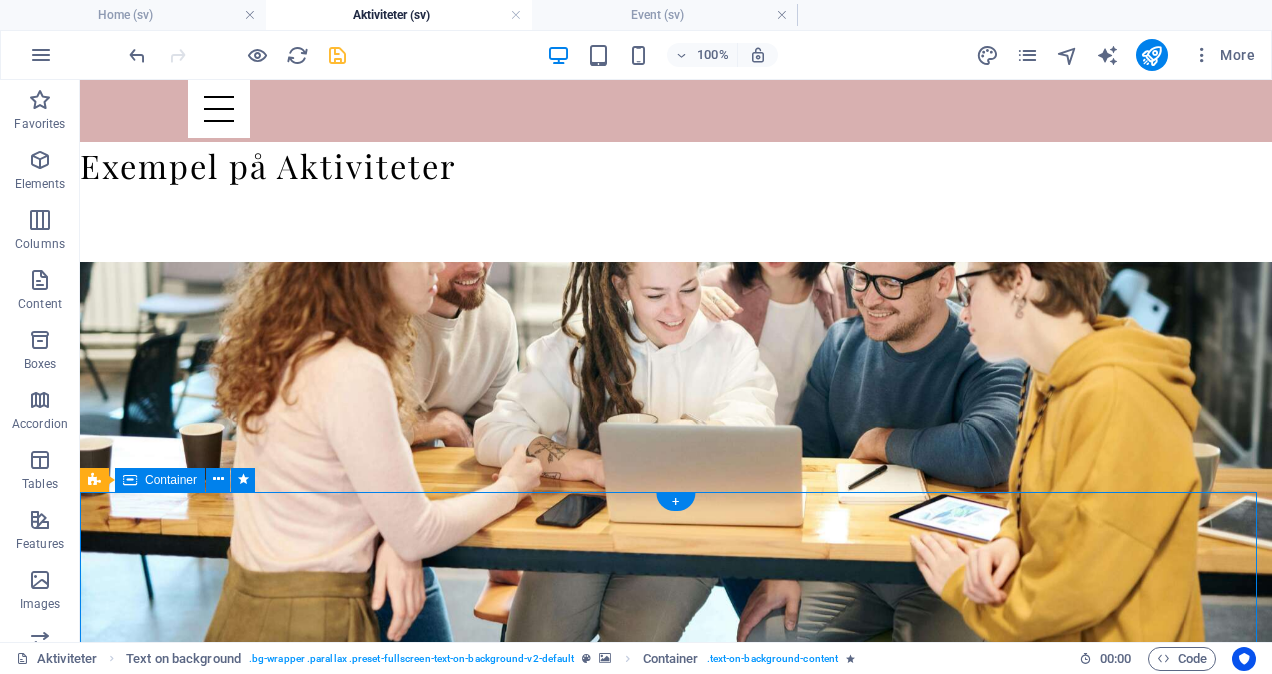click on "Headline Lorem ipsum dolor sit amet, consectetuer adipiscing elit. Aenean commodo ligula eget dolor. Lorem ipsum dolor sit amet, consectetuer adipiscing elit leget dolor. Lorem ipsum dolor sit amet, consectetuer adipiscing elit. Aenean commodo ligula eget dolor. Lorem ipsum dolor sit amet, consectetuer adipiscing elit dolor." at bounding box center [676, 2112] 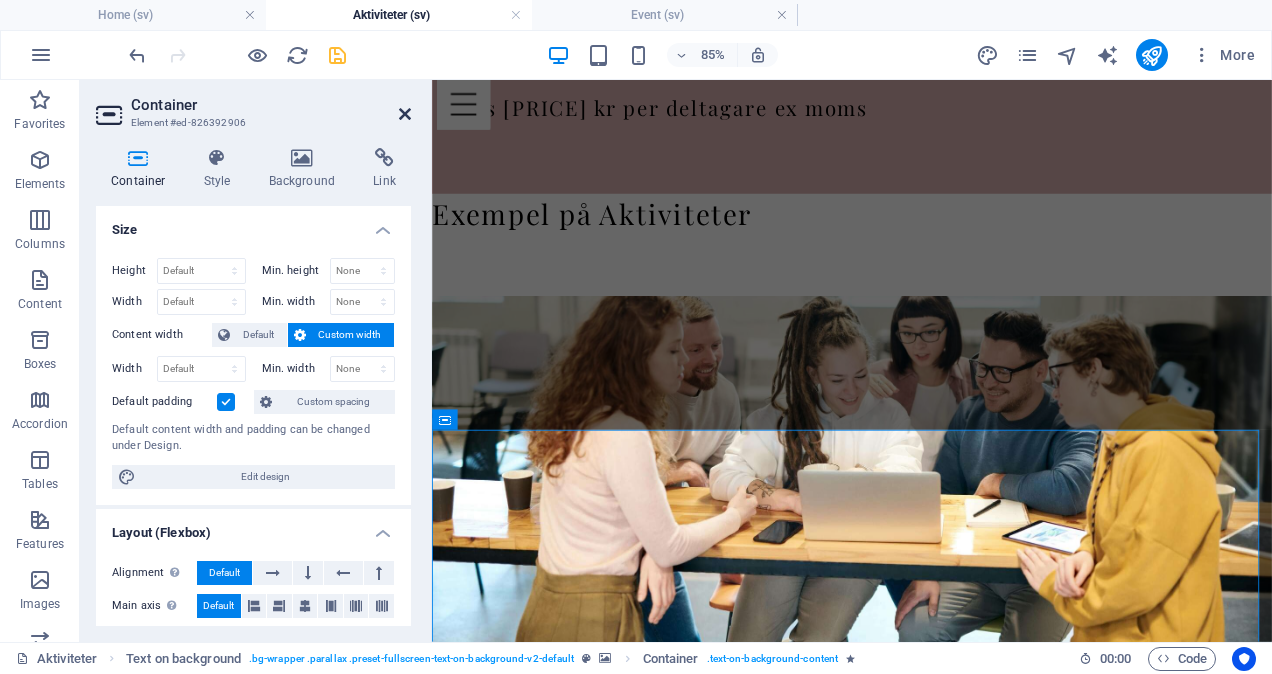 click at bounding box center (405, 114) 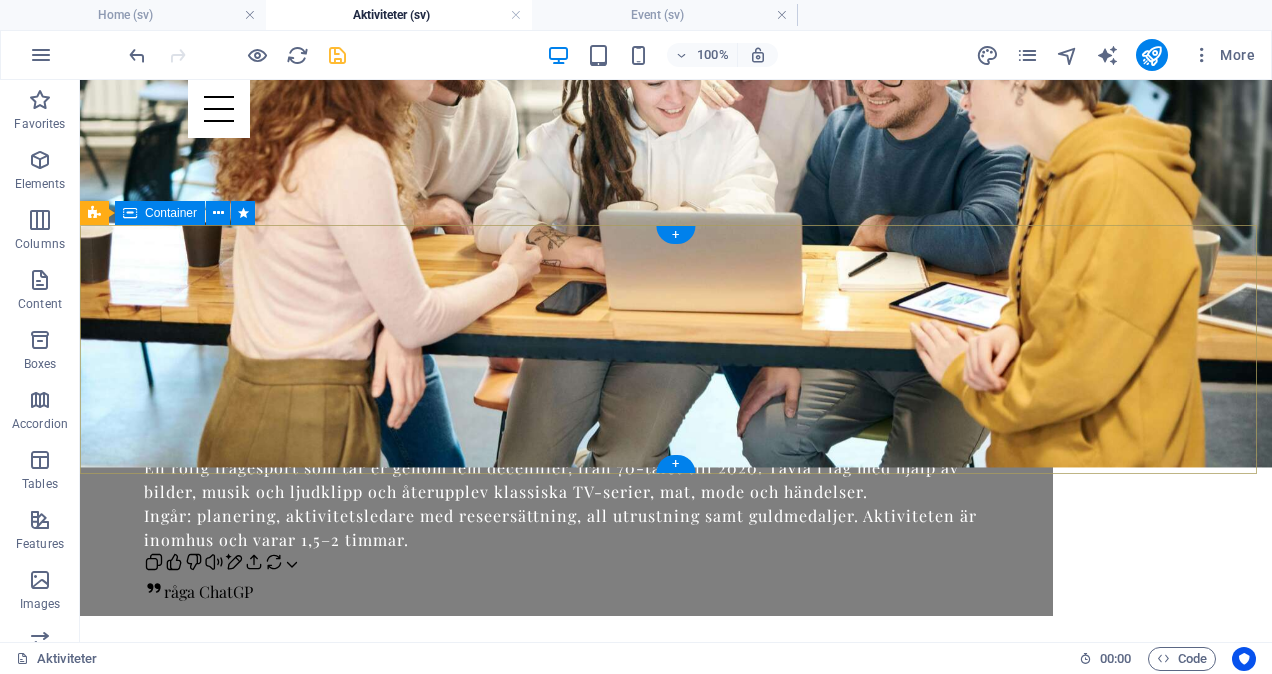 scroll, scrollTop: 1990, scrollLeft: 0, axis: vertical 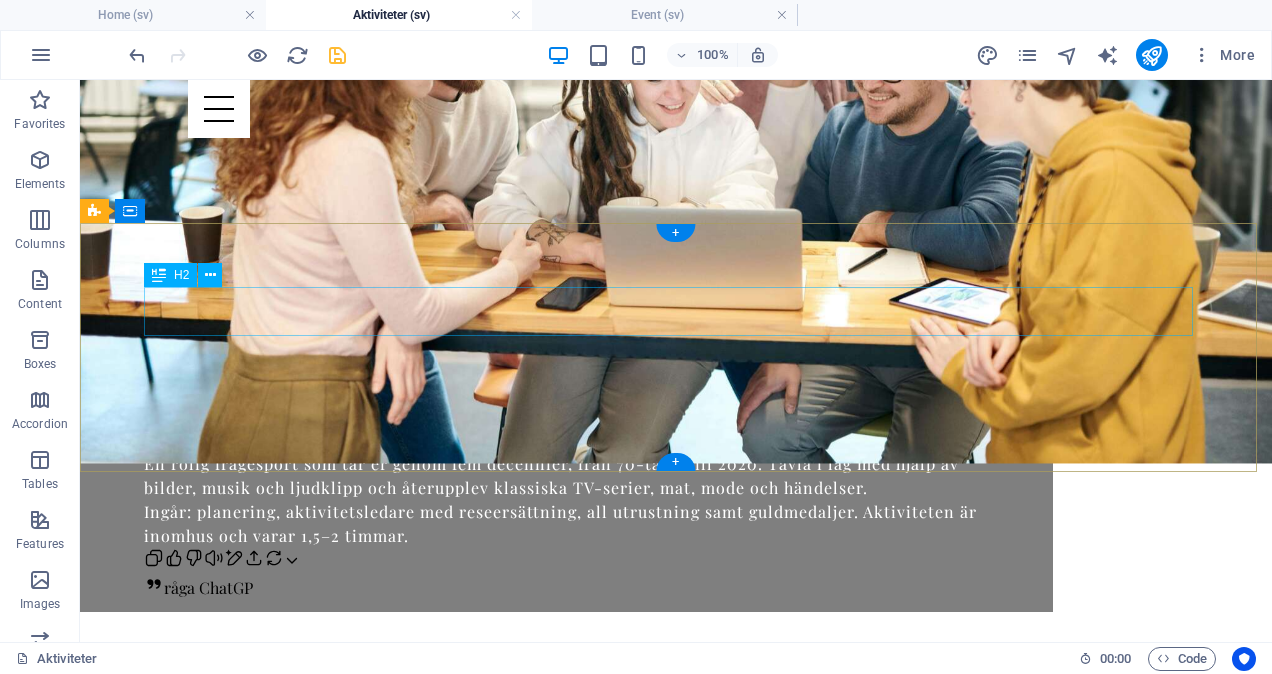 click on "Headline" at bounding box center (676, 1807) 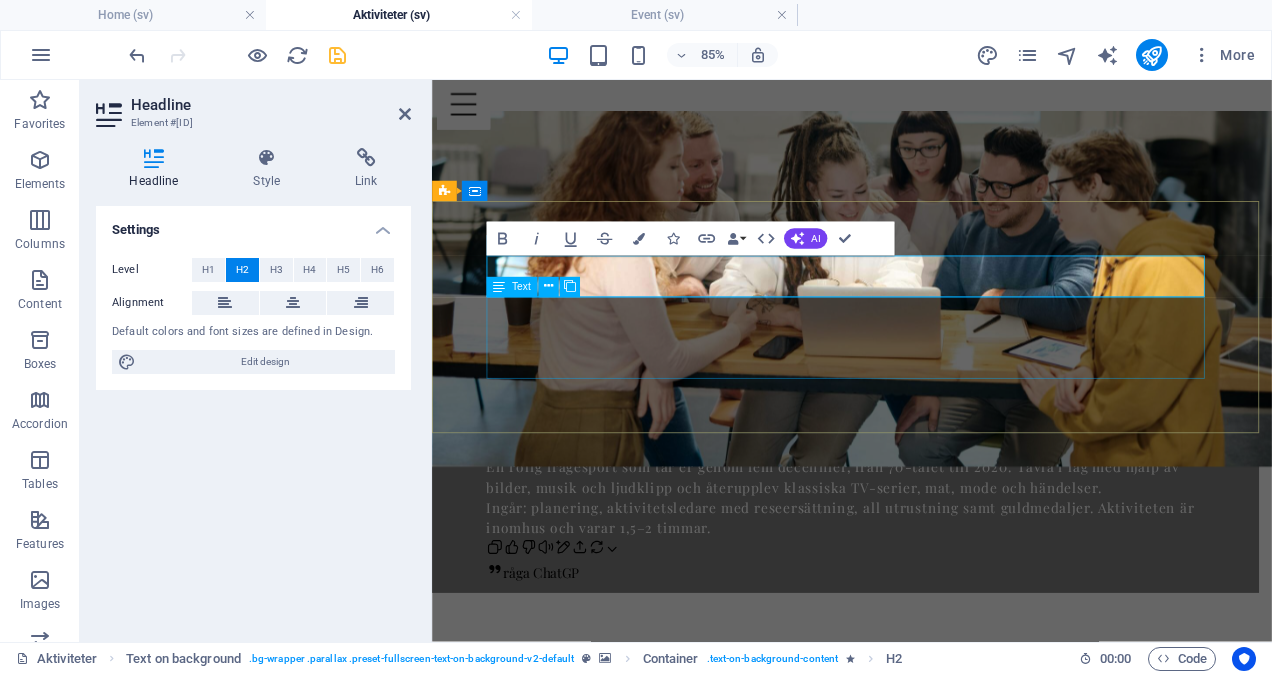 type 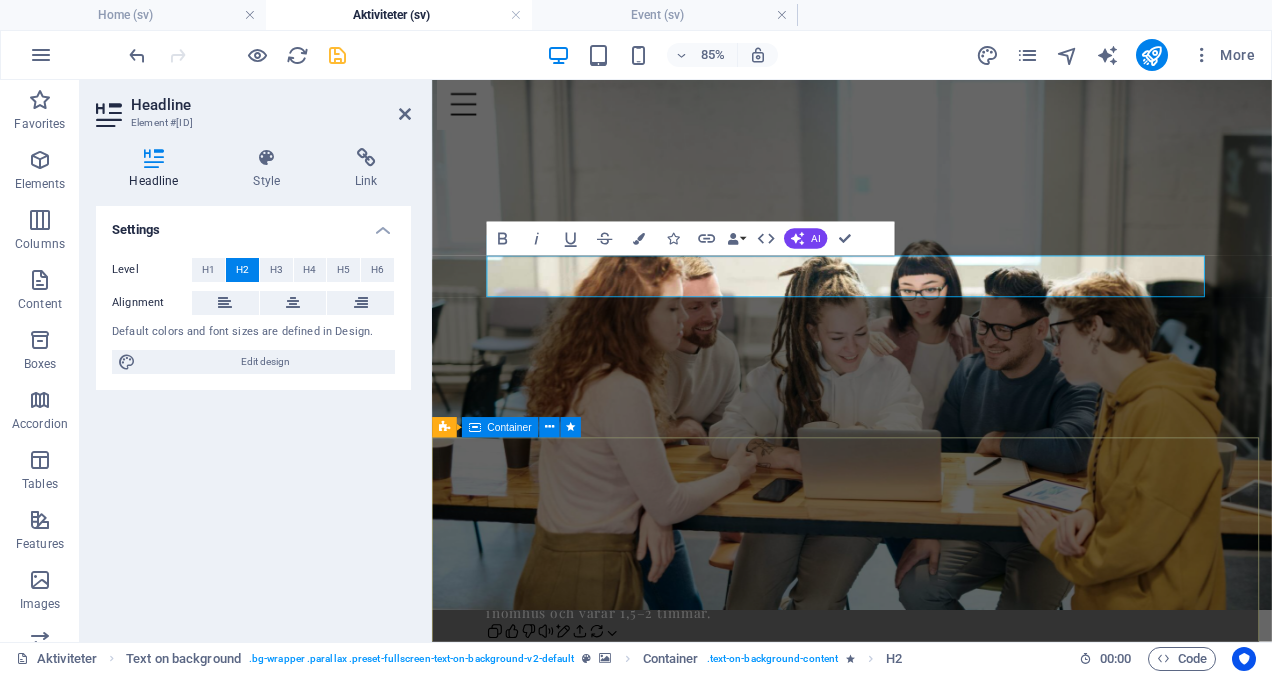click on "Headline Lorem ipsum dolor sit amet, consectetuer adipiscing elit. Aenean commodo ligula eget dolor. Lorem ipsum dolor sit amet, consectetuer adipiscing elit leget dolor. Lorem ipsum dolor sit amet, consectetuer adipiscing elit. Aenean commodo ligula eget dolor. Lorem ipsum dolor sit amet, consectetuer adipiscing elit dolor." at bounding box center [926, 2881] 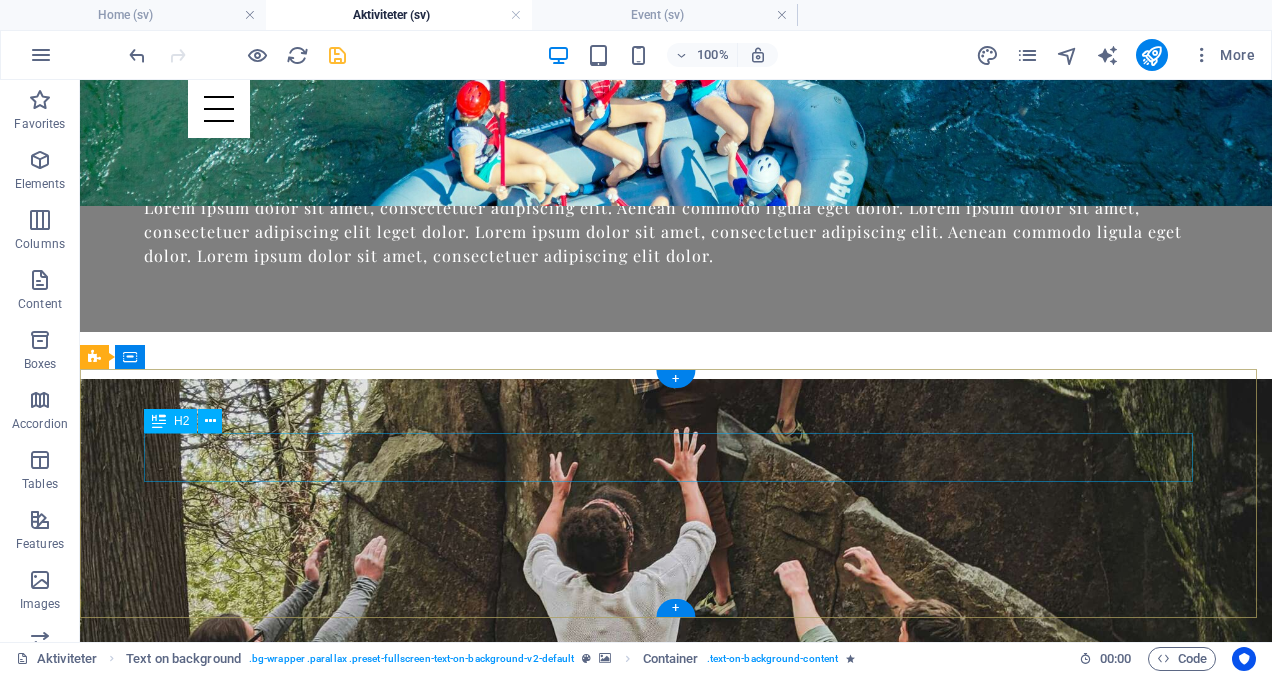 scroll, scrollTop: 3627, scrollLeft: 0, axis: vertical 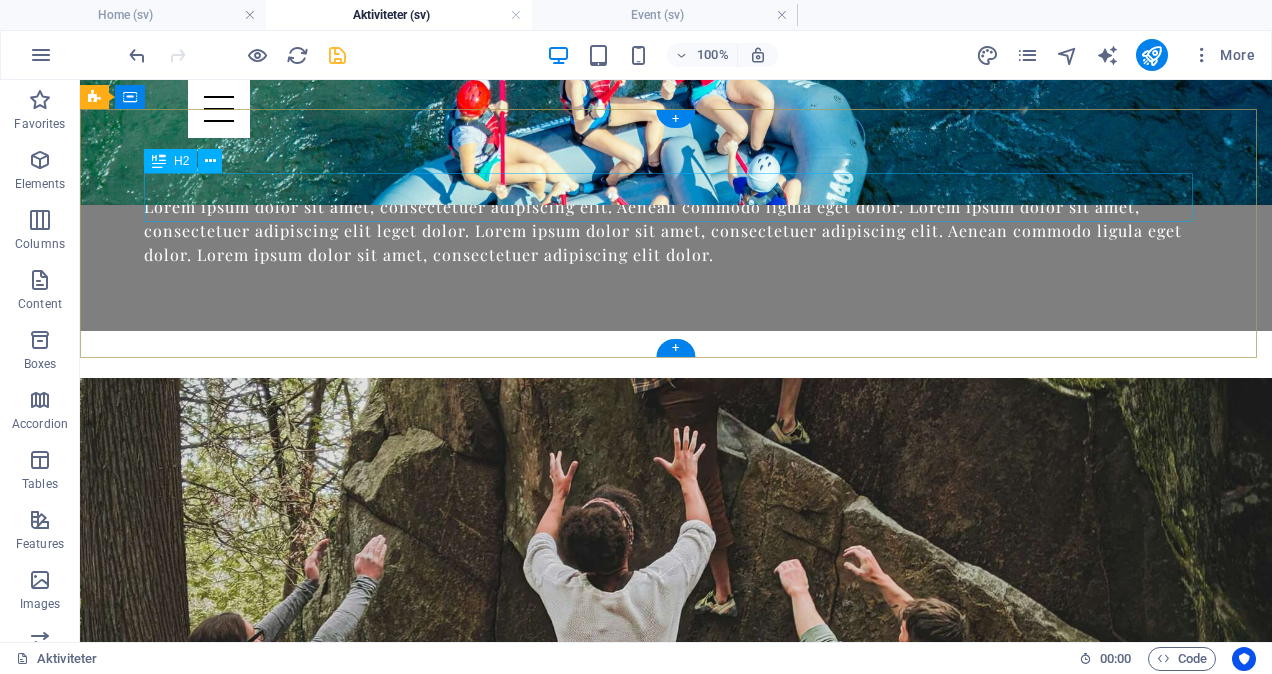 click on "[PRODUCT]" at bounding box center (676, 4130) 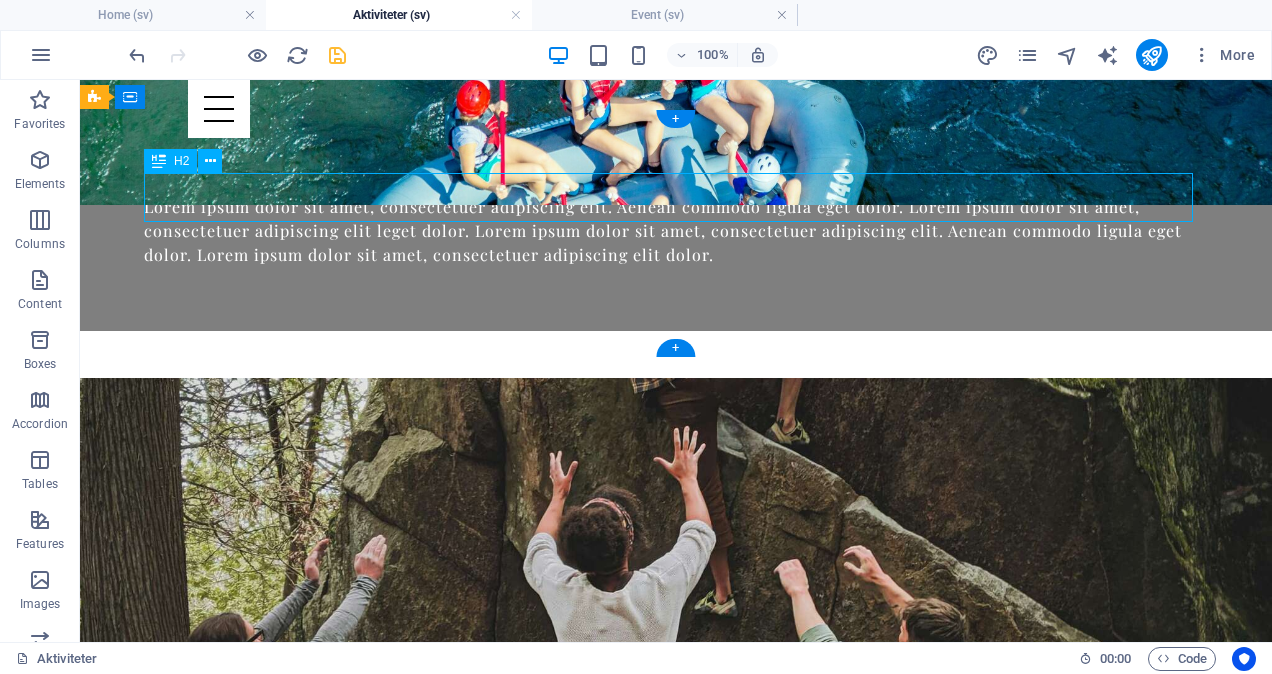 click on "[PRODUCT]" at bounding box center [676, 4130] 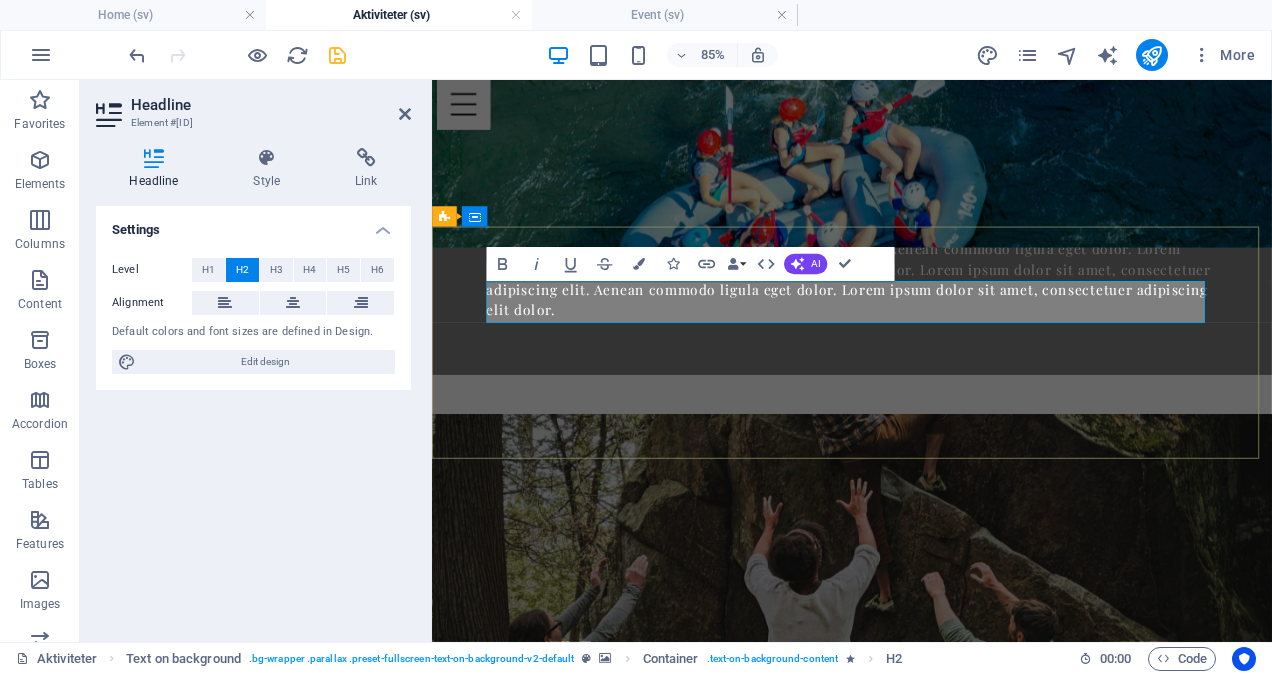 click on "[PRODUCT]" at bounding box center (926, 4346) 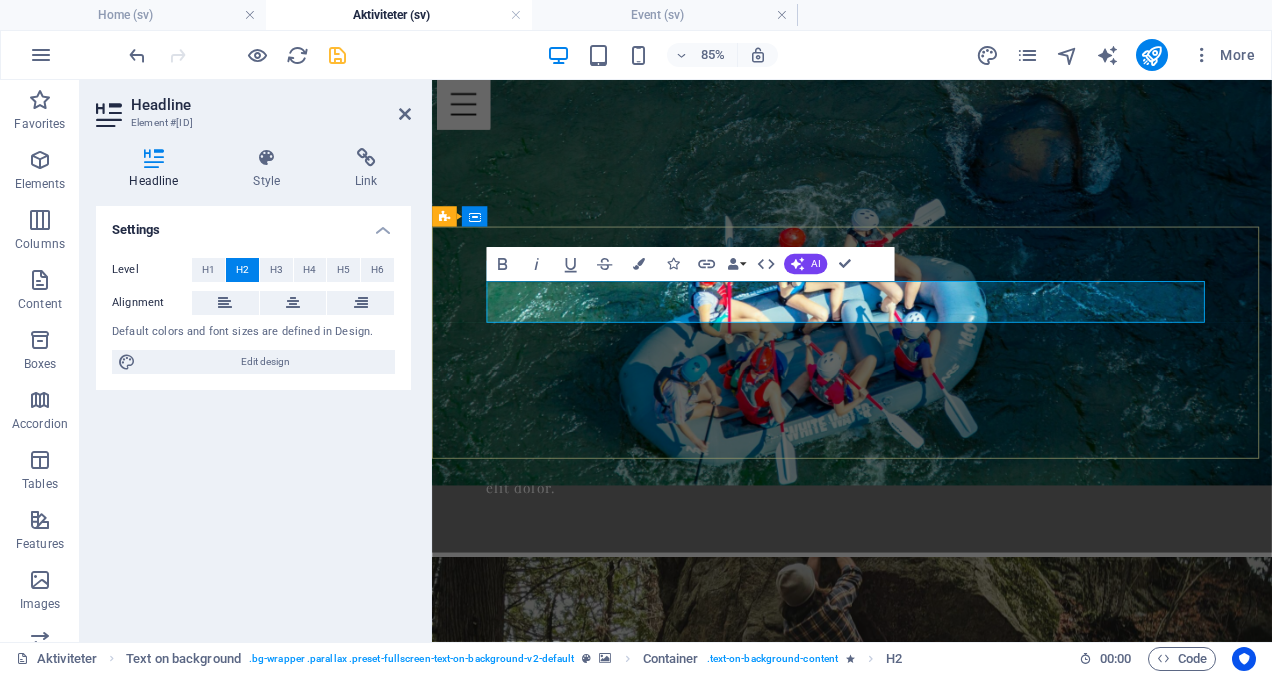 type 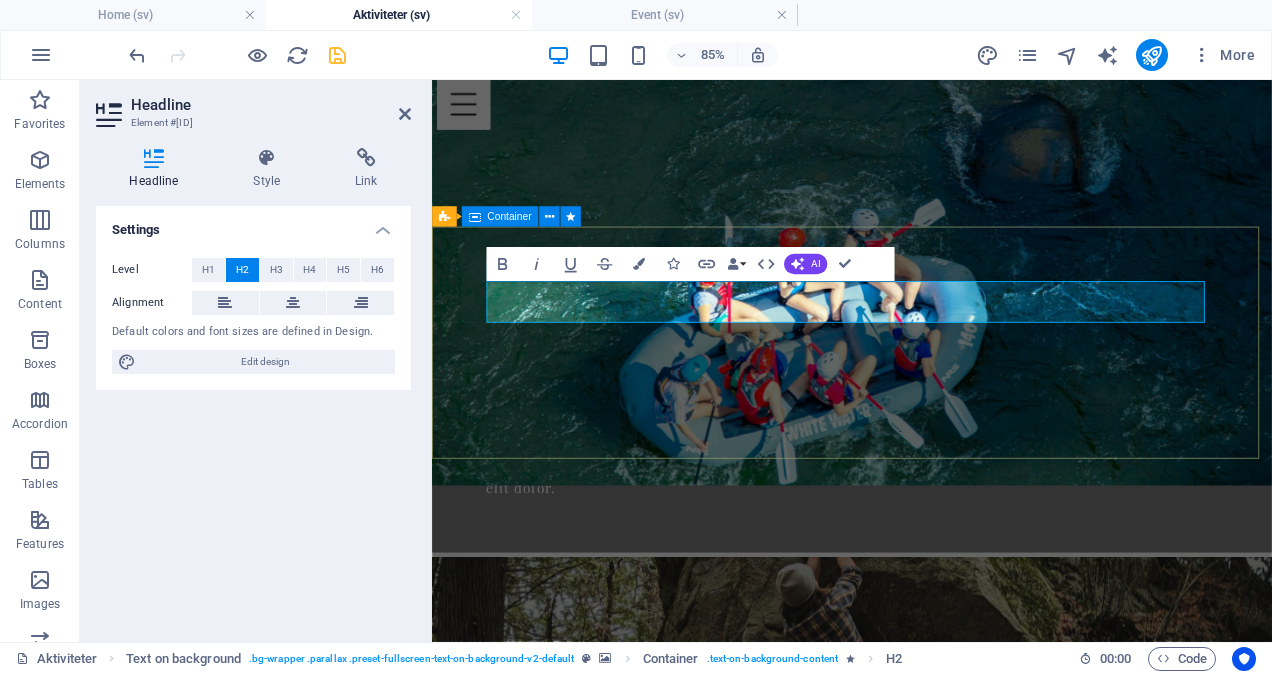 click on "Pepparkaksbygge Lorem ipsum dolor sit amet, consectetuer adipiscing elit. Aenean commodo ligula eget dolor. Lorem ipsum dolor sit amet, consectetuer adipiscing elit leget dolor. Lorem ipsum dolor sit amet, consectetuer adipiscing elit. Aenean commodo ligula eget dolor. Lorem ipsum dolor sit amet, consectetuer adipiscing elit dolor." at bounding box center (926, 4969) 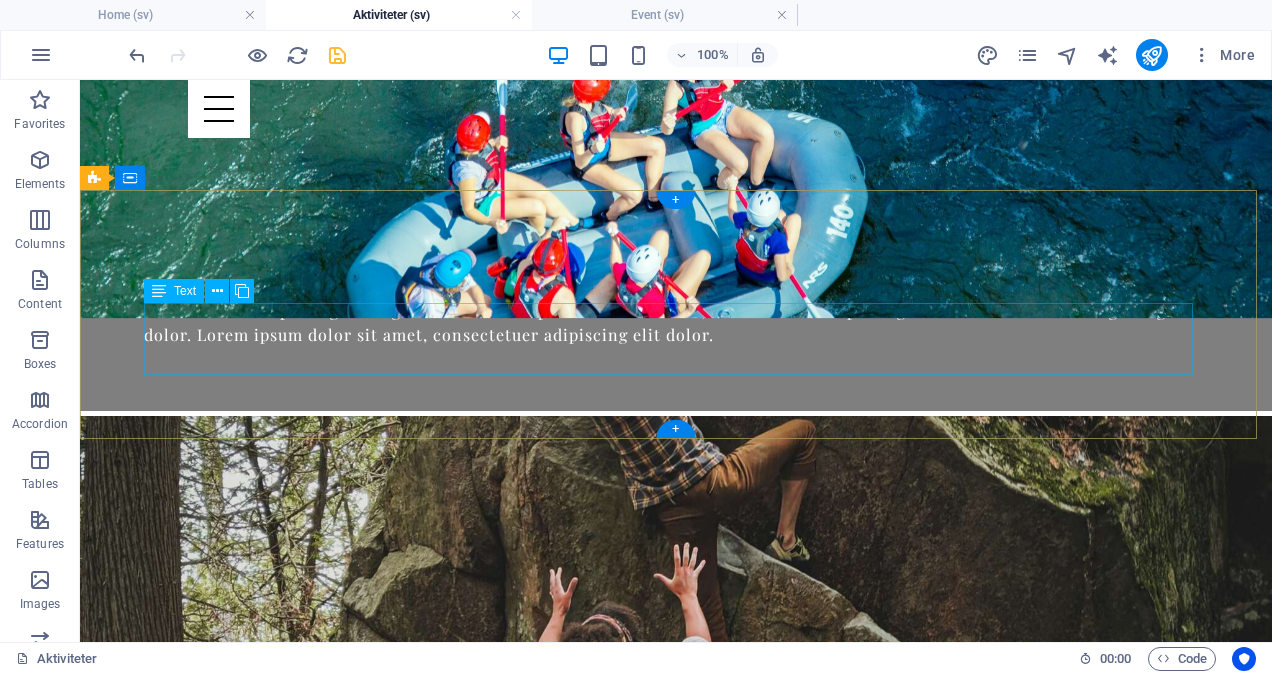scroll, scrollTop: 3546, scrollLeft: 0, axis: vertical 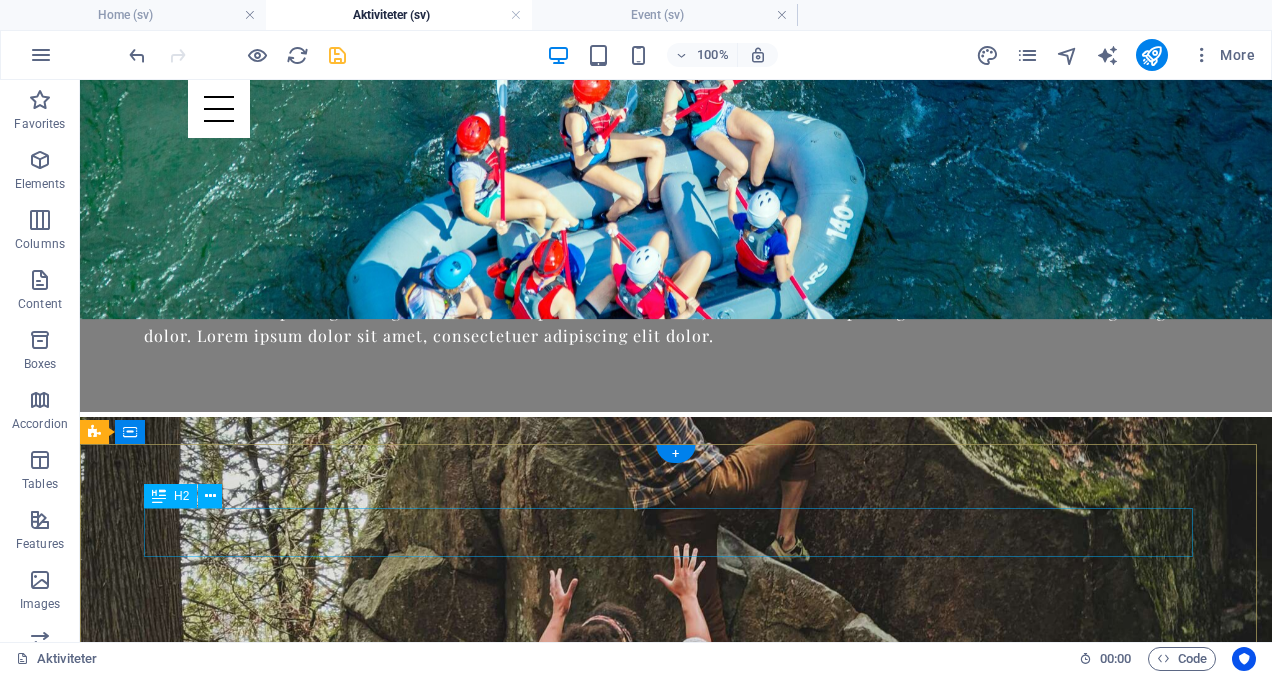 click on "Matlagning" at bounding box center (676, 4871) 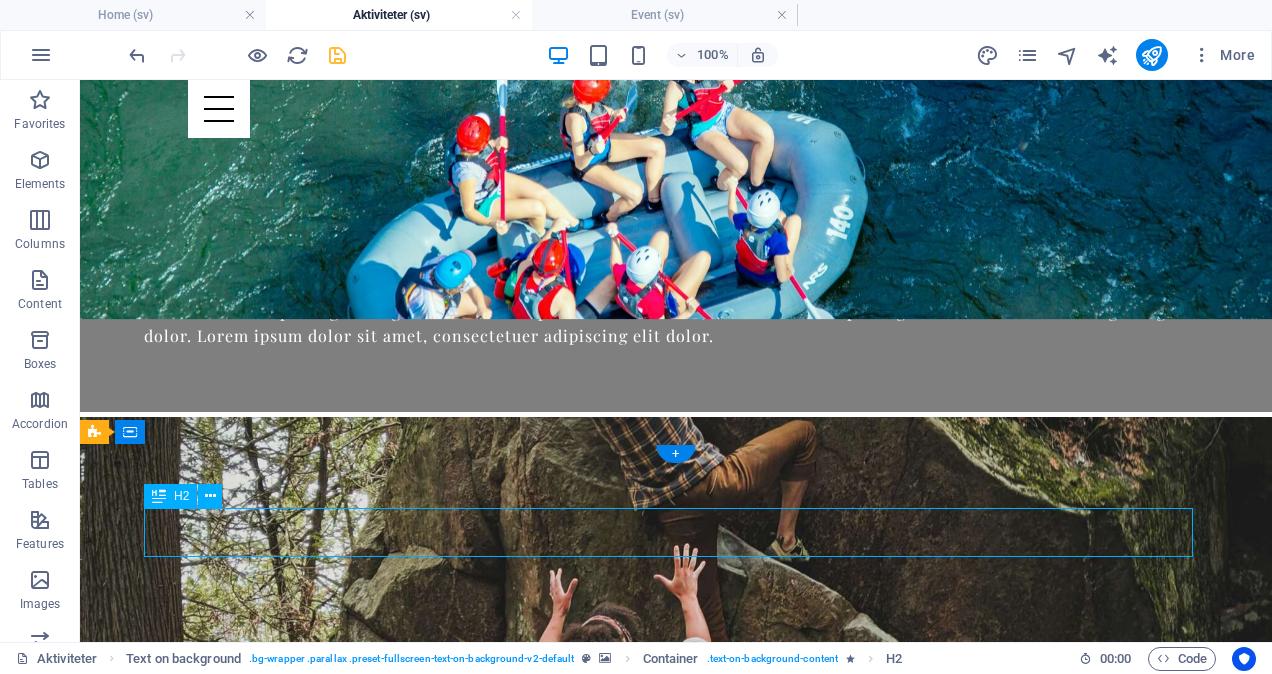 click on "Matlagning" at bounding box center [676, 4871] 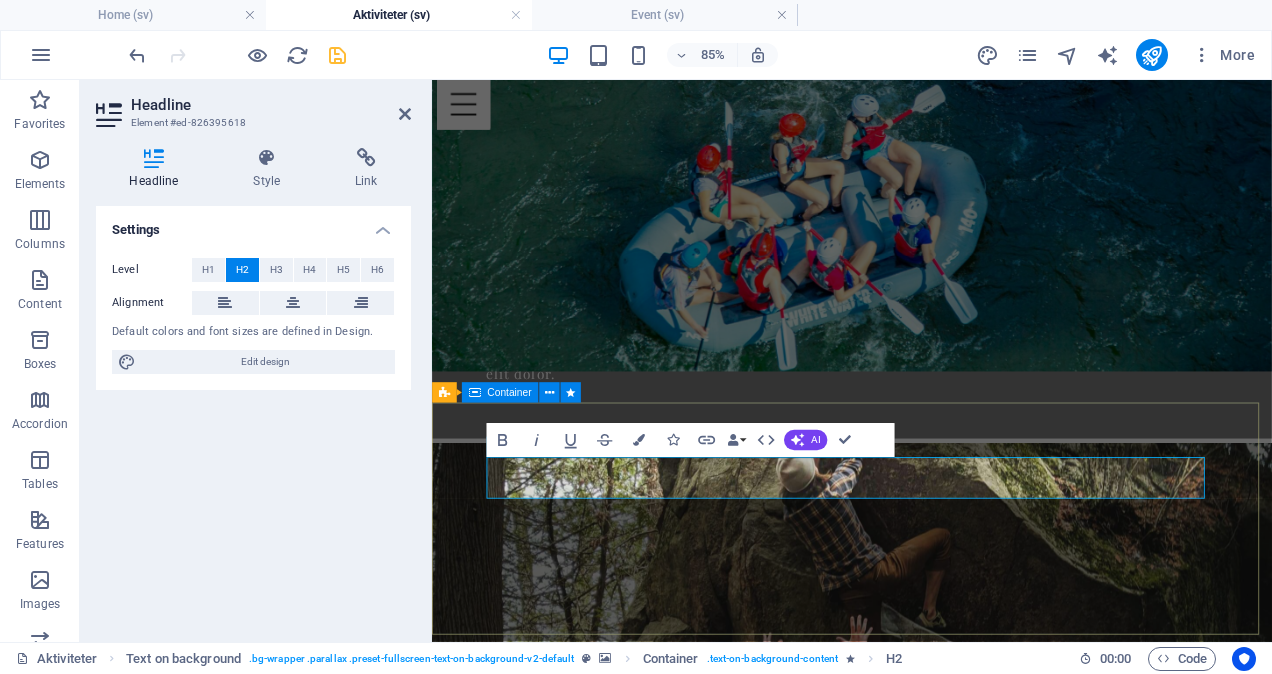 scroll, scrollTop: 3767, scrollLeft: 0, axis: vertical 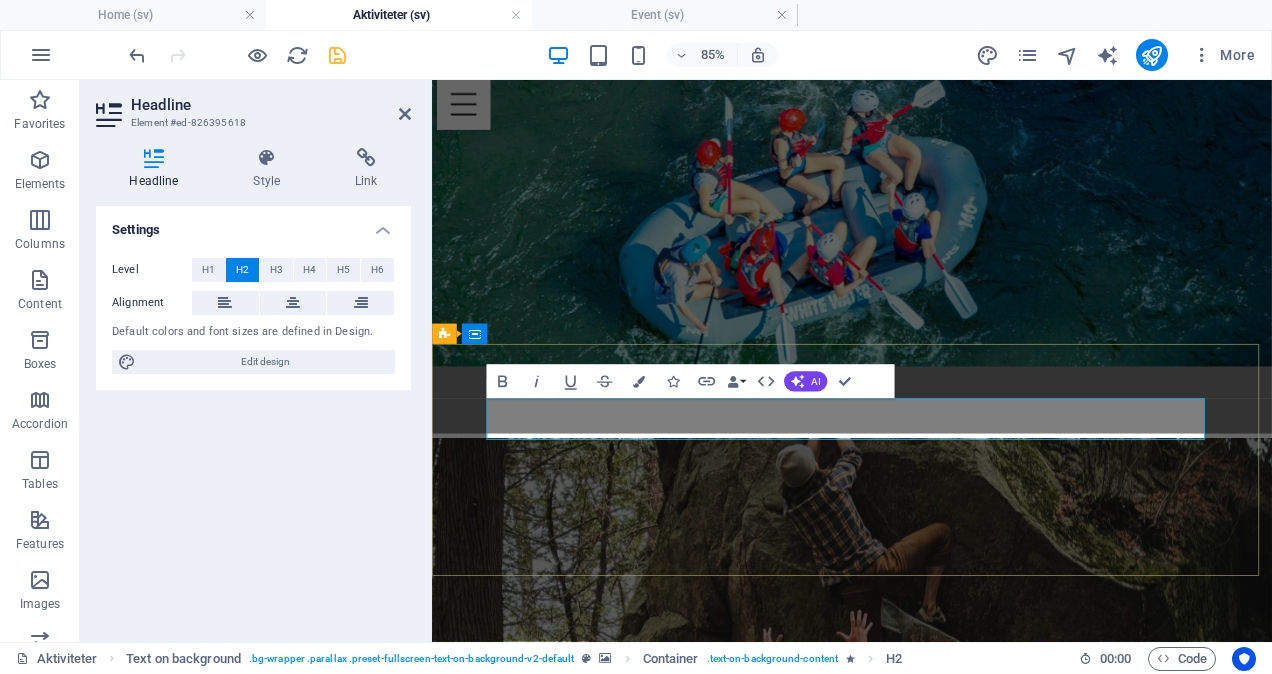 type 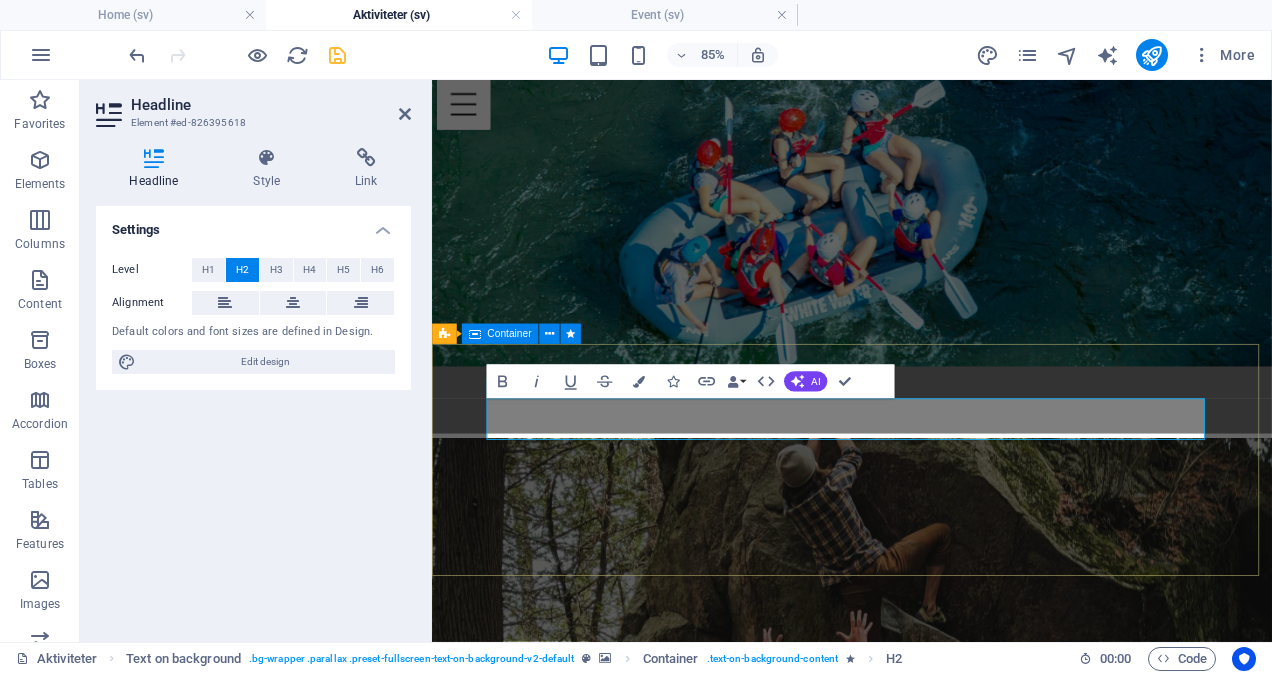 click on "Kampen i köket Lorem ipsum dolor sit amet, consectetuer adipiscing elit. Aenean commodo ligula eget dolor. Lorem ipsum dolor sit amet, consectetuer adipiscing elit leget dolor. Lorem ipsum dolor sit amet, consectetuer adipiscing elit. Aenean commodo ligula eget dolor. Lorem ipsum dolor sit amet, consectetuer adipiscing elit dolor." at bounding box center (926, 5574) 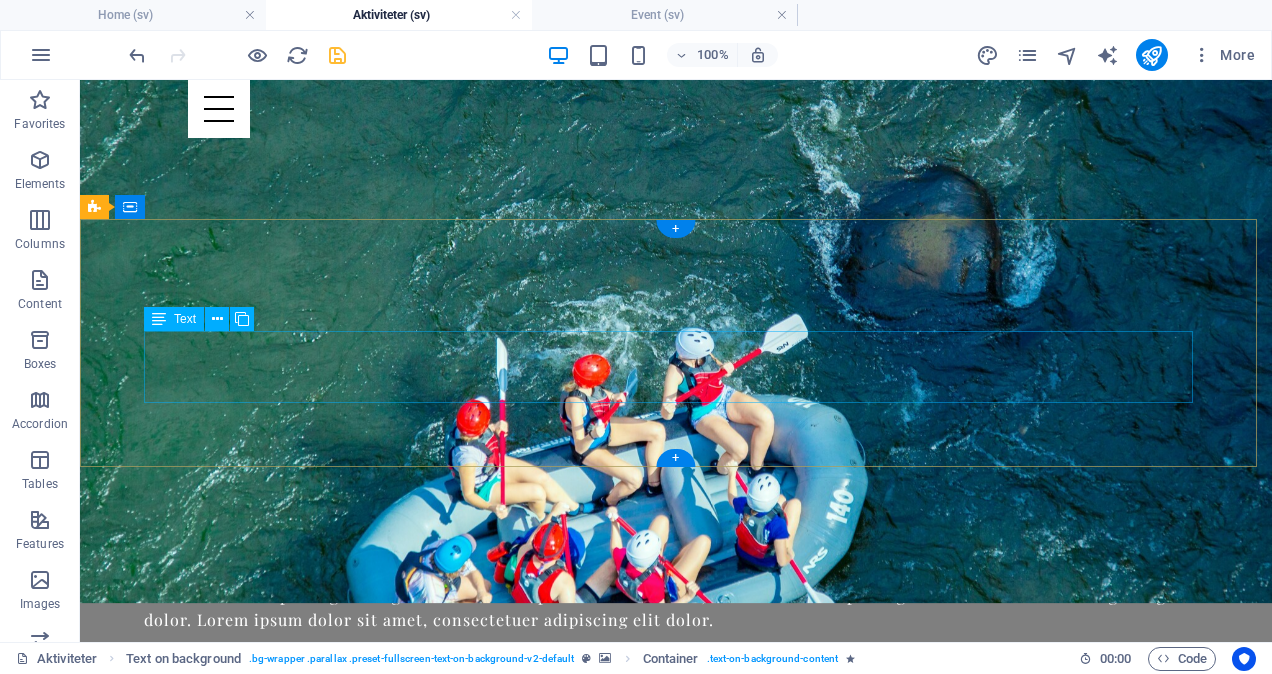 scroll, scrollTop: 3261, scrollLeft: 0, axis: vertical 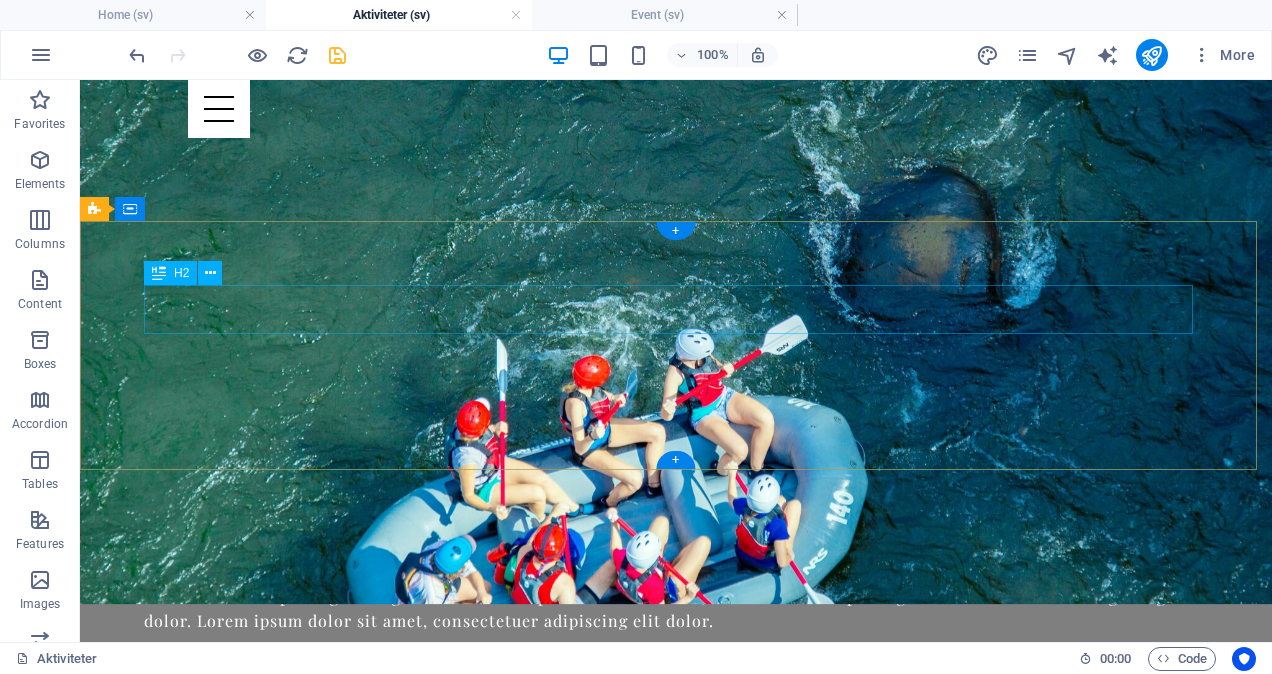 click on "Headline" at bounding box center (676, 3836) 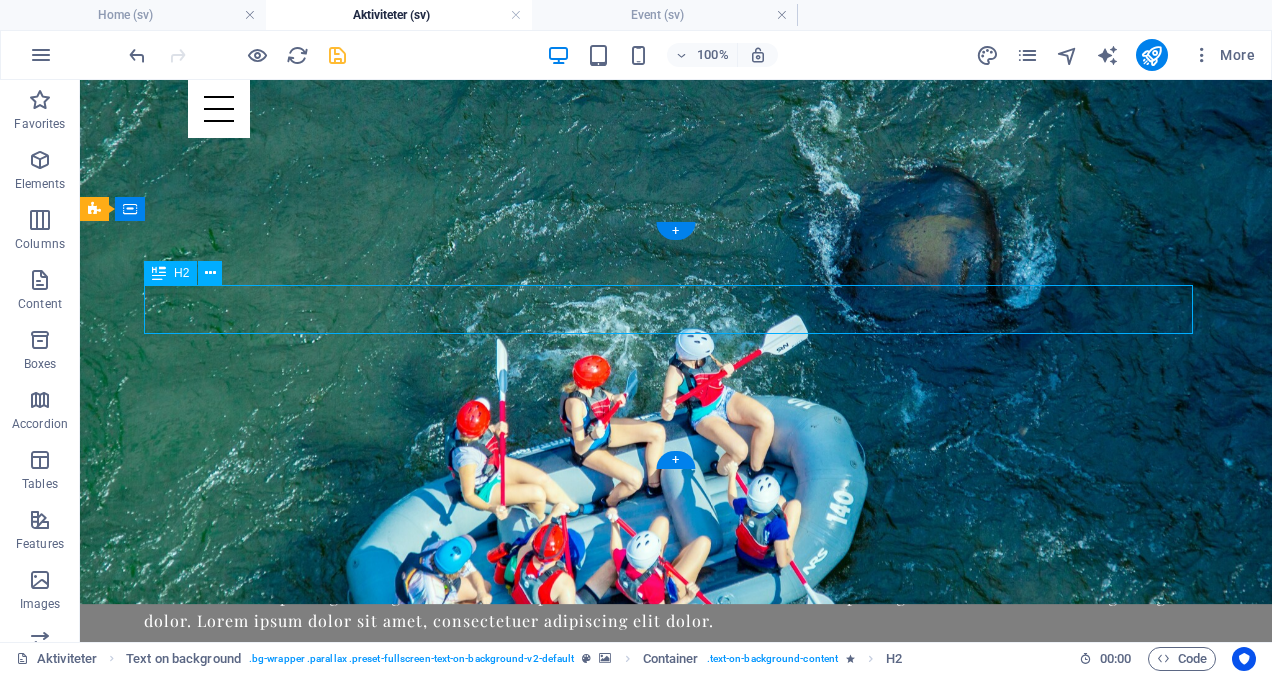 click on "Headline" at bounding box center (676, 3836) 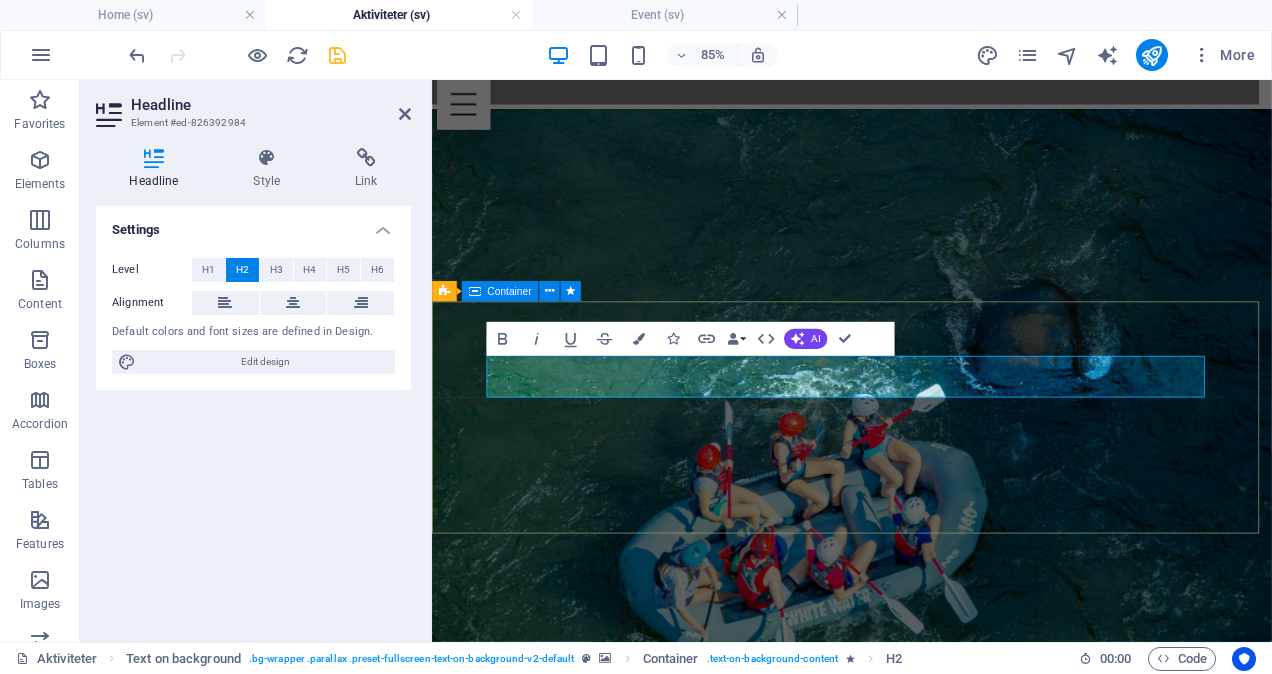 type 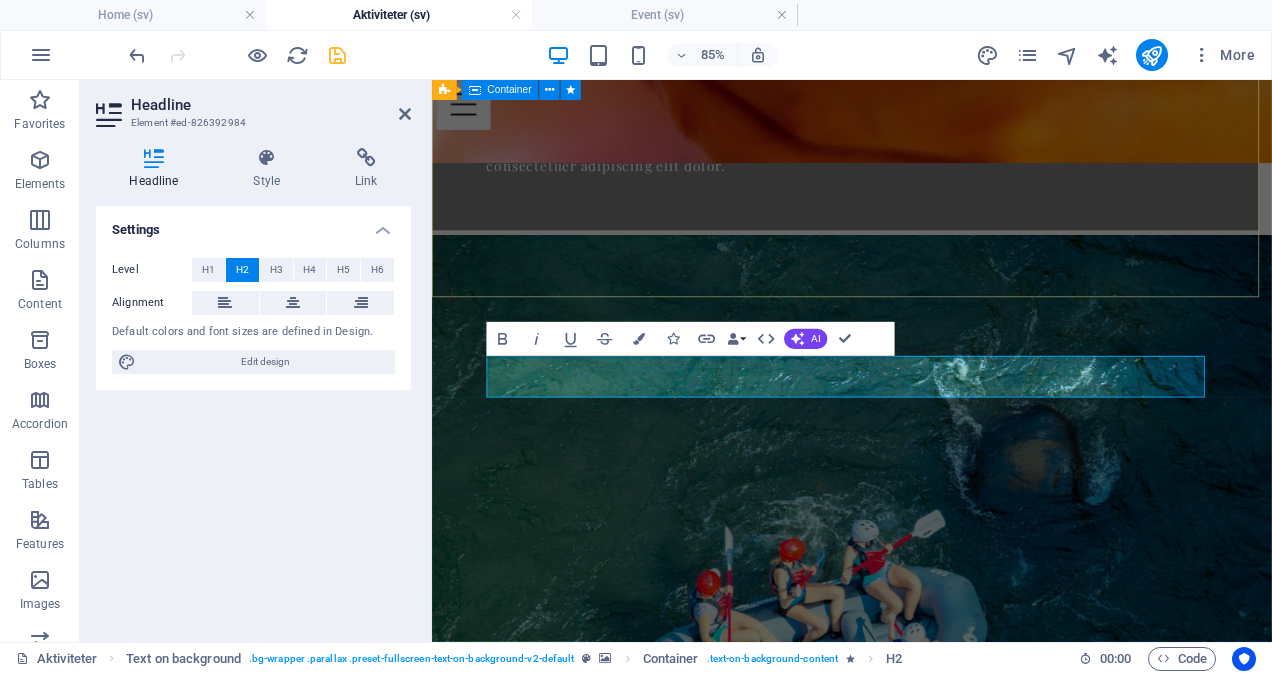 click on "Headline Lorem ipsum dolor sit amet, consectetuer adipiscing elit. Aenean commodo ligula eget dolor. Lorem ipsum dolor sit amet, consectetuer adipiscing elit leget dolor. Lorem ipsum dolor sit amet, consectetuer adipiscing elit. Aenean commodo ligula eget dolor. Lorem ipsum dolor sit amet, consectetuer adipiscing elit dolor." at bounding box center (926, 3845) 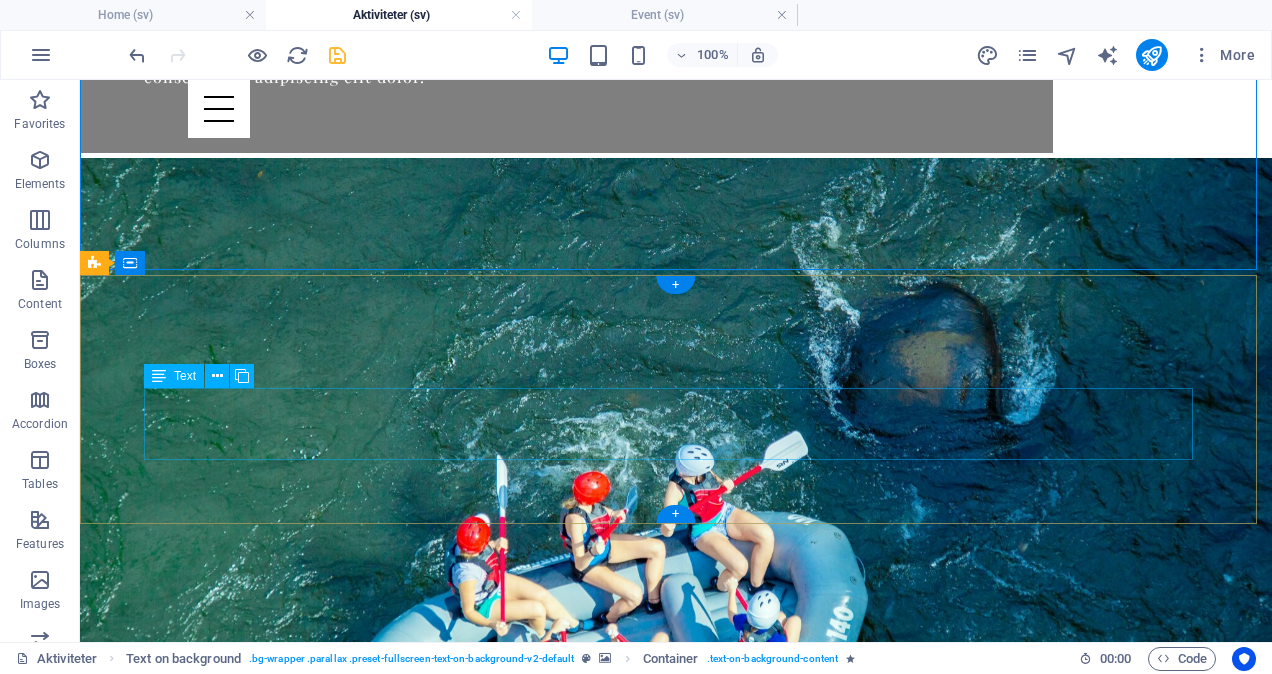 scroll, scrollTop: 3108, scrollLeft: 0, axis: vertical 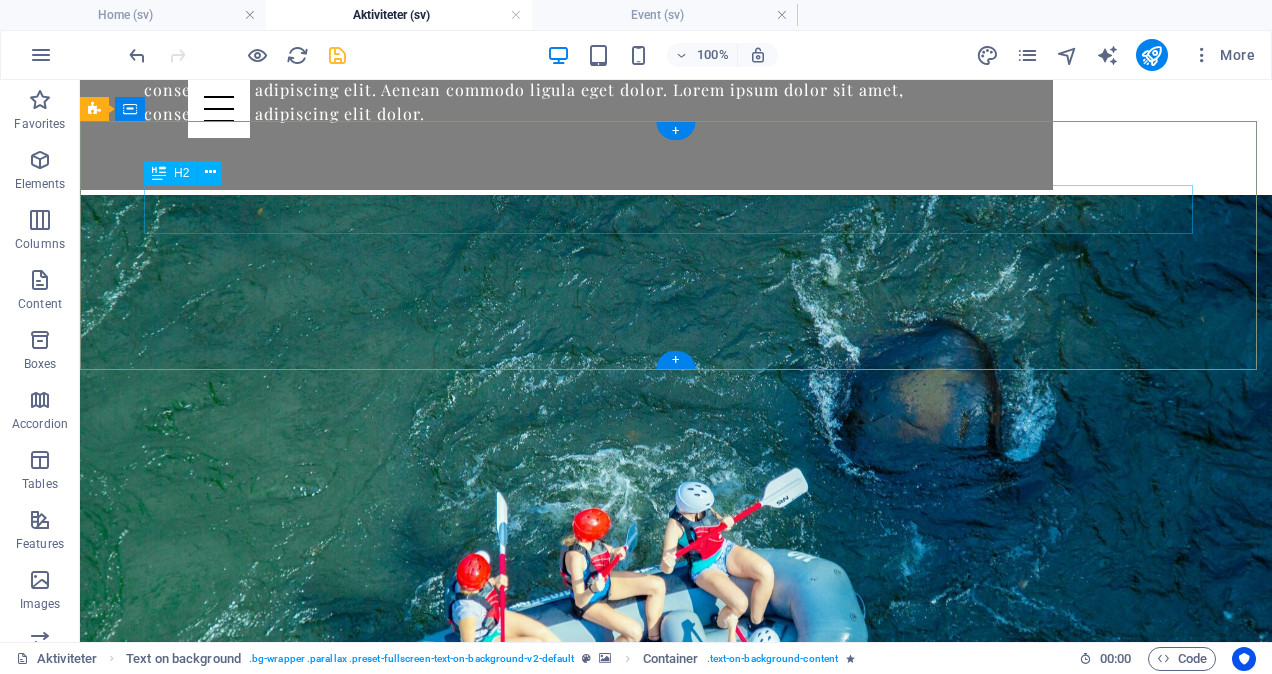click on "Headline" at bounding box center (676, 3329) 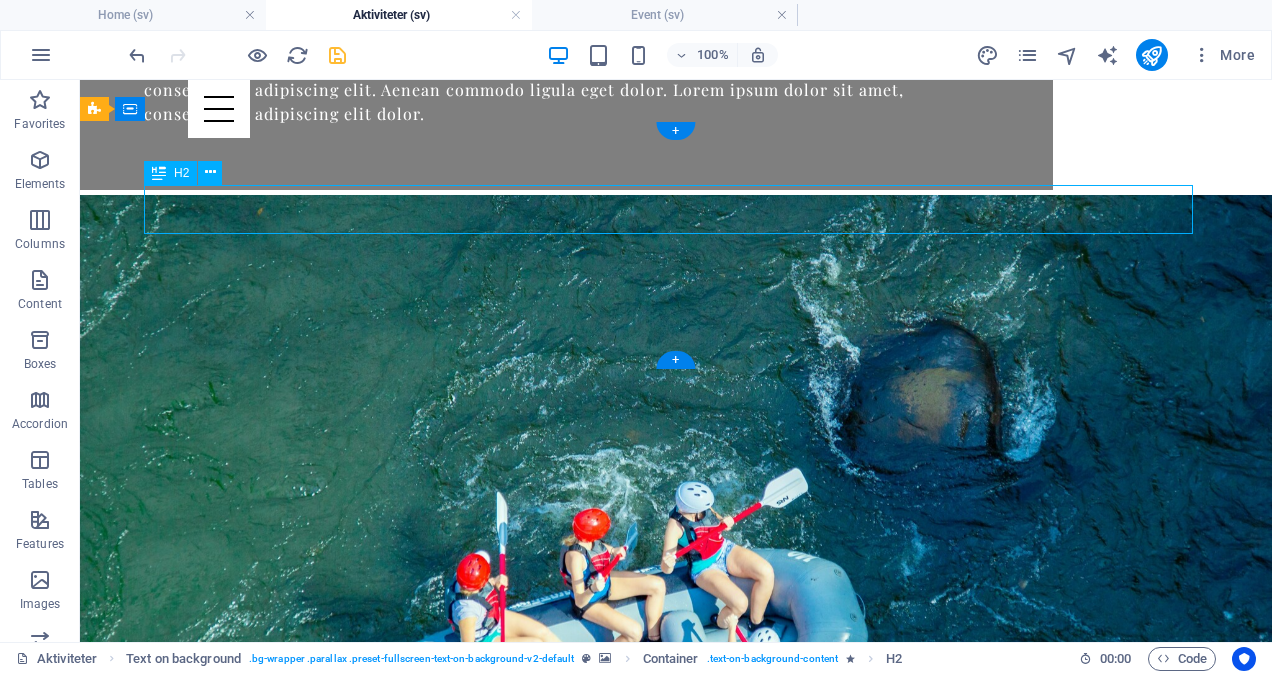 click on "Headline" at bounding box center [676, 3329] 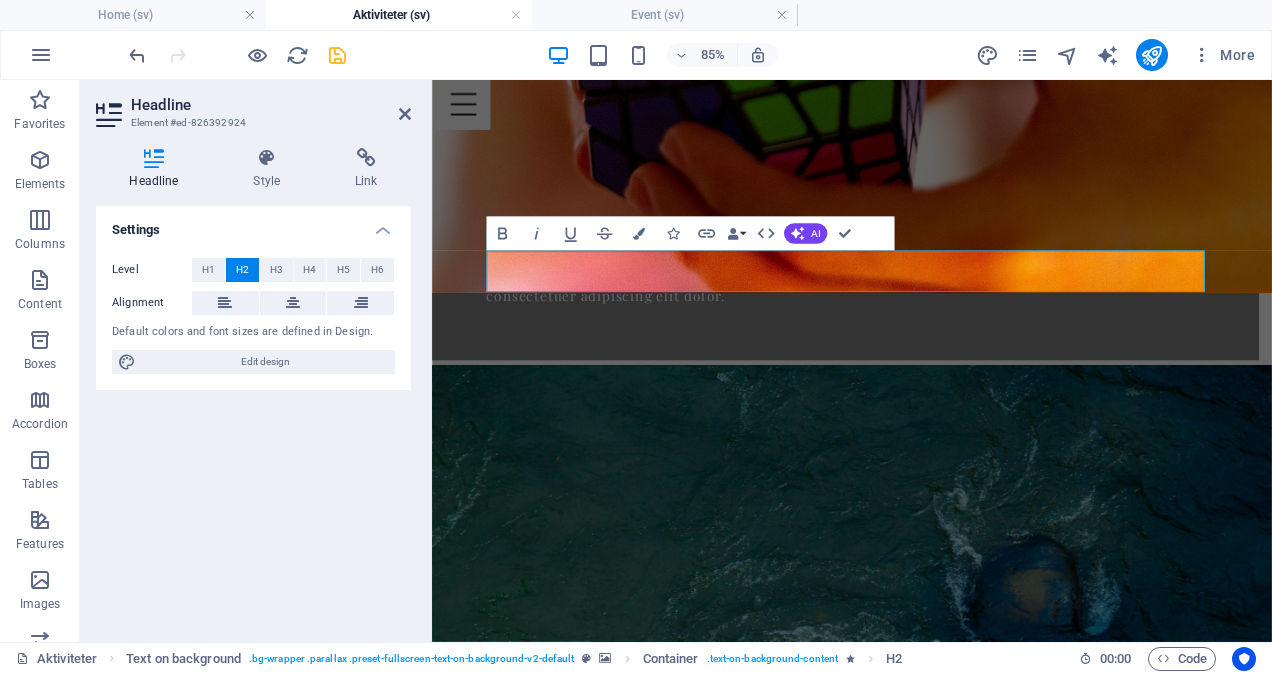 type 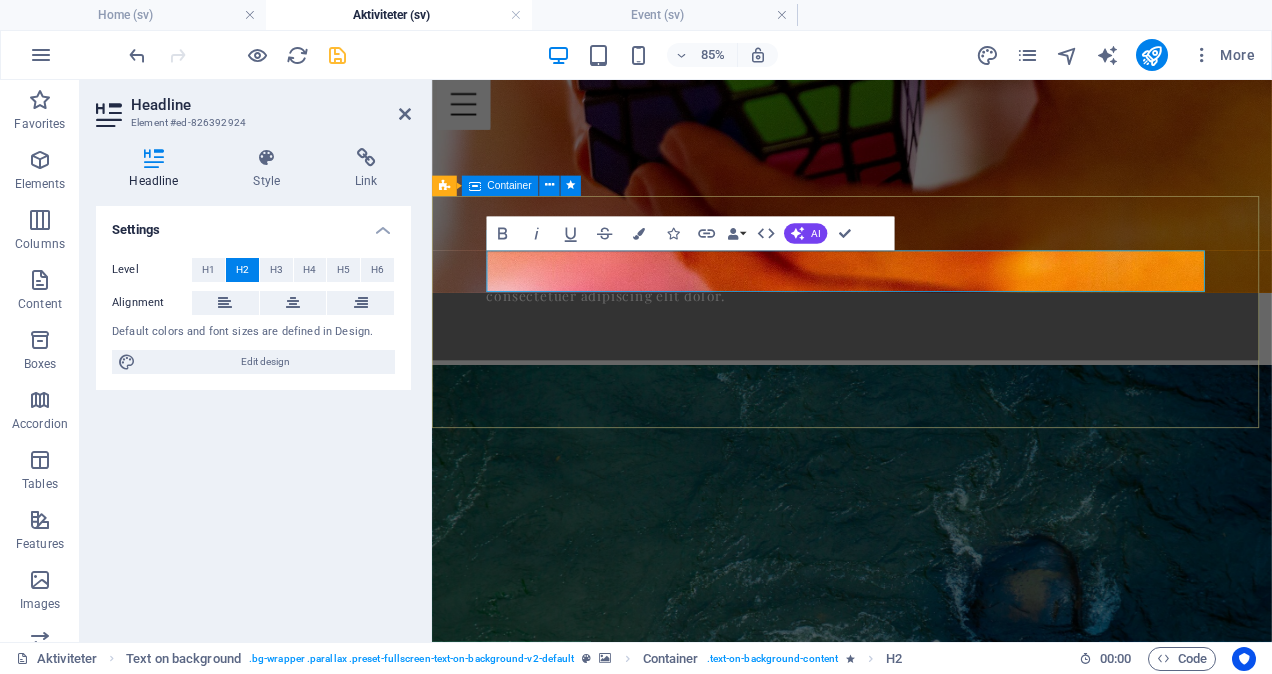 click on "[PRODUCT] Lorem ipsum dolor sit amet, consectetuer adipiscing elit. Aenean commodo ligula eget dolor. Lorem ipsum dolor sit amet, consectetuer adipiscing elit leget dolor. Lorem ipsum dolor sit amet, consectetuer adipiscing elit. Aenean commodo ligula eget dolor. Lorem ipsum dolor sit amet, consectetuer adipiscing elit dolor." at bounding box center [926, 3998] 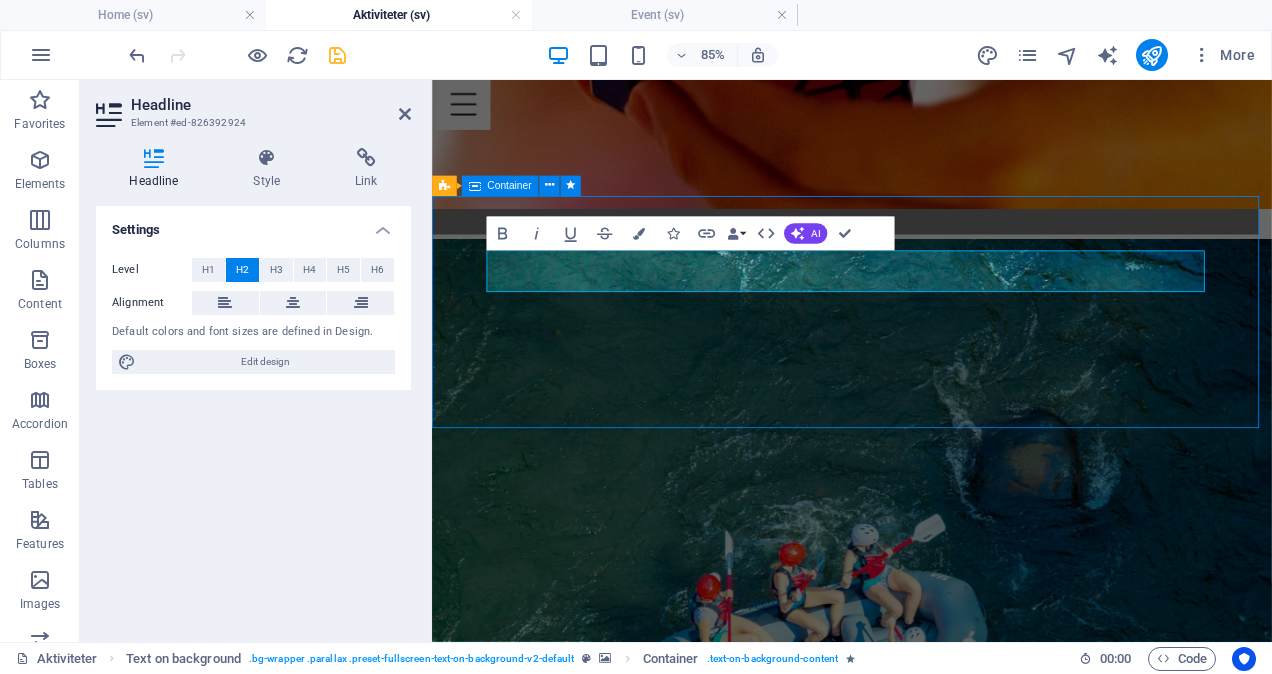 scroll, scrollTop: 3012, scrollLeft: 0, axis: vertical 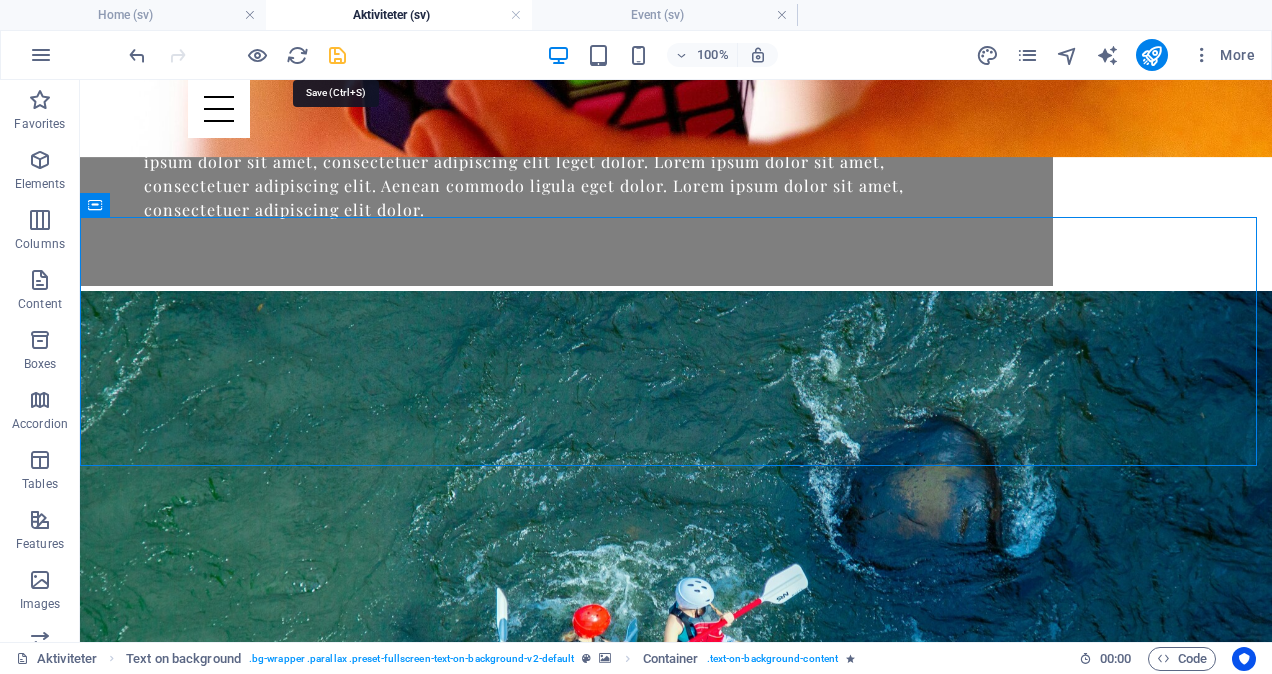 click at bounding box center (337, 55) 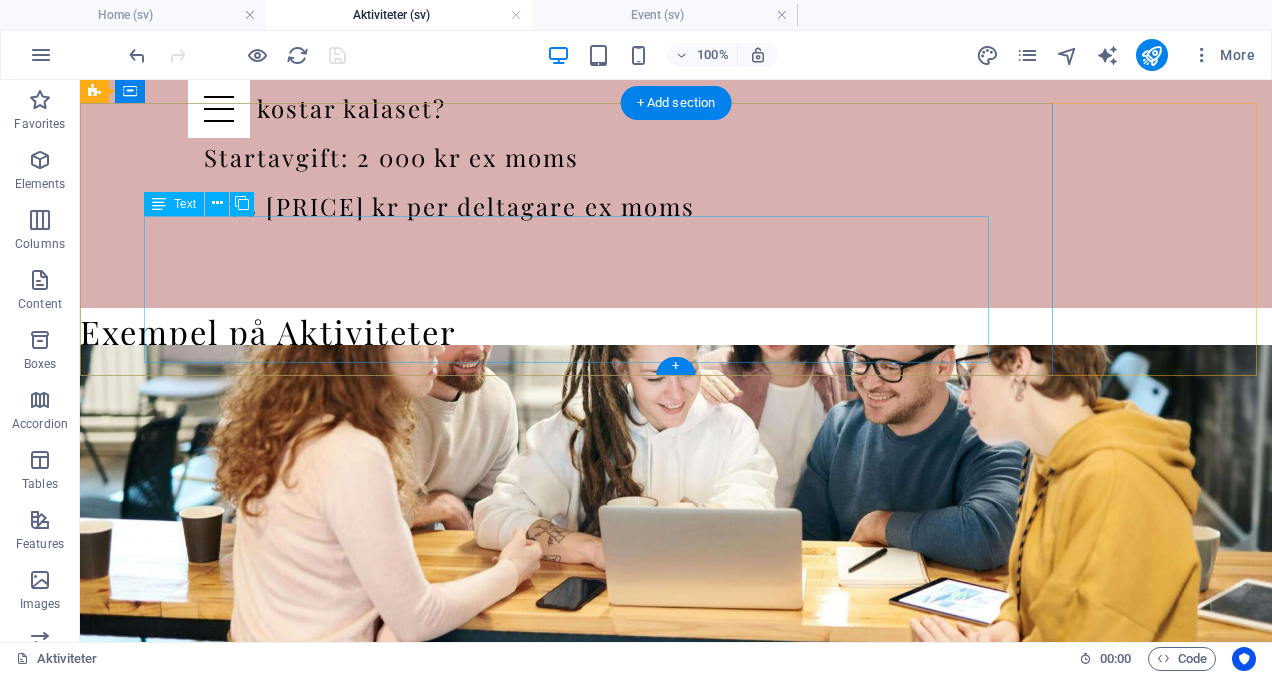 scroll, scrollTop: 1554, scrollLeft: 0, axis: vertical 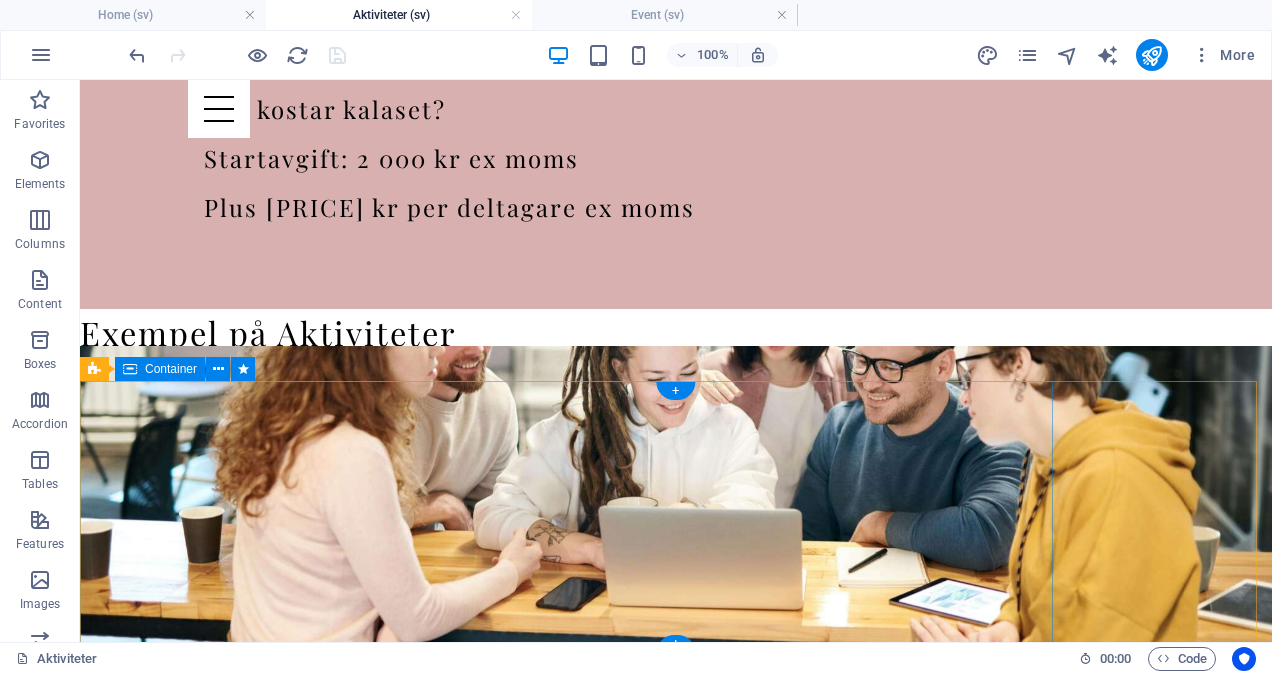 click on "[PRODUCT] Lorem ipsum dolor sit amet, consectetuer adipiscing elit. Aenean commodo ligula eget dolor. Lorem ipsum dolor sit amet, consectetuer adipiscing elit leget dolor. Lorem ipsum dolor sit amet, consectetuer adipiscing elit. Aenean commodo ligula eget dolor. Lorem ipsum dolor sit amet, consectetuer adipiscing elit dolor." at bounding box center [566, 1607] 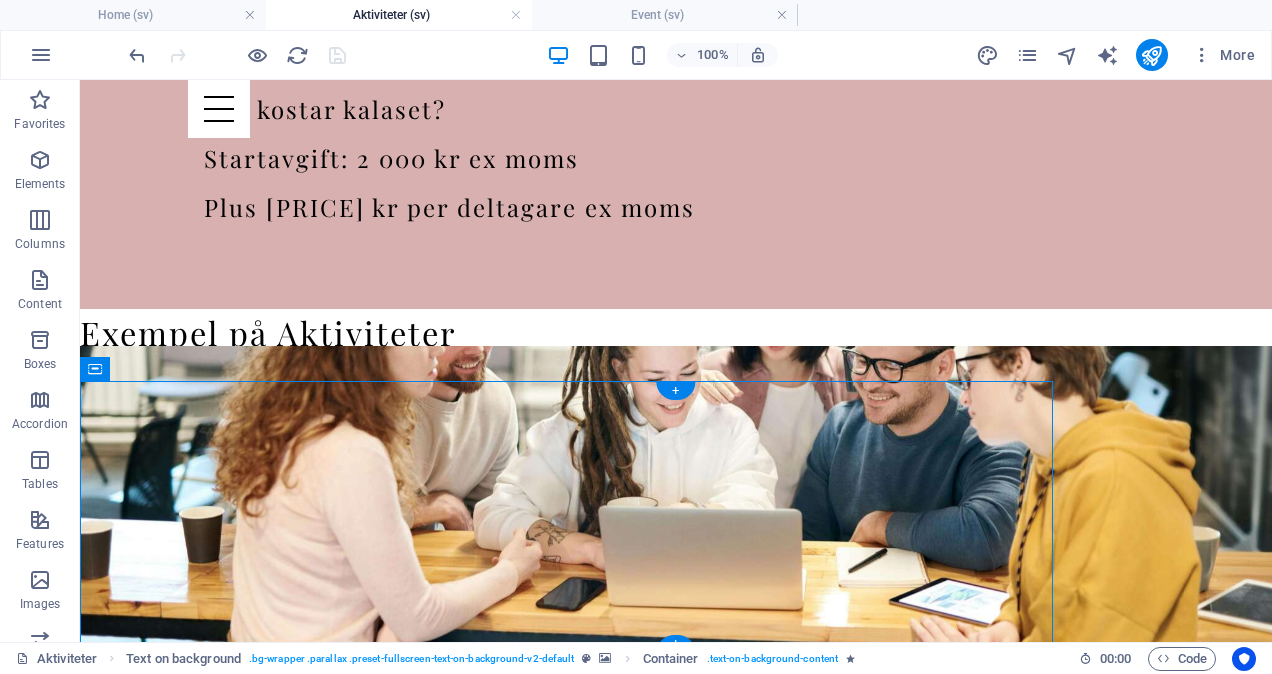 click at bounding box center [676, 1112] 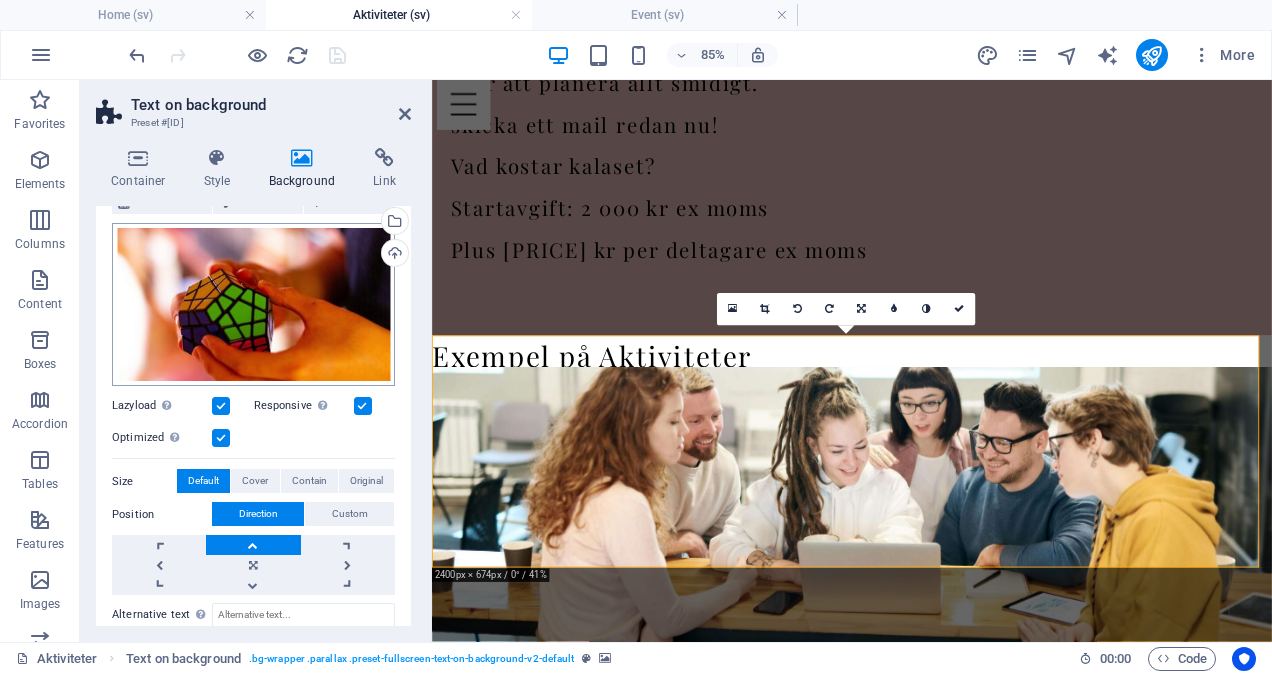 scroll, scrollTop: 162, scrollLeft: 0, axis: vertical 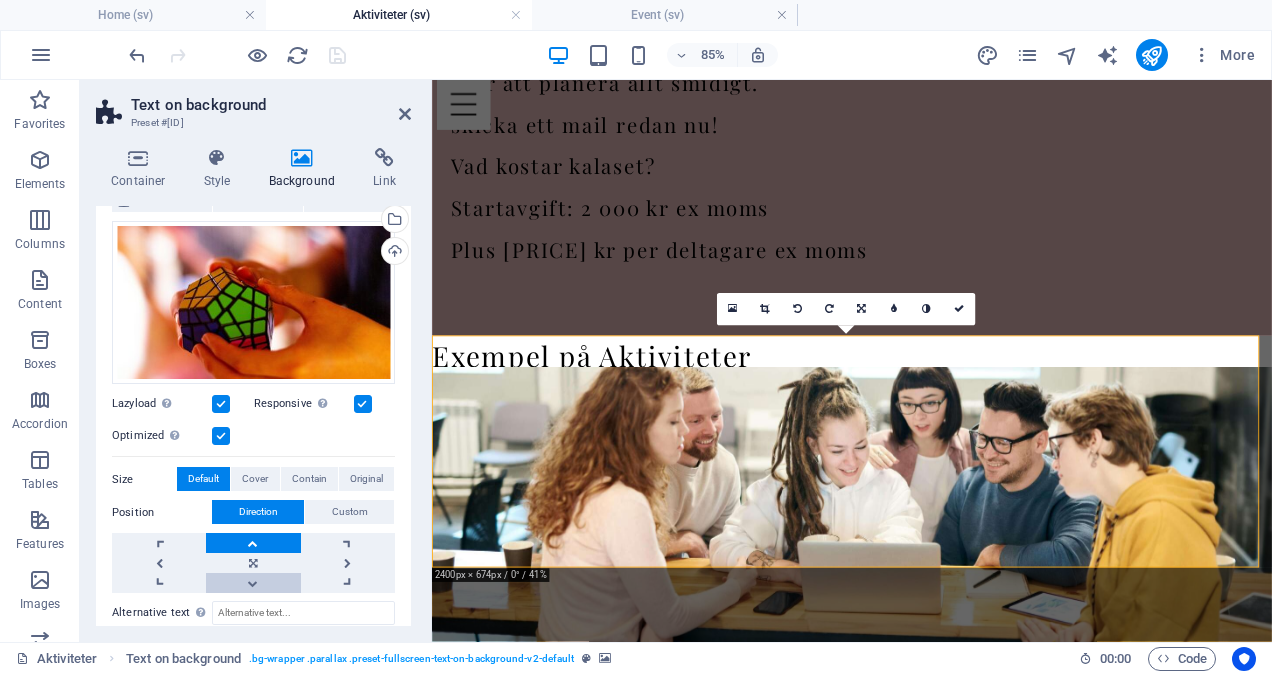 click at bounding box center [253, 583] 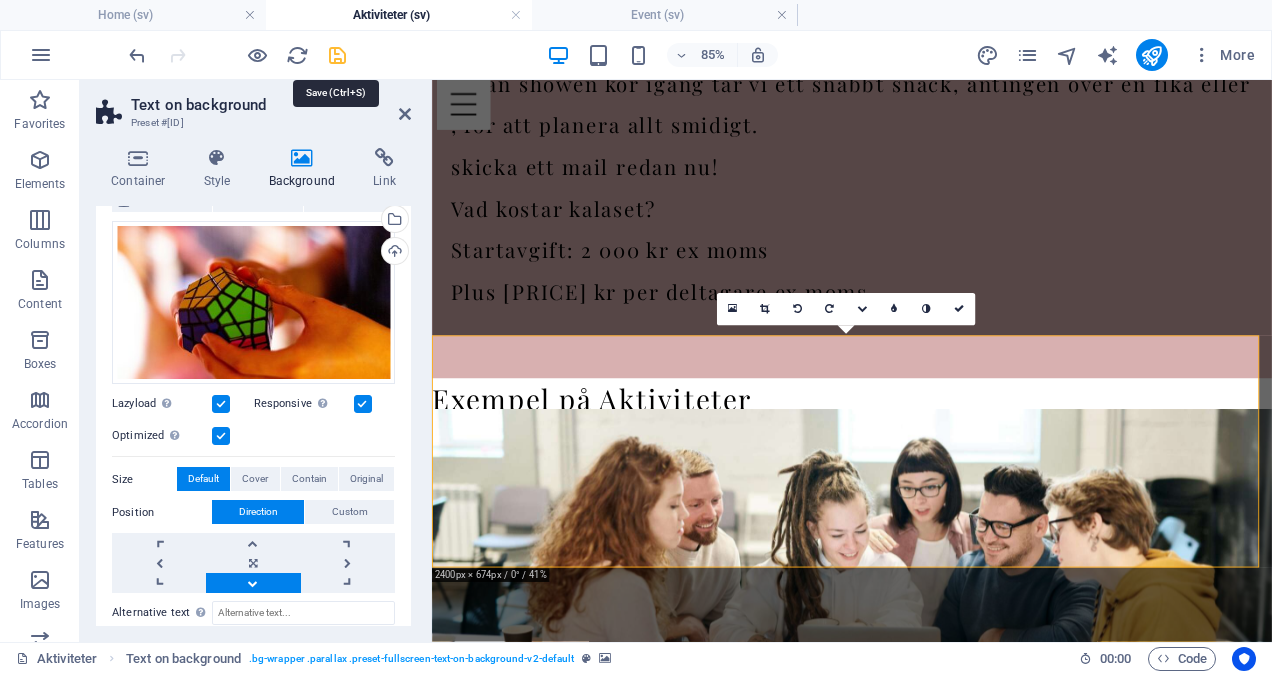 click at bounding box center (337, 55) 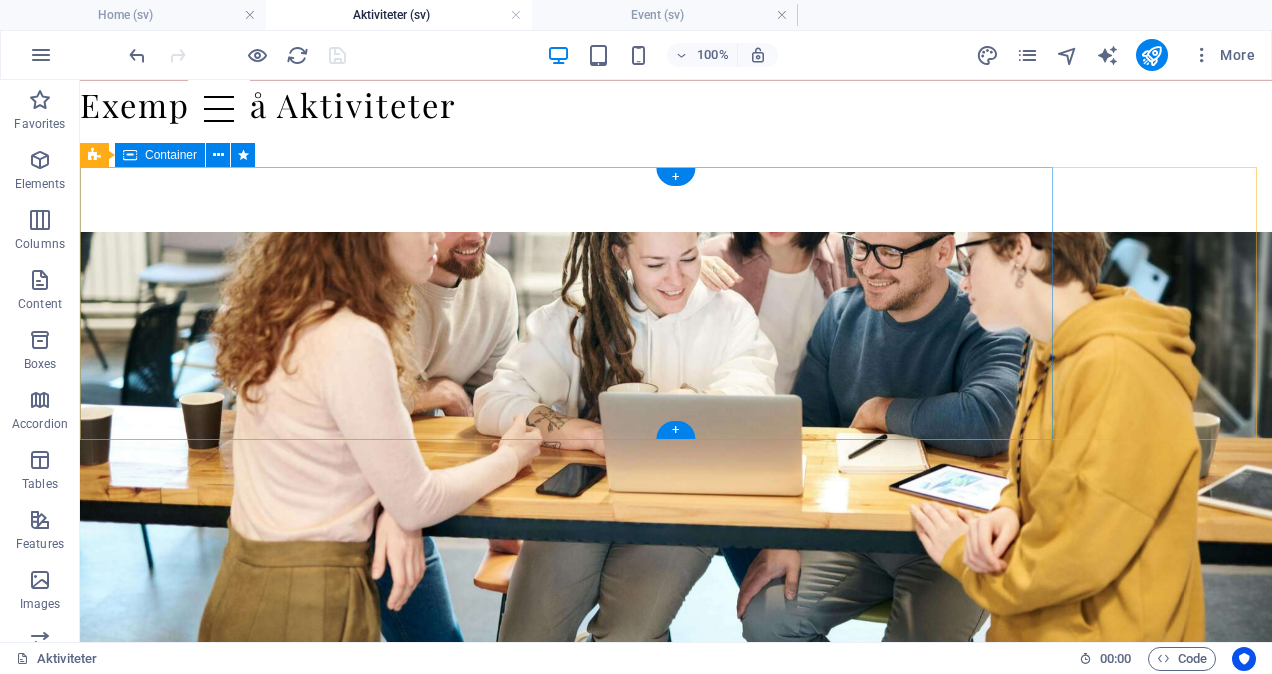 scroll, scrollTop: 1784, scrollLeft: 0, axis: vertical 